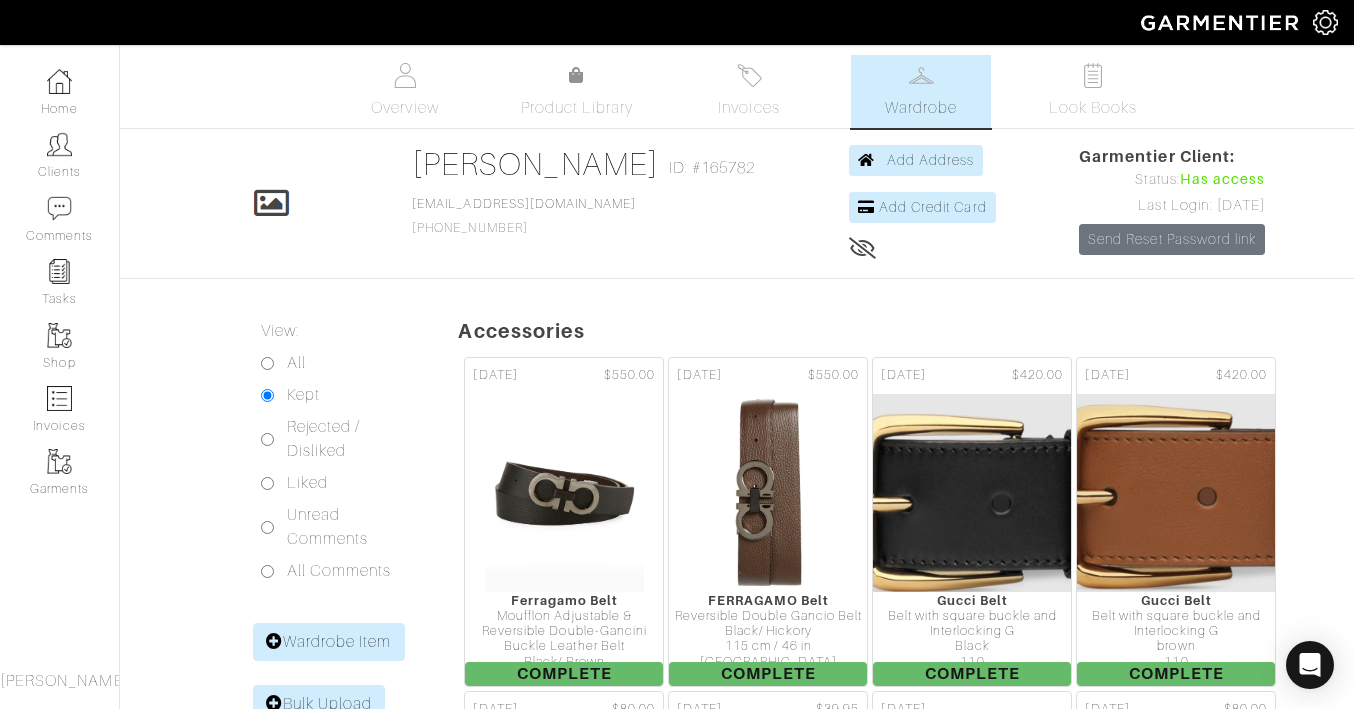 scroll, scrollTop: 0, scrollLeft: 0, axis: both 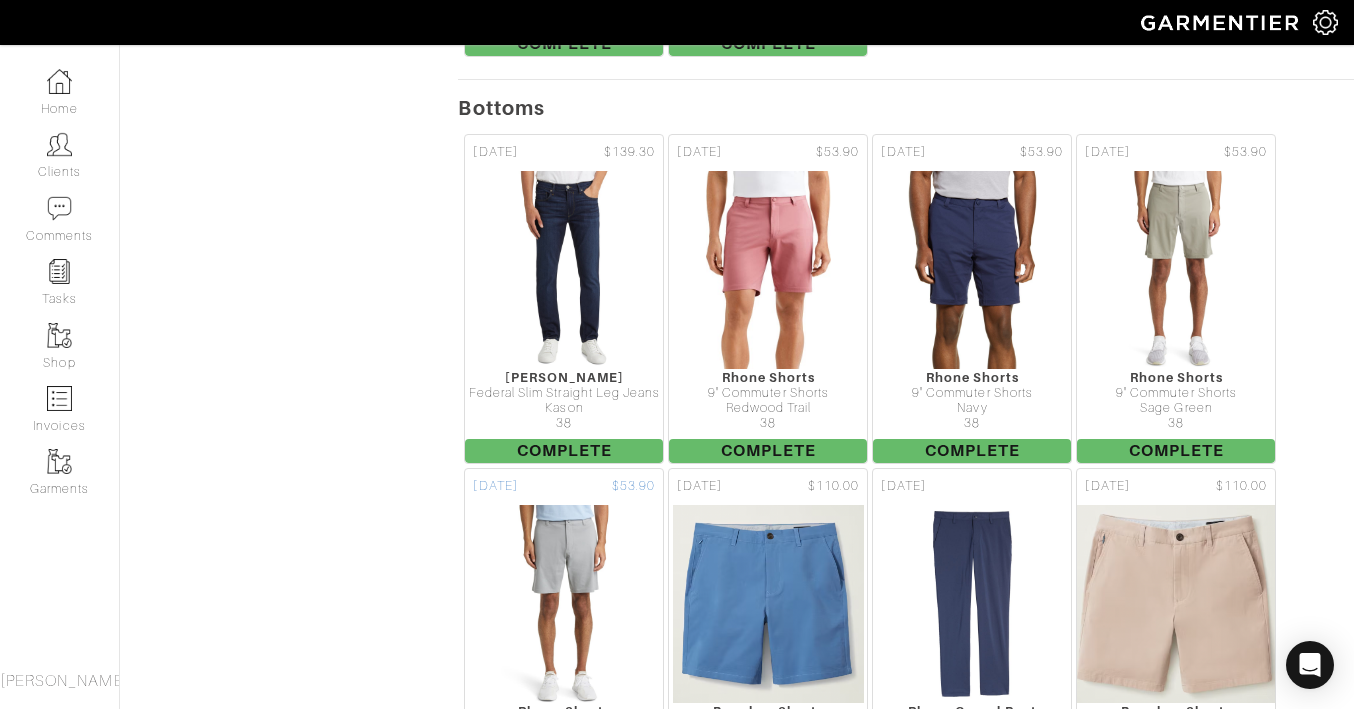 click at bounding box center [564, 604] 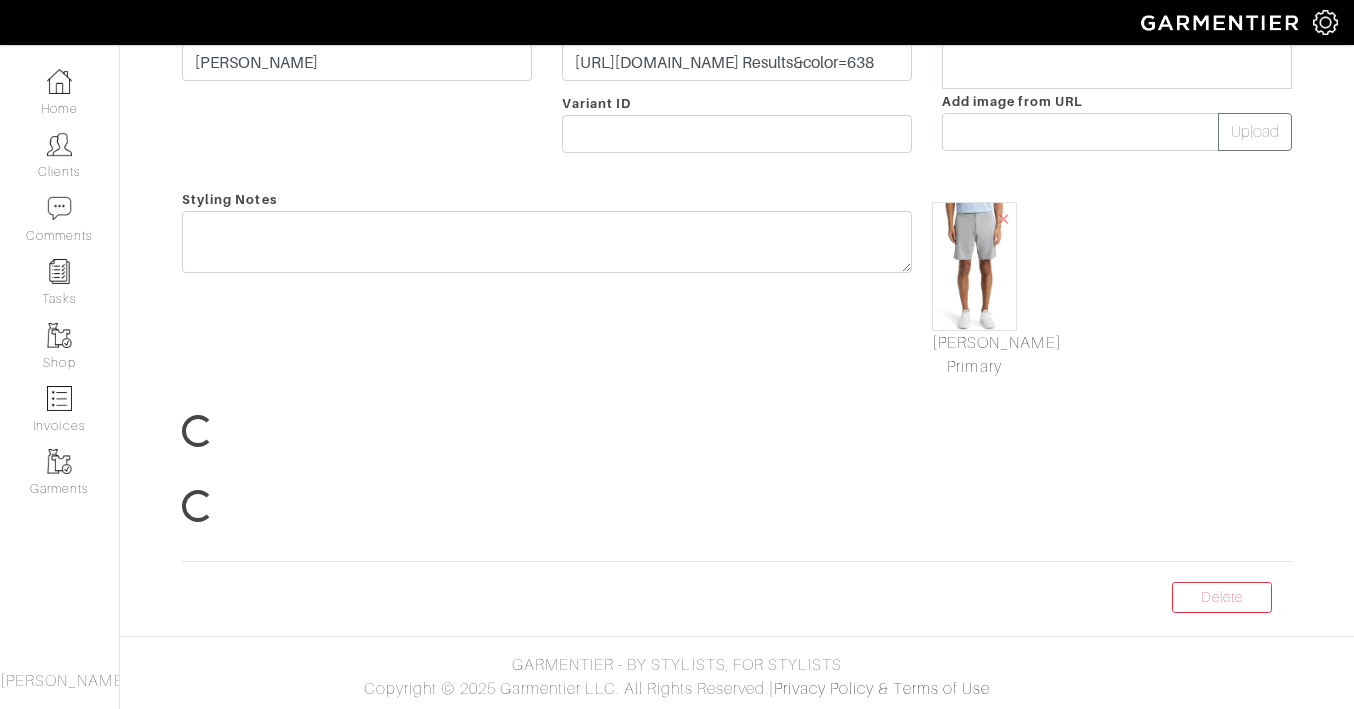 scroll, scrollTop: 0, scrollLeft: 0, axis: both 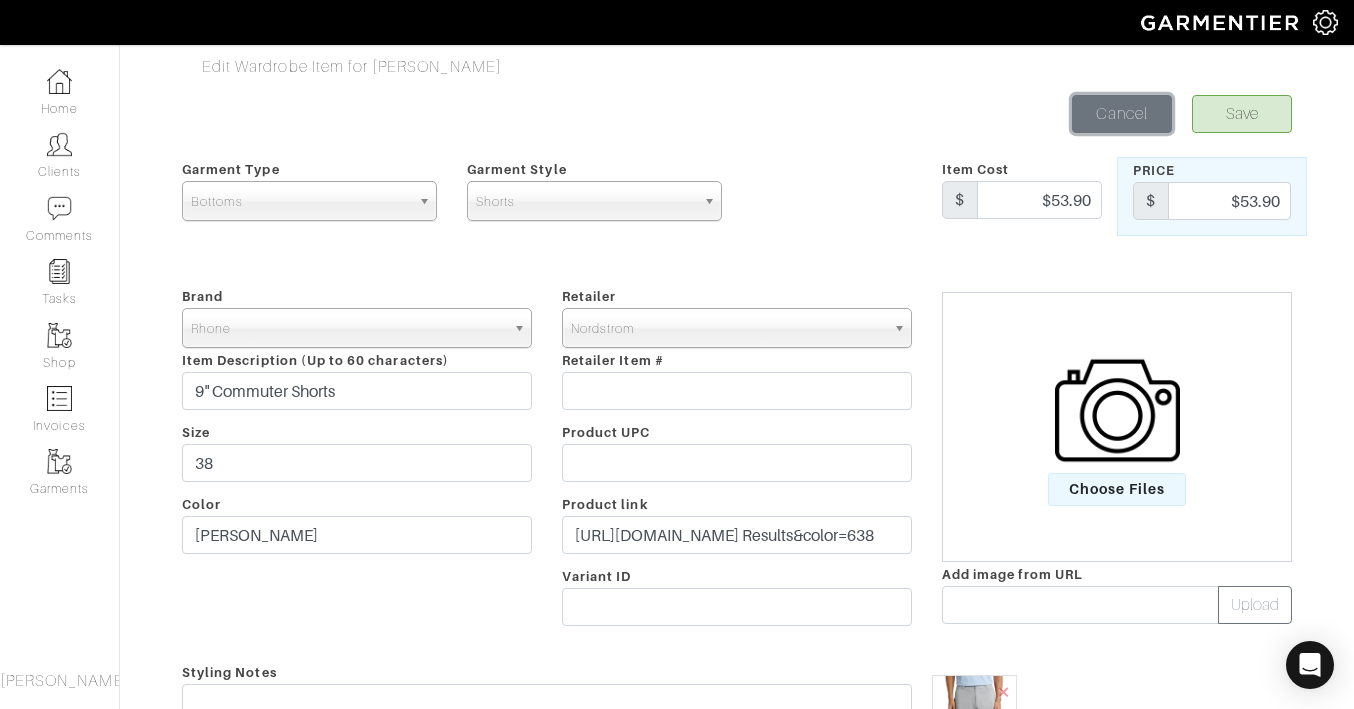 click on "Cancel" at bounding box center [1122, 114] 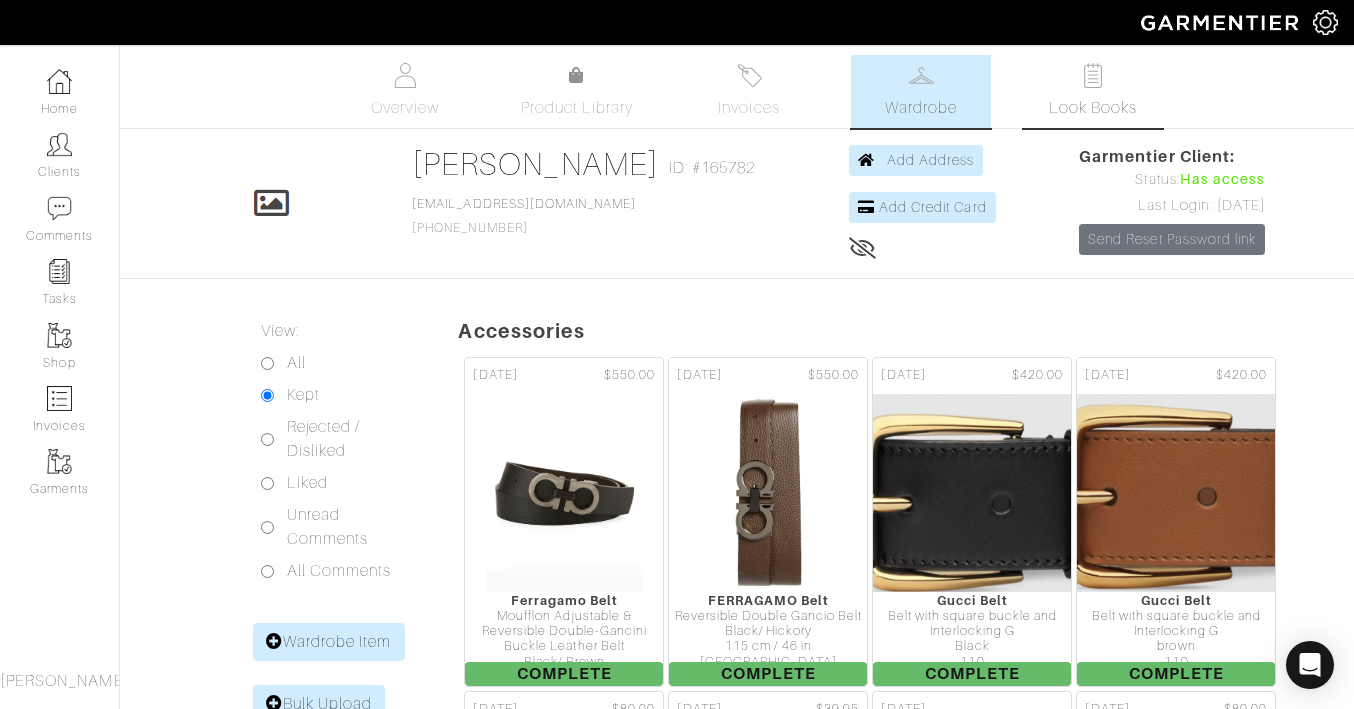 click on "Look Books" at bounding box center [1093, 91] 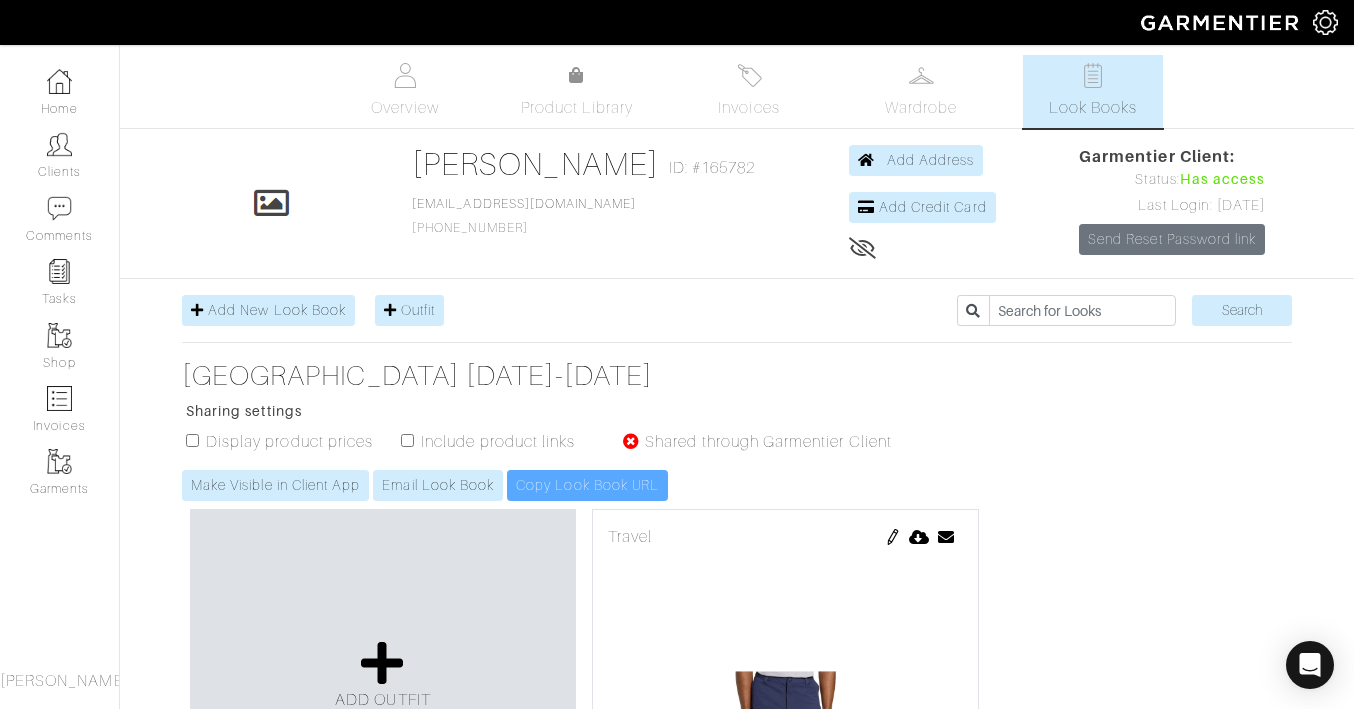 scroll, scrollTop: 302, scrollLeft: 0, axis: vertical 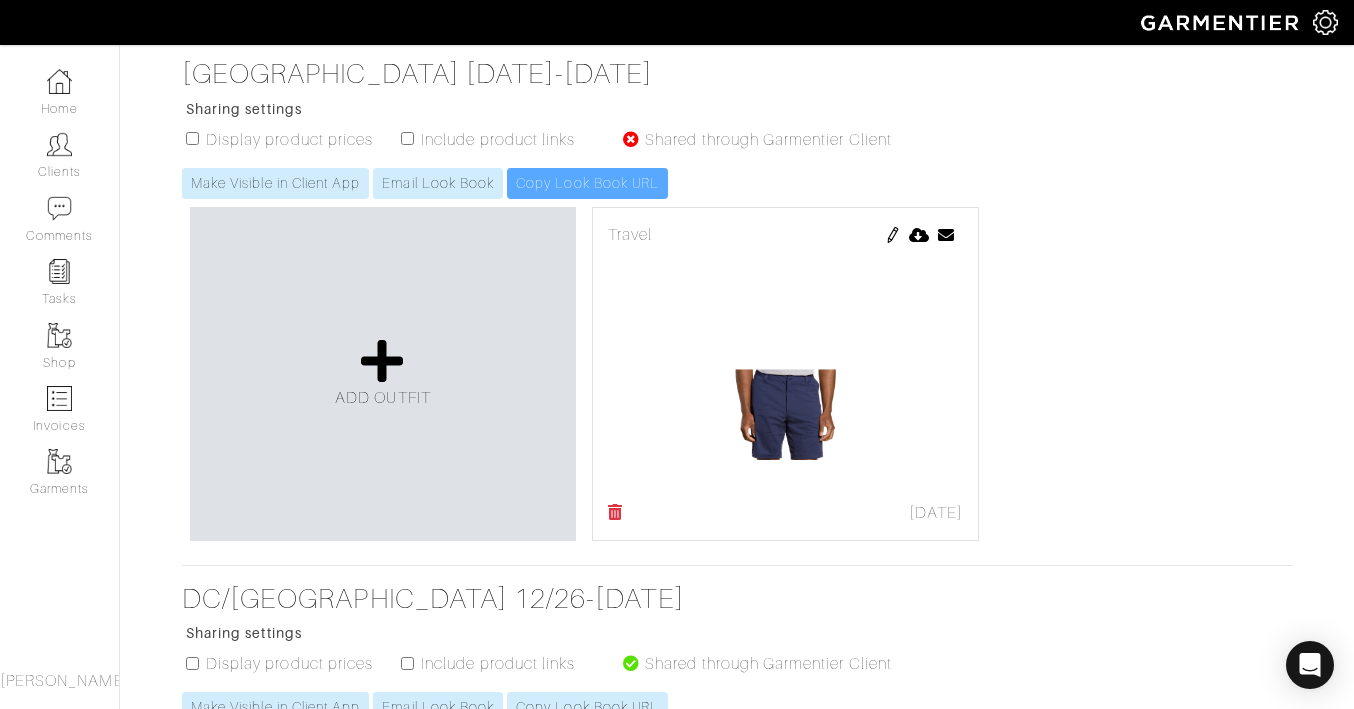click at bounding box center [893, 235] 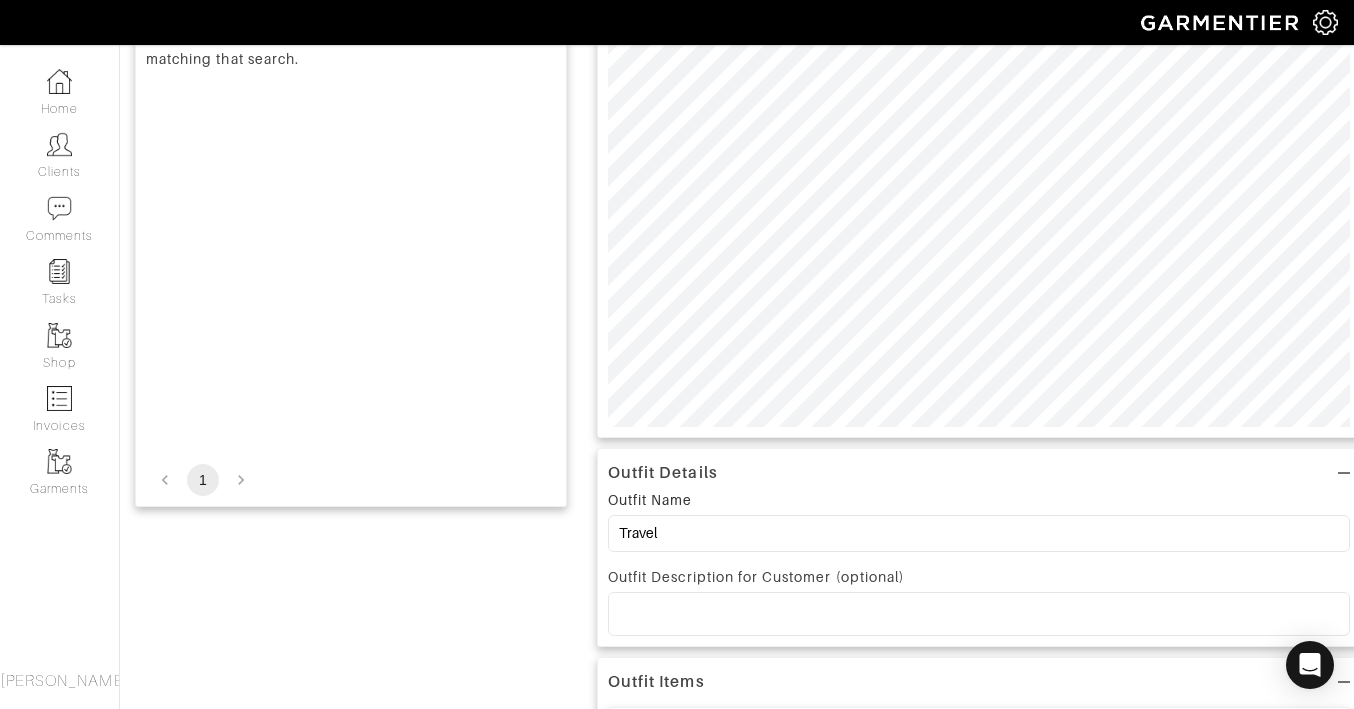 scroll, scrollTop: 0, scrollLeft: 0, axis: both 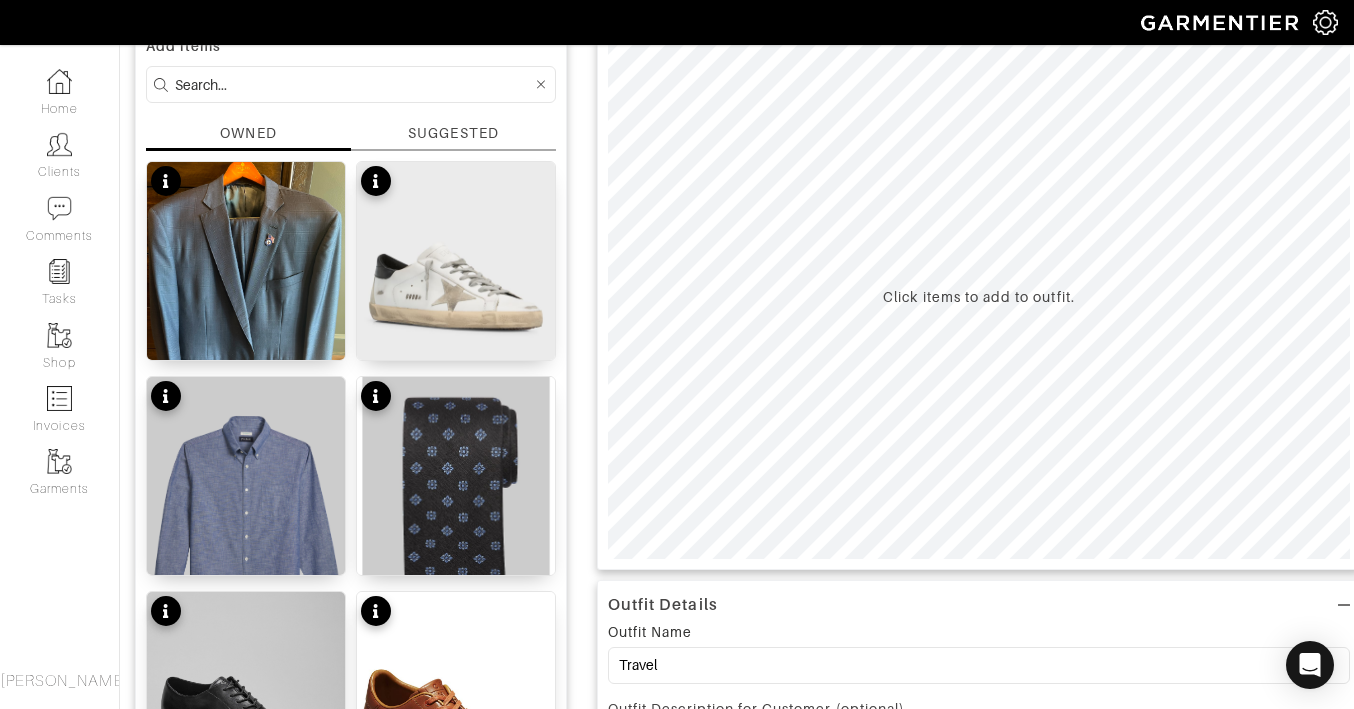 click at bounding box center (353, 84) 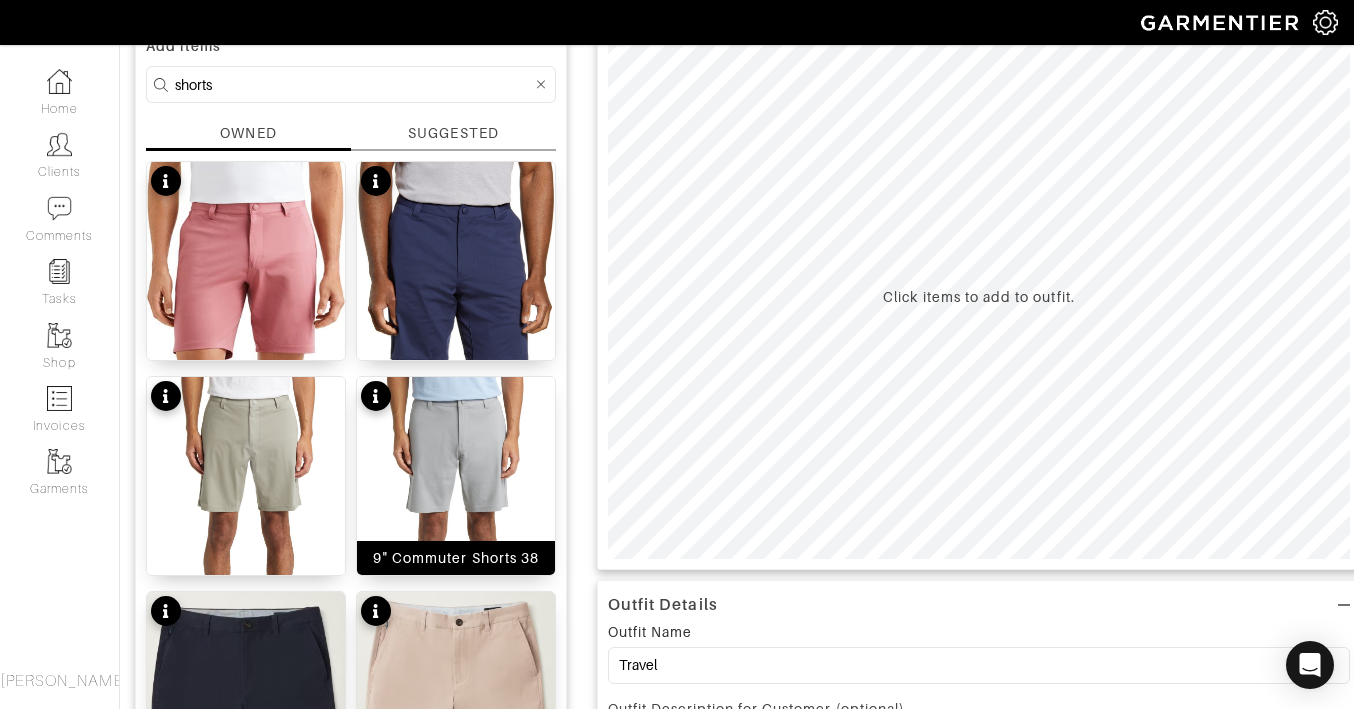 click at bounding box center [456, 529] 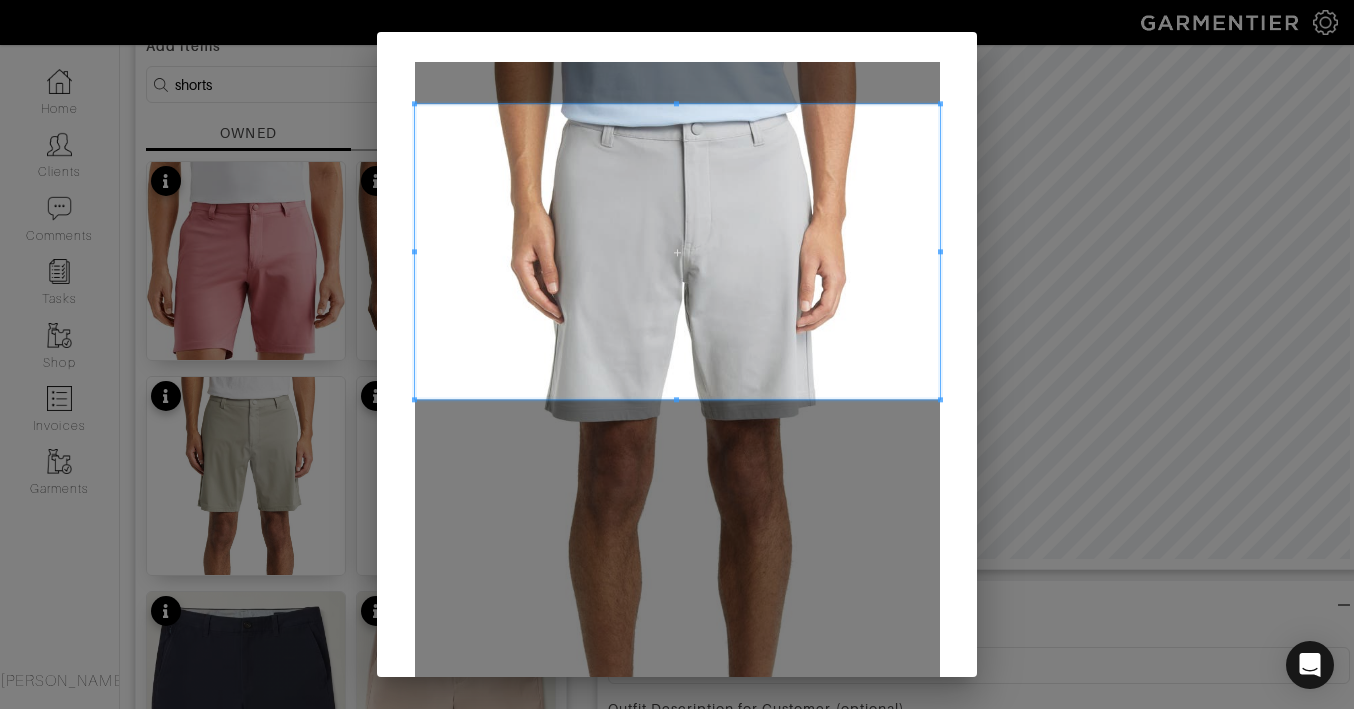 click at bounding box center [677, 251] 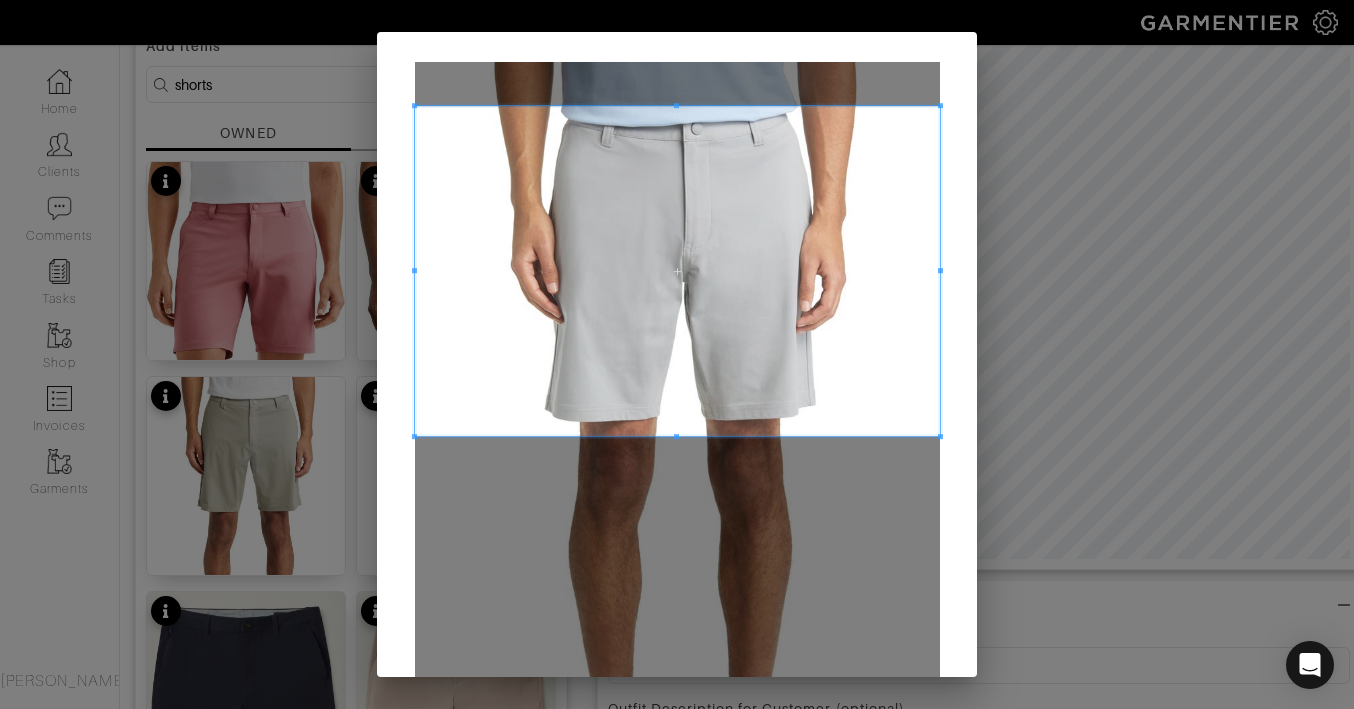 click at bounding box center (676, 436) 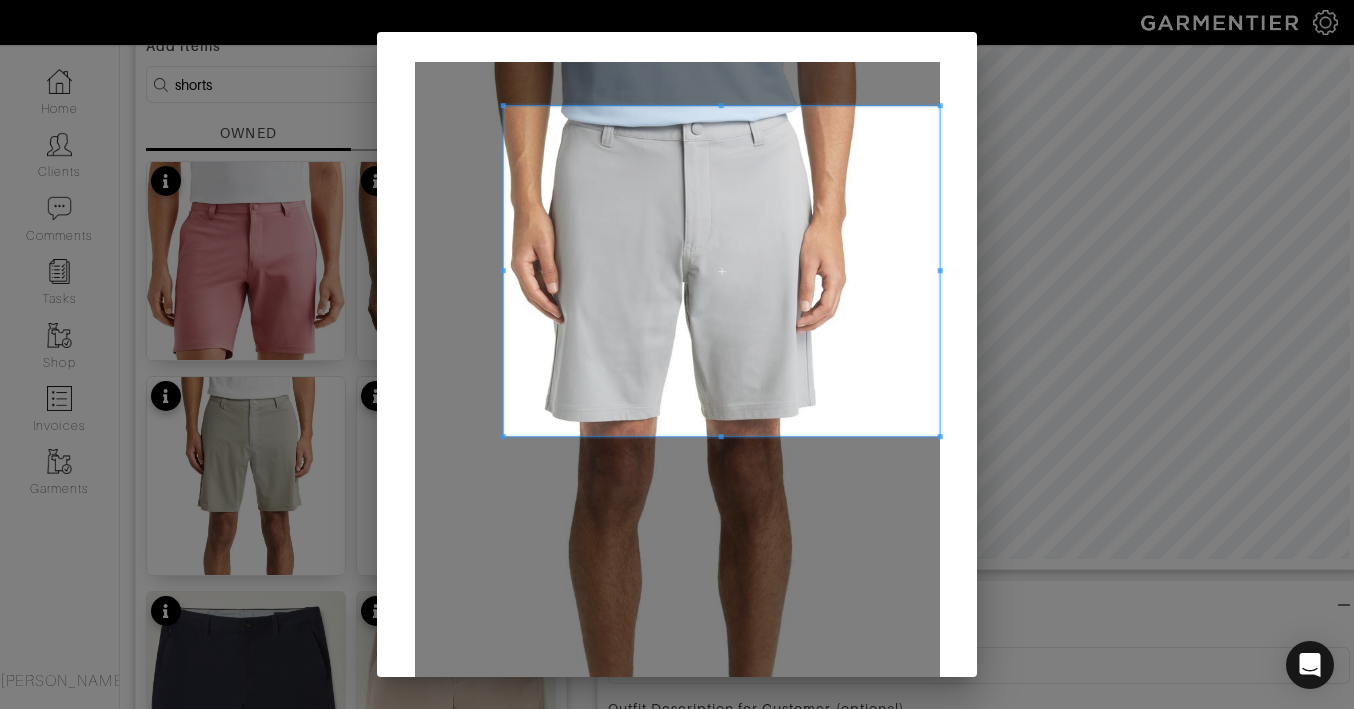 click at bounding box center [721, 271] 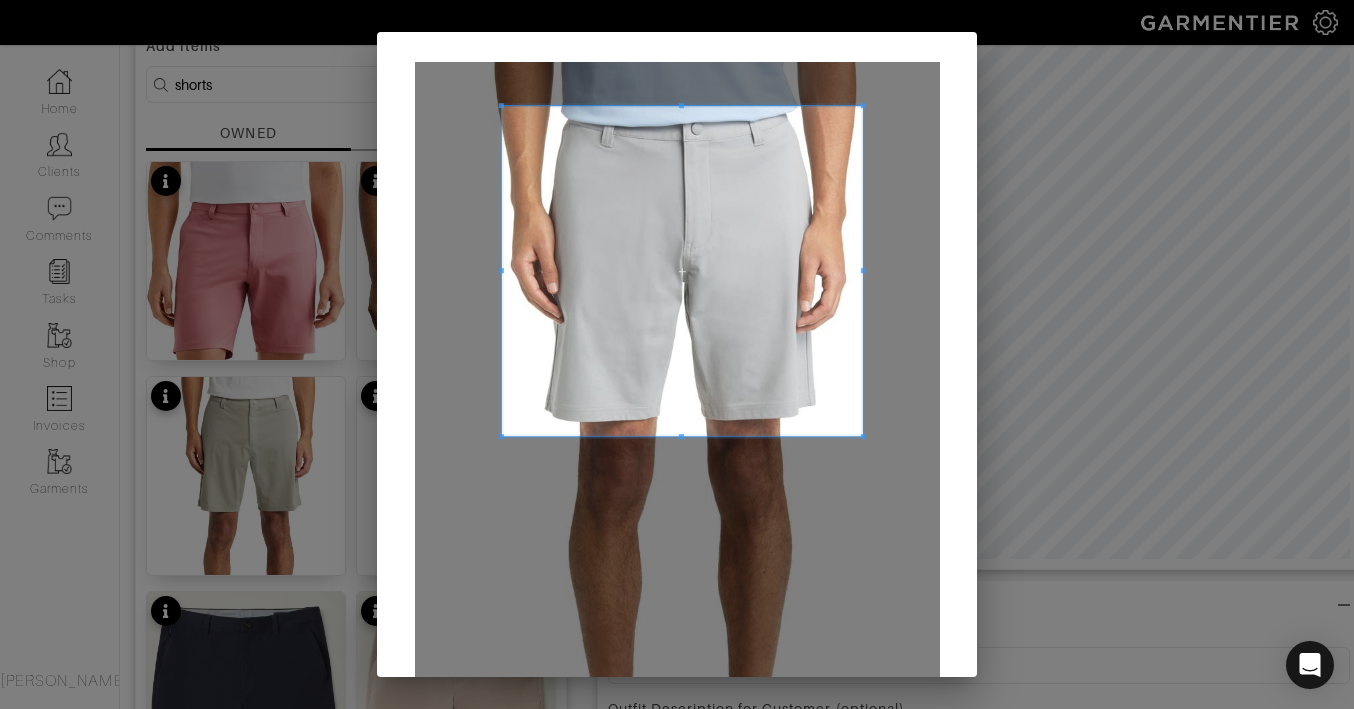 click at bounding box center [863, 270] 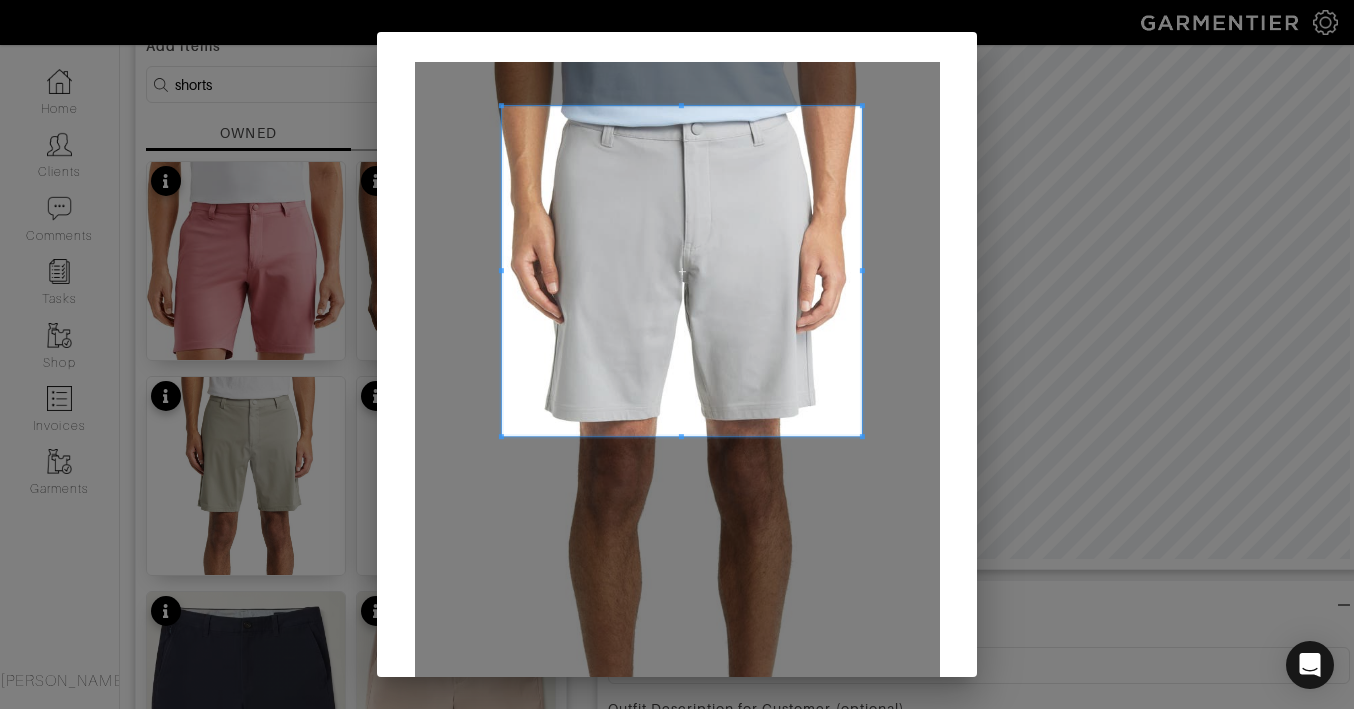 scroll, scrollTop: 276, scrollLeft: 0, axis: vertical 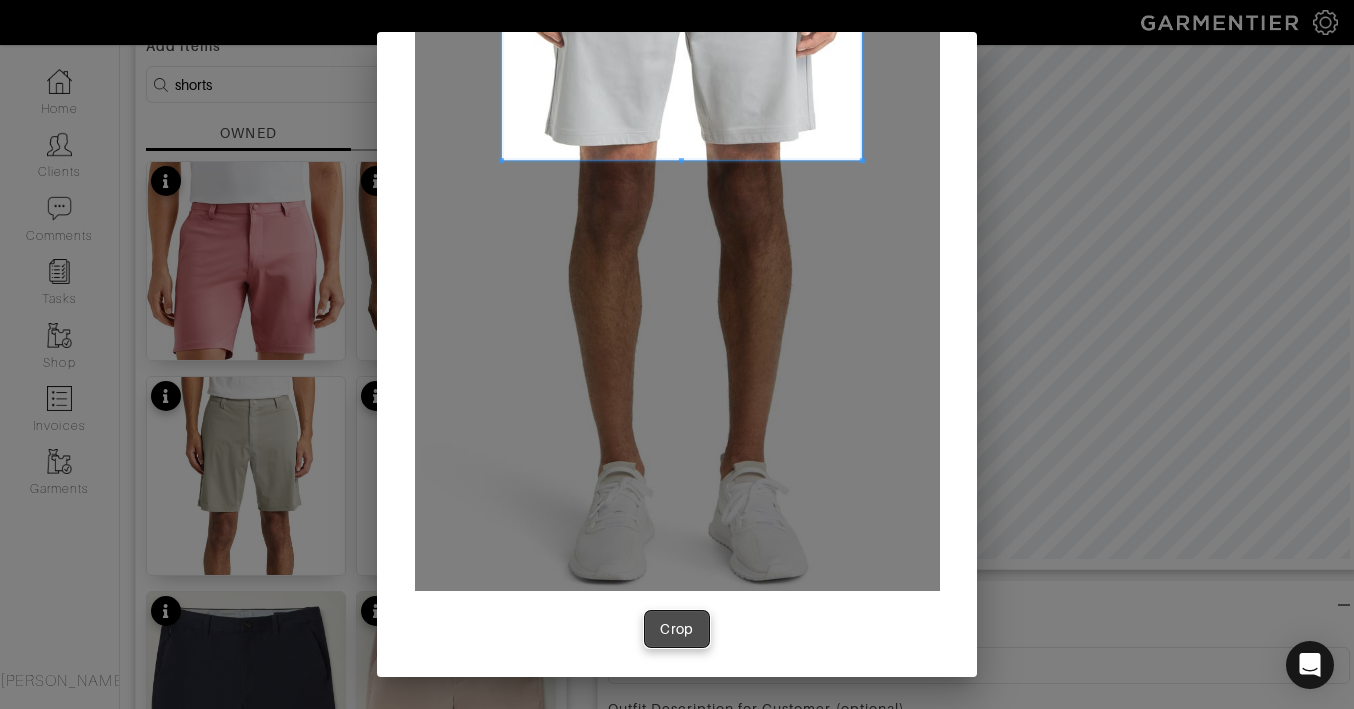click on "Crop" at bounding box center [677, 629] 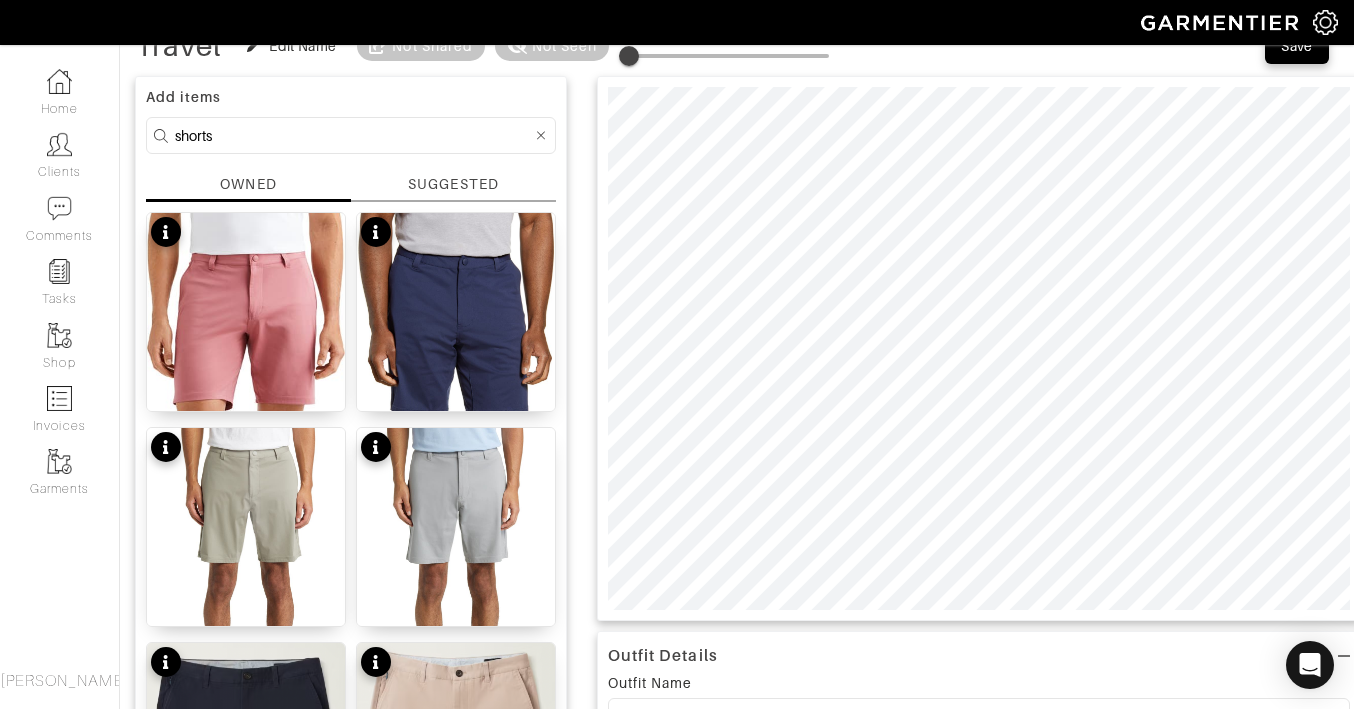 scroll, scrollTop: 132, scrollLeft: 0, axis: vertical 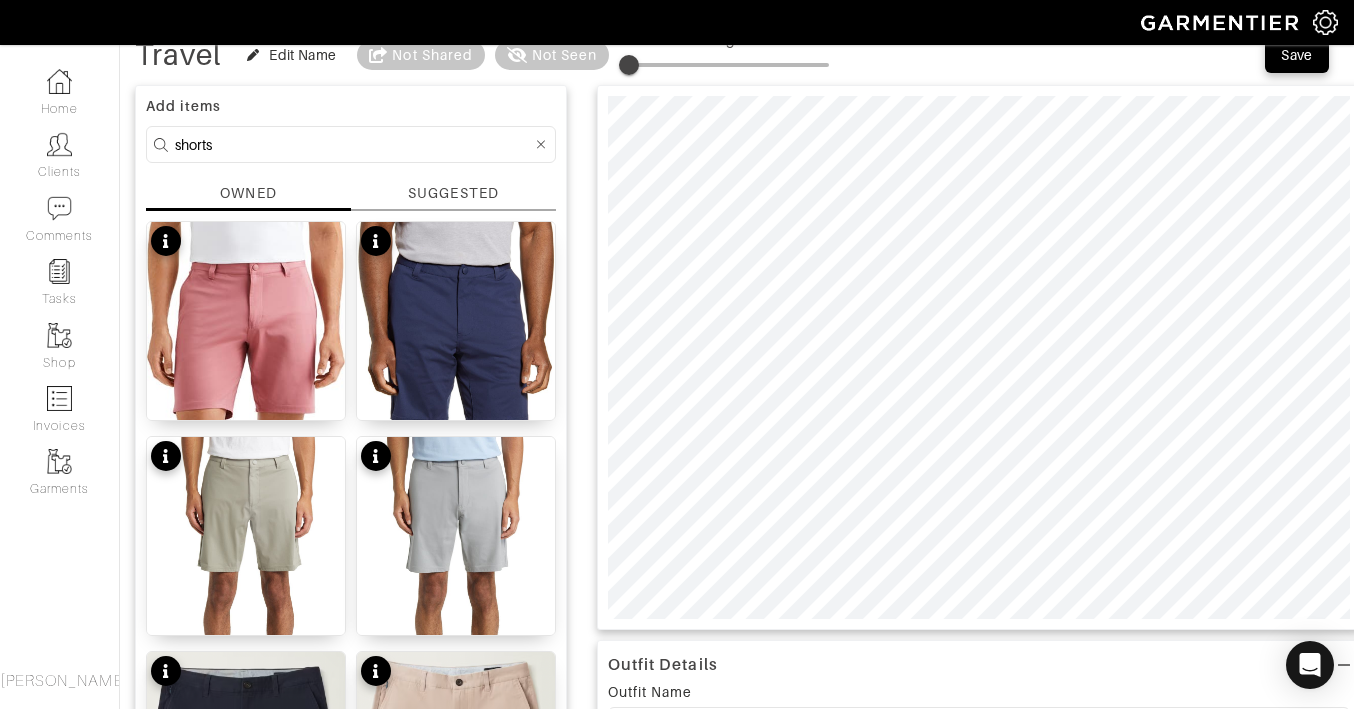 click on "shorts" at bounding box center [353, 144] 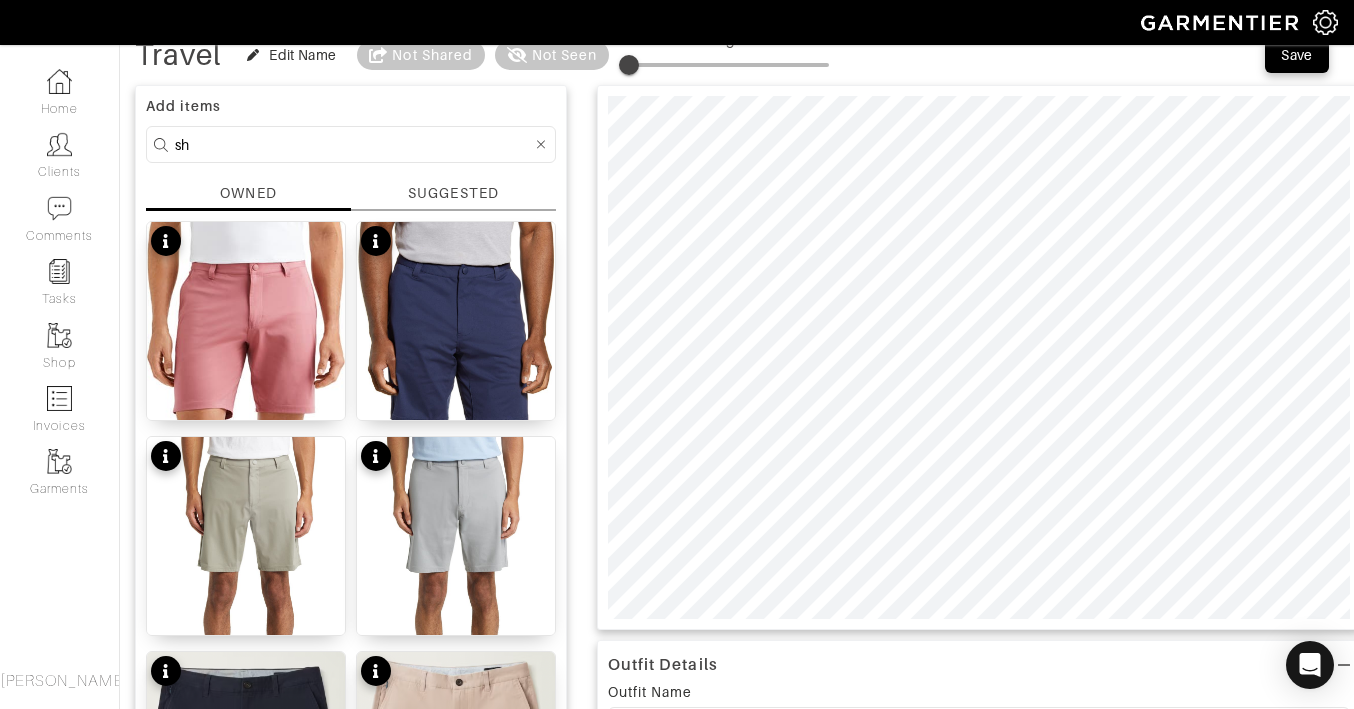 type on "s" 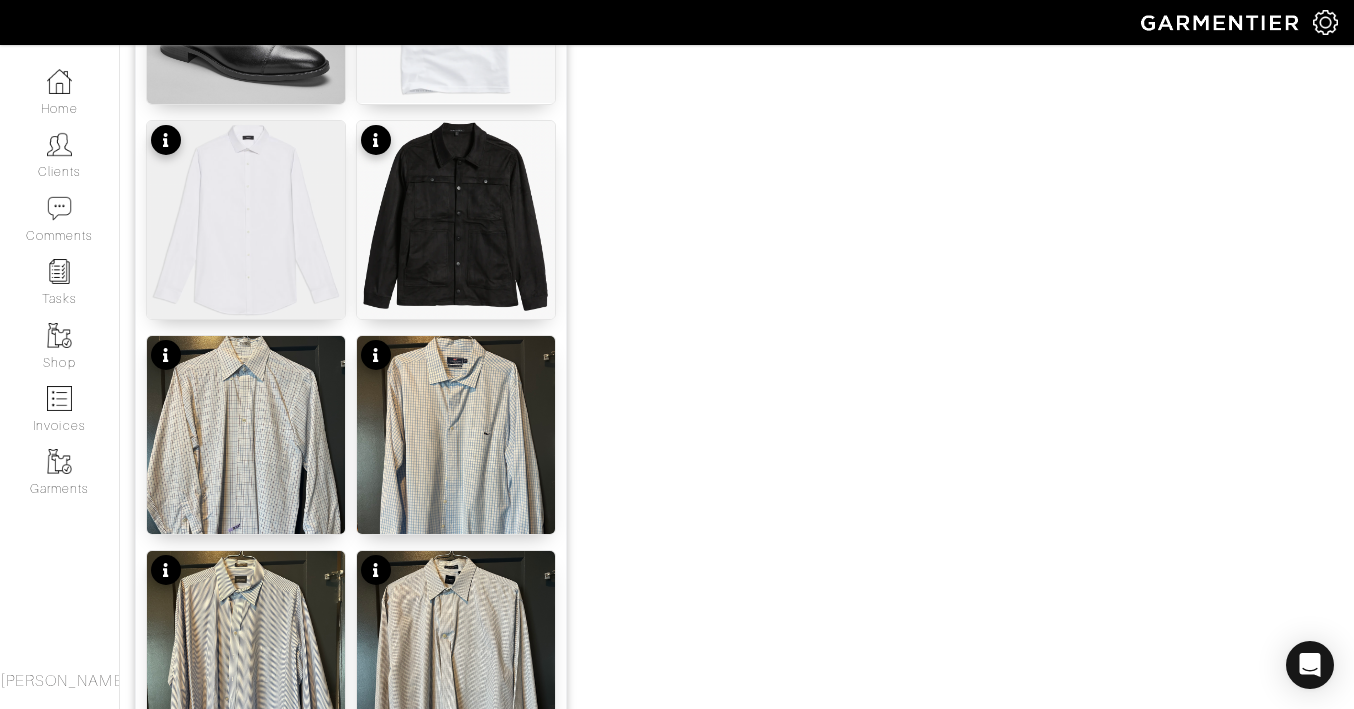 scroll, scrollTop: 1343, scrollLeft: 0, axis: vertical 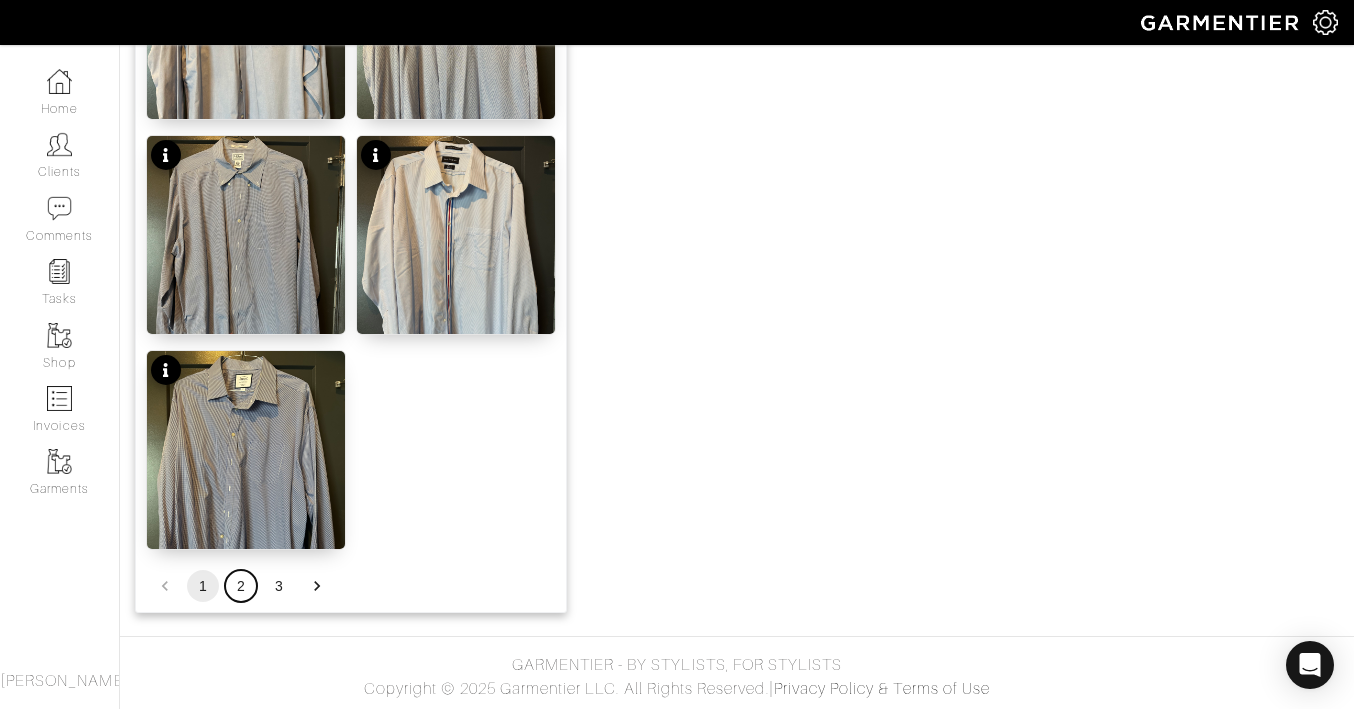 click on "2" at bounding box center (241, 586) 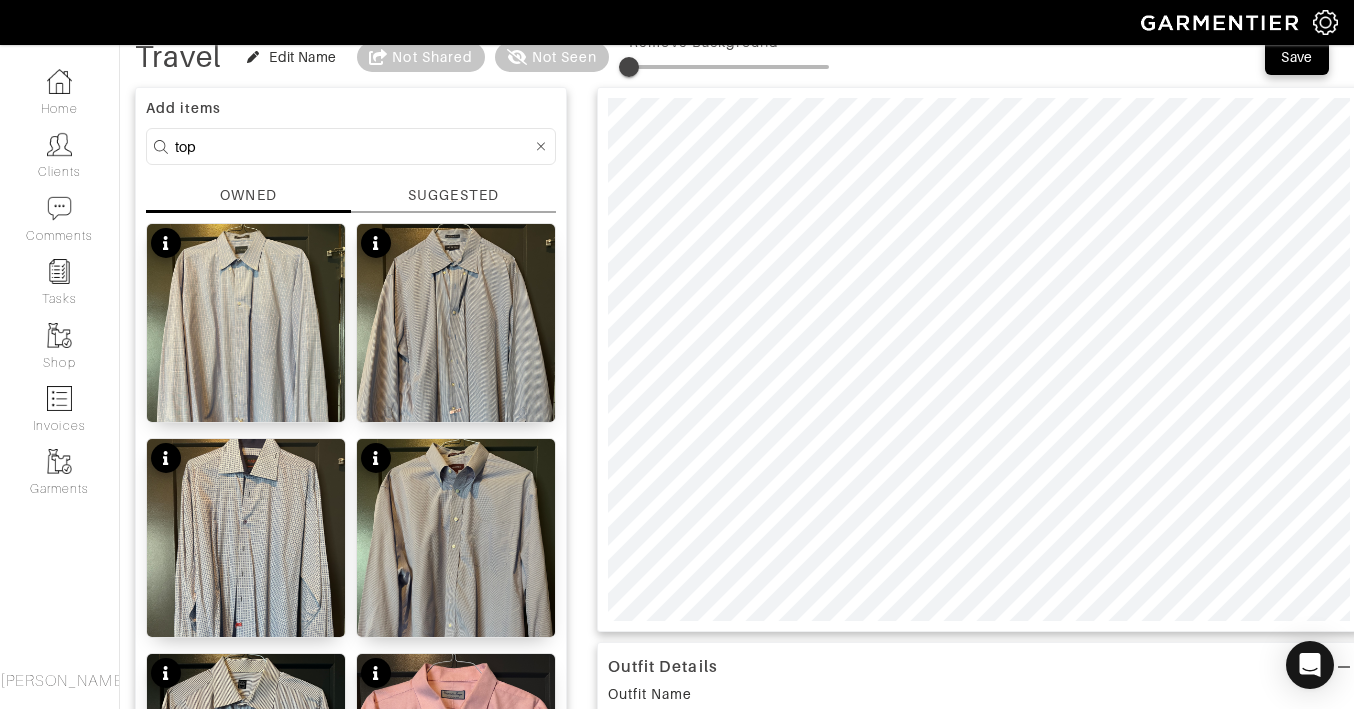 scroll, scrollTop: 0, scrollLeft: 0, axis: both 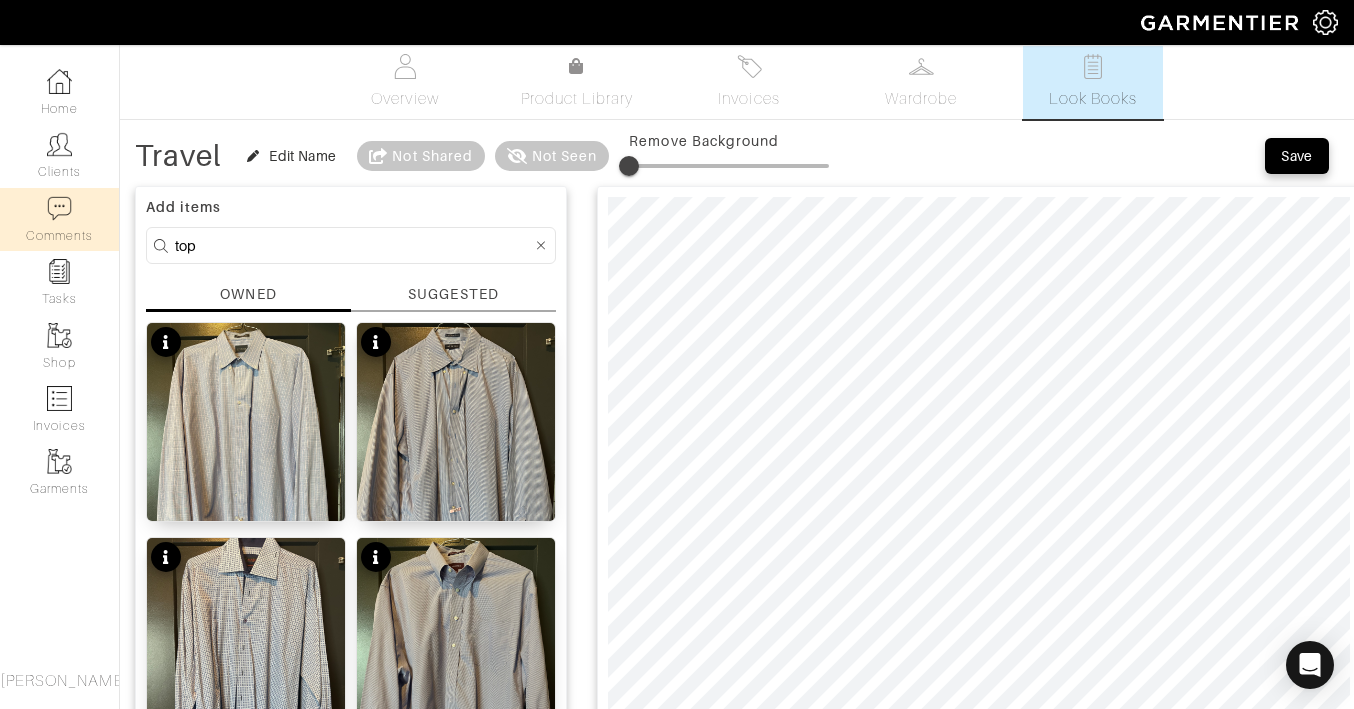 drag, startPoint x: 269, startPoint y: 244, endPoint x: 52, endPoint y: 247, distance: 217.02074 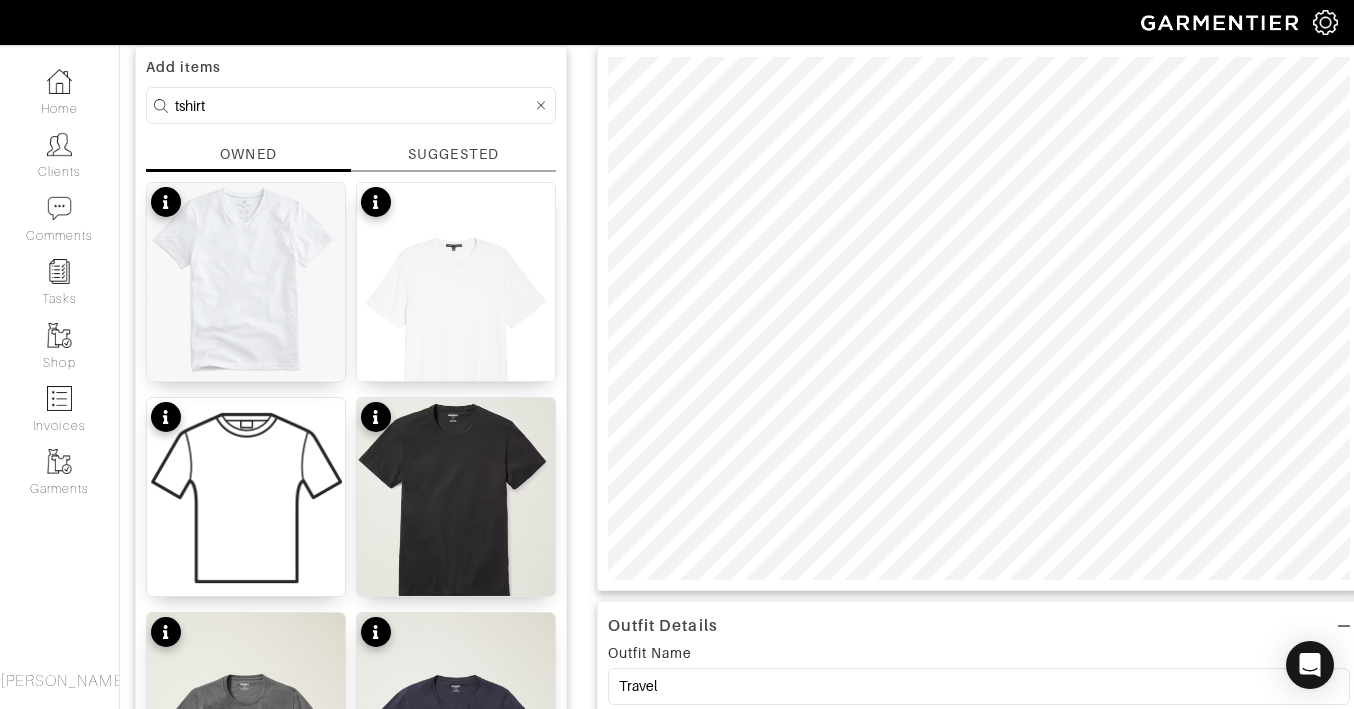 scroll, scrollTop: 0, scrollLeft: 0, axis: both 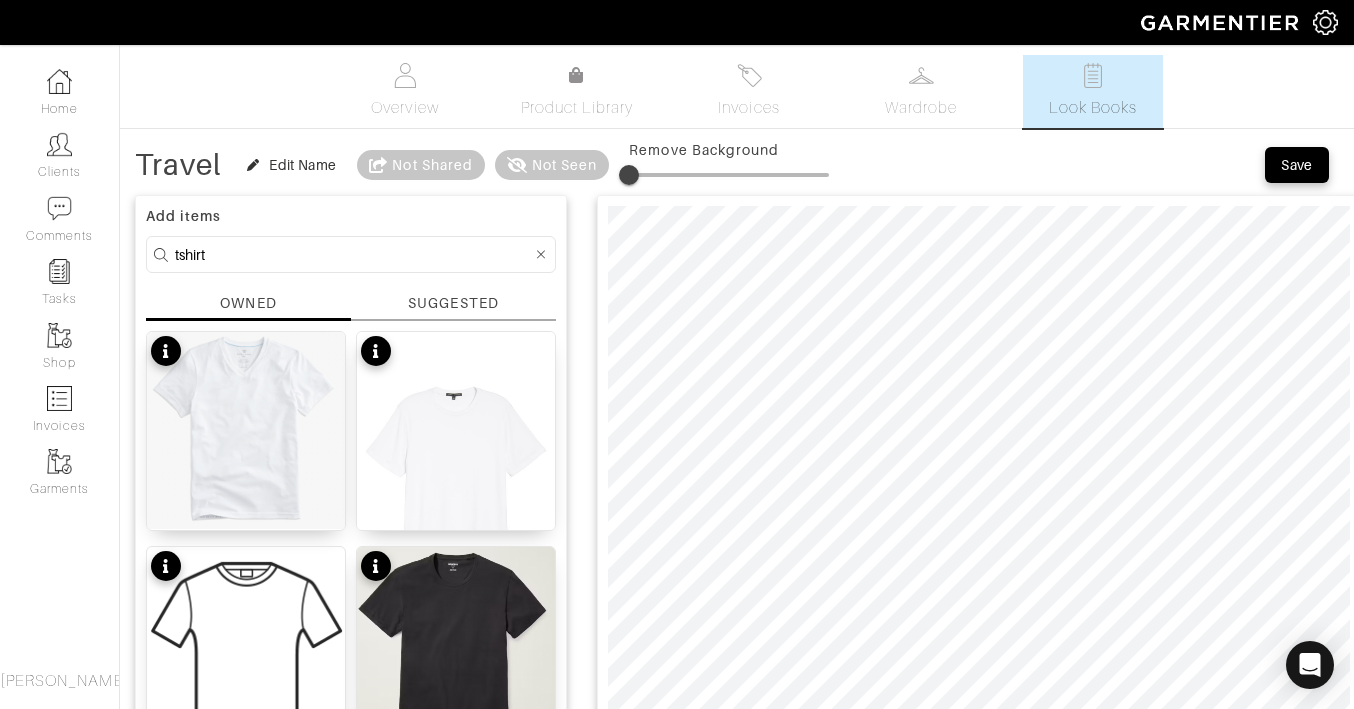 click on "Add items tshirt OWNED SUGGESTED Pima V-Neck T-Shirt Bright White   XXL Georgia Pima Cotton T-Shirt   XXL Georgia Pima Cotton T-Shirt   XXL Everyday Tee   XXL Everyday Tee   XXL Everyday Tee   XXL Fireside Flannel Shirt   XXL Georgia Pima Cotton T-Shirt   XXL Georgia Pima Cotton T-Shirt   XXL SS Shirt   XXL Fireside Flannel Shirt   XXL Tailored Dress Shirt   Pedro Leather Shirt Jacket   XX-Large Georgia Pima Cotton T-Shirt   XXL Traveler Tailored Fit Dress Shirt   15 1/2 Traveler Tailored Fit Dress Shirt   Traveler Tailored Fit Dress Shirt   Crown Crafted Plaid Performance Button-Down Shirt   XXL OoohCotton<sup>®</sup> Print Button-Up Shirt   XXL 1" at bounding box center [351, 1362] 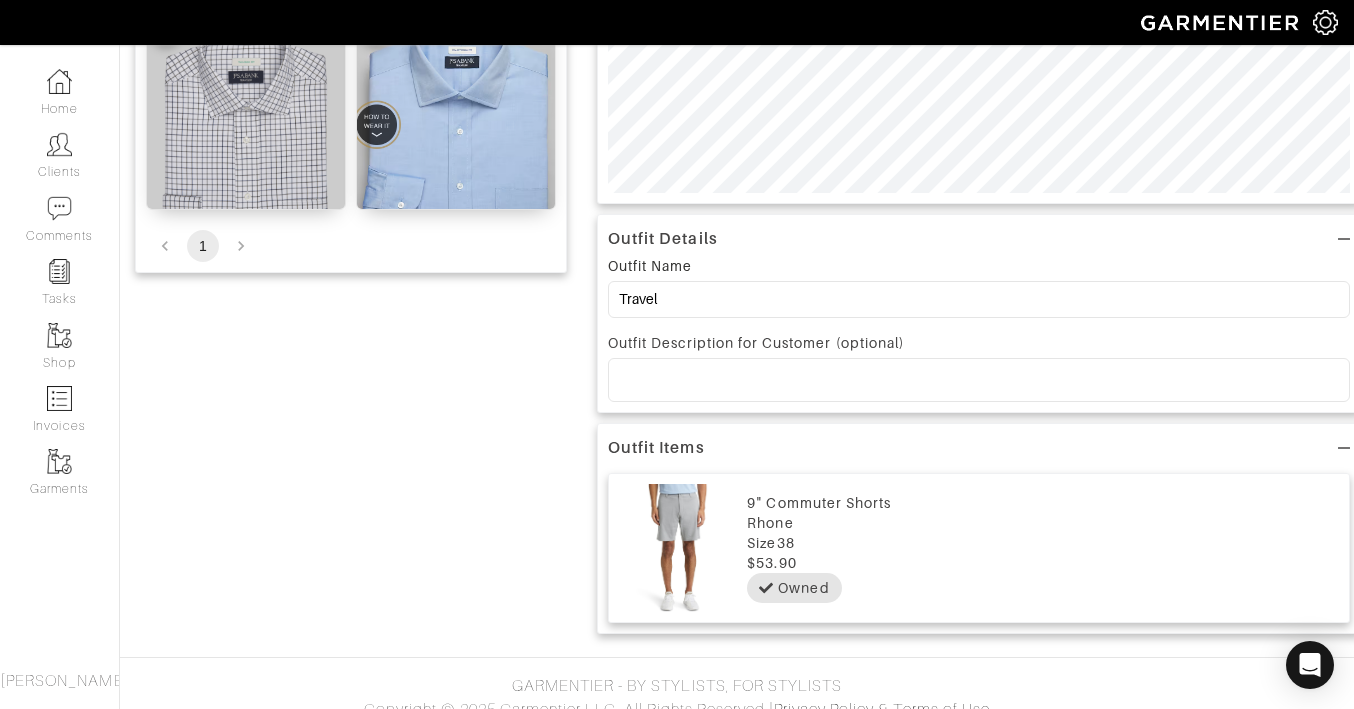 scroll, scrollTop: 0, scrollLeft: 0, axis: both 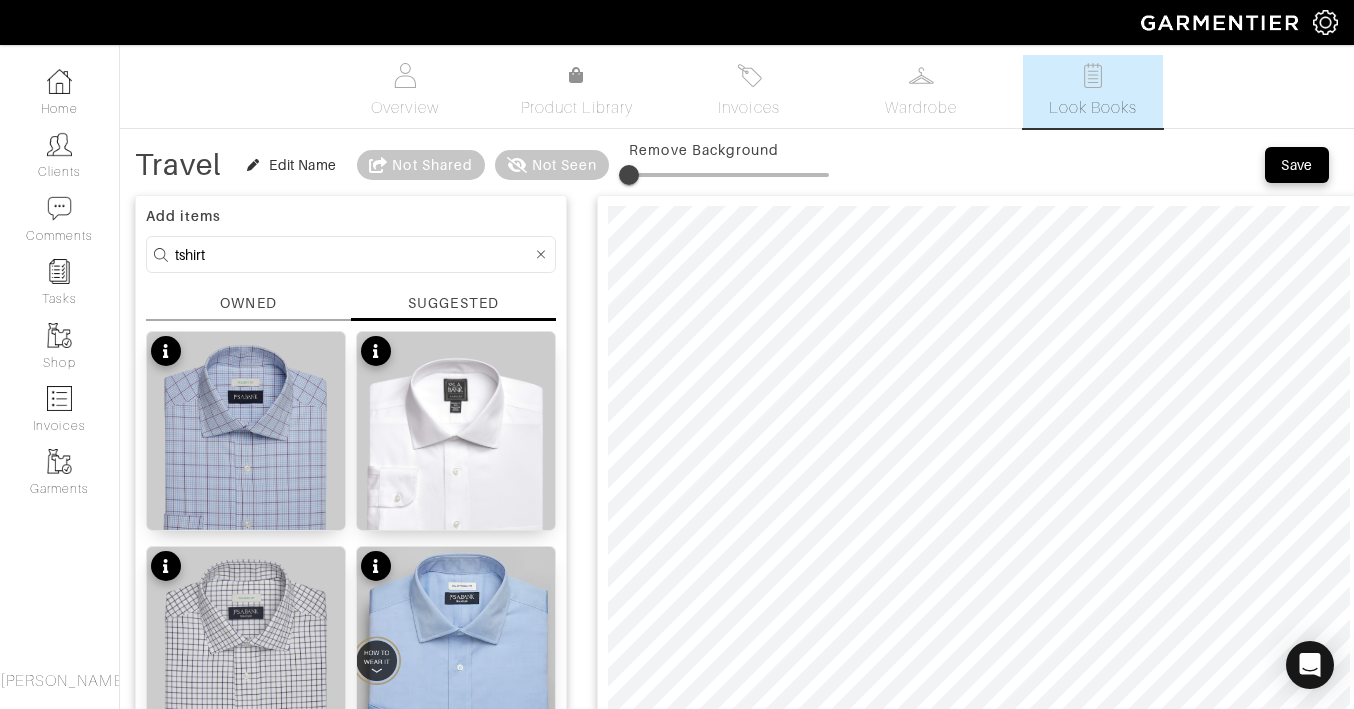 click on "OWNED" at bounding box center [248, 303] 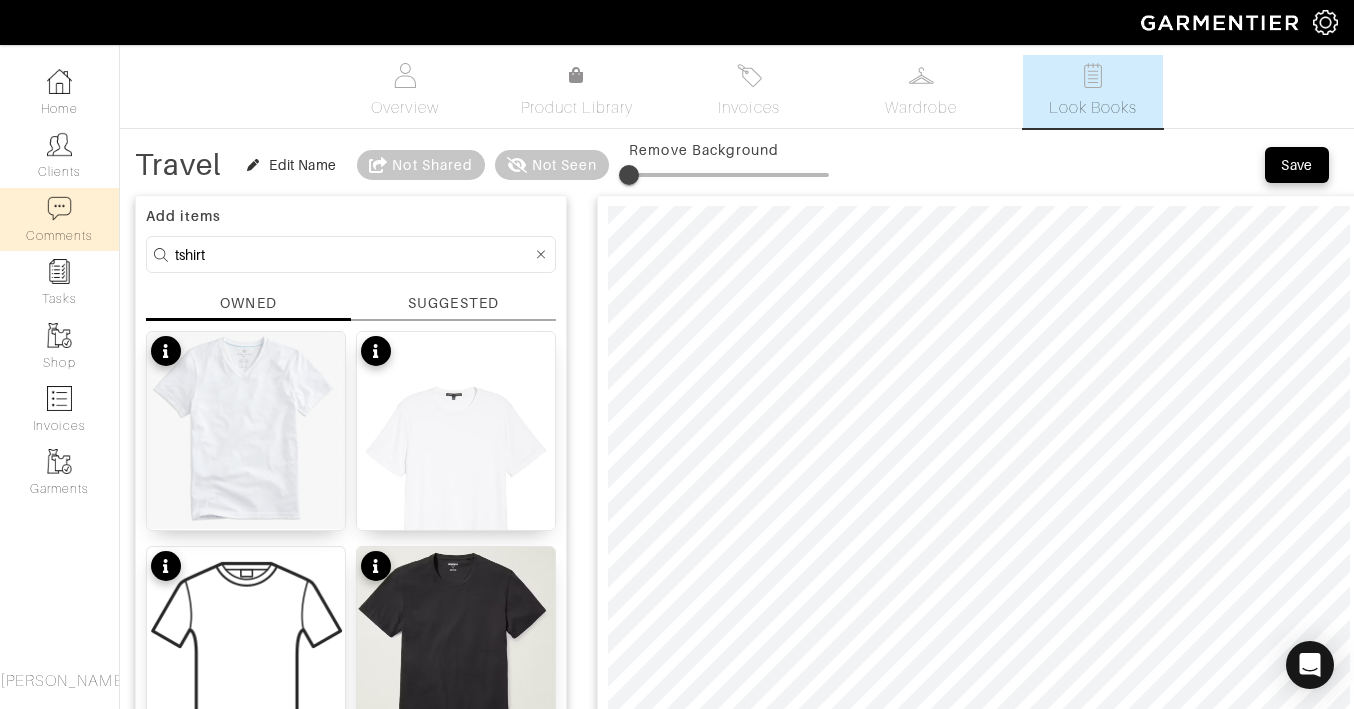 drag, startPoint x: 219, startPoint y: 257, endPoint x: 25, endPoint y: 235, distance: 195.24344 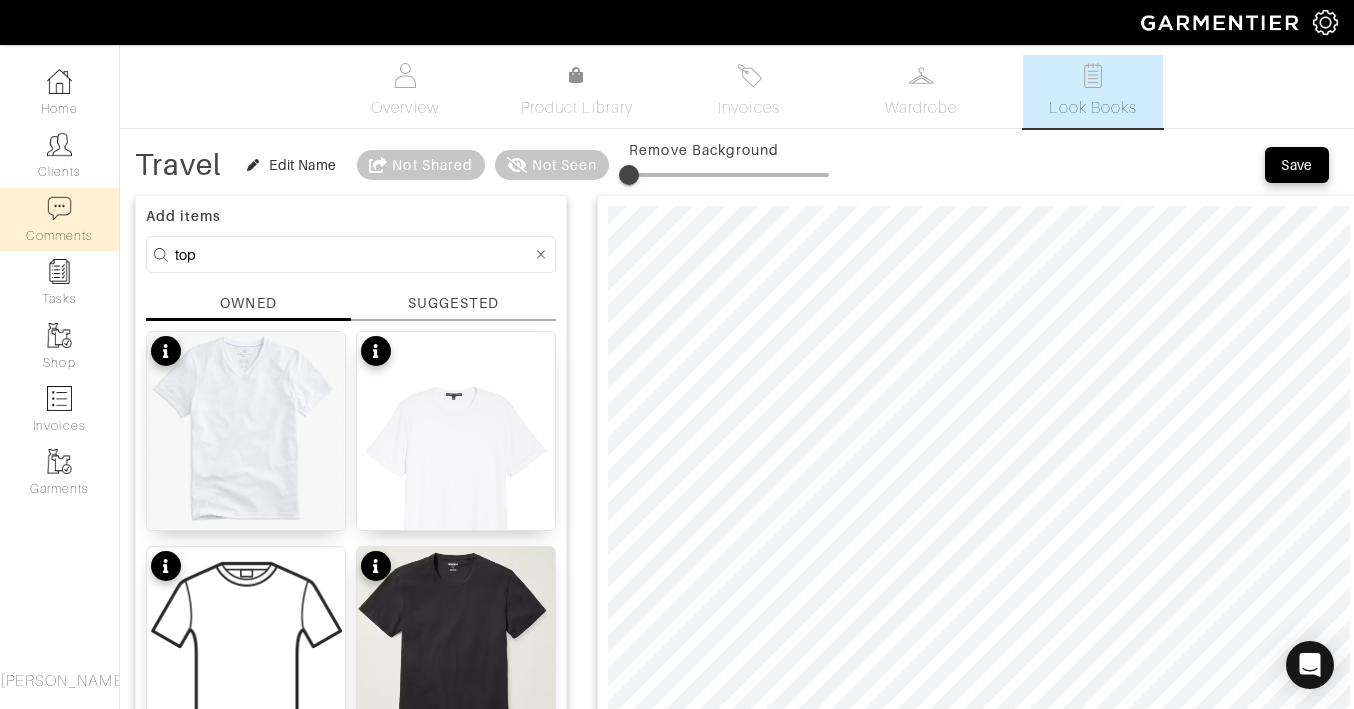 type on "top" 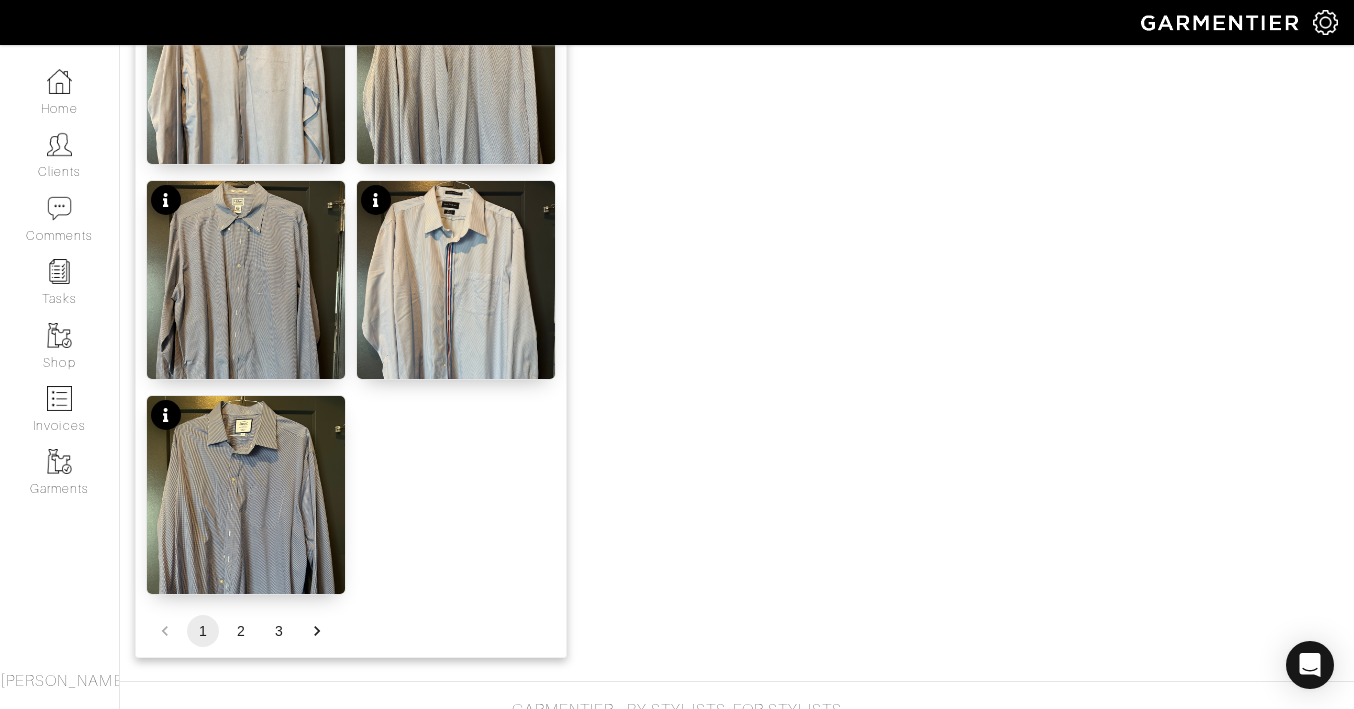 scroll, scrollTop: 2561, scrollLeft: 0, axis: vertical 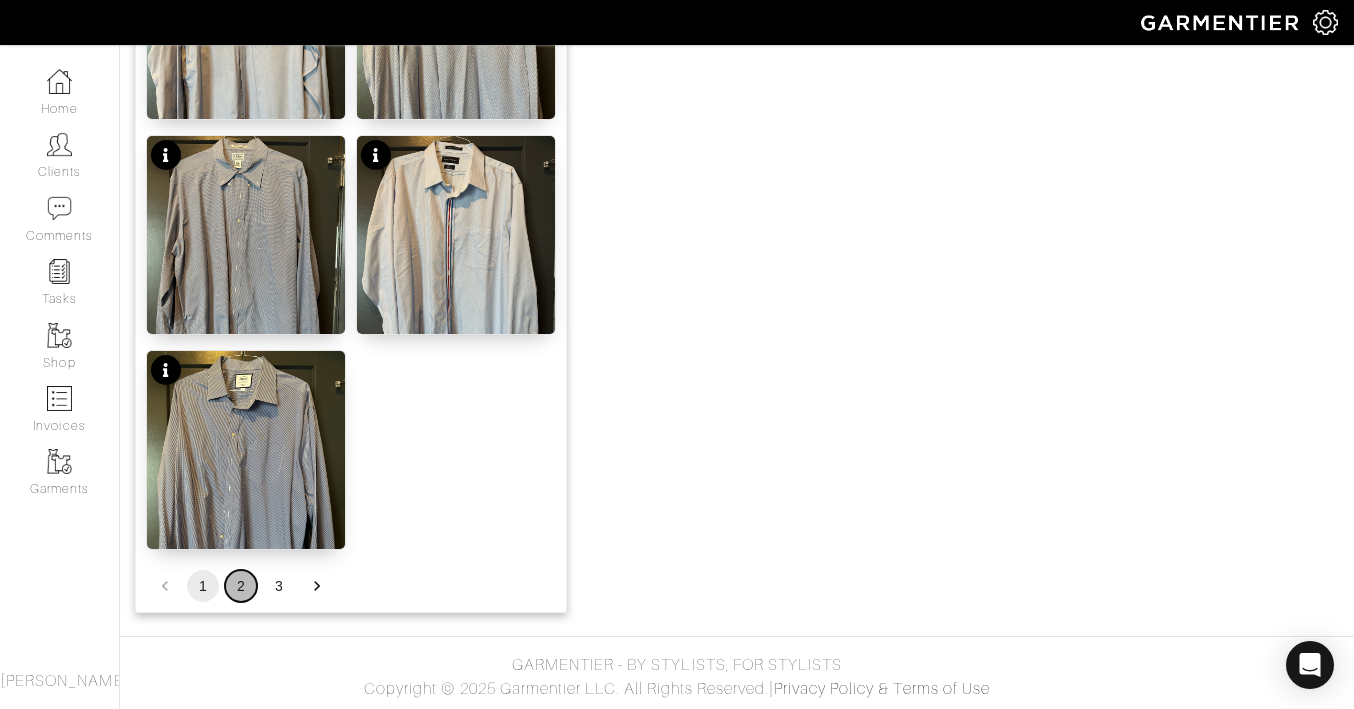 click on "2" at bounding box center (241, 586) 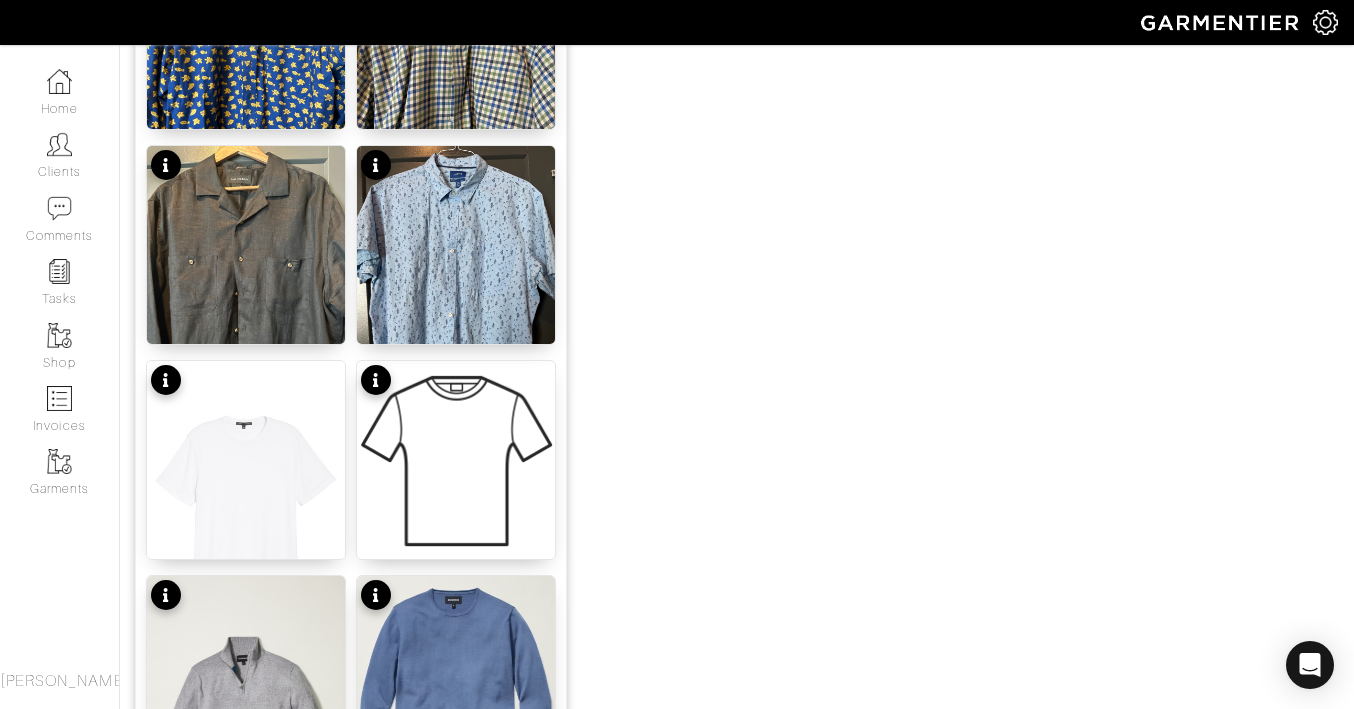 scroll, scrollTop: 1275, scrollLeft: 0, axis: vertical 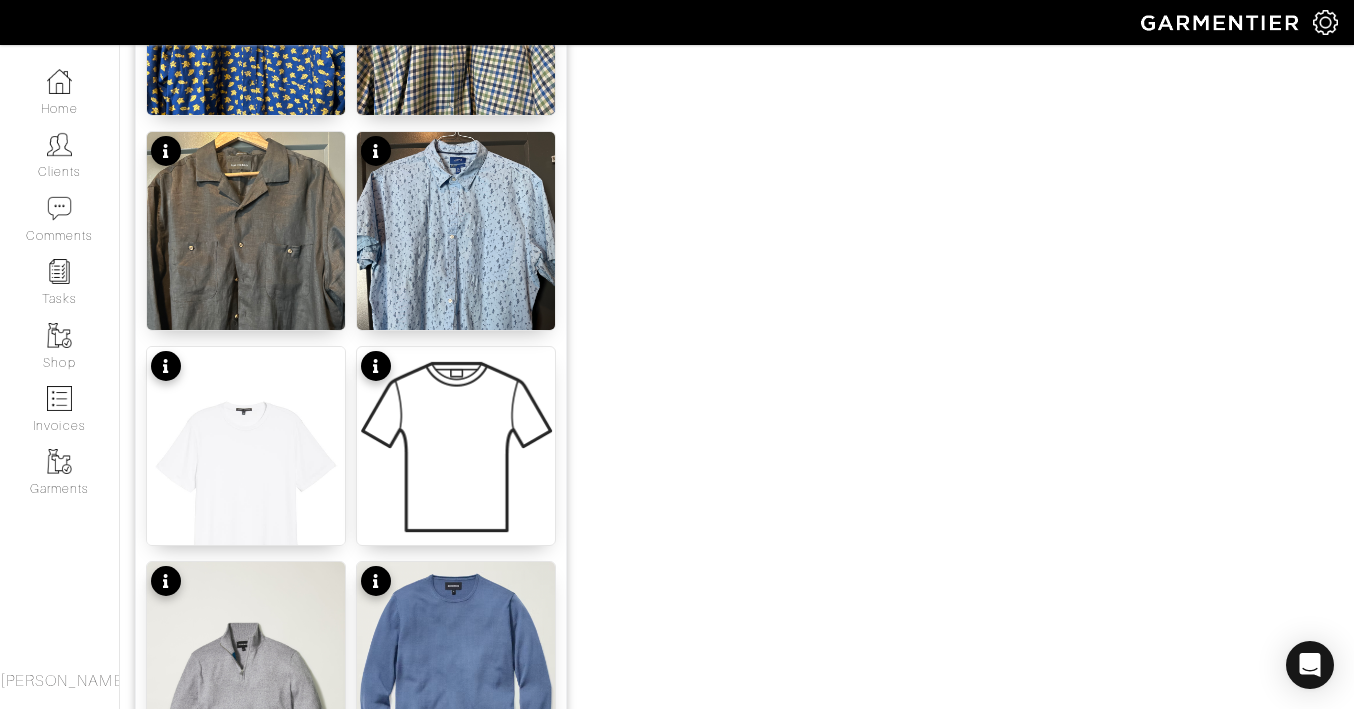 click on "Outfit Details Outfit Name Travel Outfit Description for Customer (optional) Outfit Items 9" Commuter Shorts Rhone Size  38 $53.90 Owned" at bounding box center [979, 404] 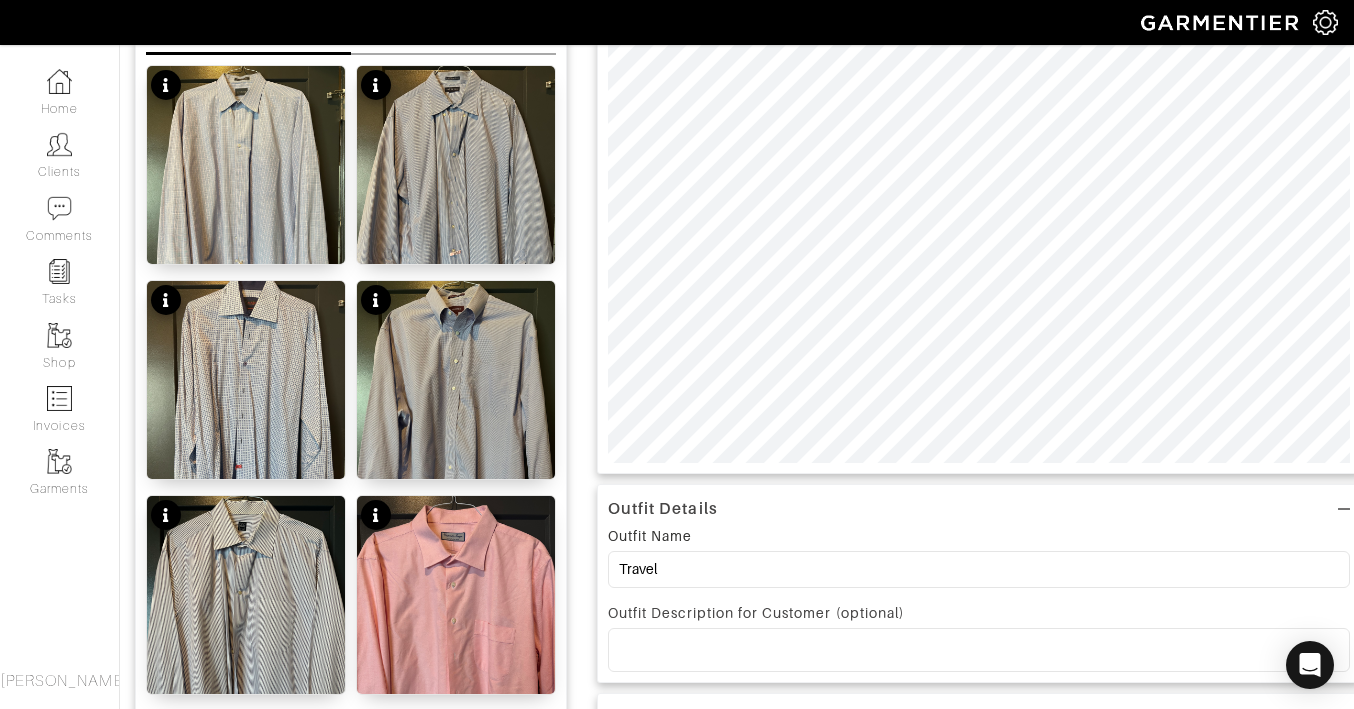 scroll, scrollTop: 31, scrollLeft: 0, axis: vertical 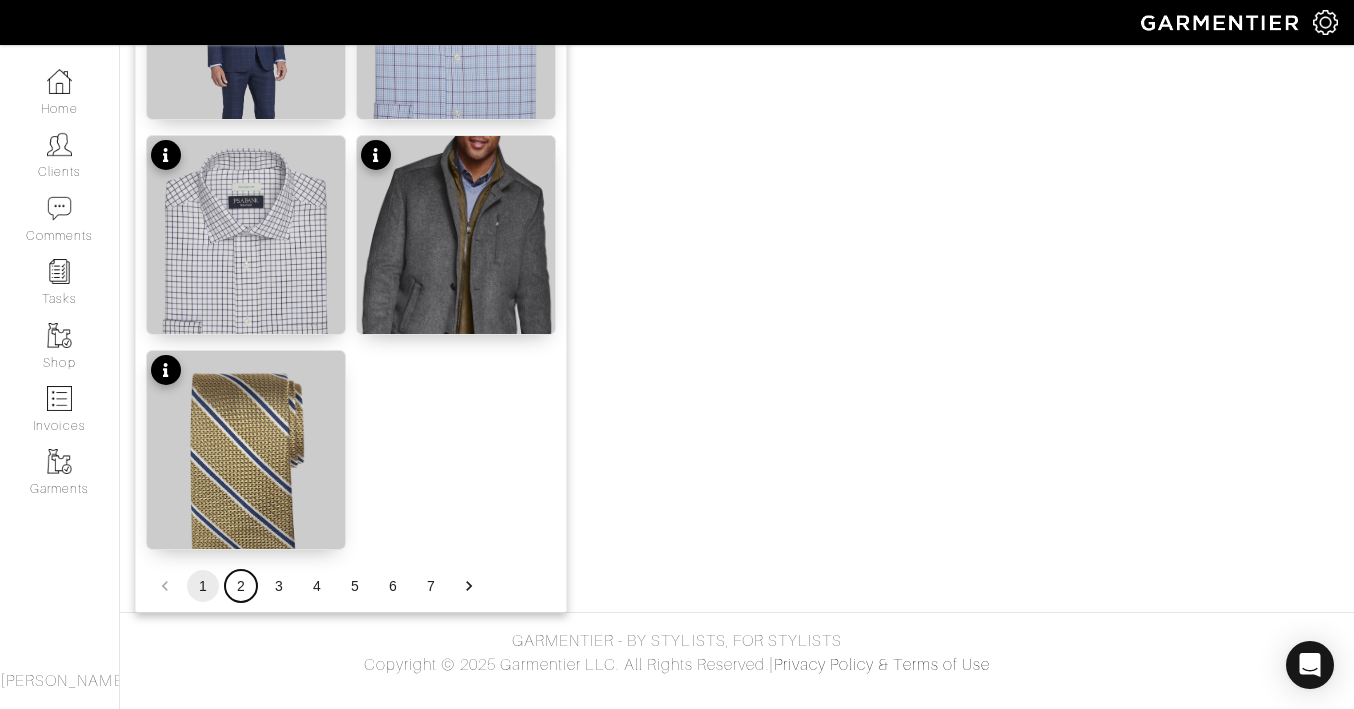 click on "2" at bounding box center [241, 586] 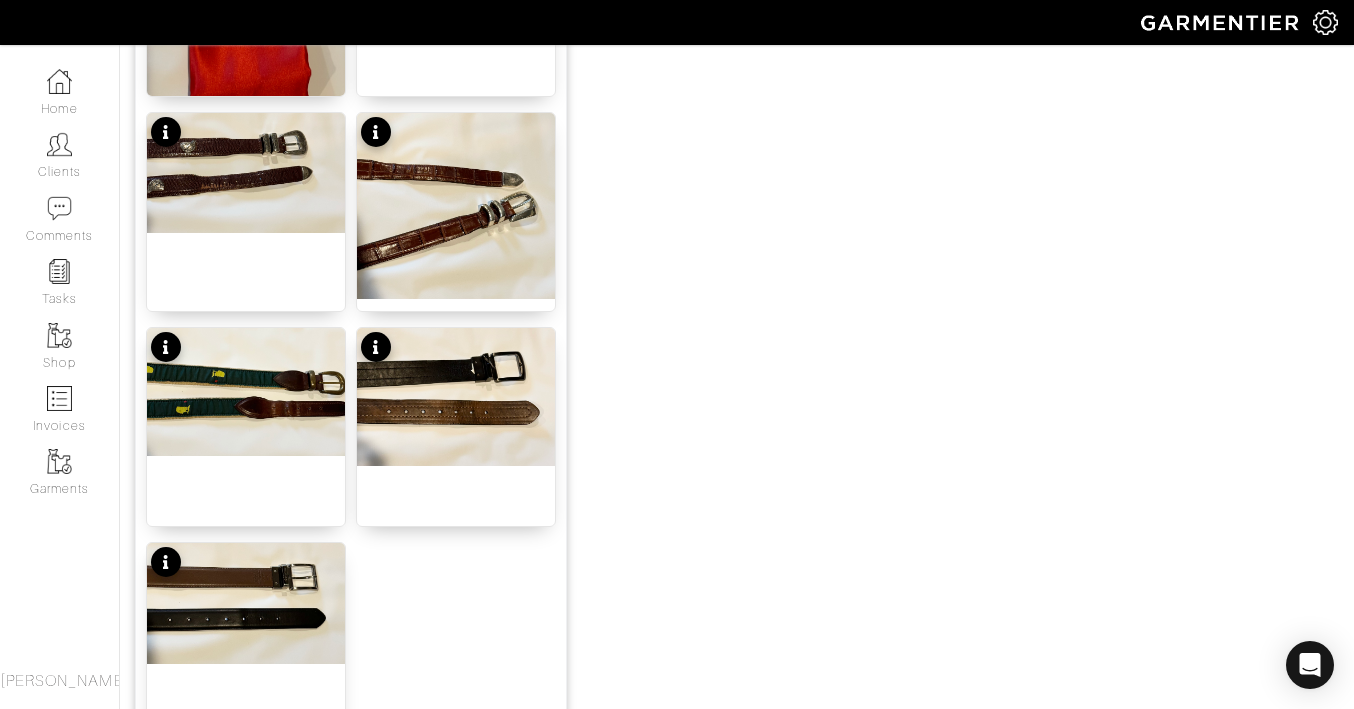 scroll, scrollTop: 2561, scrollLeft: 0, axis: vertical 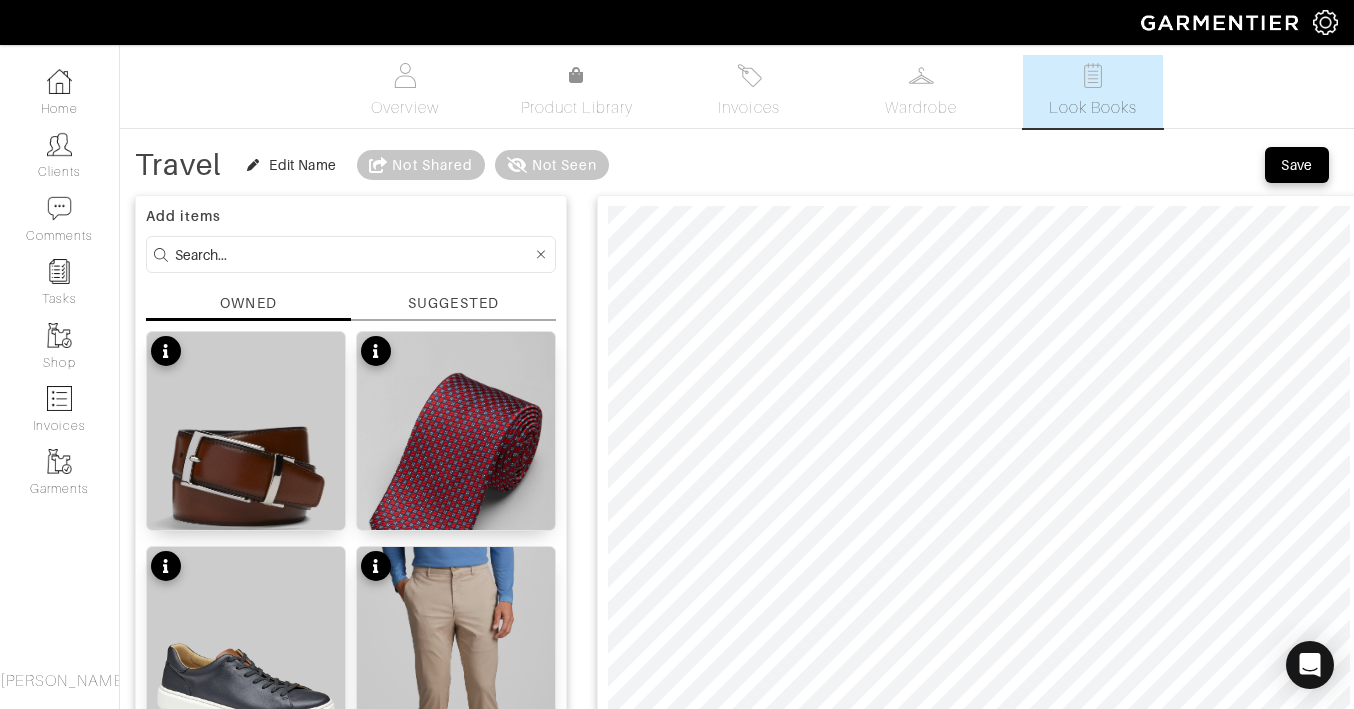 click at bounding box center [353, 254] 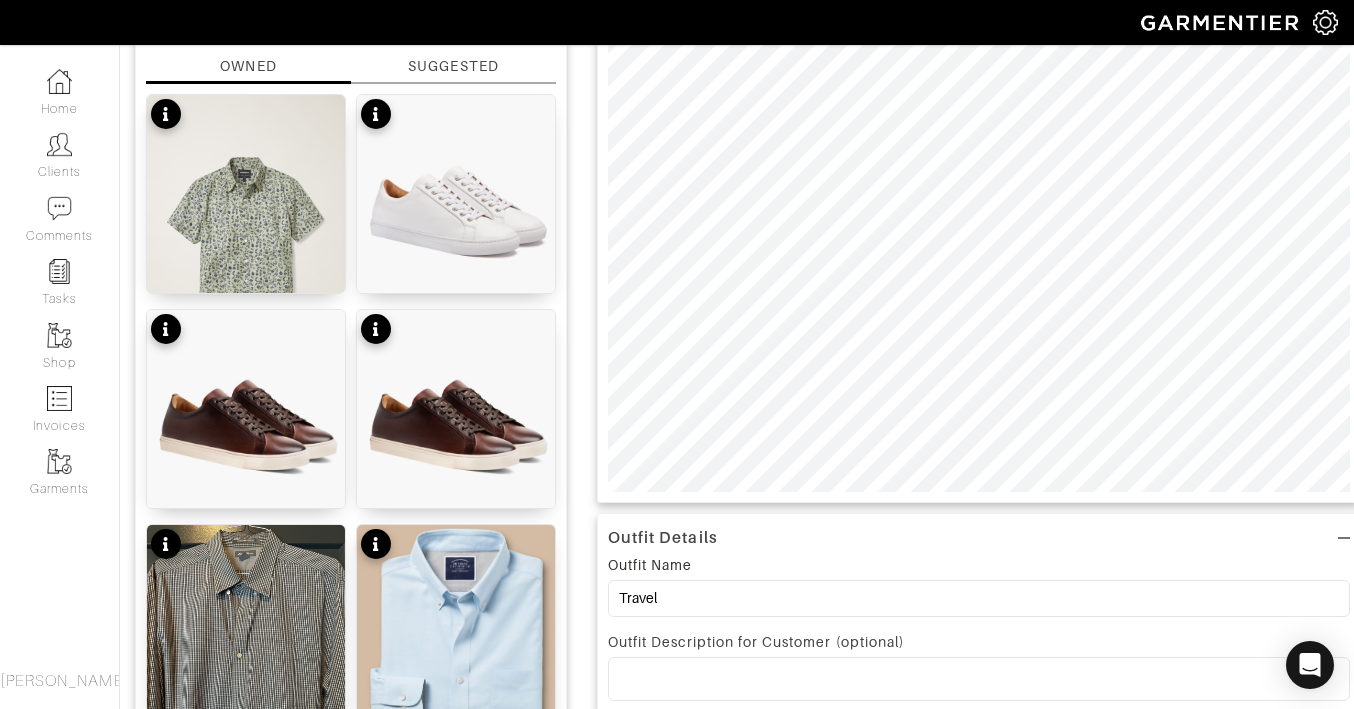 scroll, scrollTop: 244, scrollLeft: 0, axis: vertical 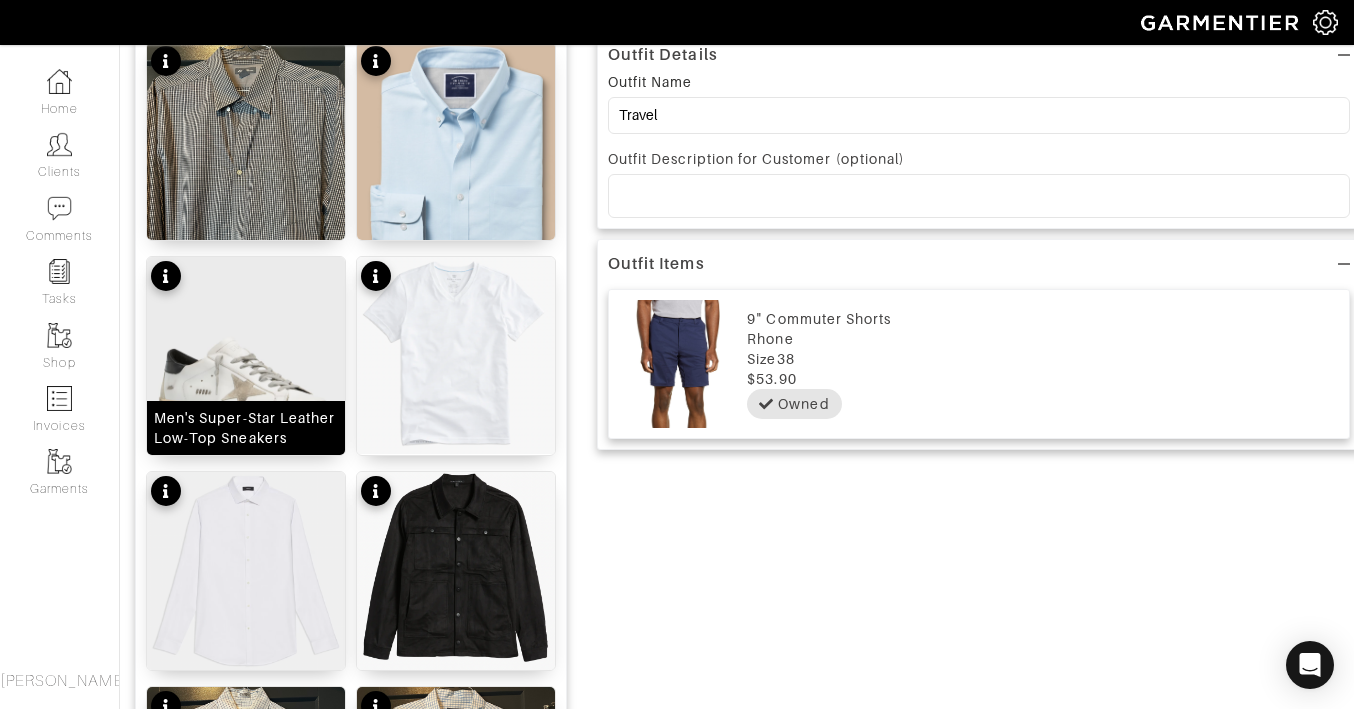 click at bounding box center (246, 381) 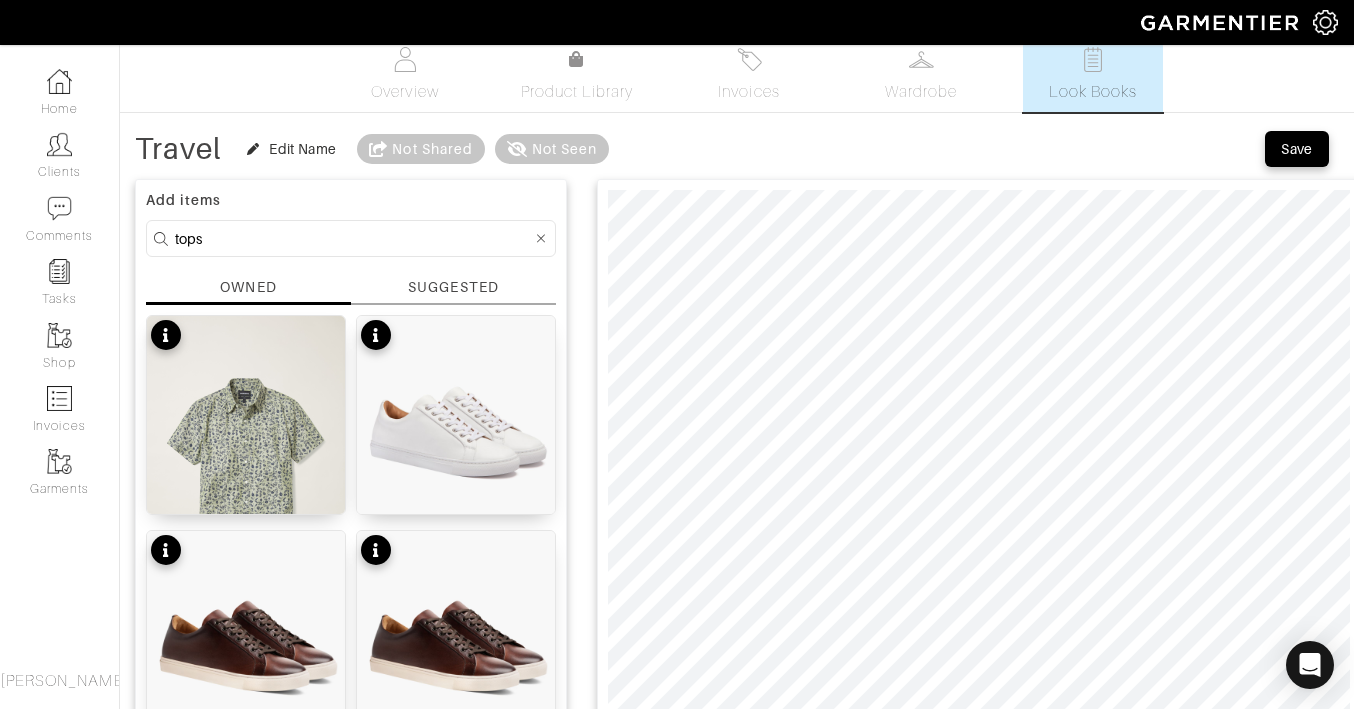 scroll, scrollTop: 0, scrollLeft: 0, axis: both 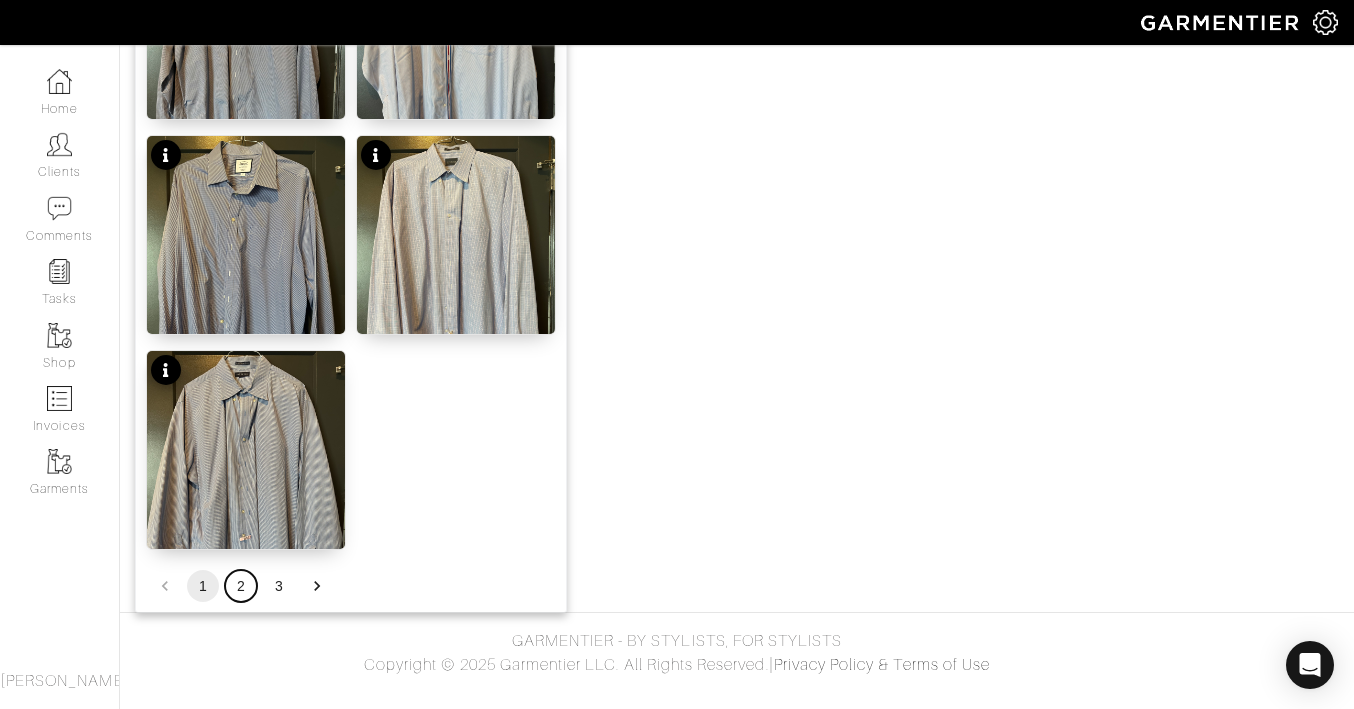 click on "2" at bounding box center (241, 586) 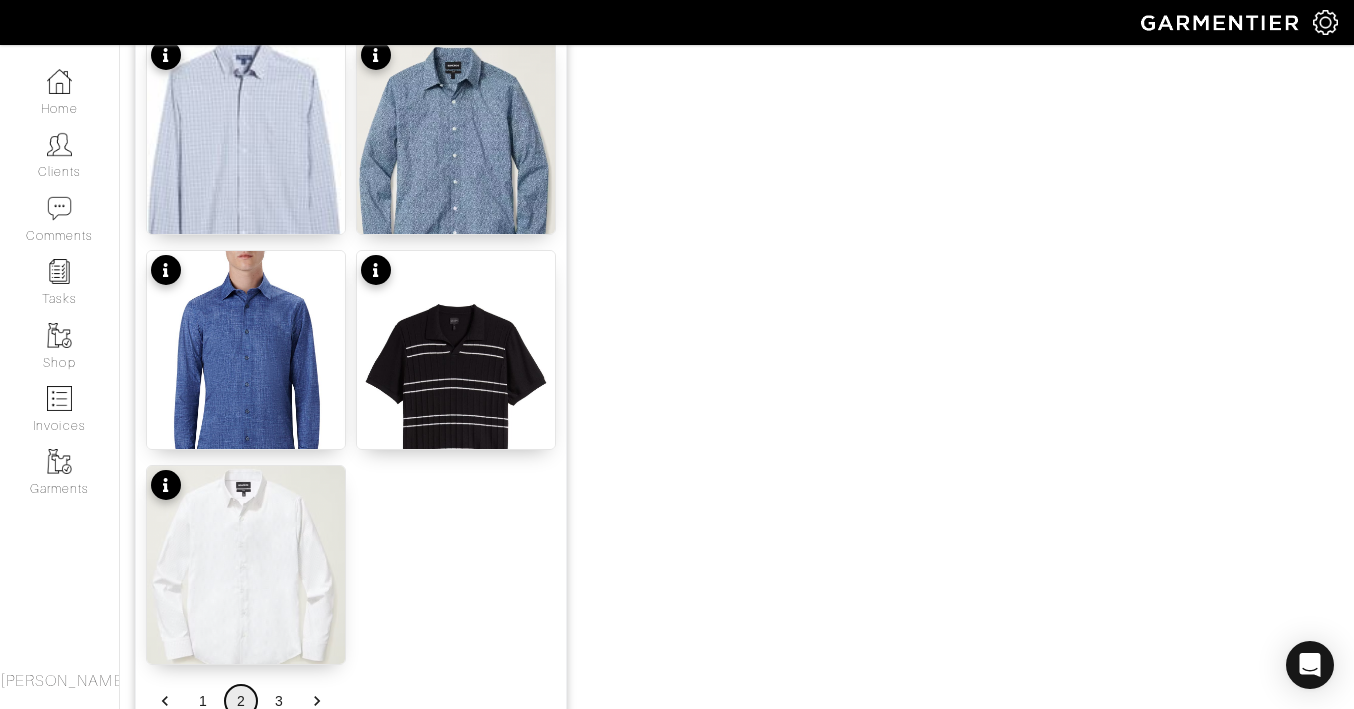 scroll, scrollTop: 2561, scrollLeft: 0, axis: vertical 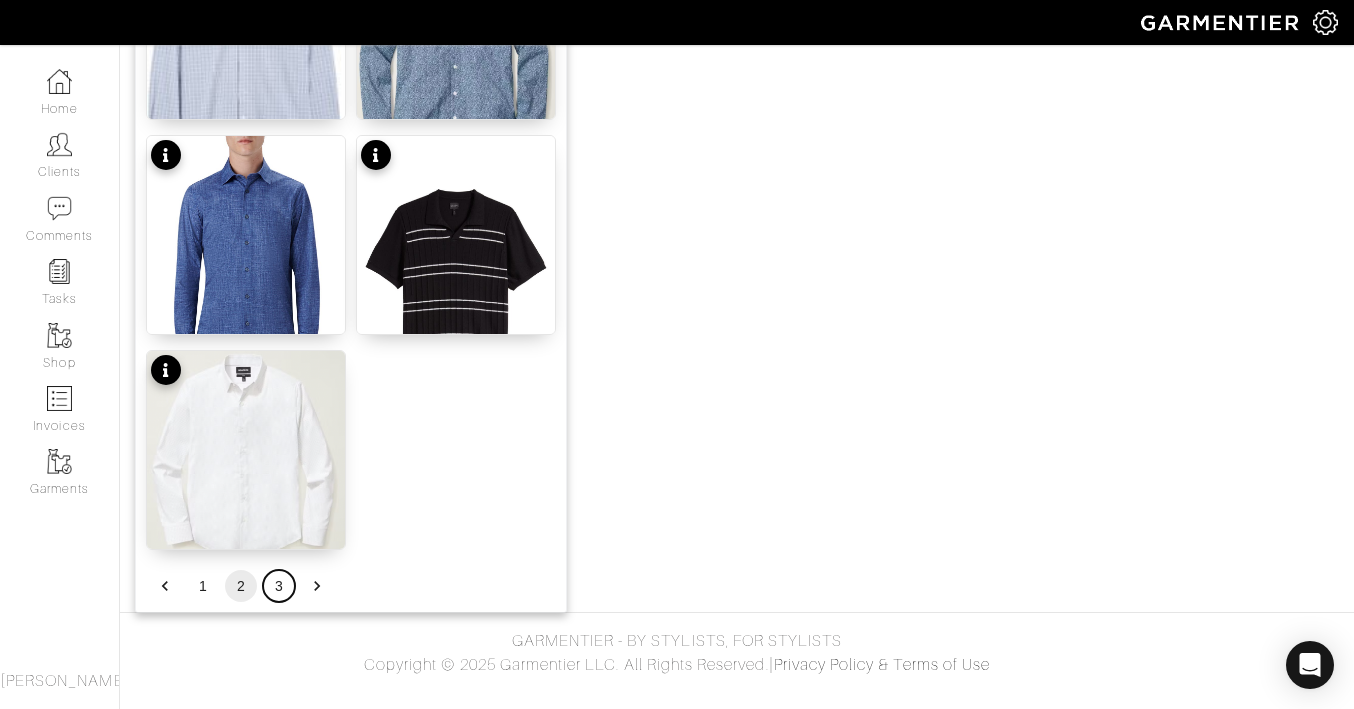 click on "3" at bounding box center [279, 586] 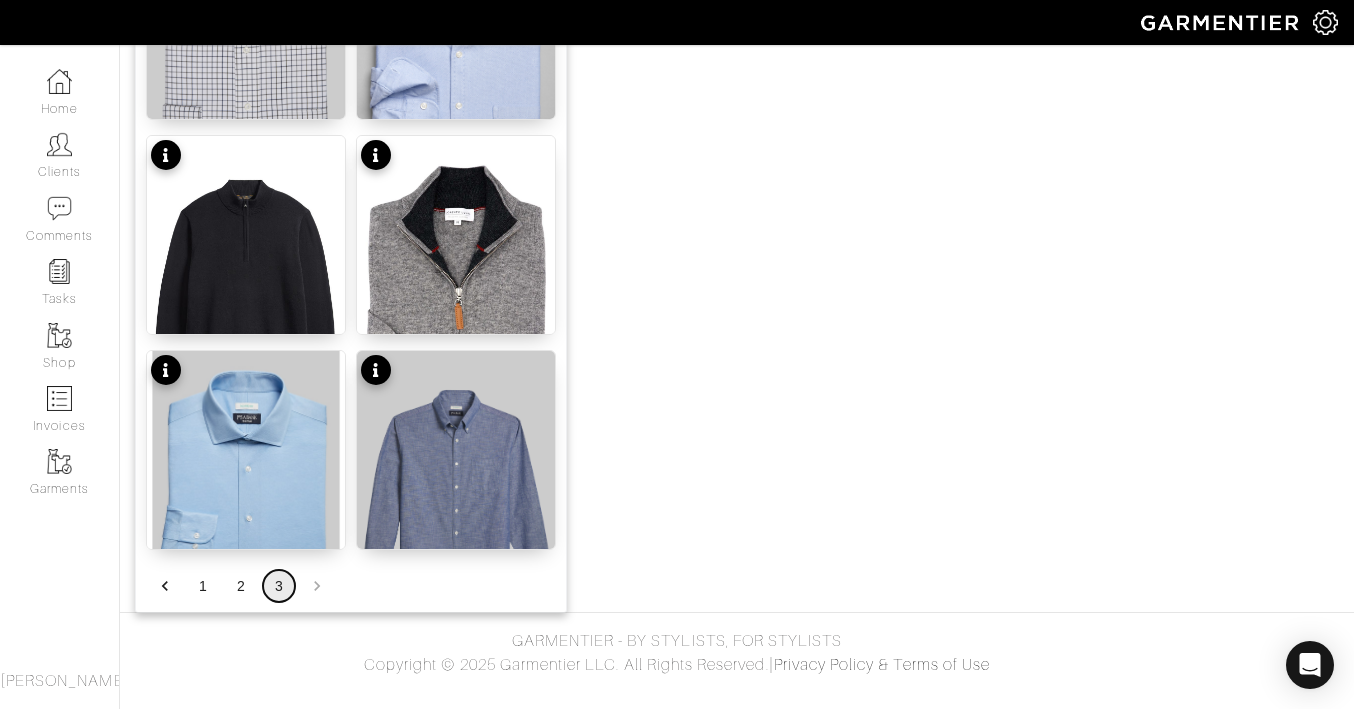 scroll, scrollTop: 1486, scrollLeft: 0, axis: vertical 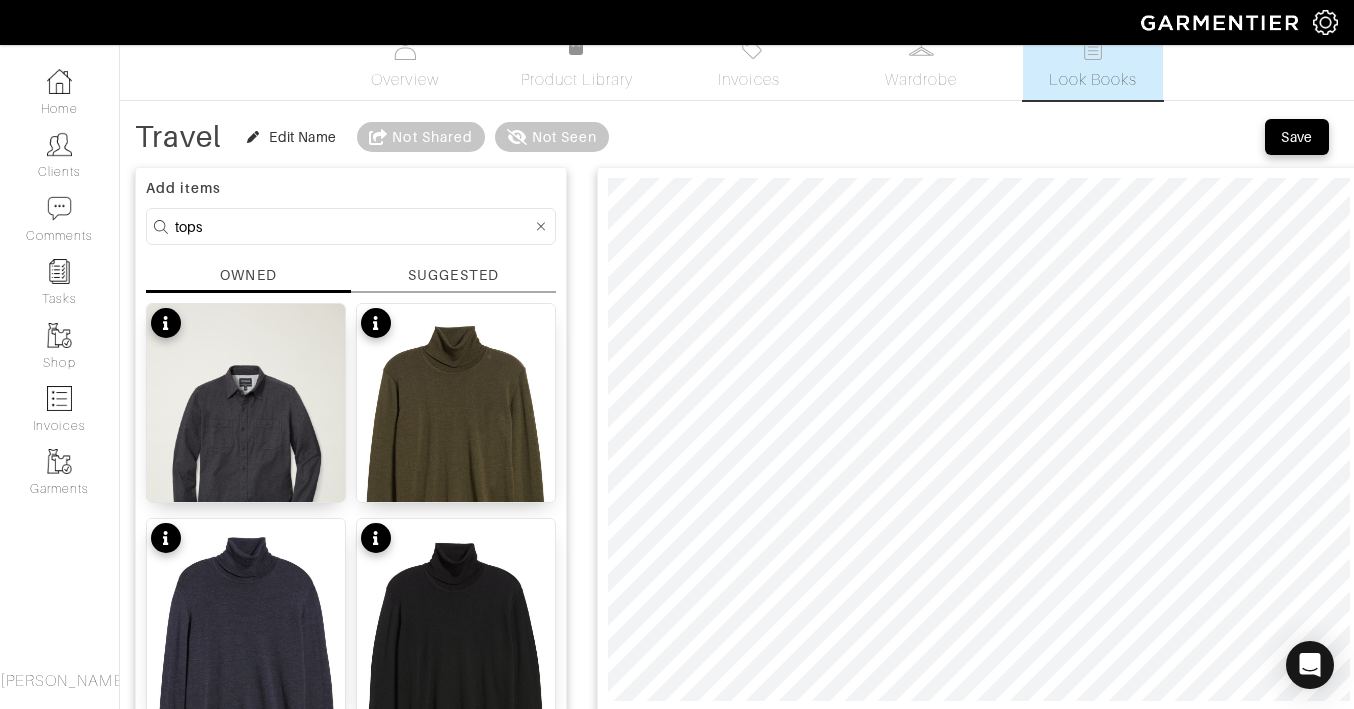 click on "SUGGESTED" at bounding box center (453, 275) 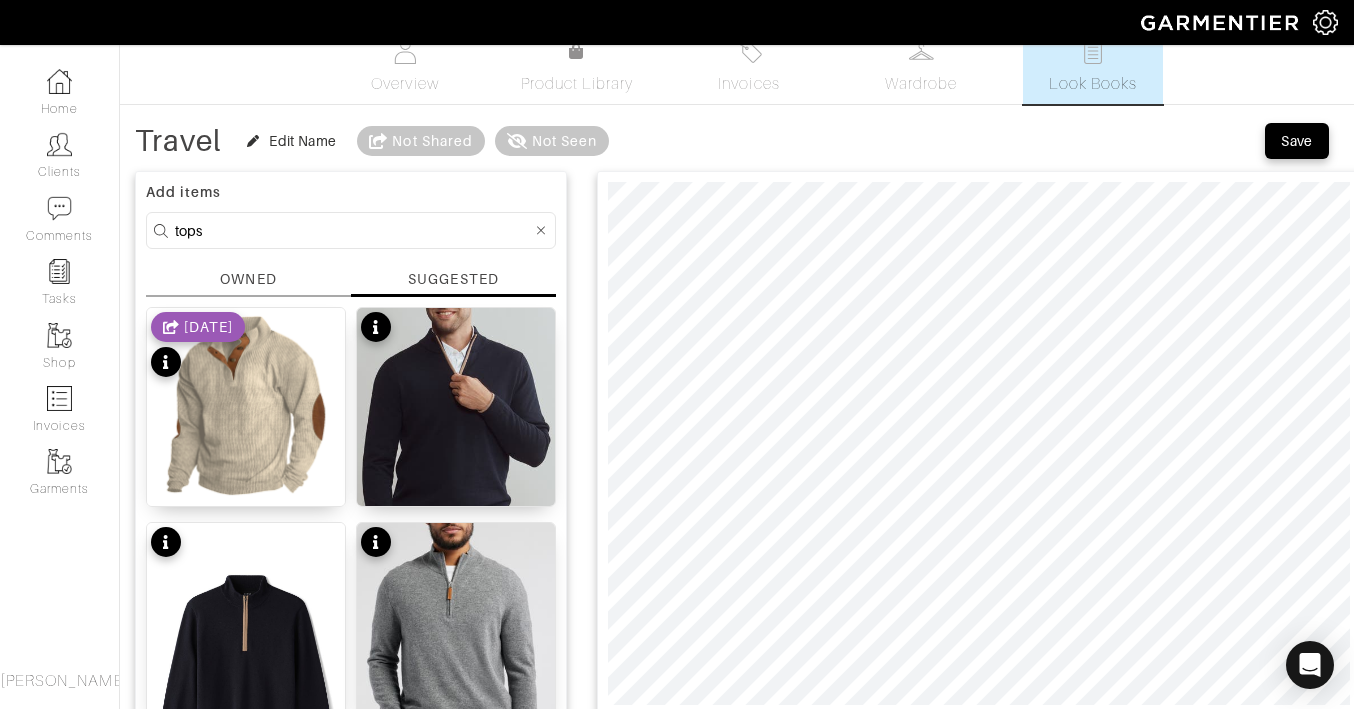 scroll, scrollTop: 0, scrollLeft: 0, axis: both 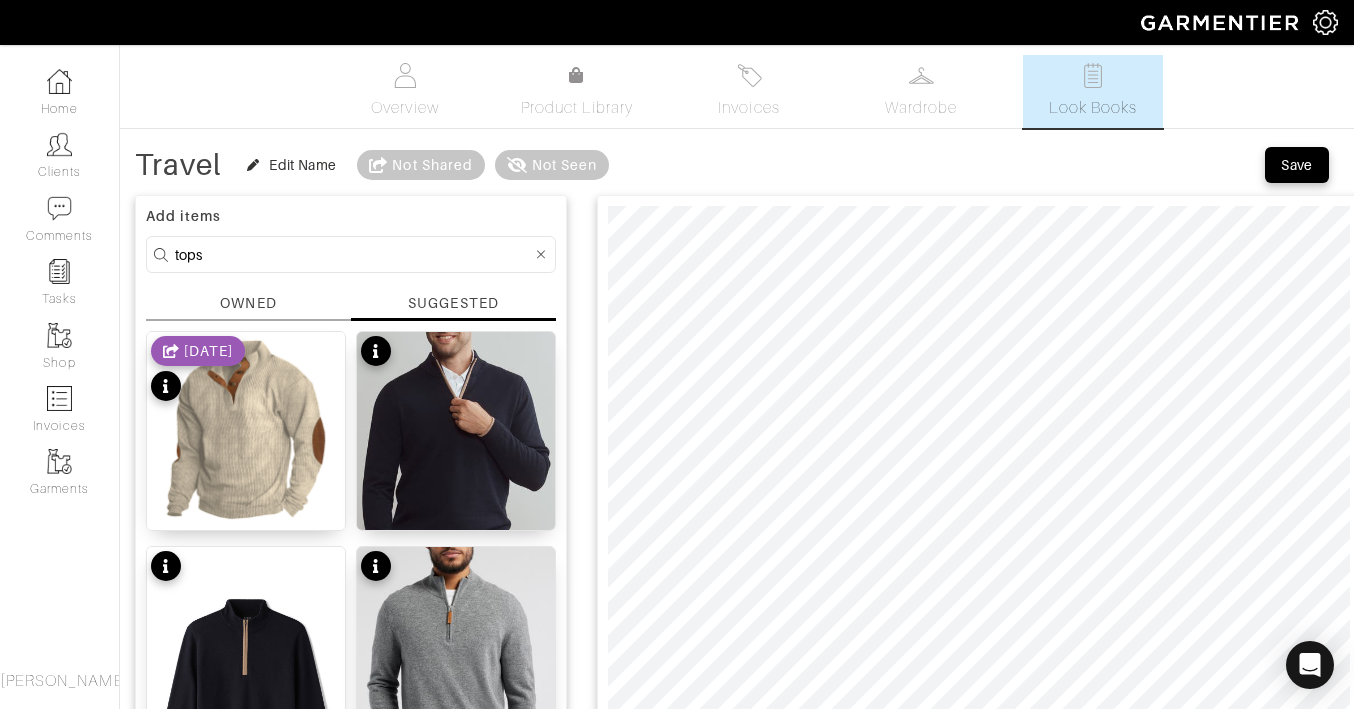 drag, startPoint x: 256, startPoint y: 255, endPoint x: -2, endPoint y: 242, distance: 258.3273 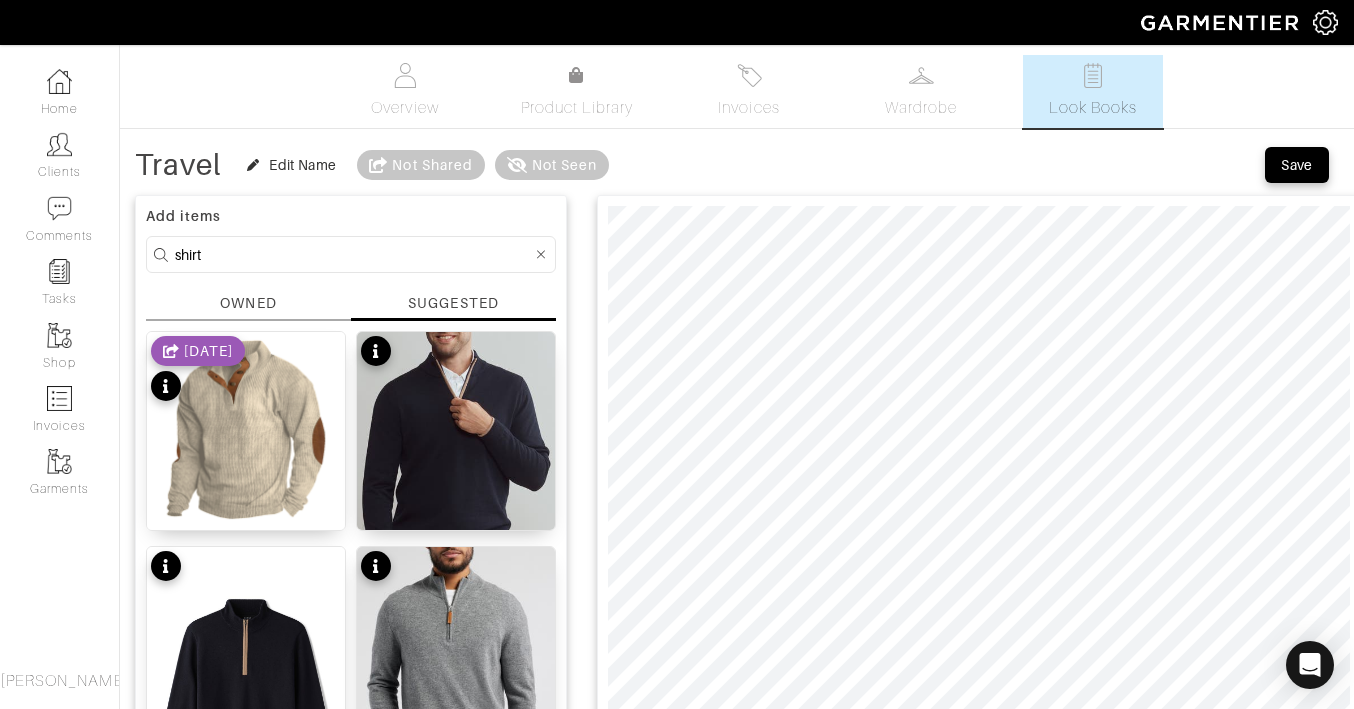 type on "shirt" 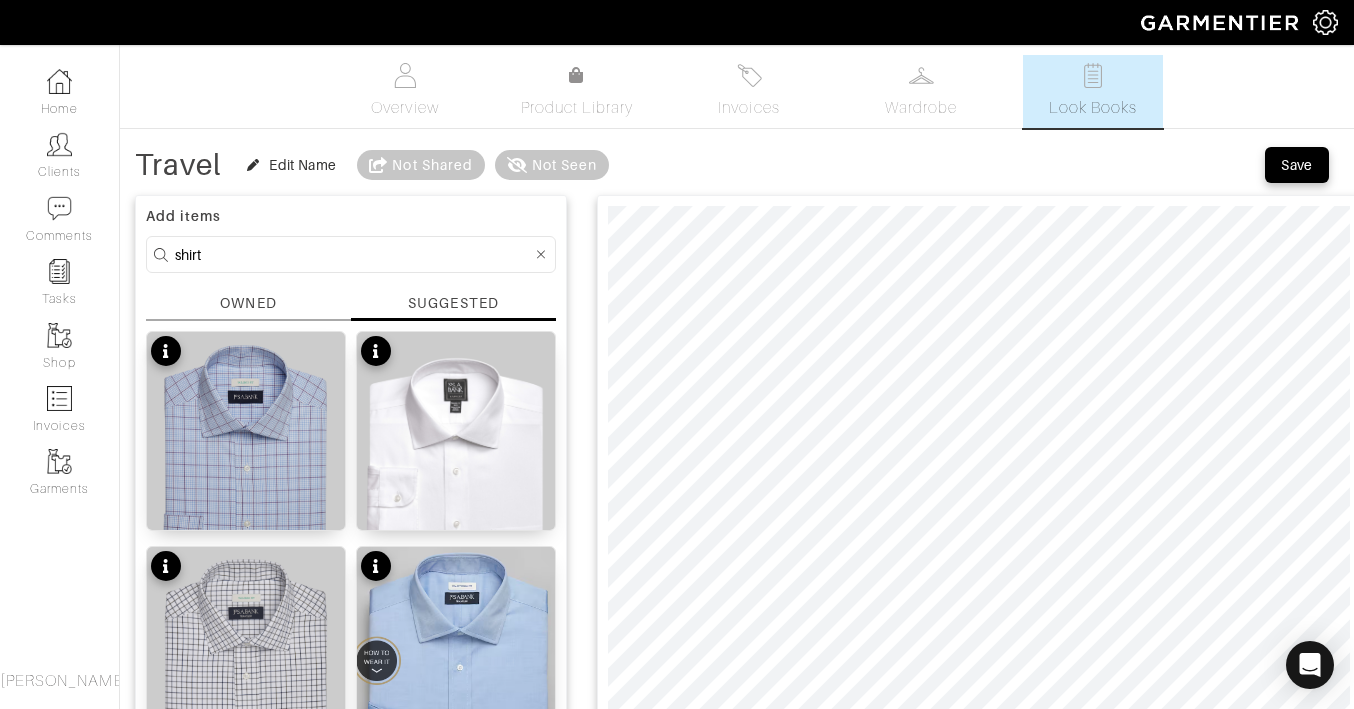 click on "OWNED" at bounding box center (248, 303) 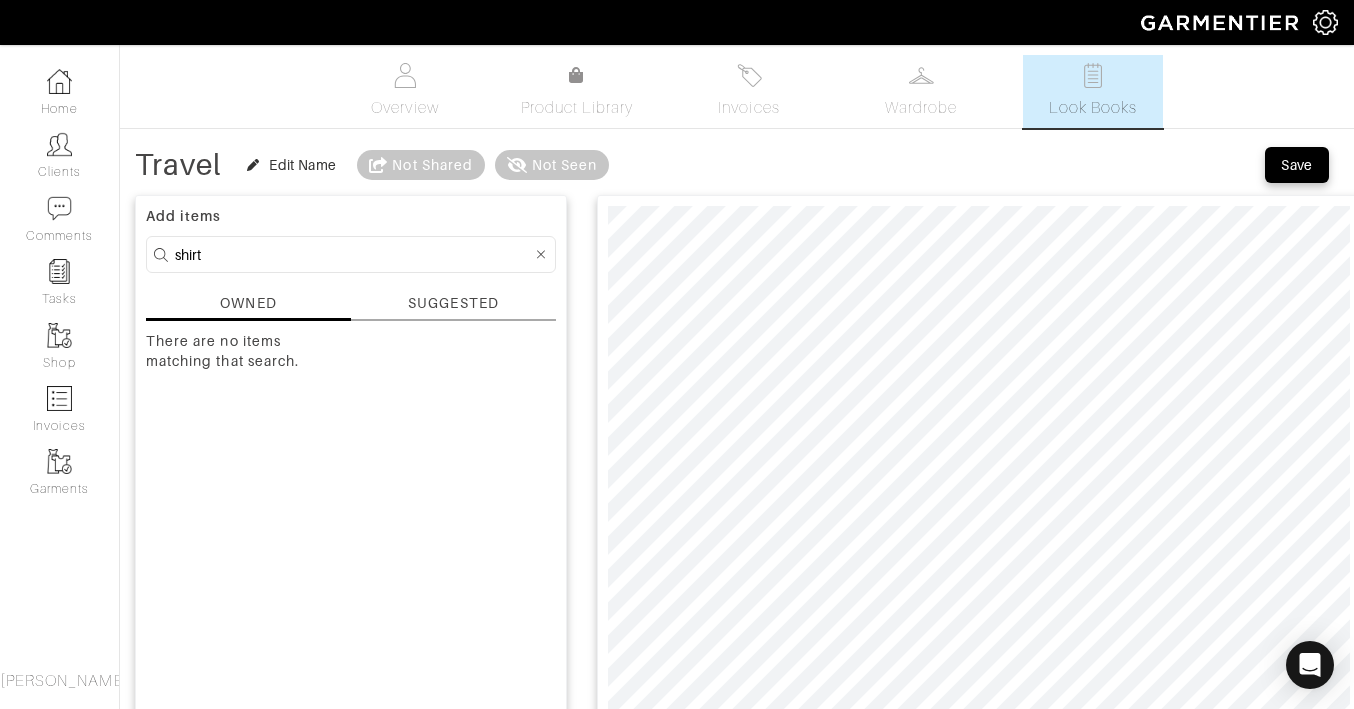 click on "OWNED" at bounding box center [248, 303] 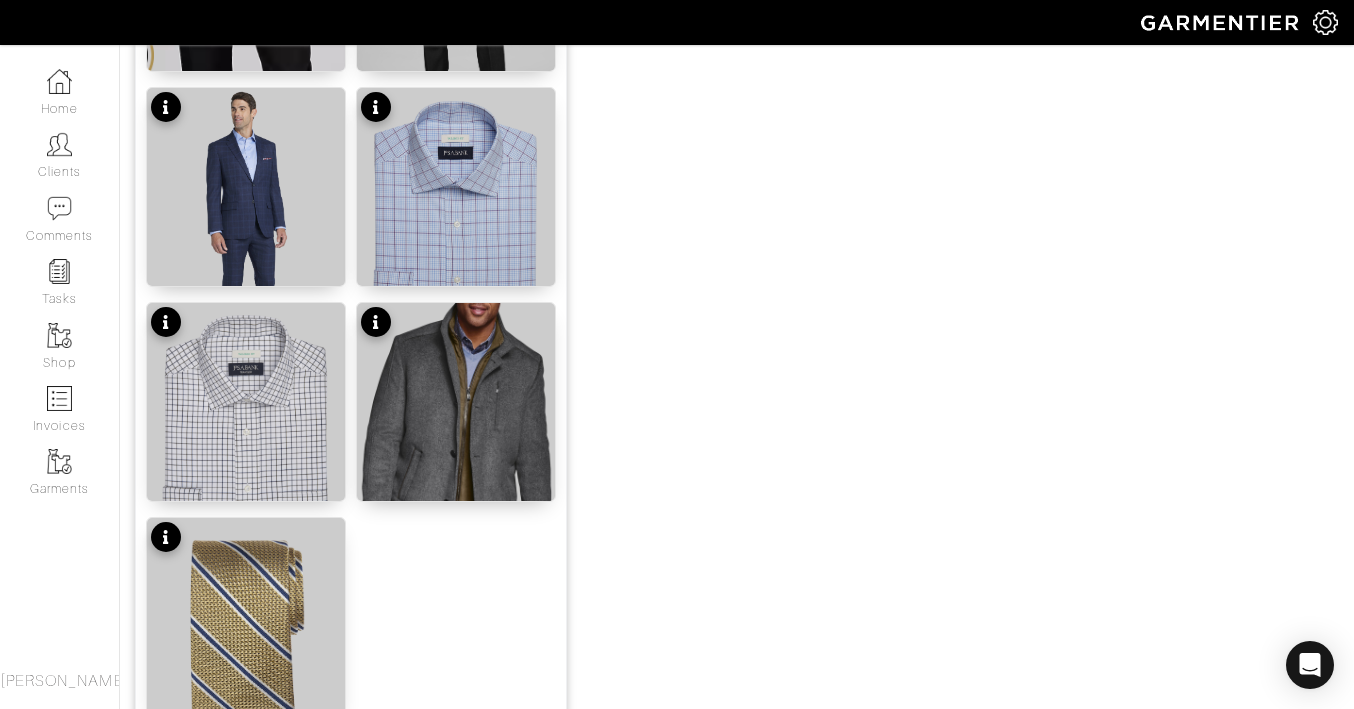 scroll, scrollTop: 2561, scrollLeft: 0, axis: vertical 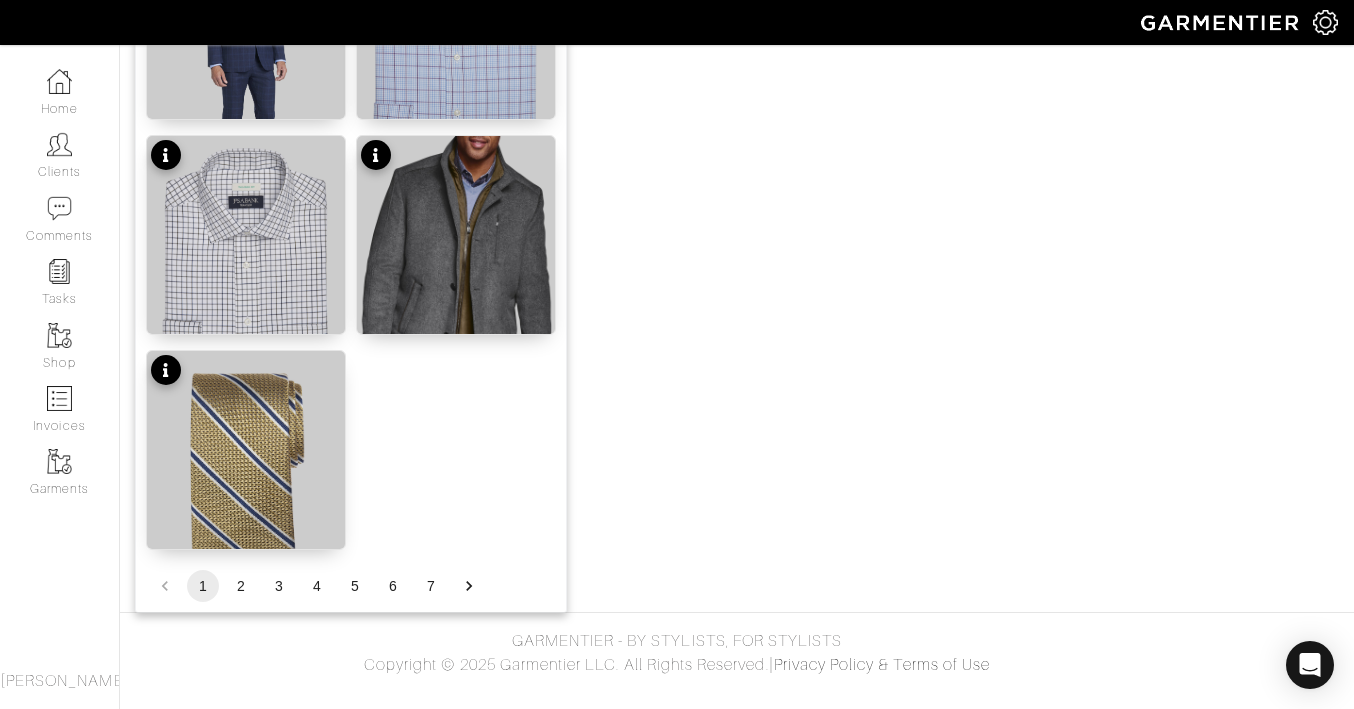 type 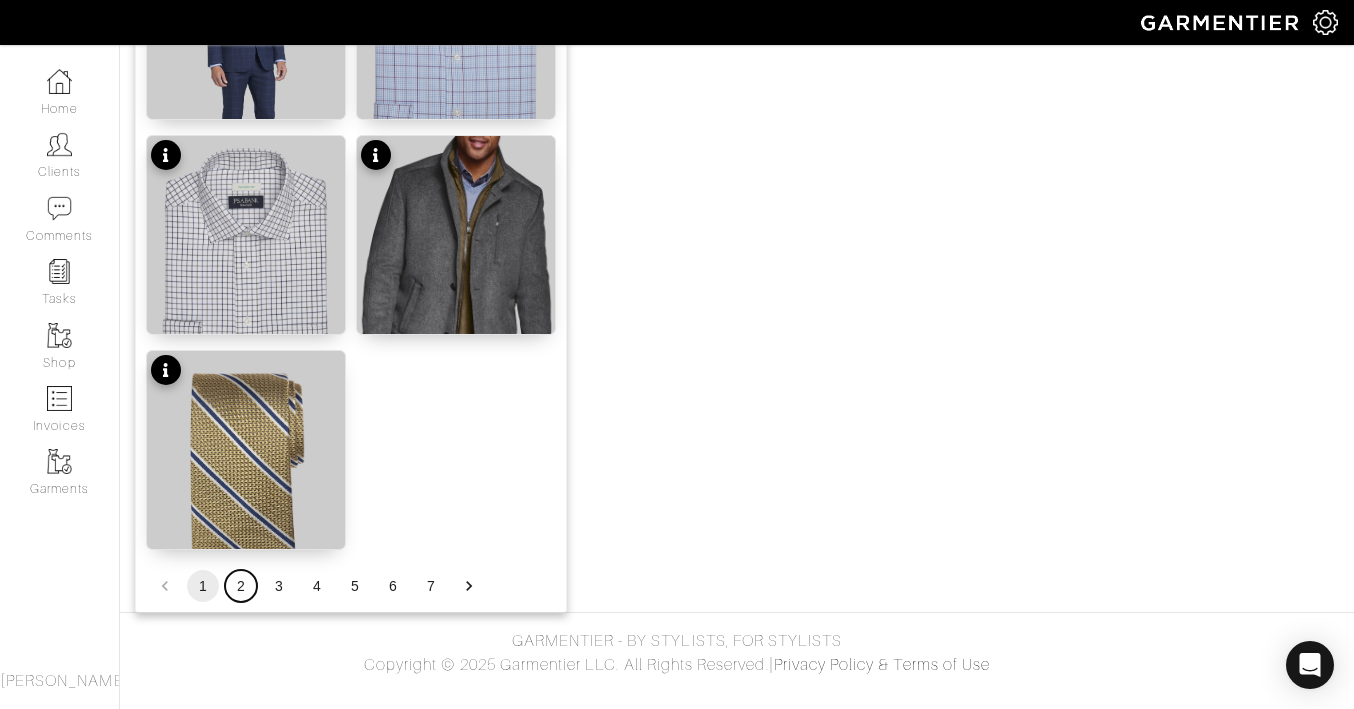 click on "2" at bounding box center [241, 586] 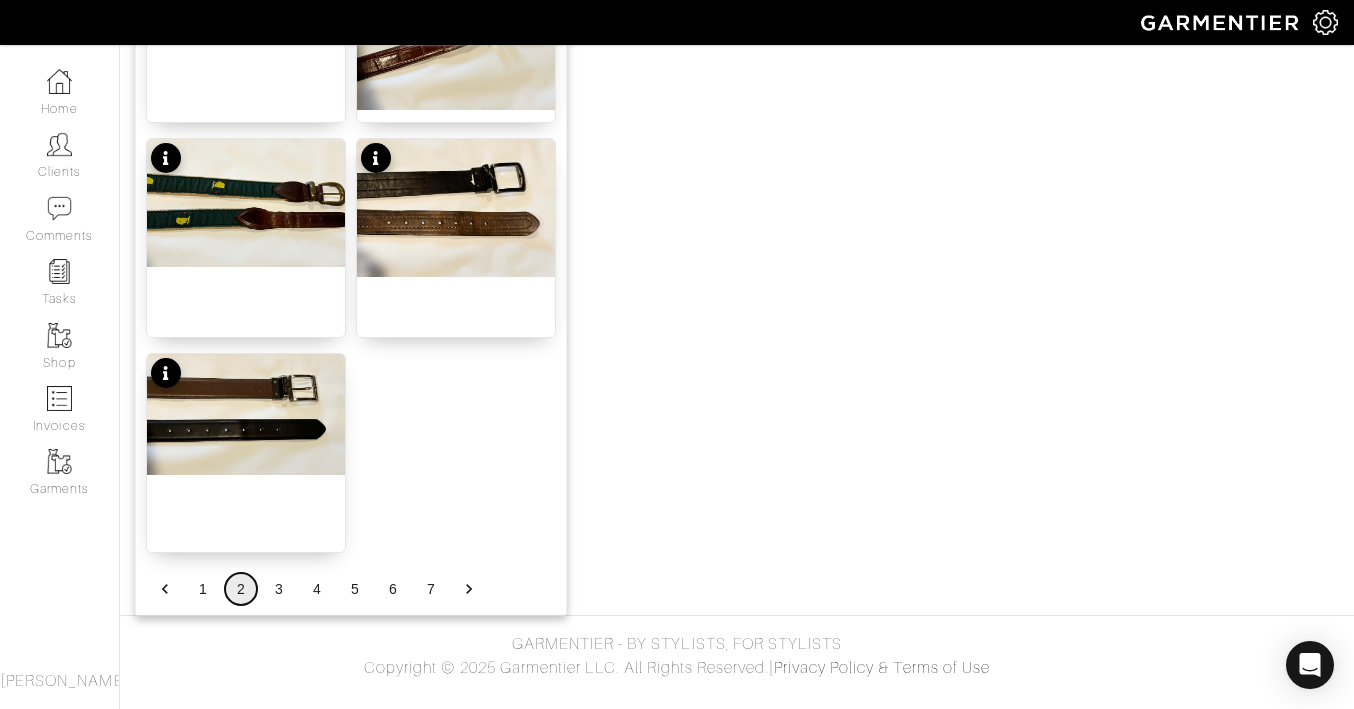 scroll, scrollTop: 2561, scrollLeft: 0, axis: vertical 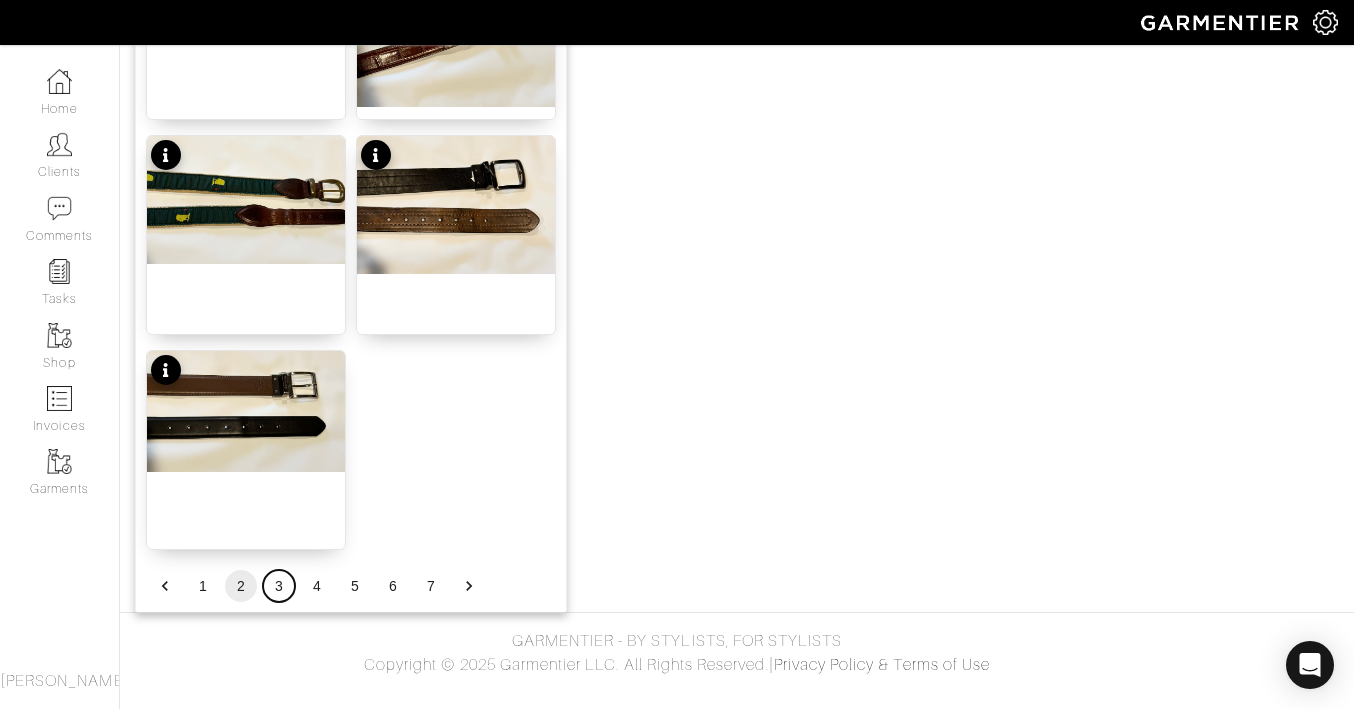 click on "3" at bounding box center (279, 586) 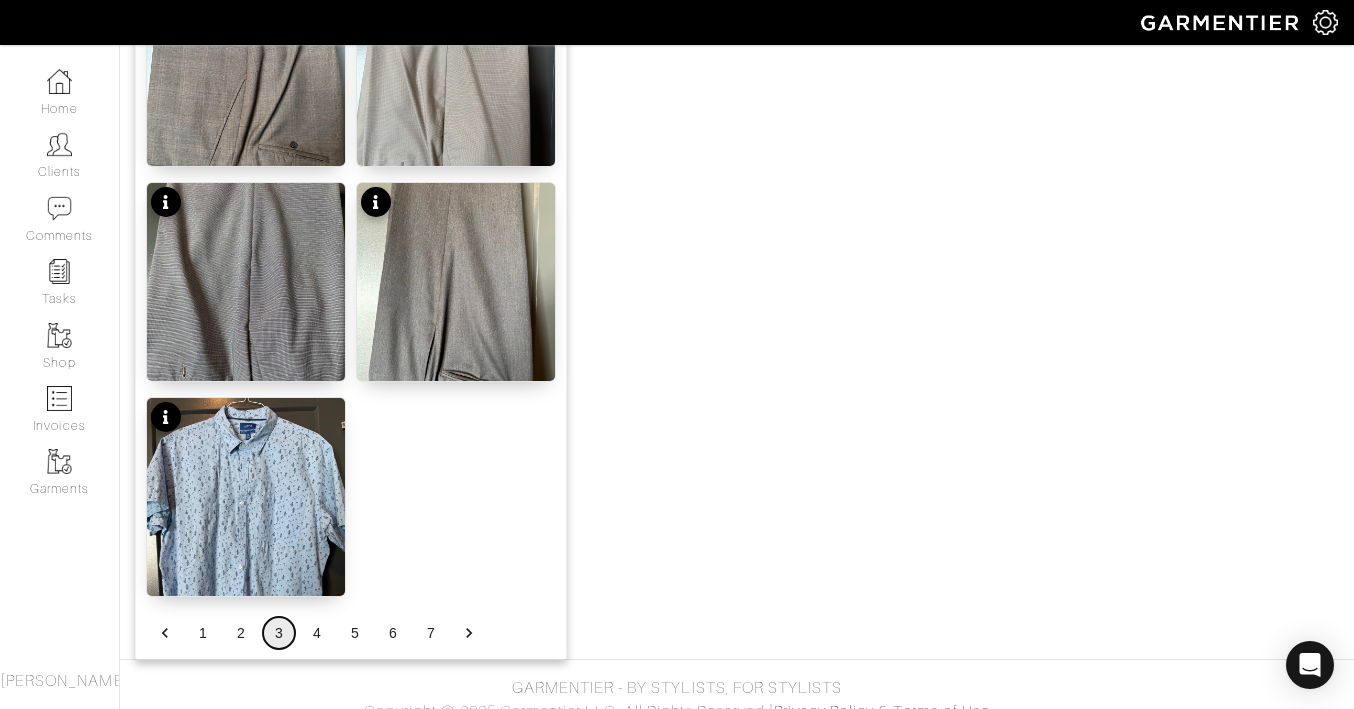 scroll, scrollTop: 2561, scrollLeft: 0, axis: vertical 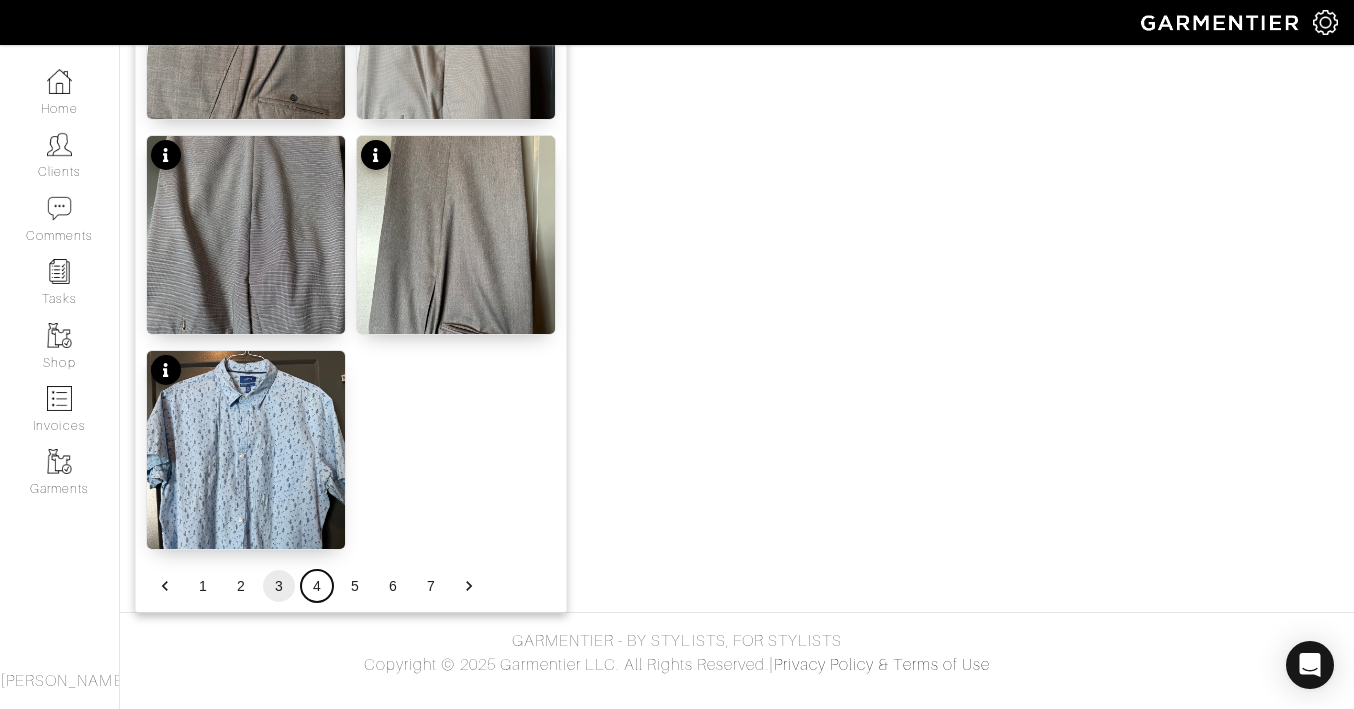 click on "4" at bounding box center (317, 586) 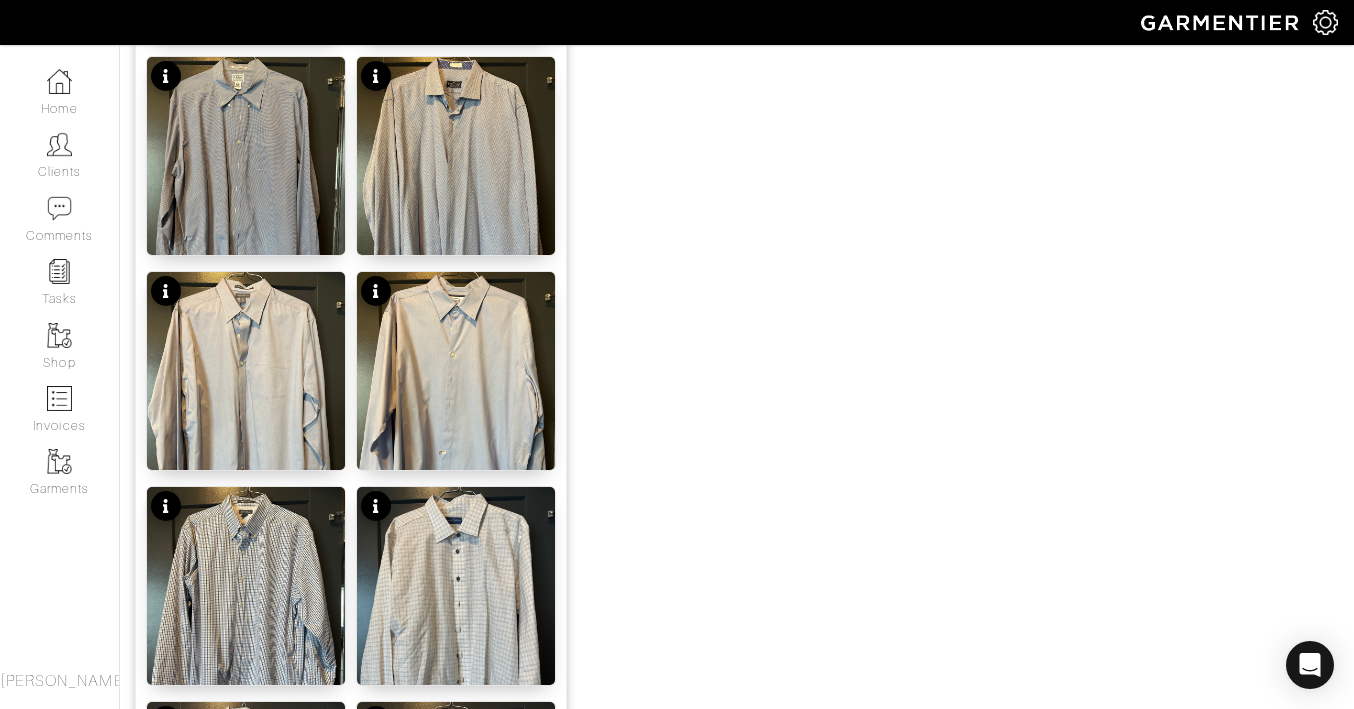 scroll, scrollTop: 2561, scrollLeft: 0, axis: vertical 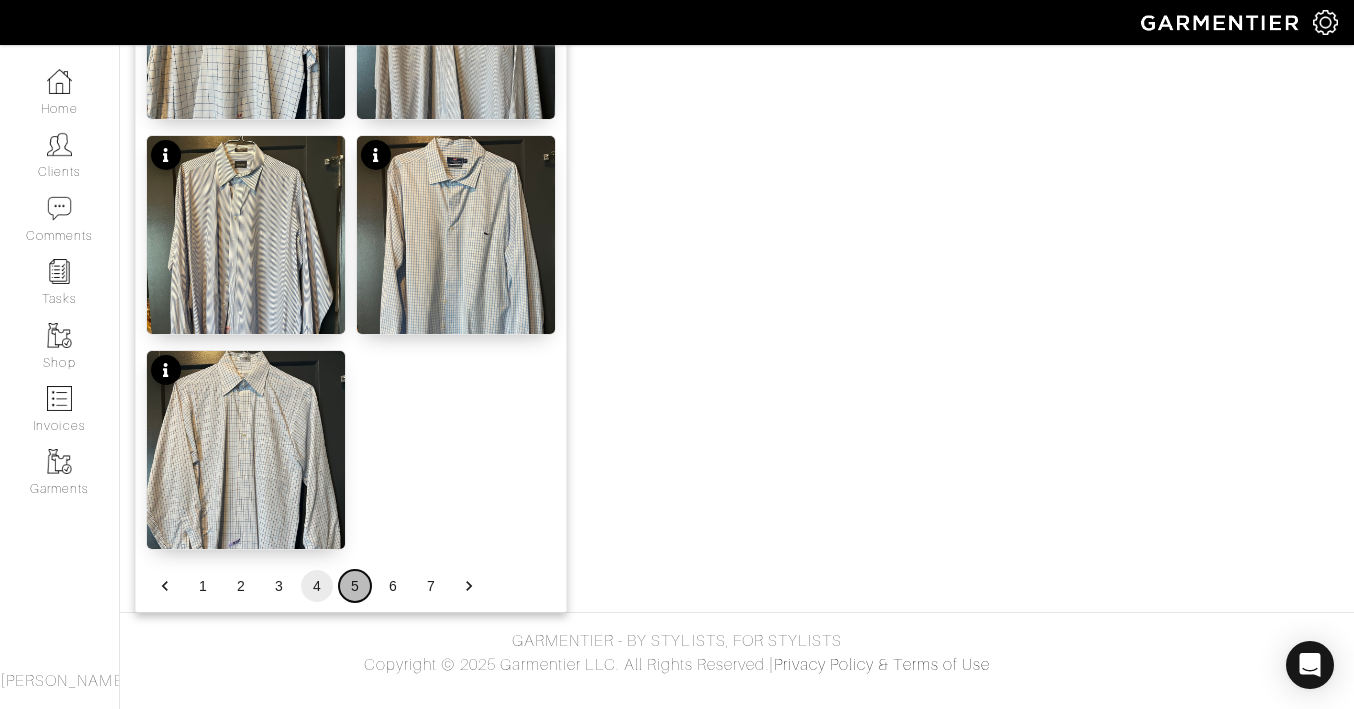 click on "5" at bounding box center (355, 586) 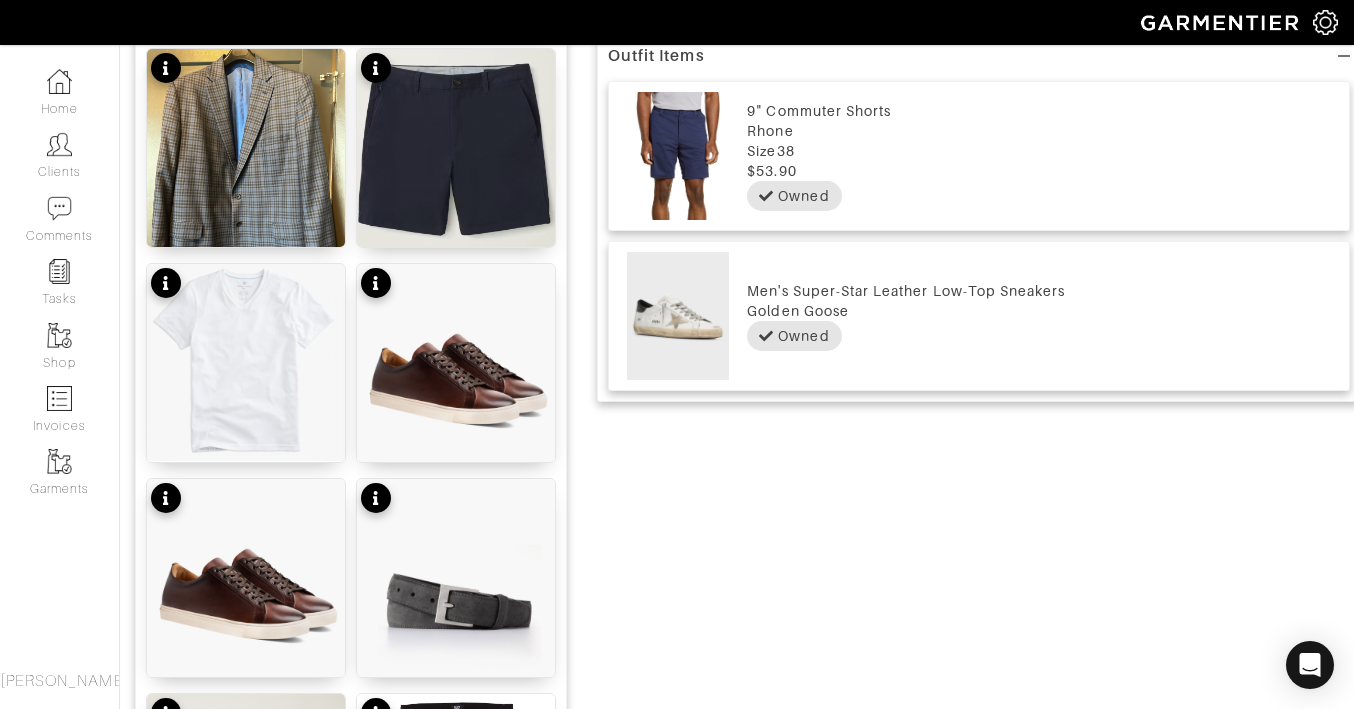 scroll, scrollTop: 871, scrollLeft: 0, axis: vertical 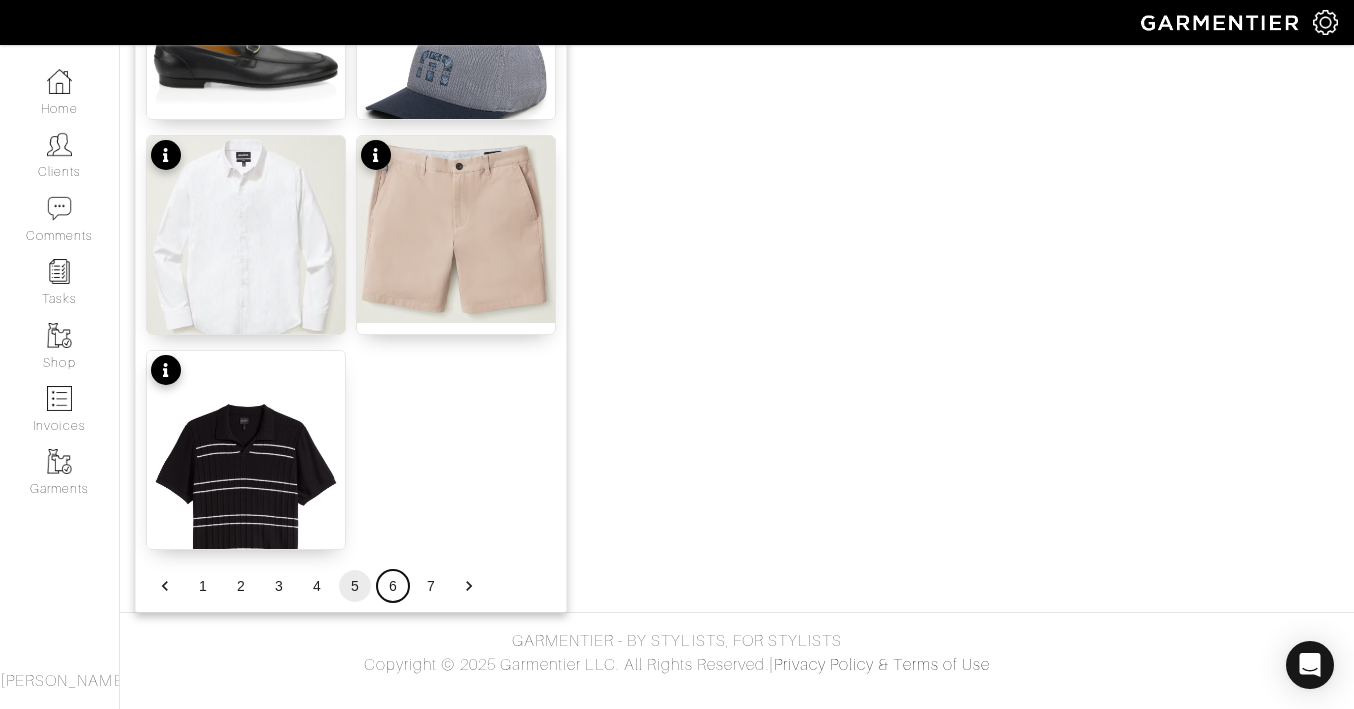 click on "6" at bounding box center (393, 586) 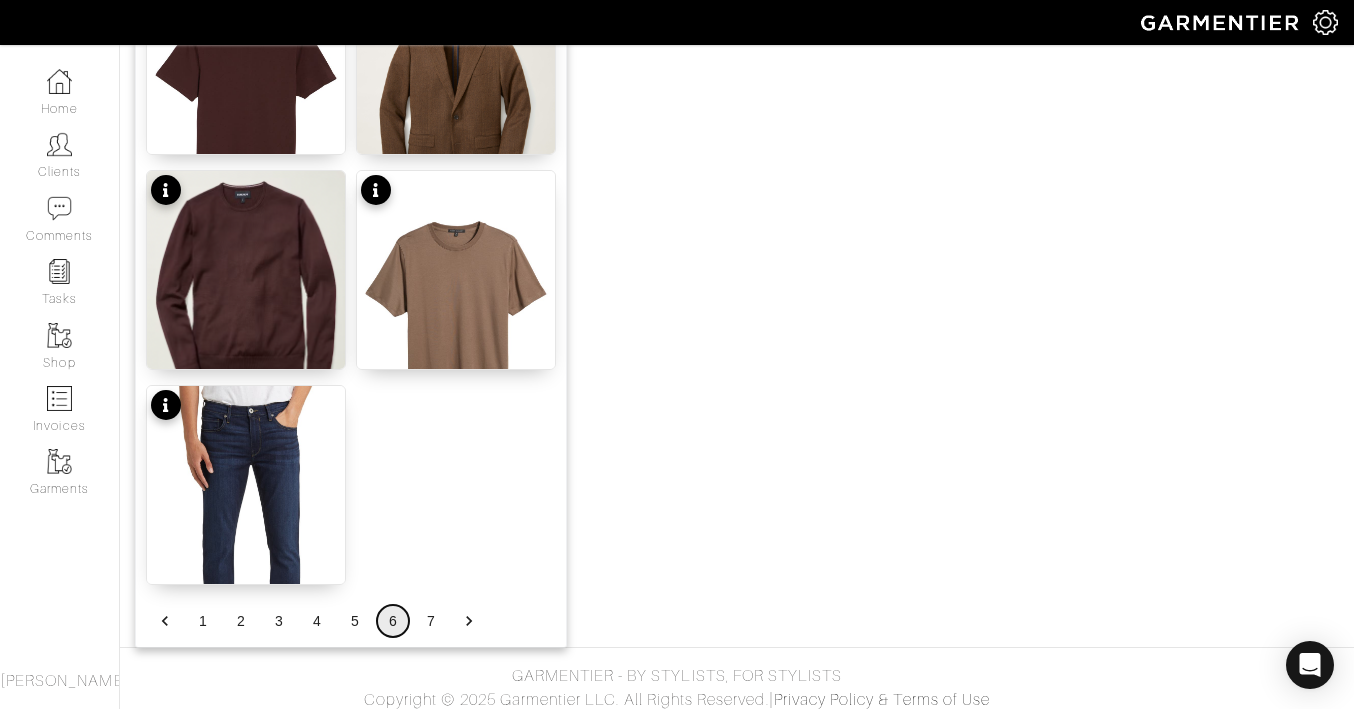 scroll, scrollTop: 2561, scrollLeft: 0, axis: vertical 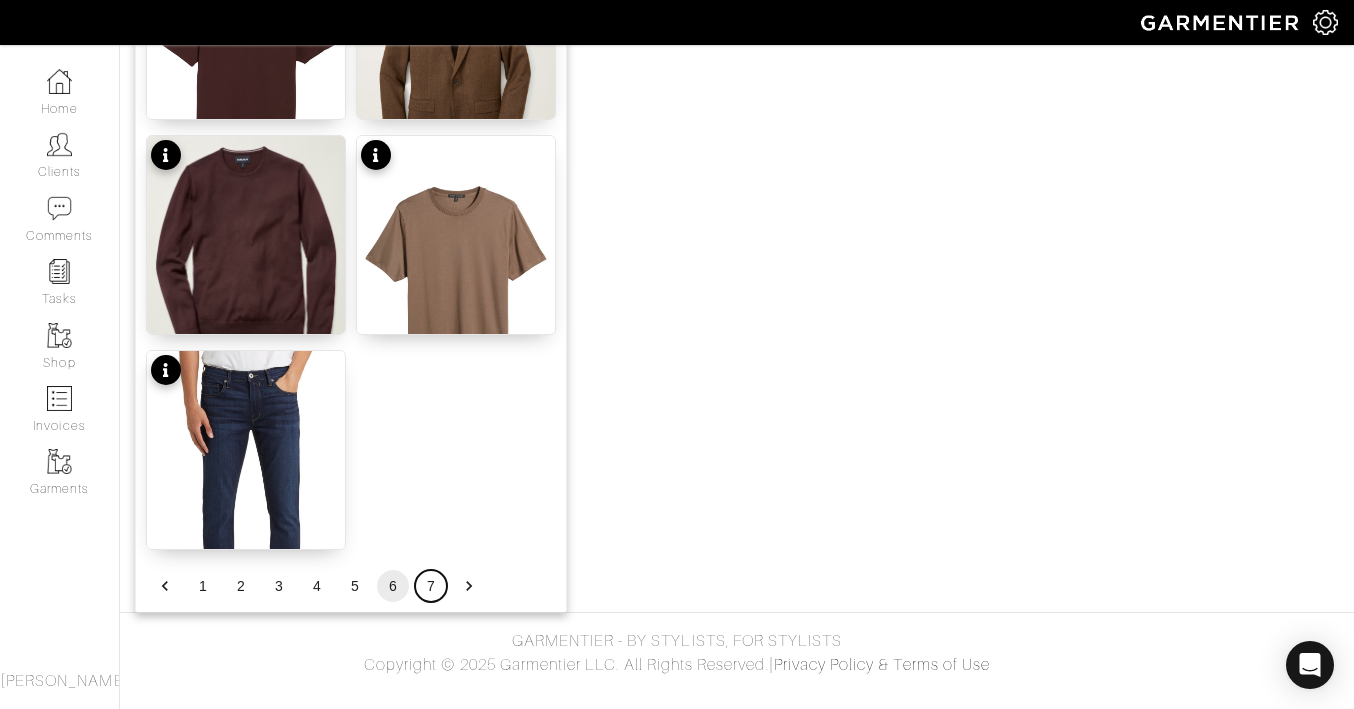 click on "7" at bounding box center [431, 586] 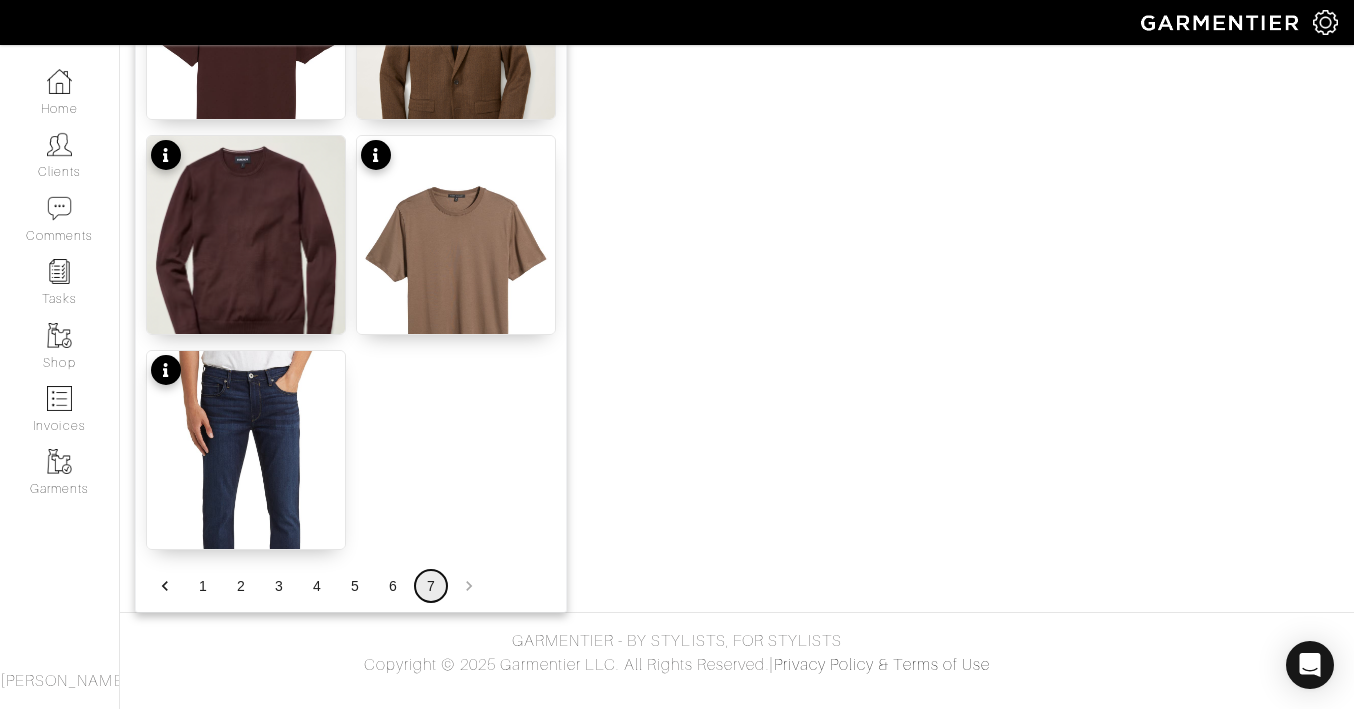 scroll, scrollTop: 1271, scrollLeft: 0, axis: vertical 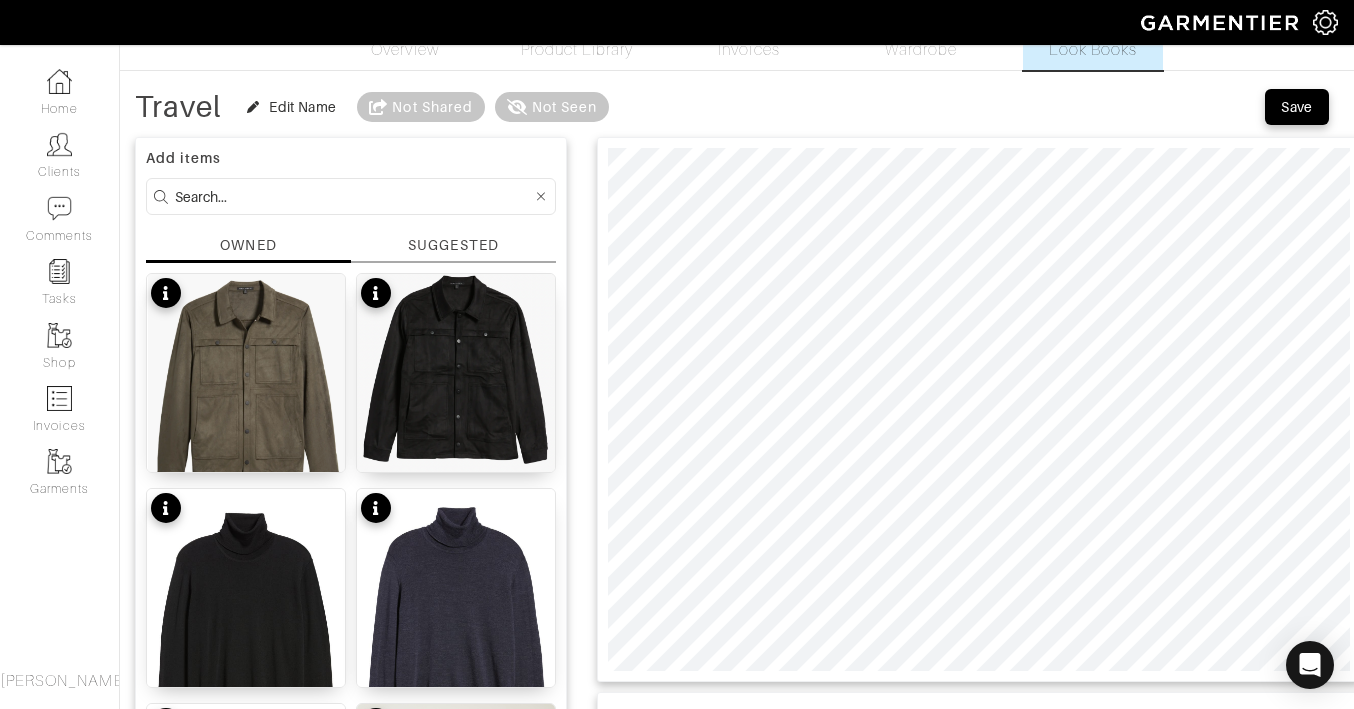 click on "Add items OWNED SUGGESTED Faux Suede Renoir Jacket   XXL Faux Suede Renoir Jacket   XXL Richard 6630 Merino Wool Turtleneck Sweater   XX-Large Richard 6630 Merino Wool Turtleneck Sweater   XX-Large Richard 6630 Merino Wool Turtleneck Sweater   XX-Large Fireside Flannel Shirt   XXL Georgia Pima Cotton T-Shirt   XXL Georgia Pima Cotton T-Shirt   XXL Pedro Leather Shirt Jacket   XX-Large Men's Refined Leather Belt | Black Coffee   40 Belt with square buckle and Interlocking G   110 Belt with square buckle and Interlocking G   110 Reversible Double Gancio Belt   115 cm / 46 in EU Moufflon Adjustable & Reversible Double-Gancini Buckle Leather Belt   46 1 2 3 4 5 6 7" at bounding box center (351, 981) 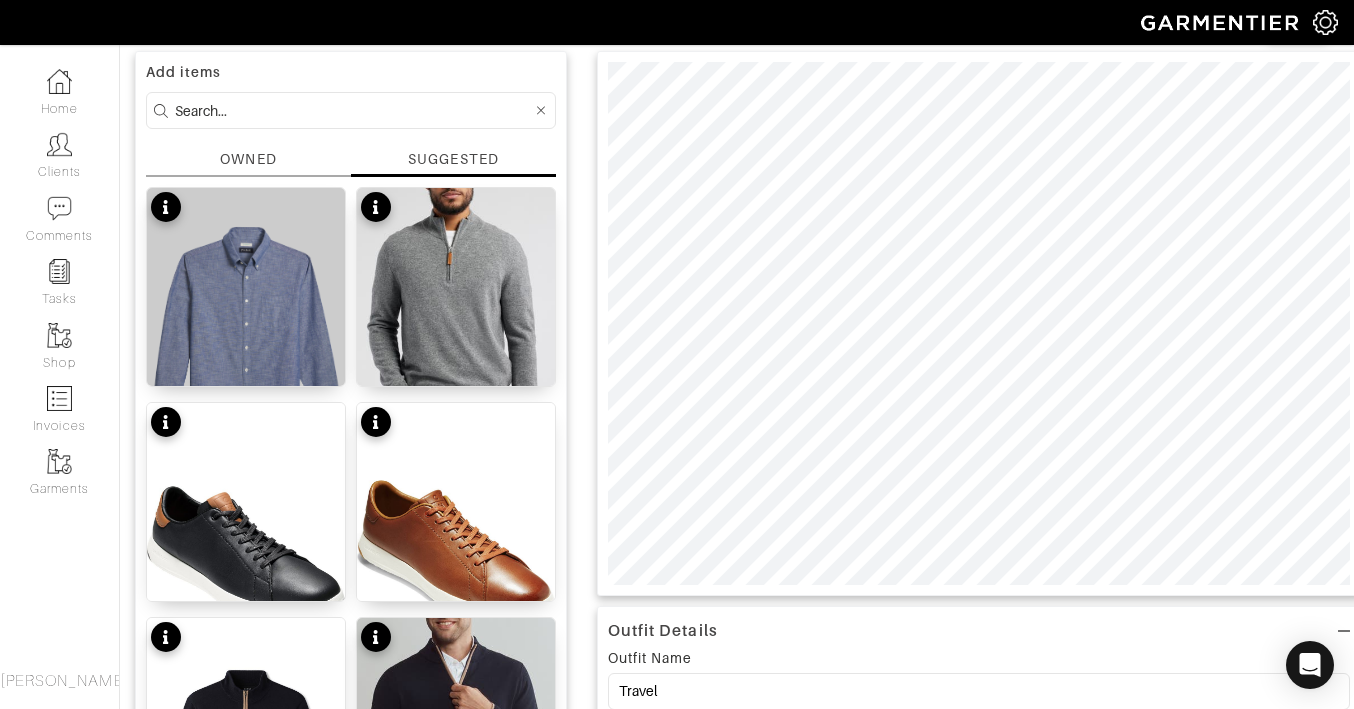 scroll, scrollTop: 0, scrollLeft: 0, axis: both 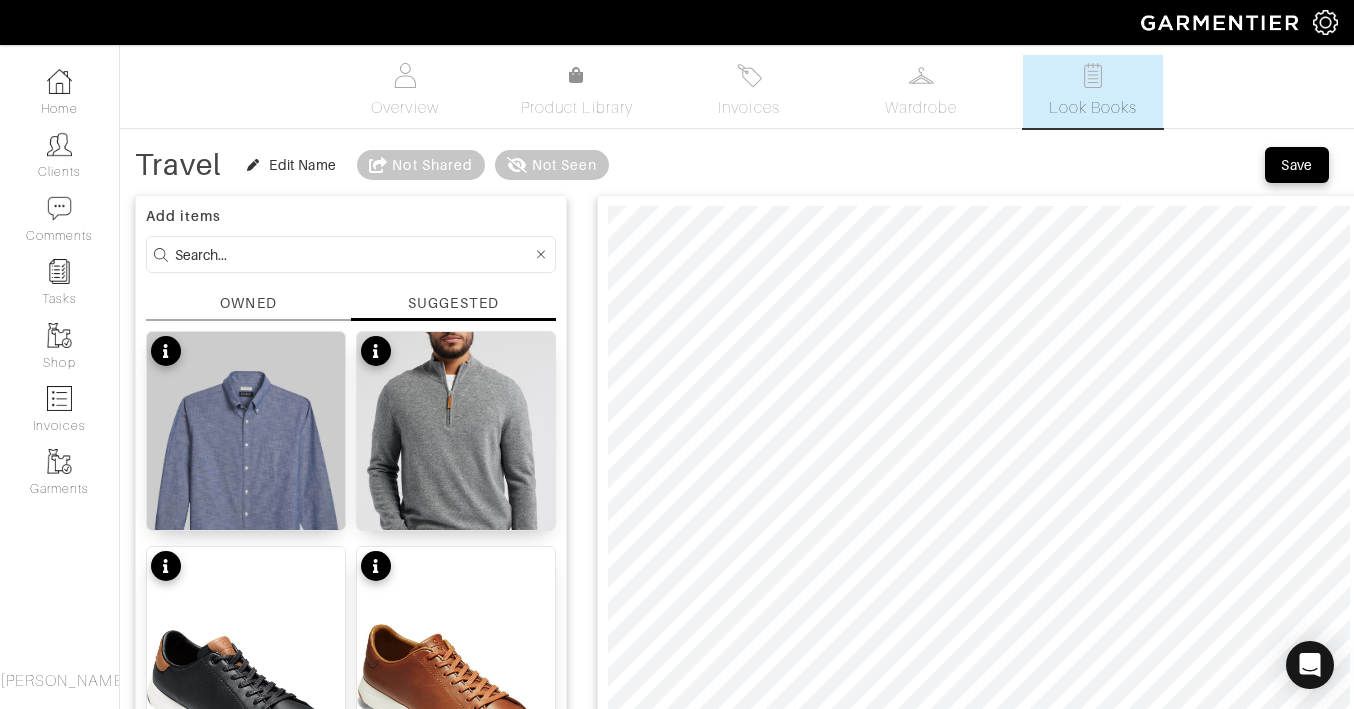 click on "OWNED" at bounding box center [248, 303] 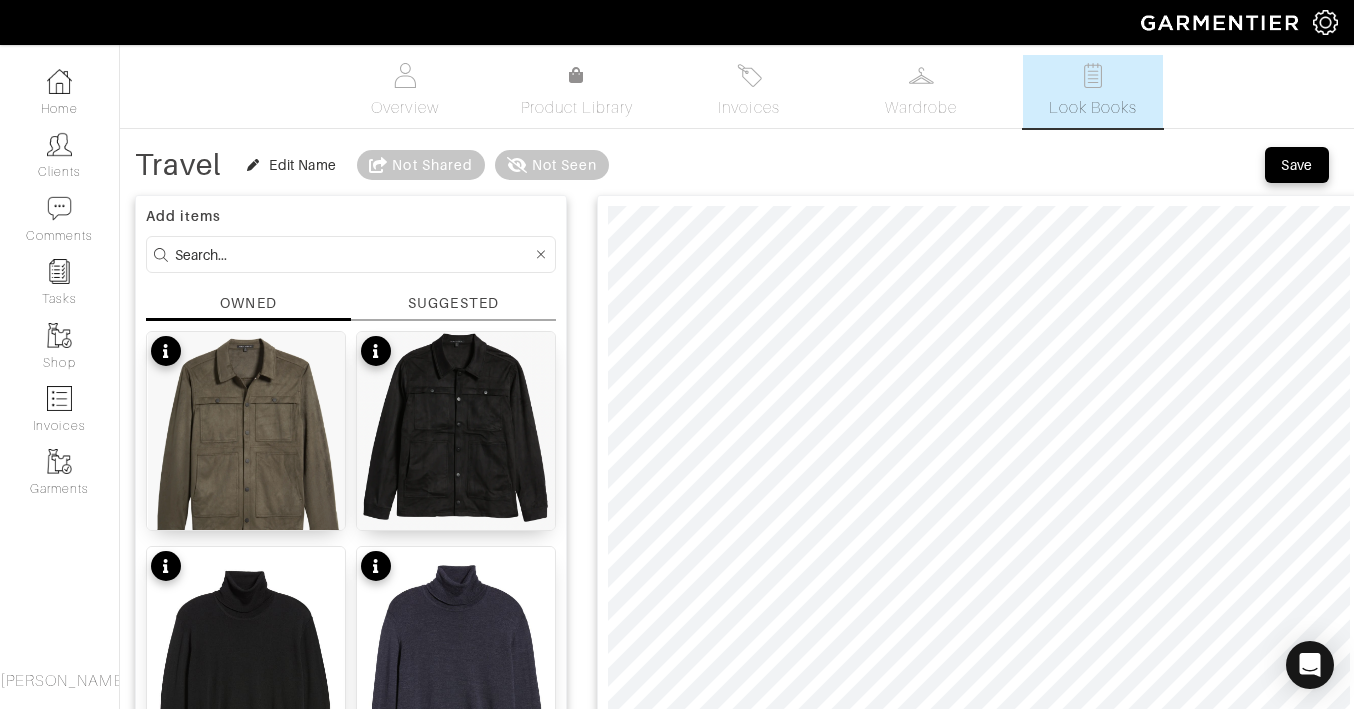 click at bounding box center [353, 254] 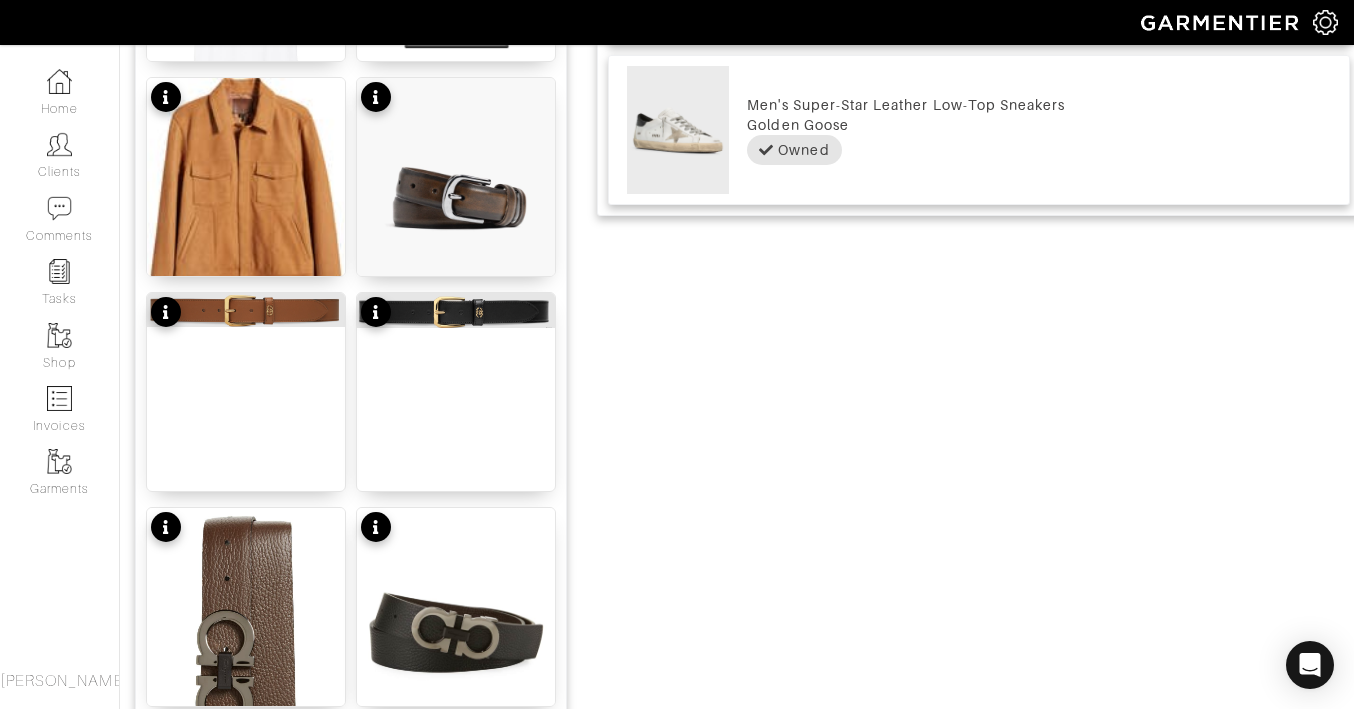 scroll, scrollTop: 1271, scrollLeft: 0, axis: vertical 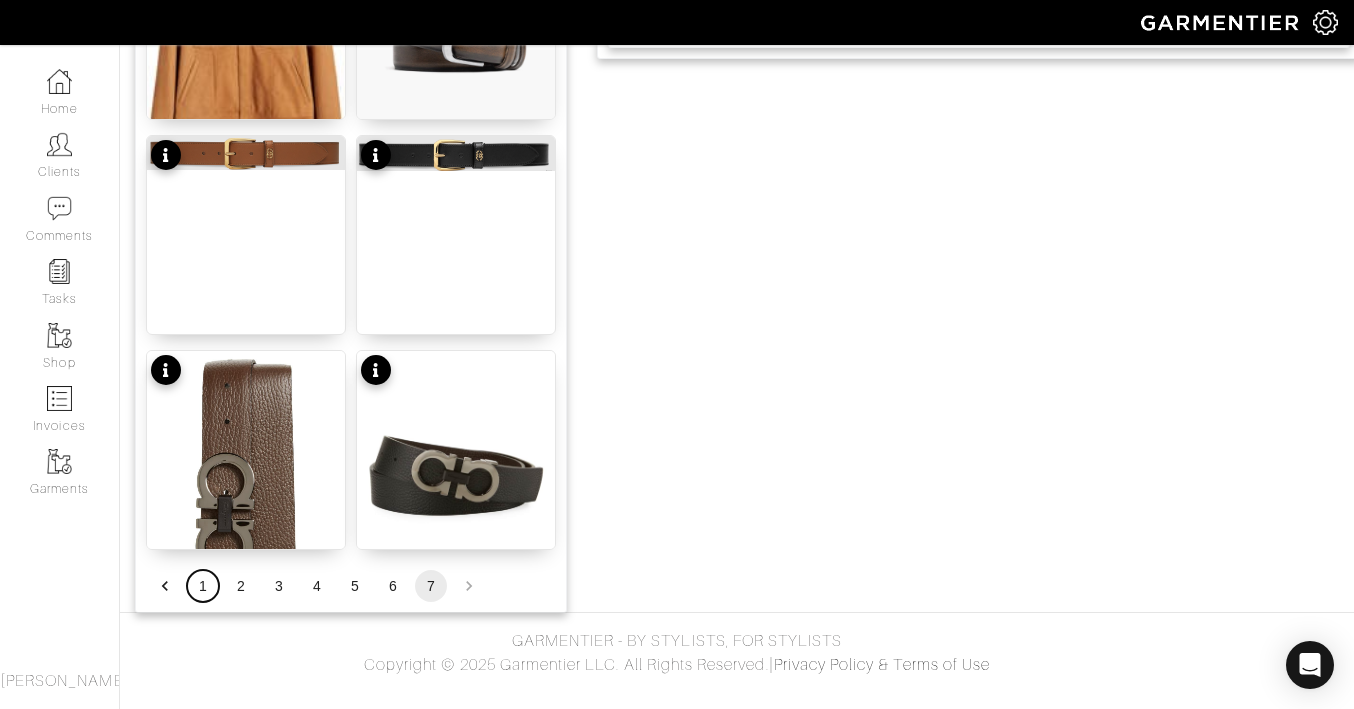 click on "1" at bounding box center (203, 586) 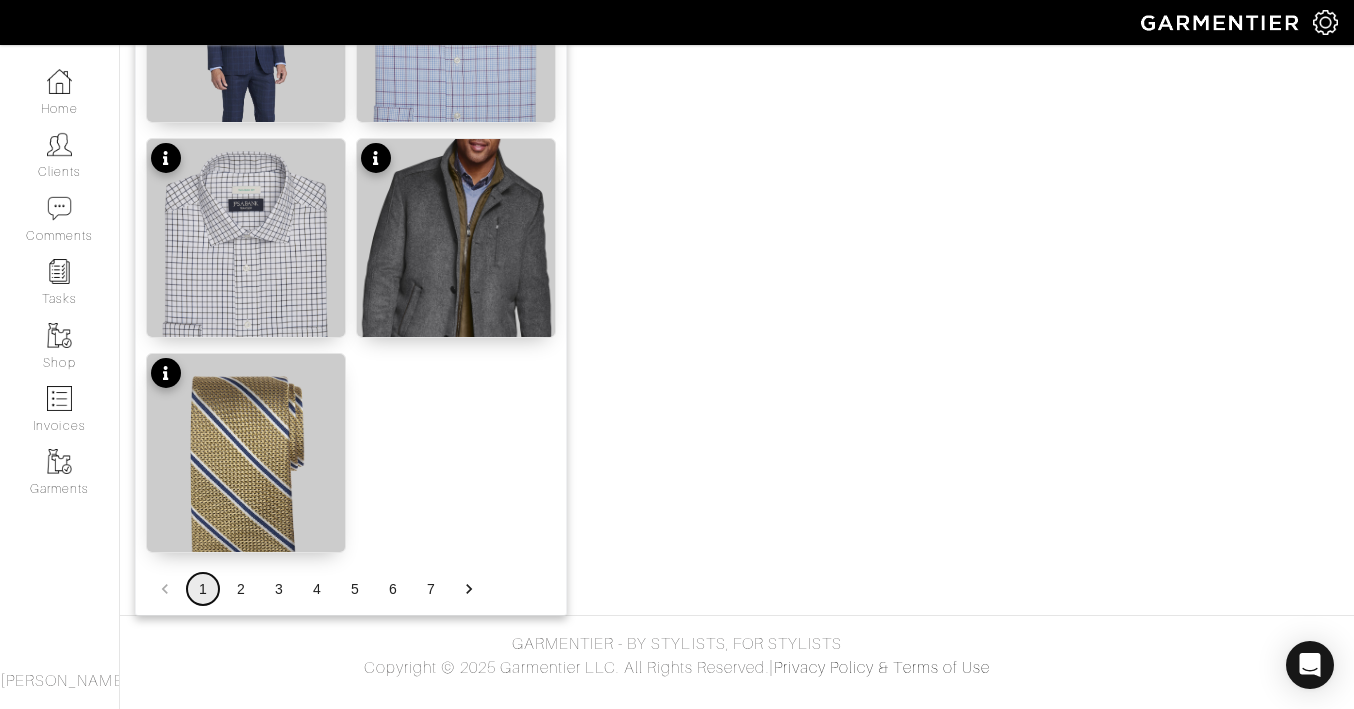 scroll, scrollTop: 2561, scrollLeft: 0, axis: vertical 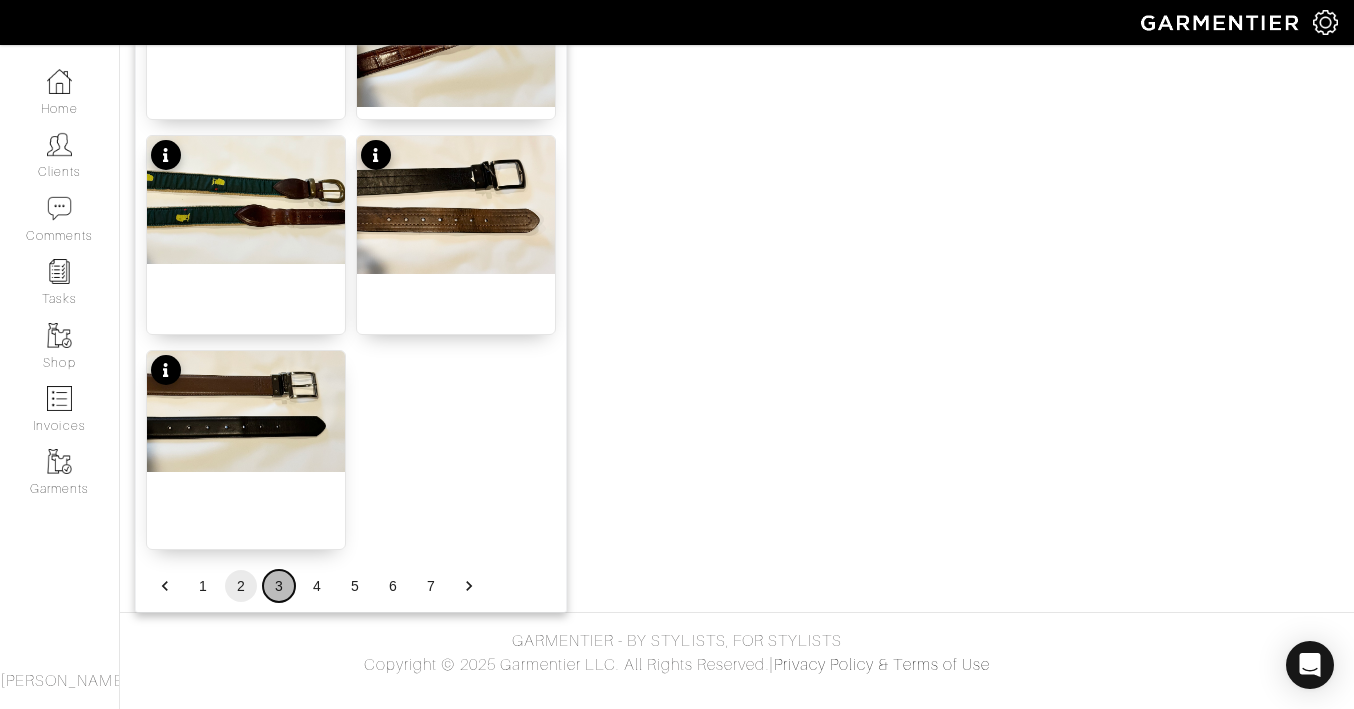 click on "3" at bounding box center [279, 586] 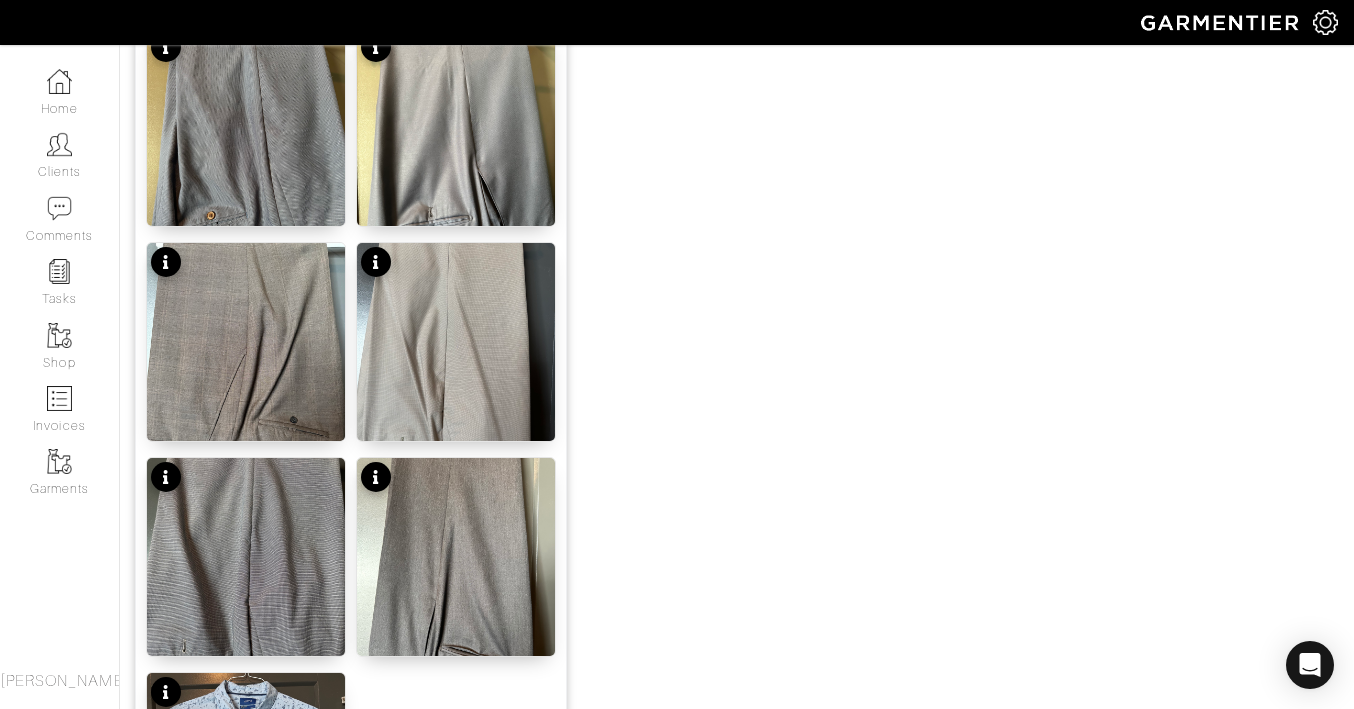 scroll, scrollTop: 2561, scrollLeft: 0, axis: vertical 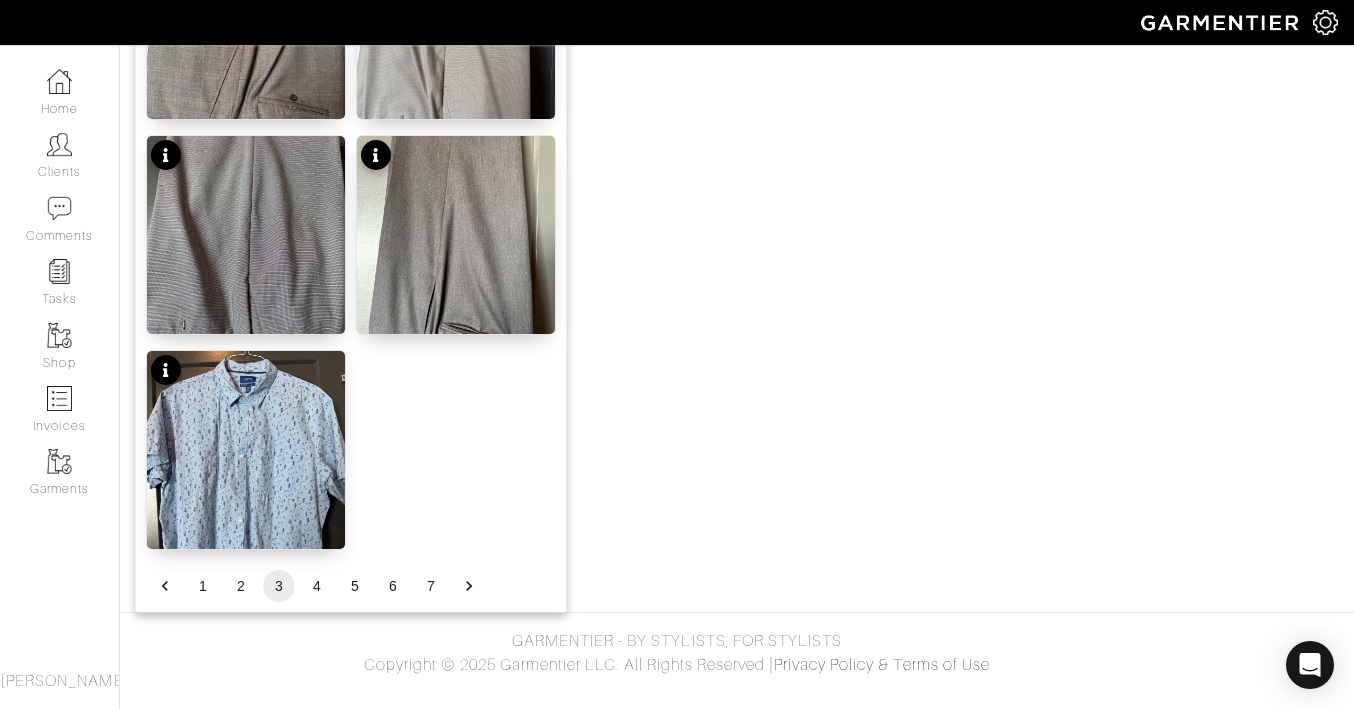 click on "3" at bounding box center [279, 586] 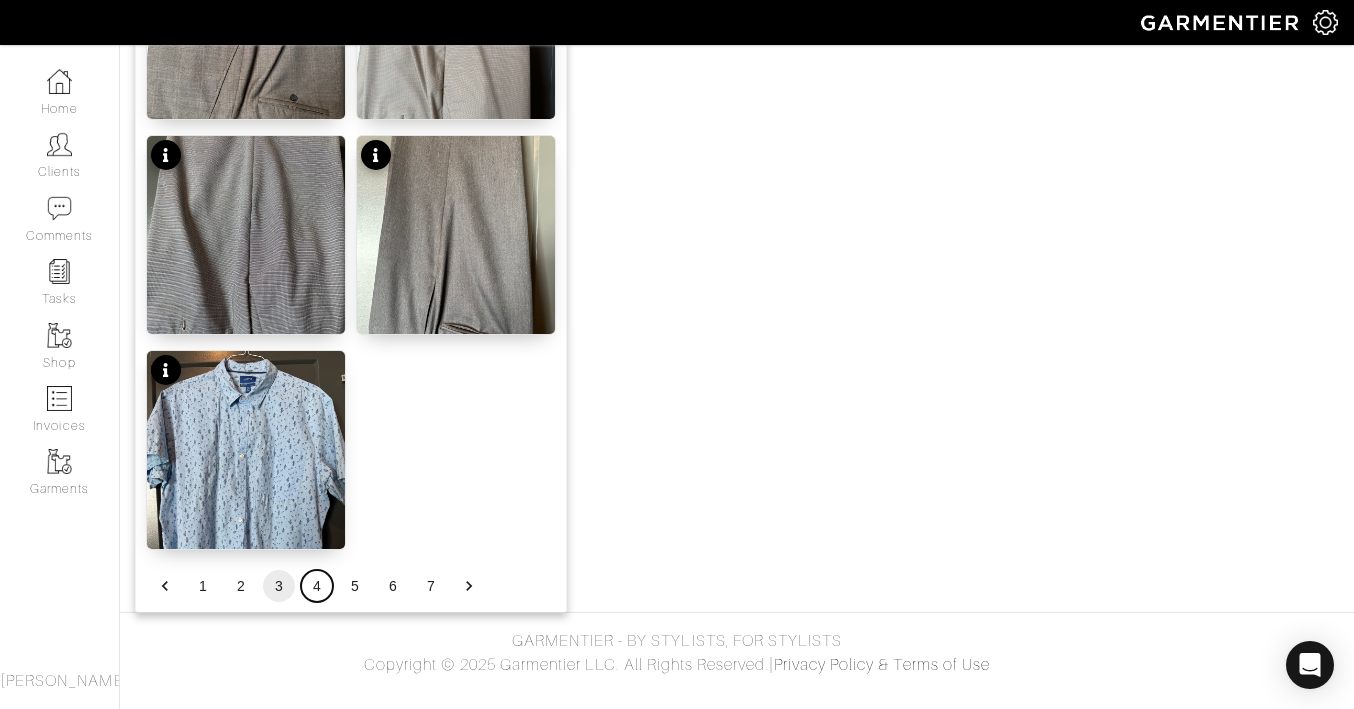 click on "4" at bounding box center (317, 586) 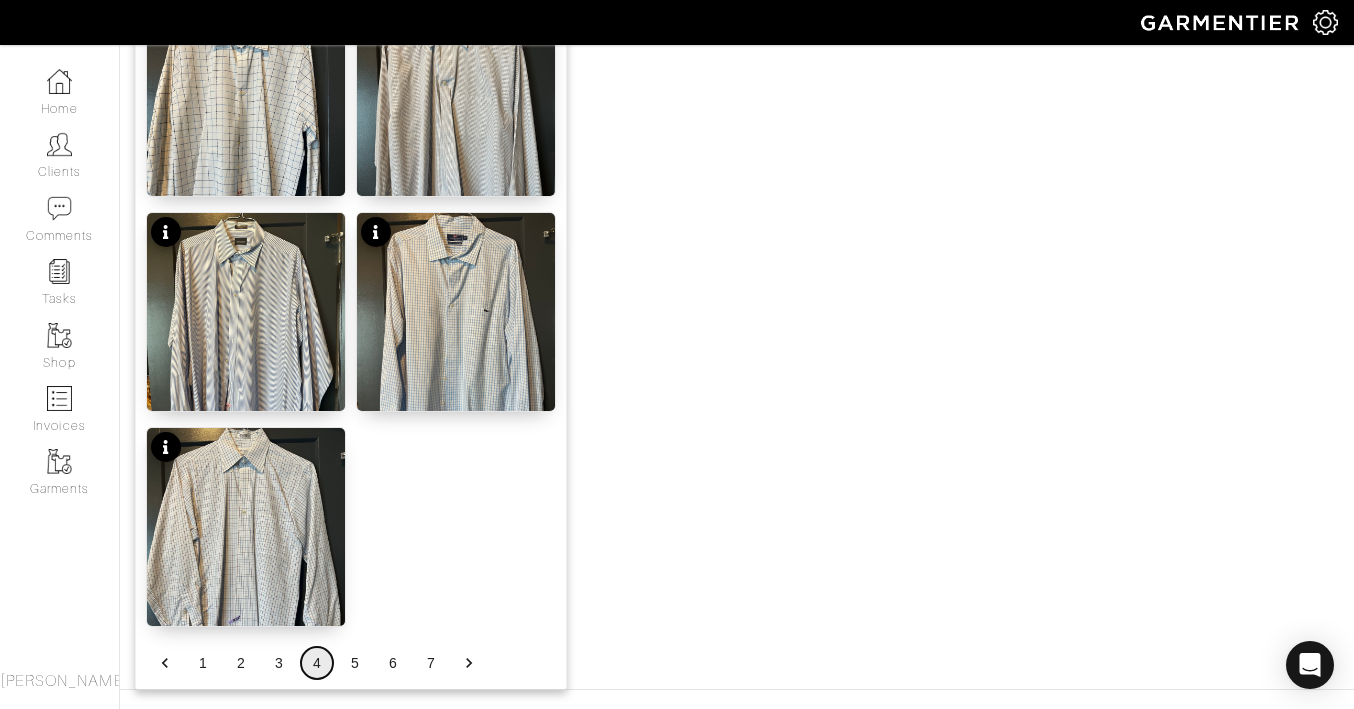 scroll, scrollTop: 2561, scrollLeft: 0, axis: vertical 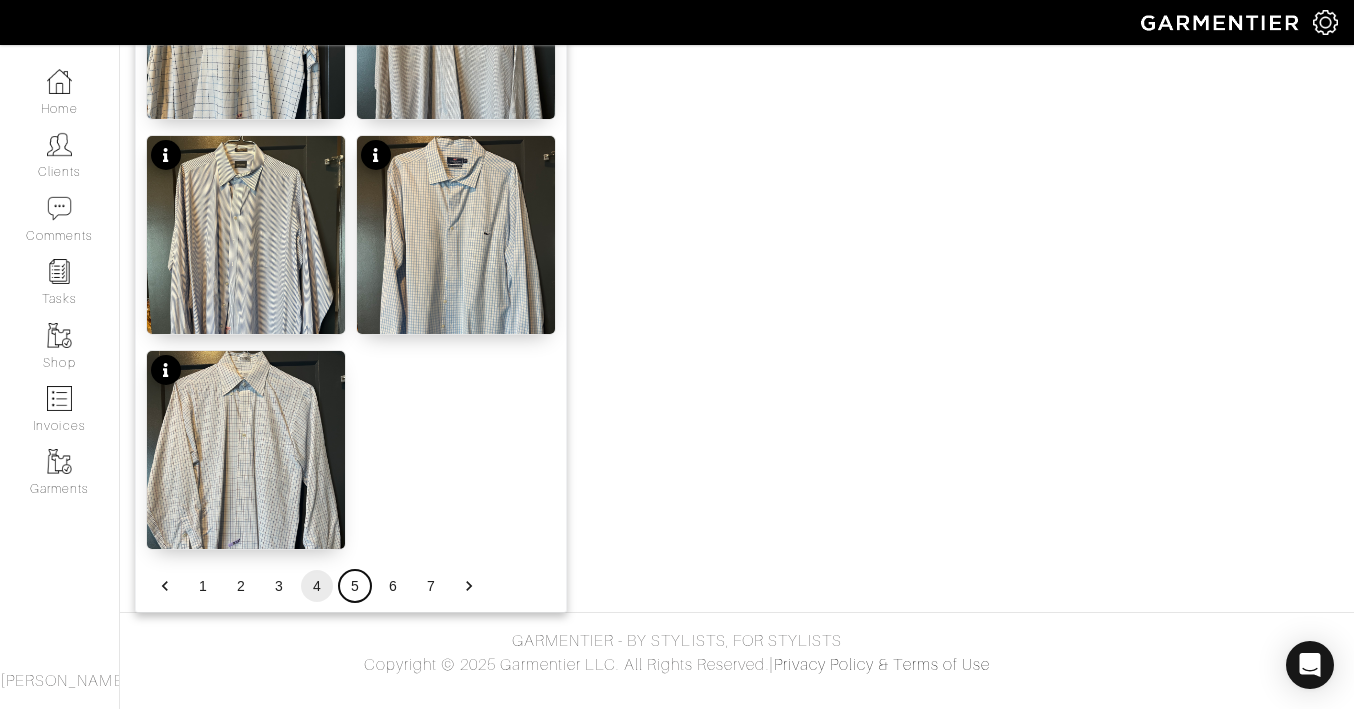 click on "5" at bounding box center (355, 586) 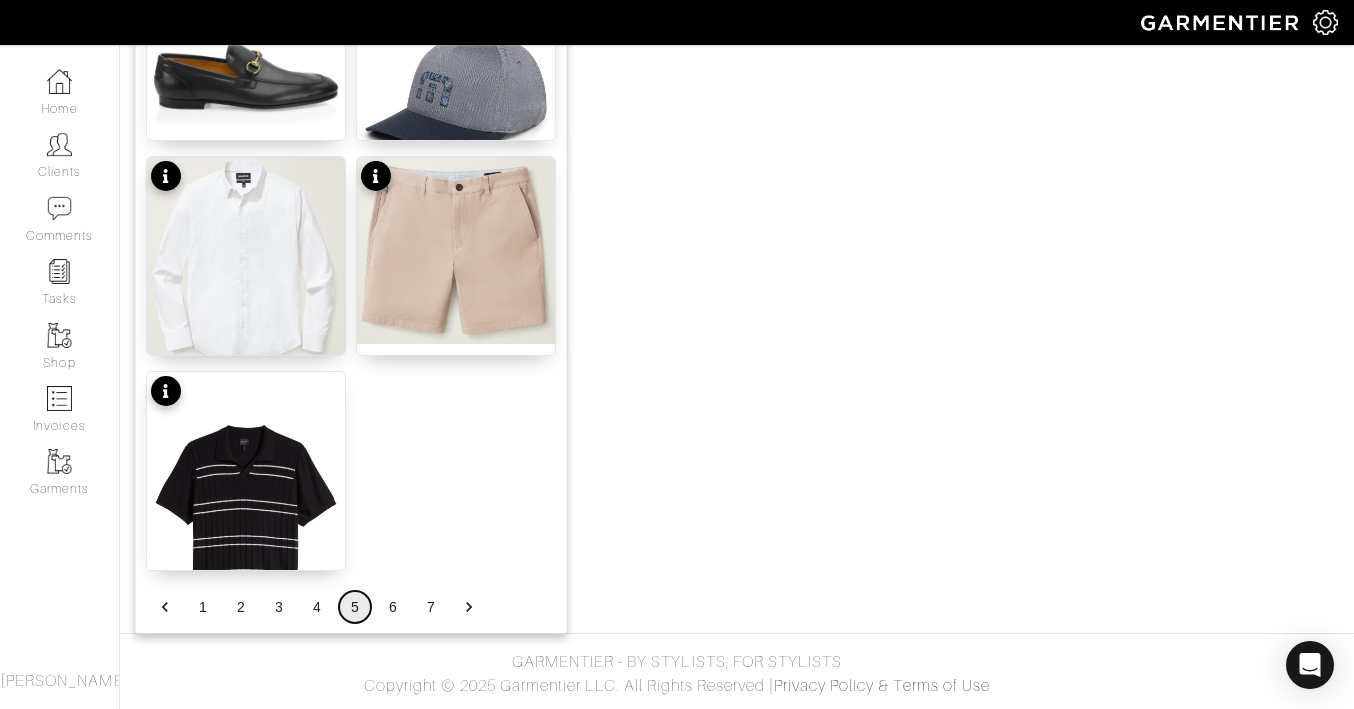 scroll, scrollTop: 2533, scrollLeft: 0, axis: vertical 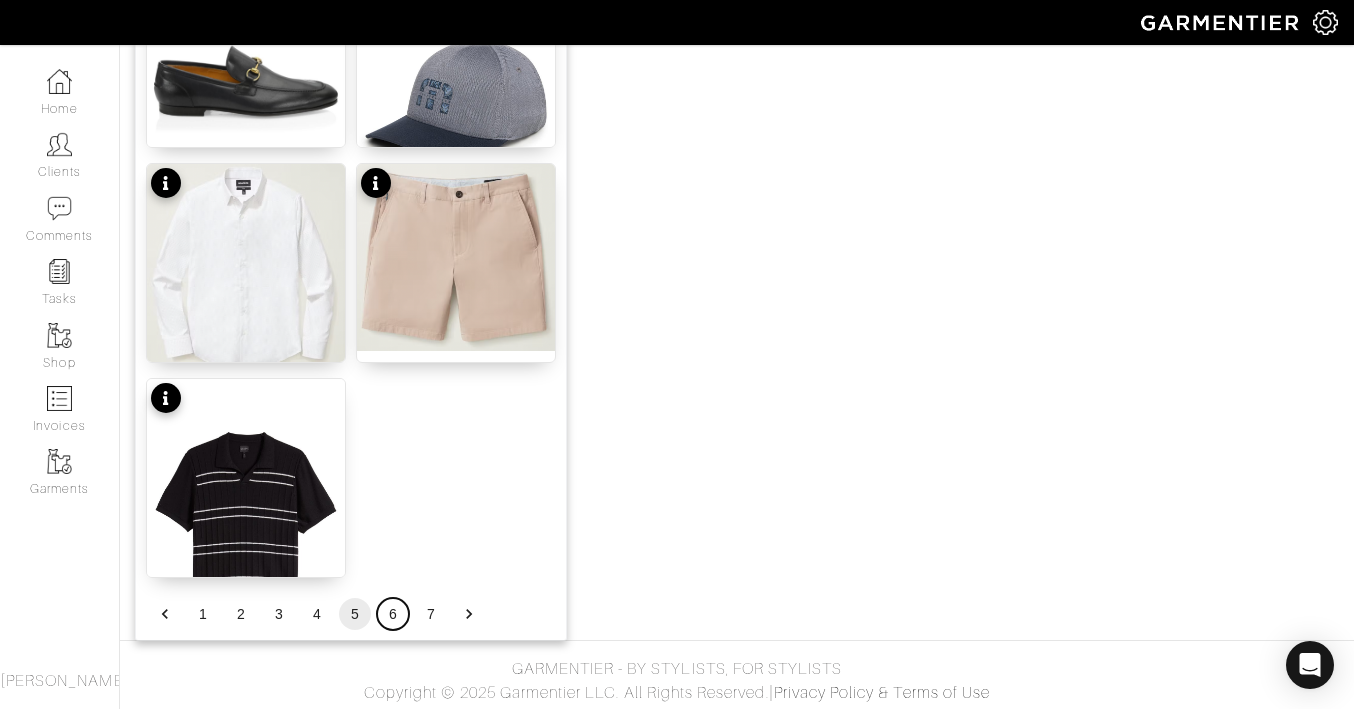click on "6" at bounding box center [393, 614] 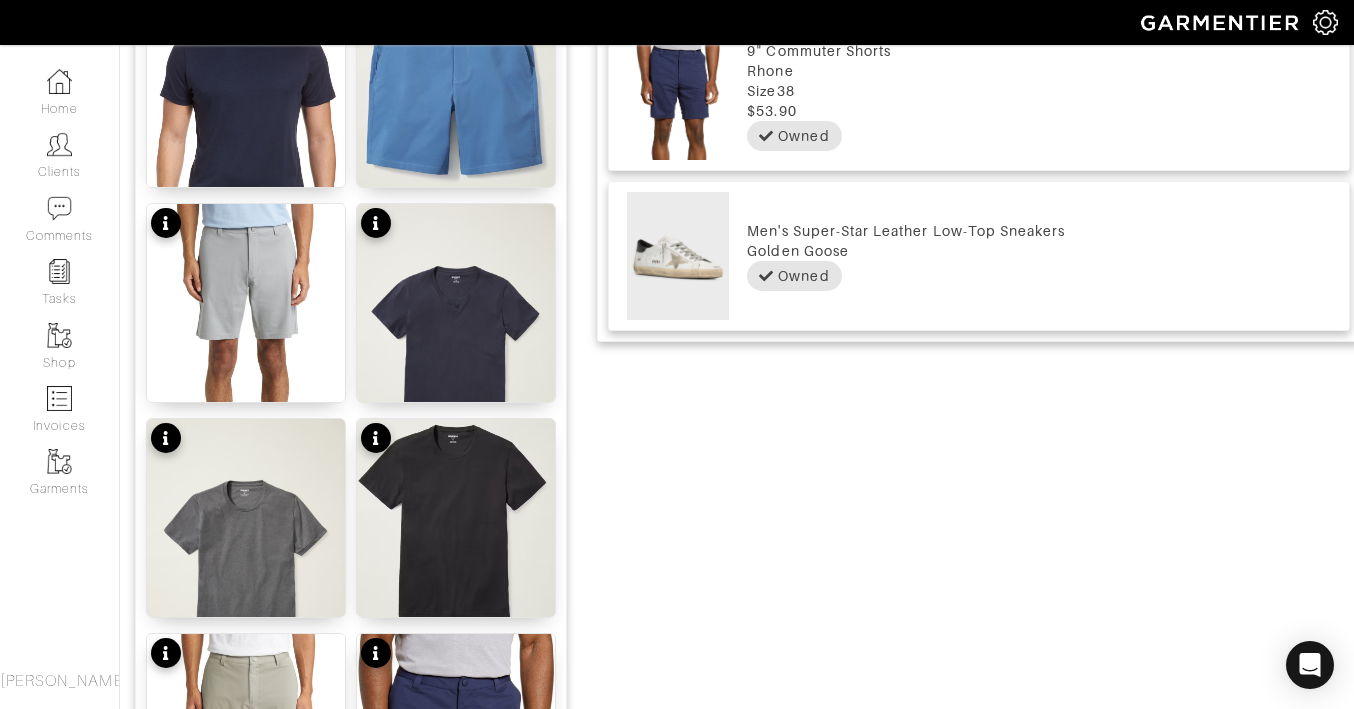 scroll, scrollTop: 958, scrollLeft: 0, axis: vertical 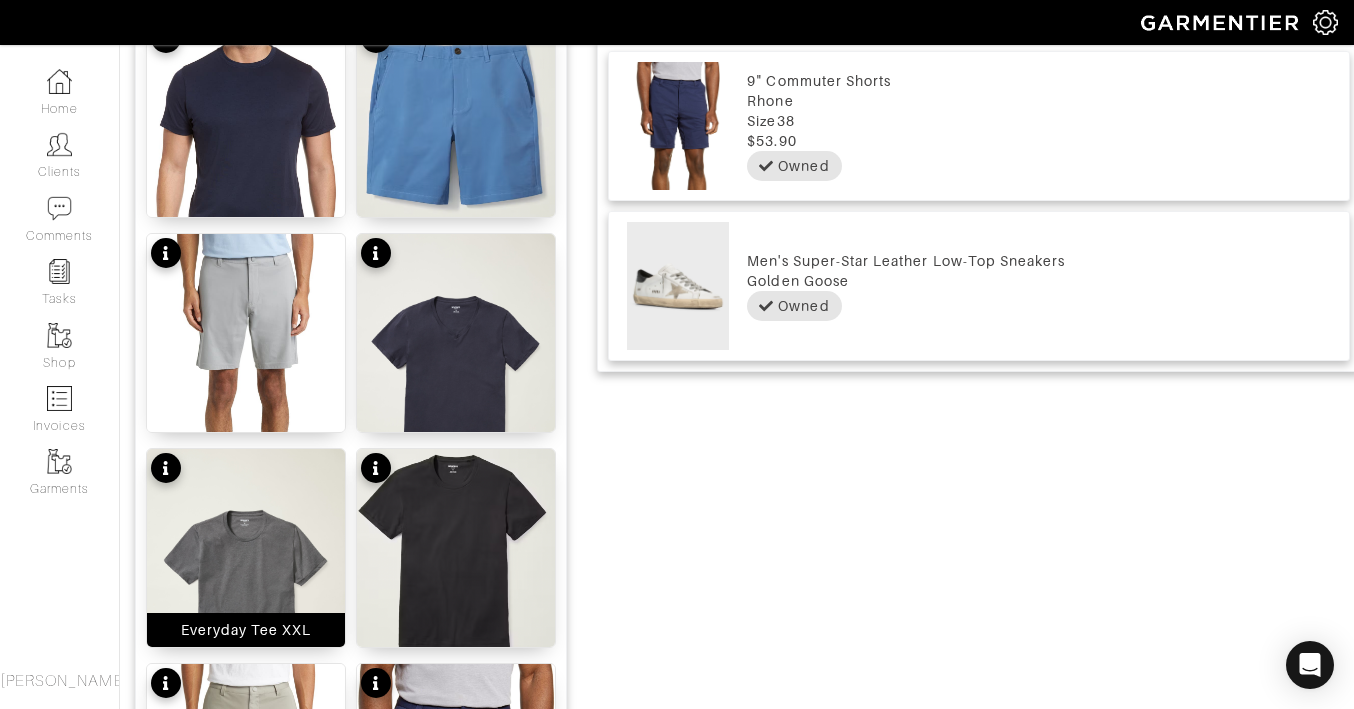 click at bounding box center [246, 597] 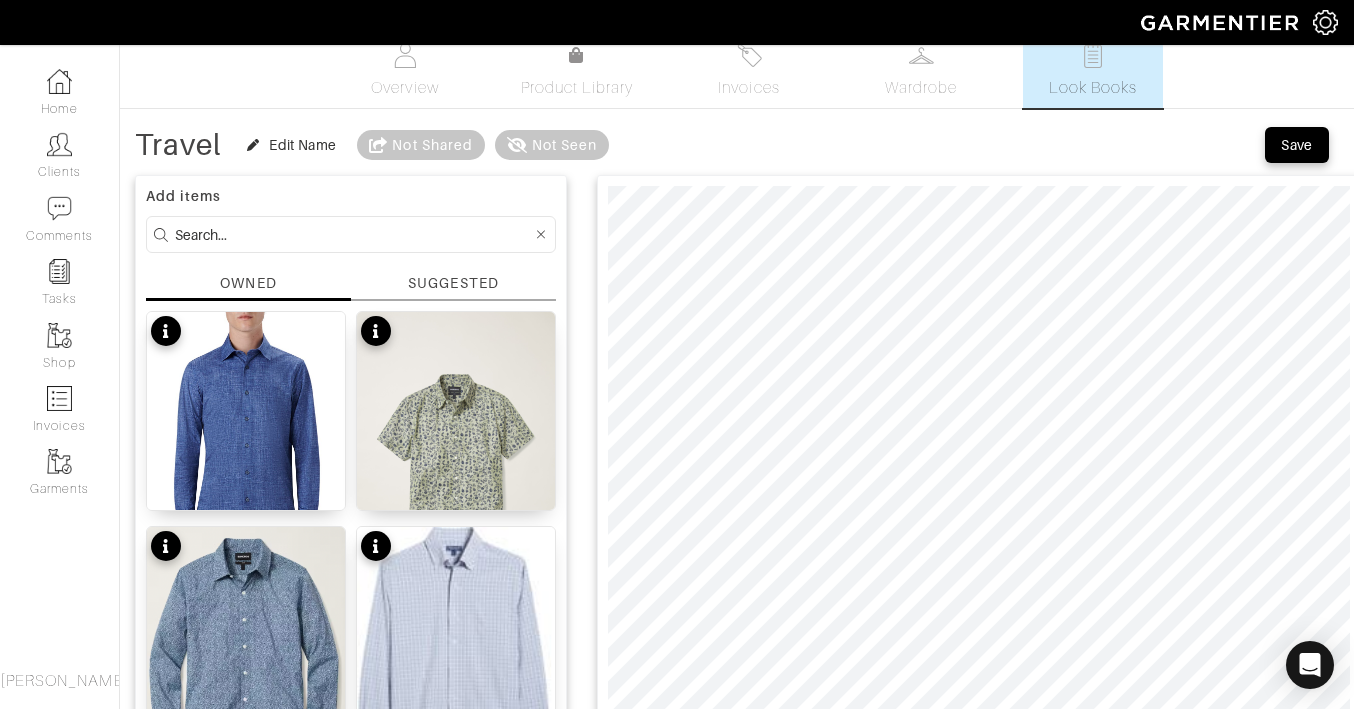scroll, scrollTop: 0, scrollLeft: 0, axis: both 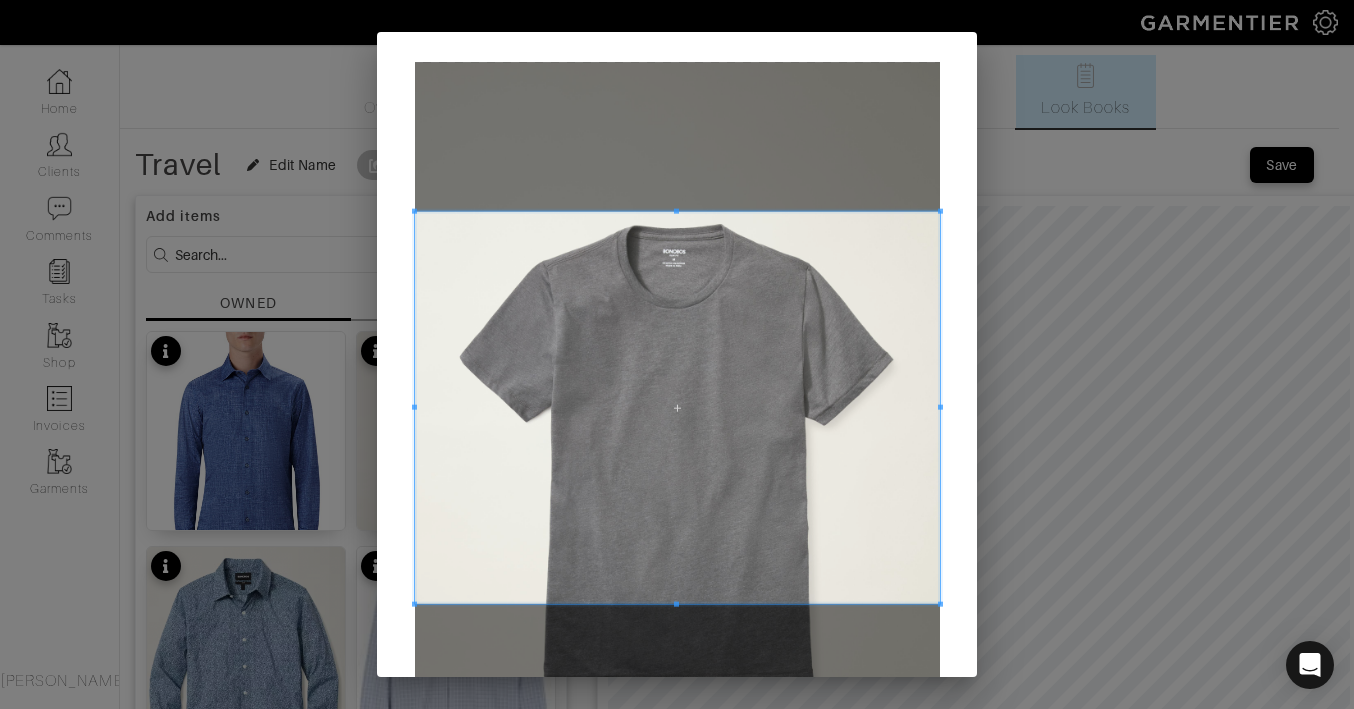 click at bounding box center (676, 211) 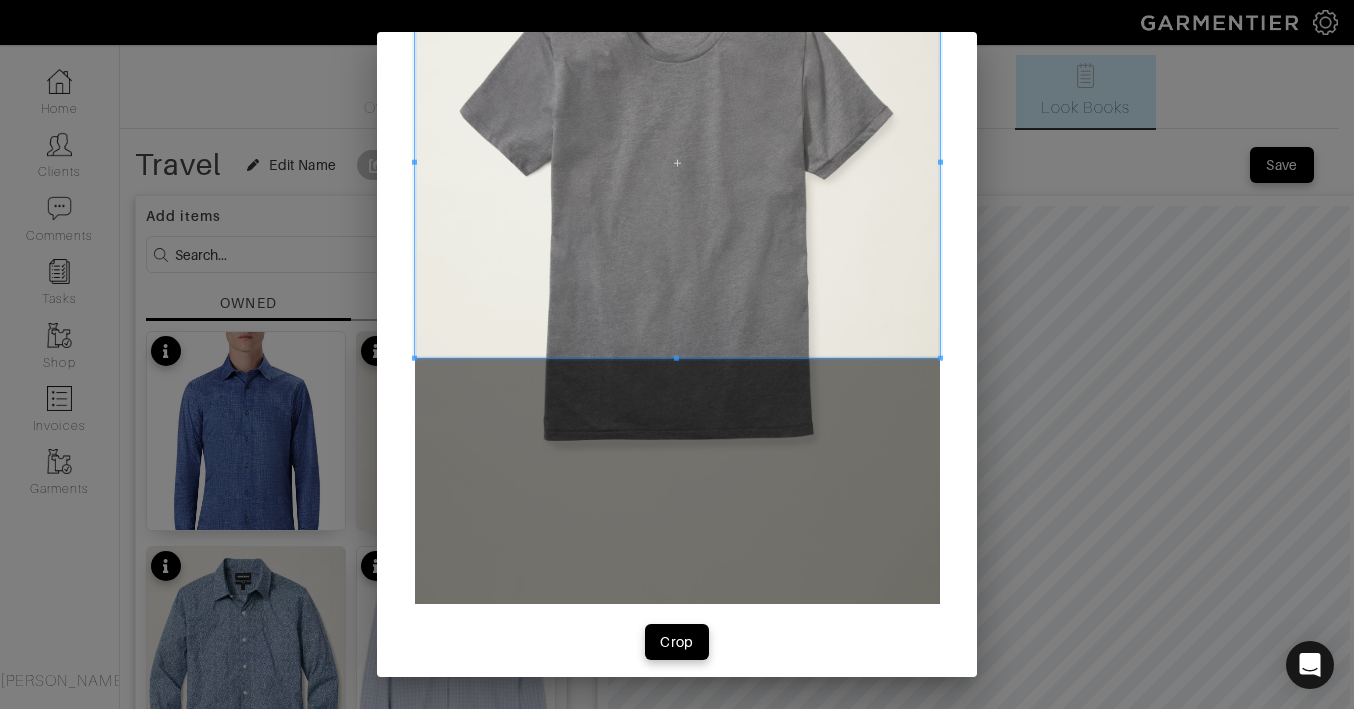 scroll, scrollTop: 259, scrollLeft: 0, axis: vertical 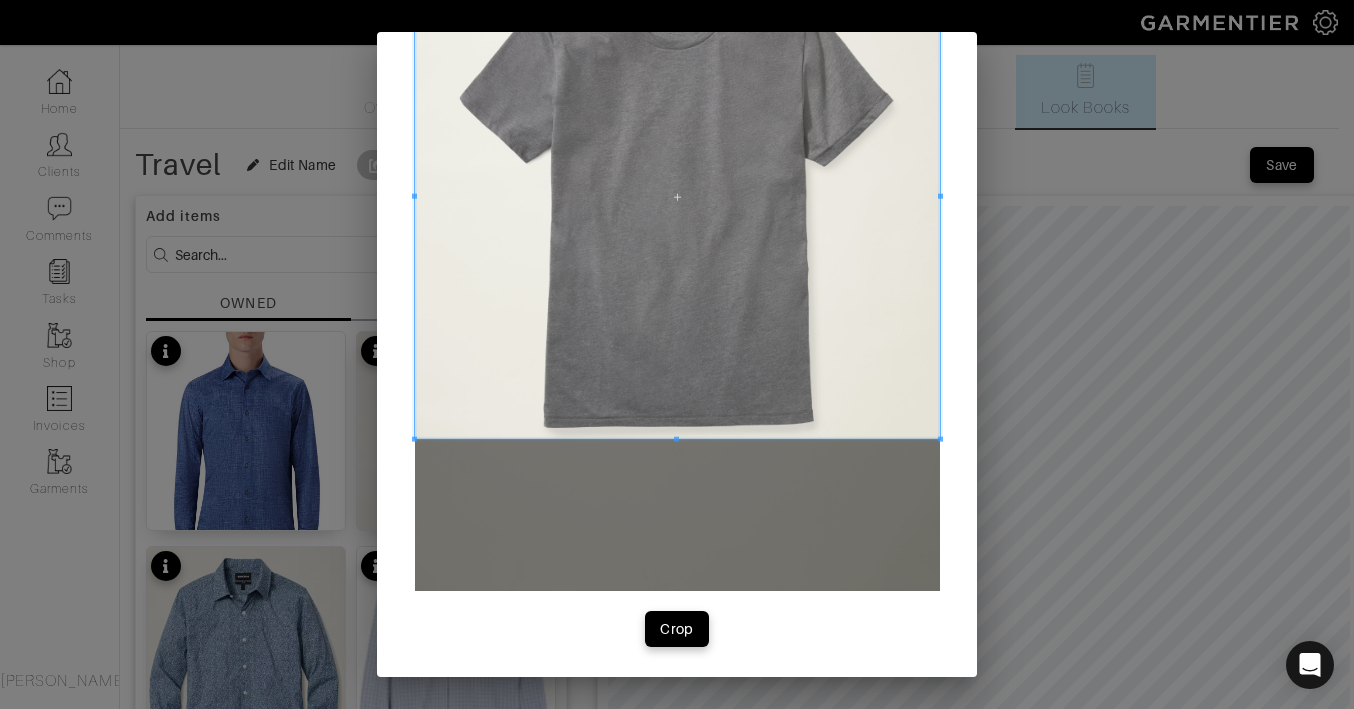 click at bounding box center (676, 439) 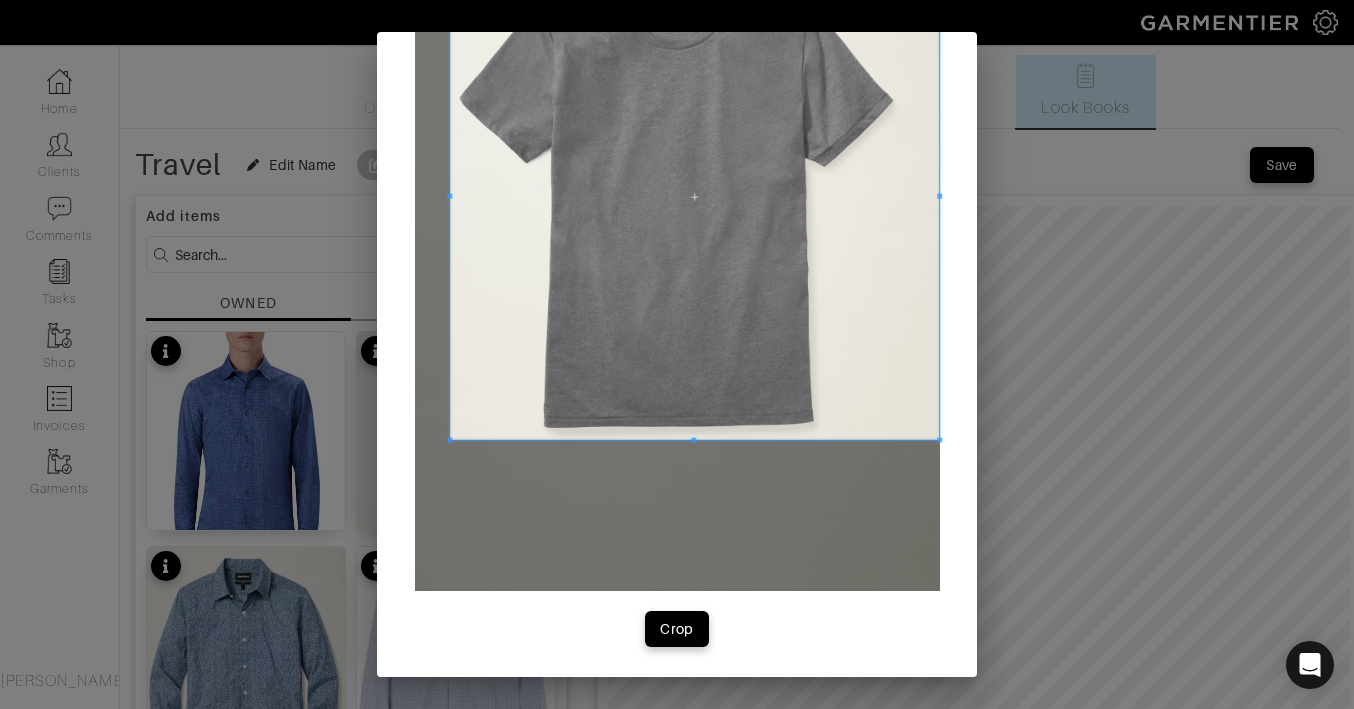 click at bounding box center (695, 197) 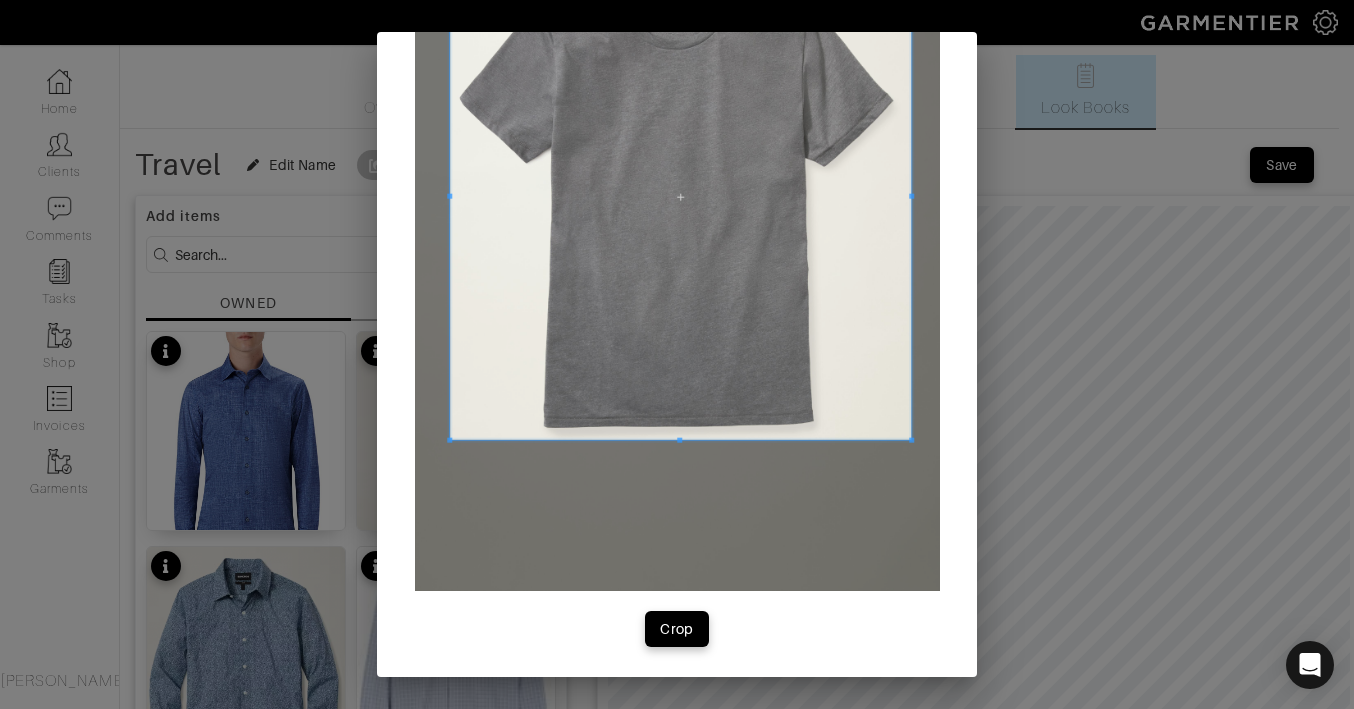 click at bounding box center [911, 196] 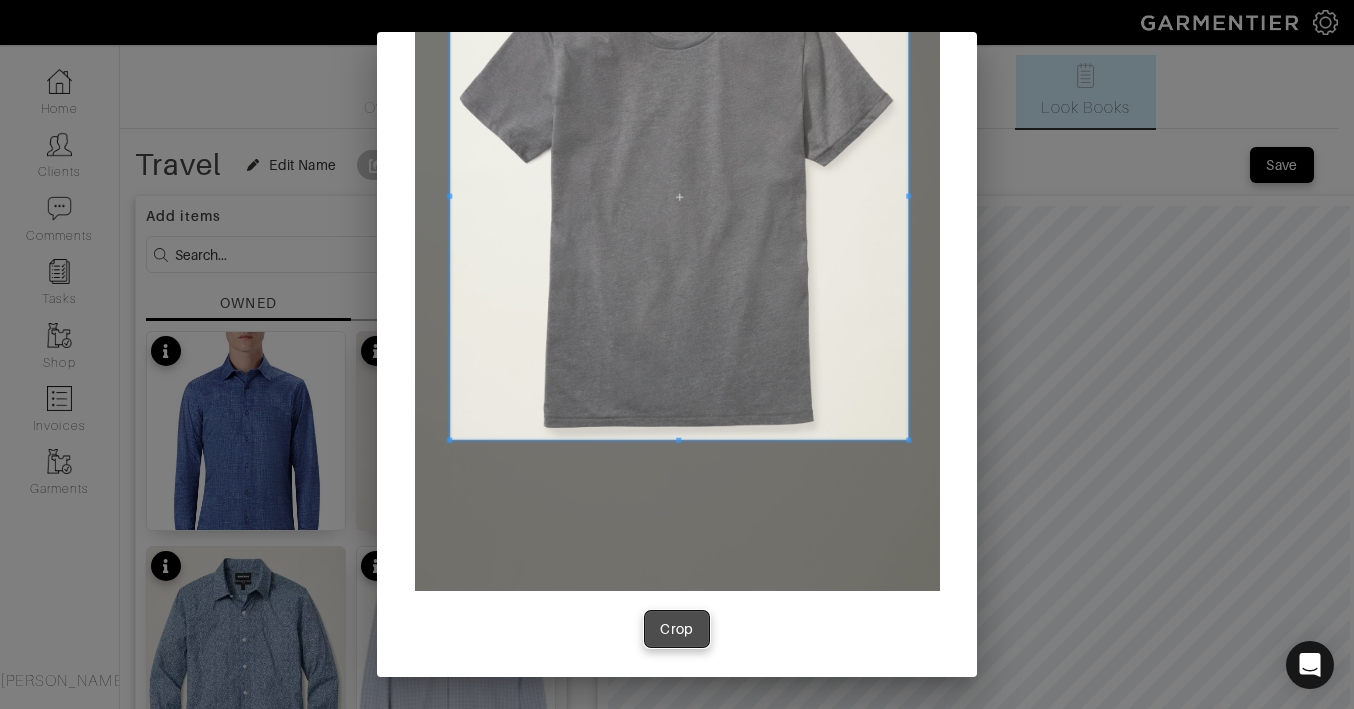 click on "Crop" at bounding box center [677, 629] 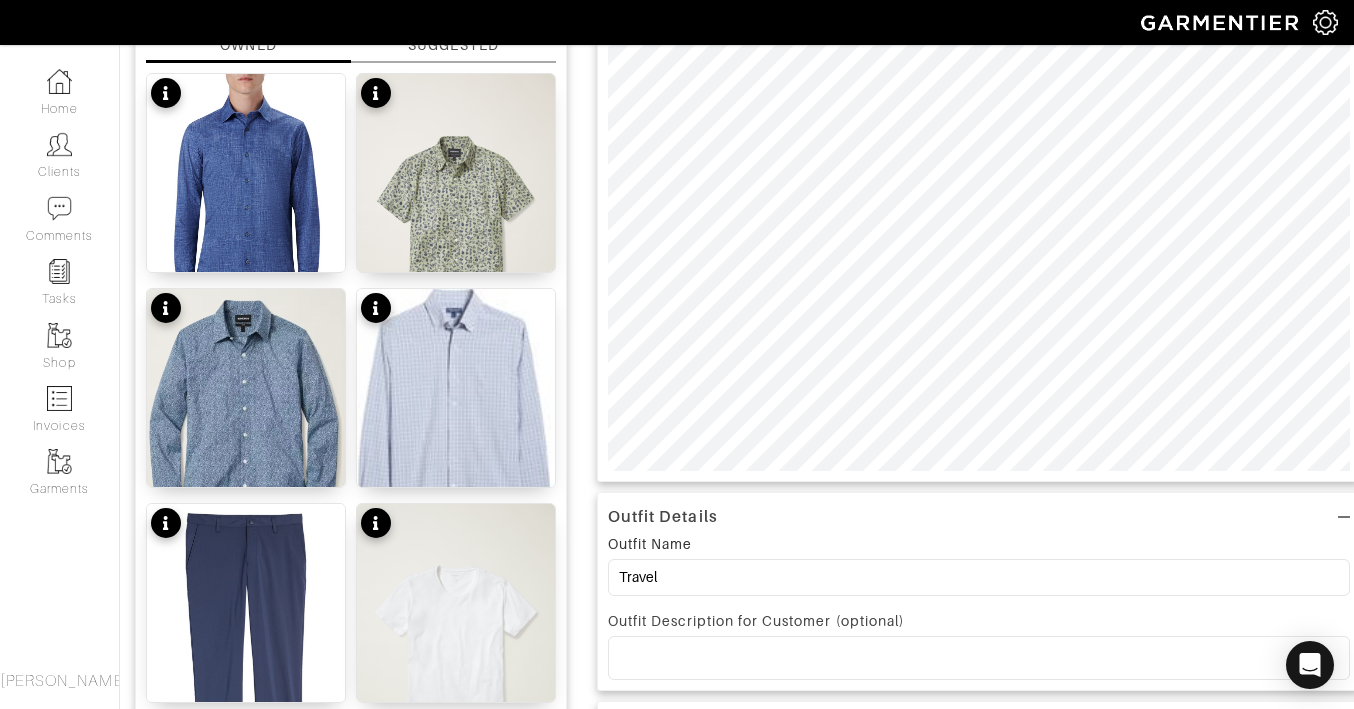 scroll, scrollTop: 0, scrollLeft: 0, axis: both 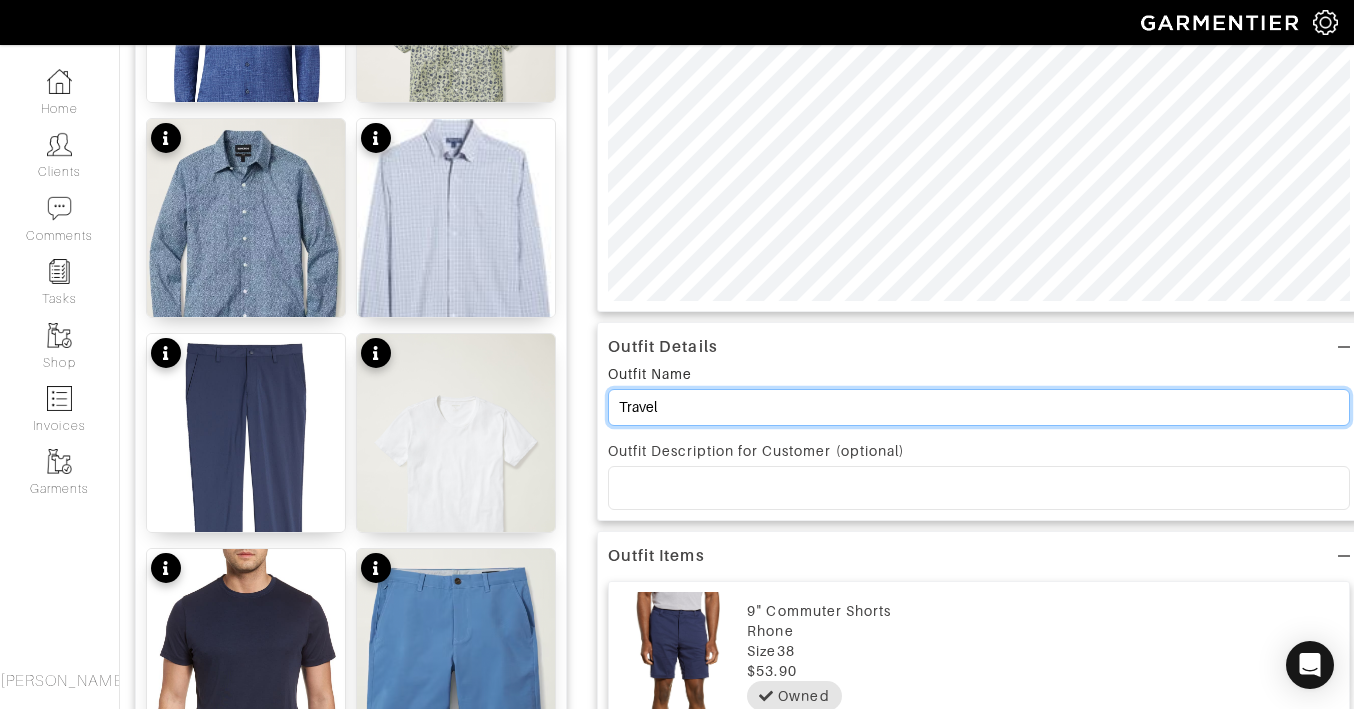 click on "Travel" at bounding box center (979, 407) 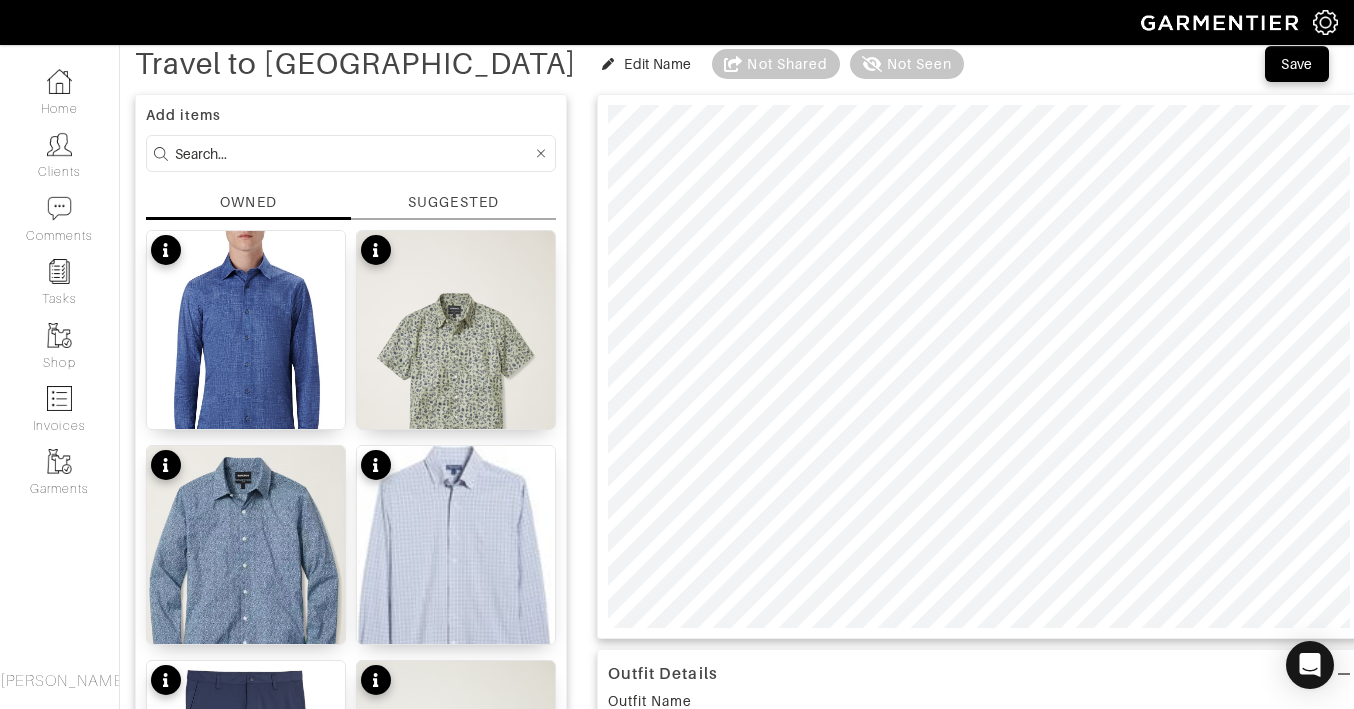 scroll, scrollTop: 94, scrollLeft: 0, axis: vertical 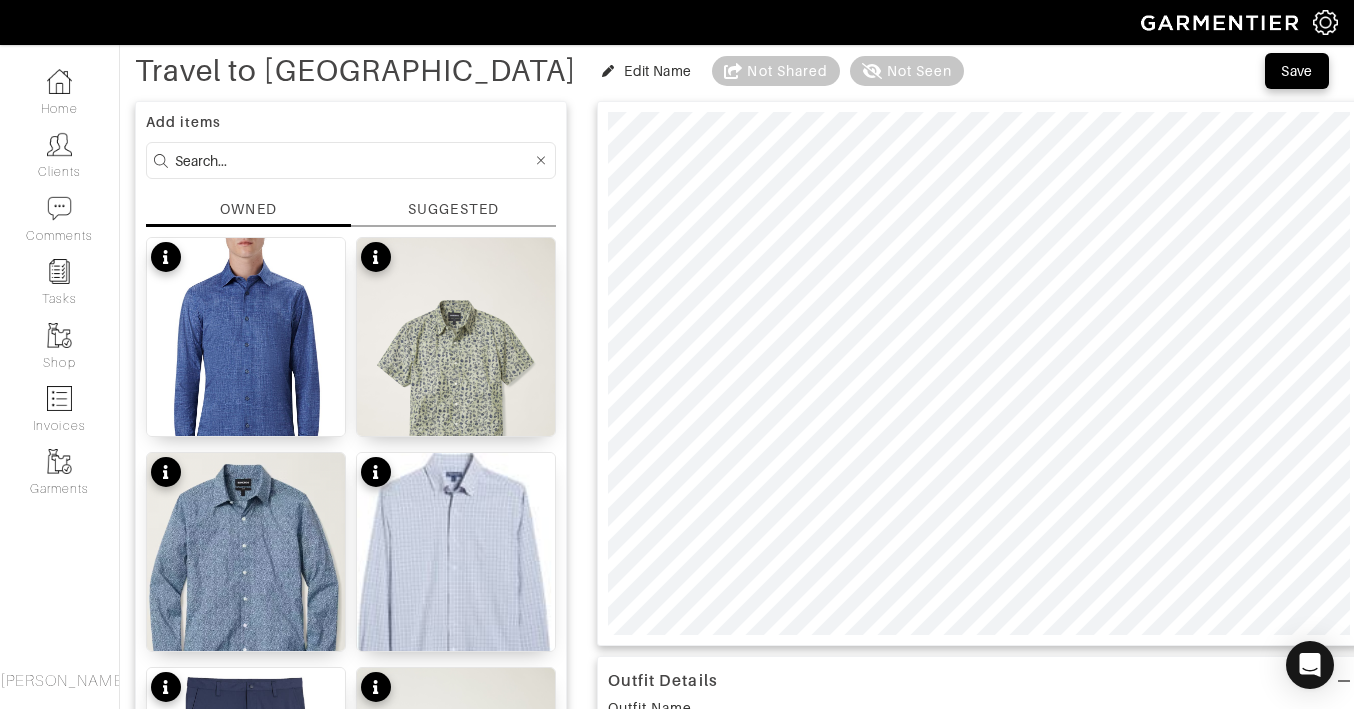 type on "Travel to Nashville" 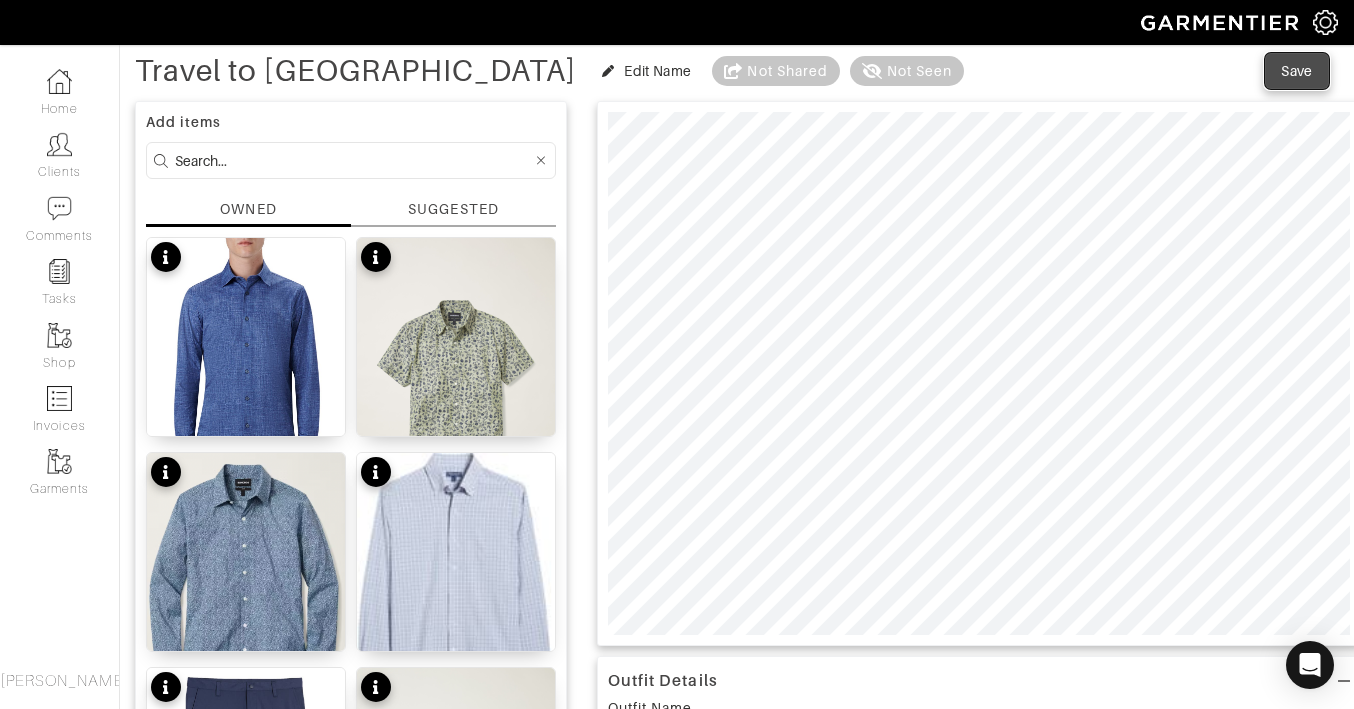 click on "Save" at bounding box center (1297, 71) 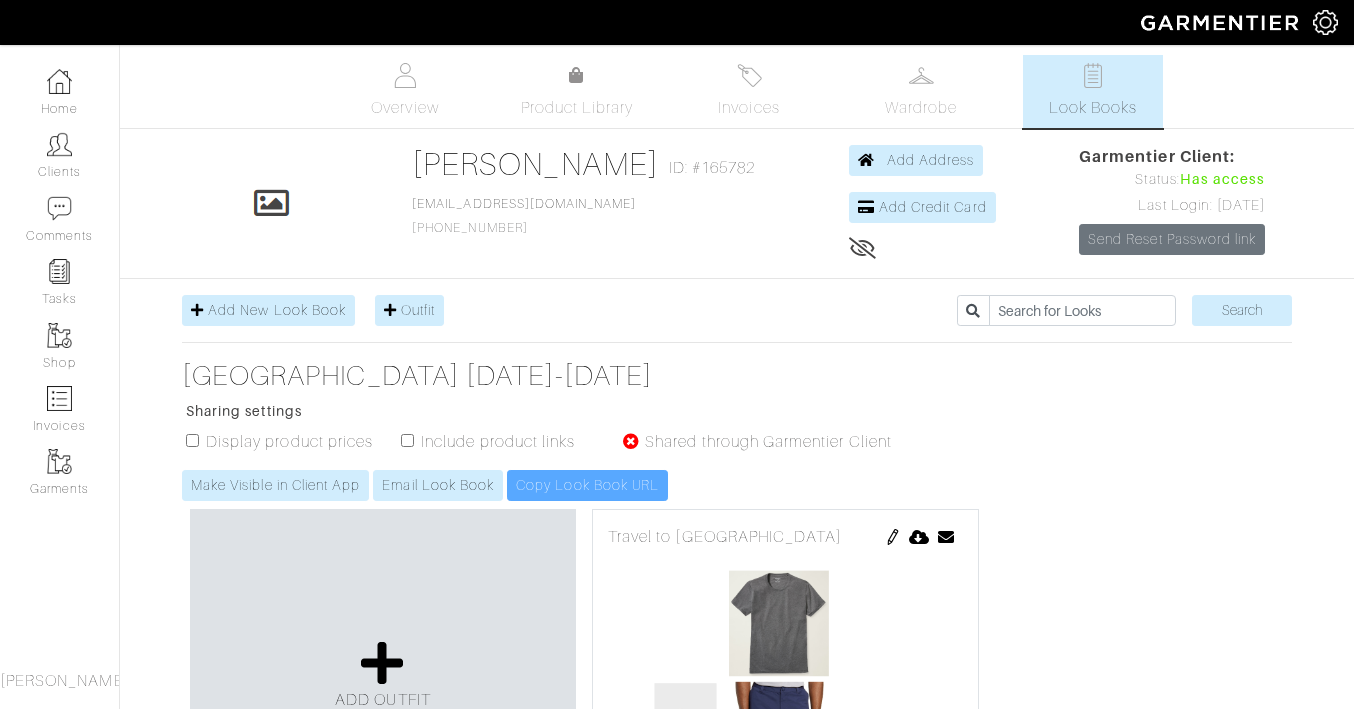 scroll, scrollTop: 0, scrollLeft: 0, axis: both 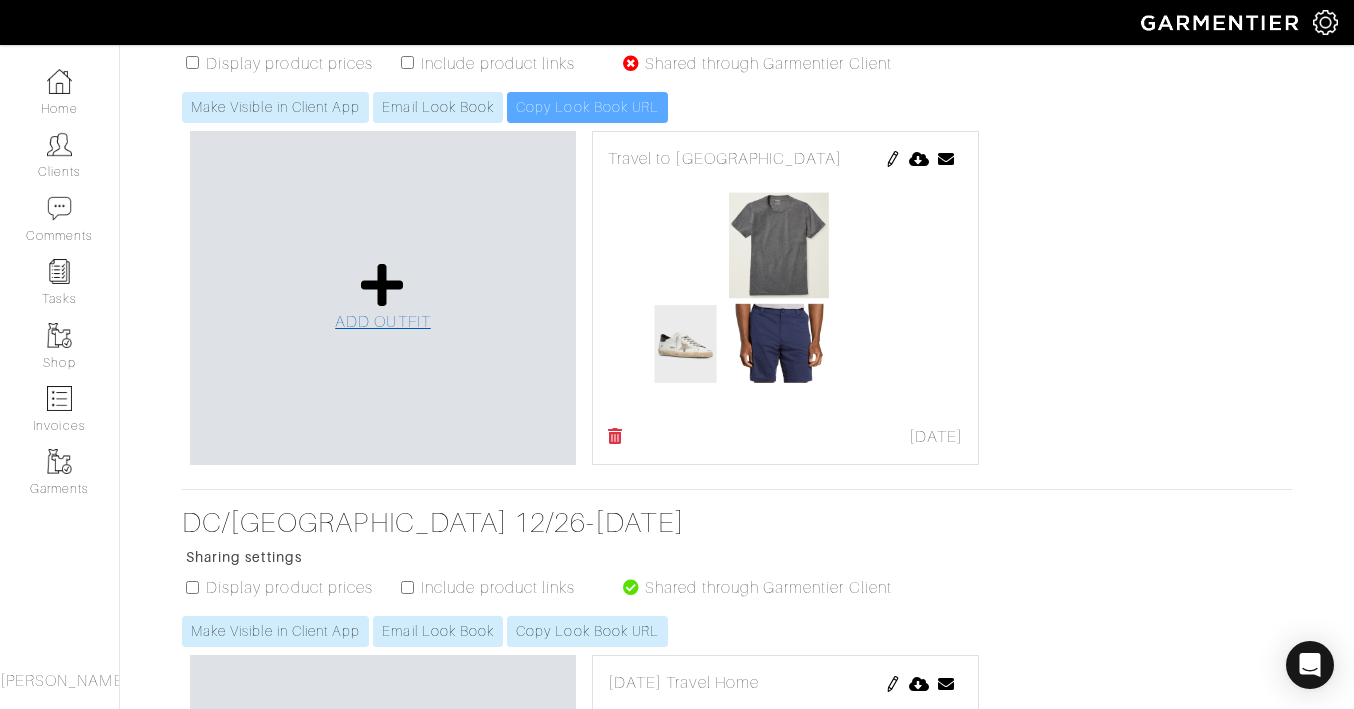 click at bounding box center [382, 285] 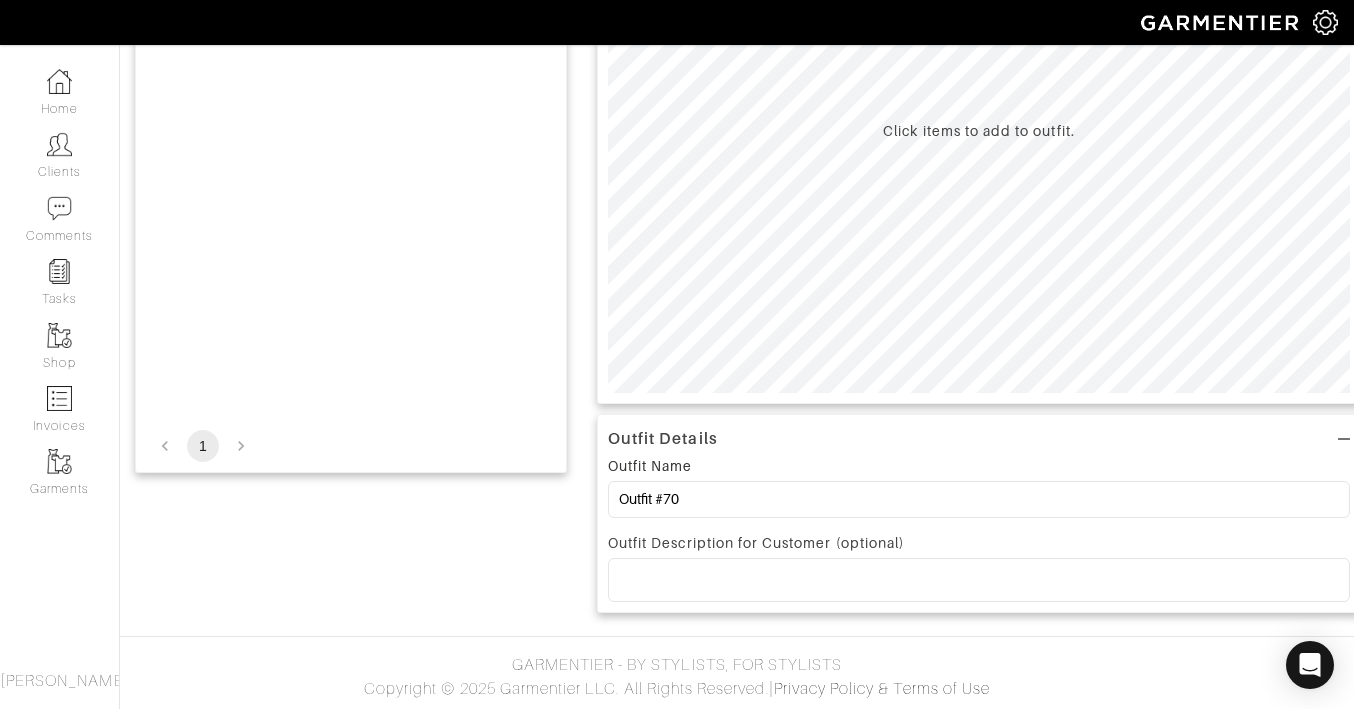 scroll, scrollTop: 0, scrollLeft: 0, axis: both 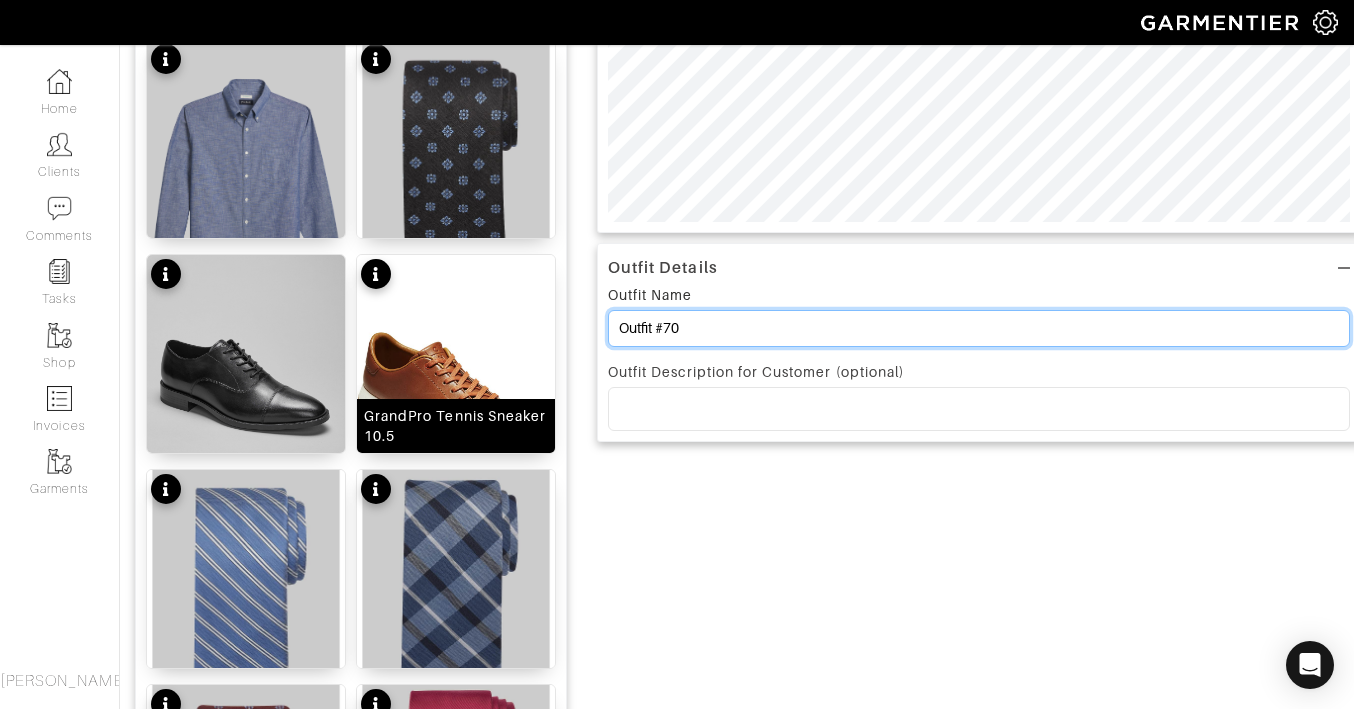 drag, startPoint x: 758, startPoint y: 339, endPoint x: 483, endPoint y: 311, distance: 276.42178 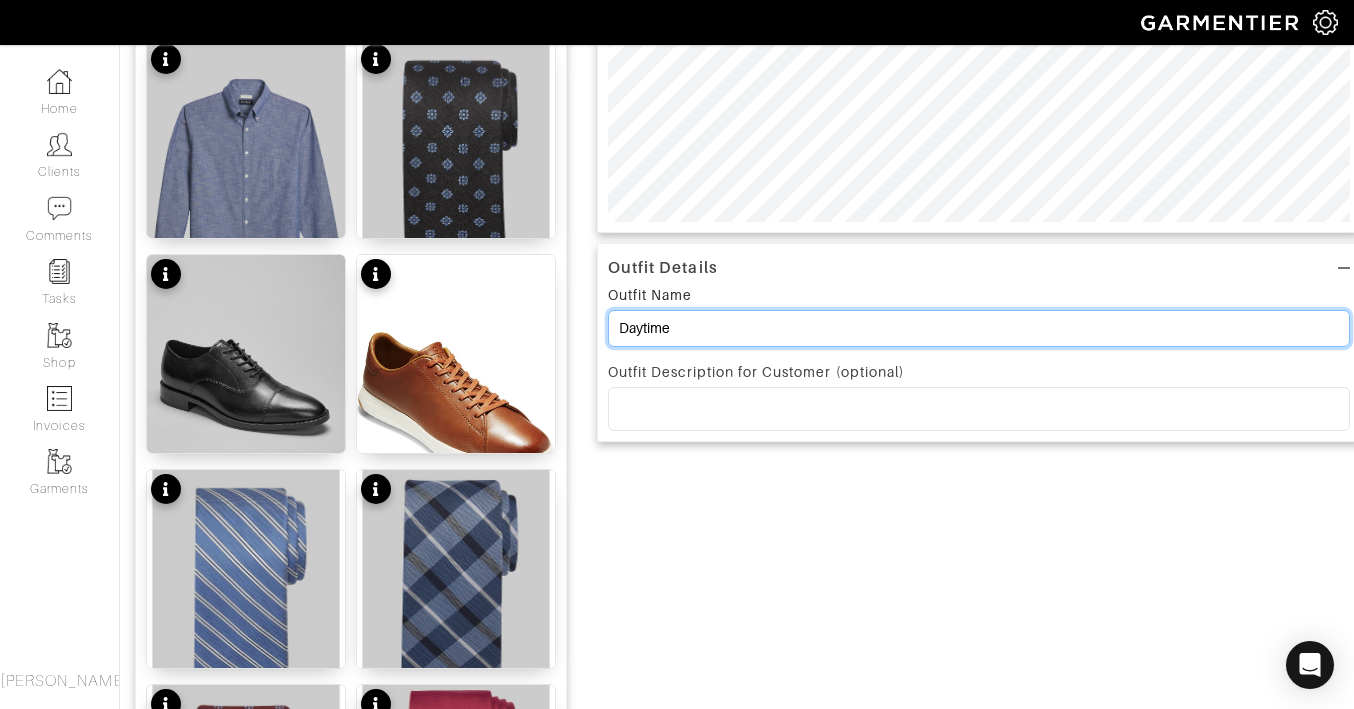 scroll, scrollTop: 144, scrollLeft: 0, axis: vertical 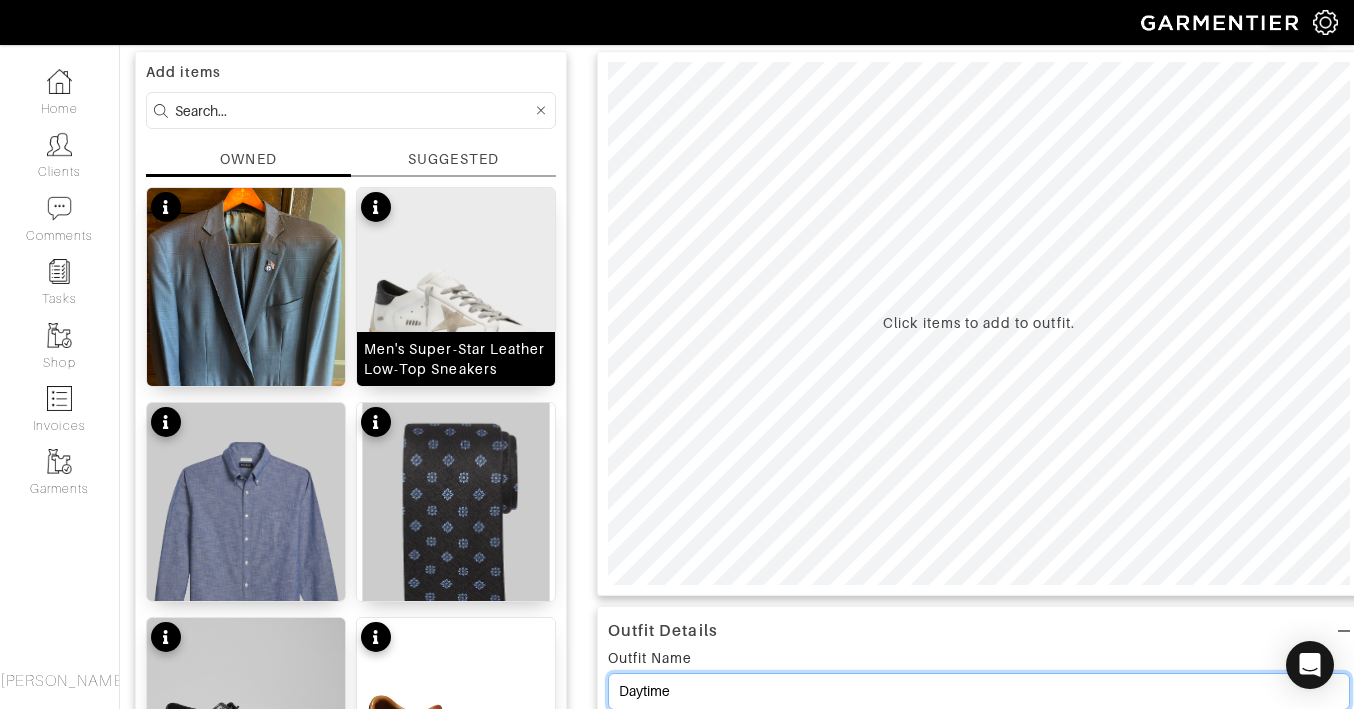 type on "Daytime" 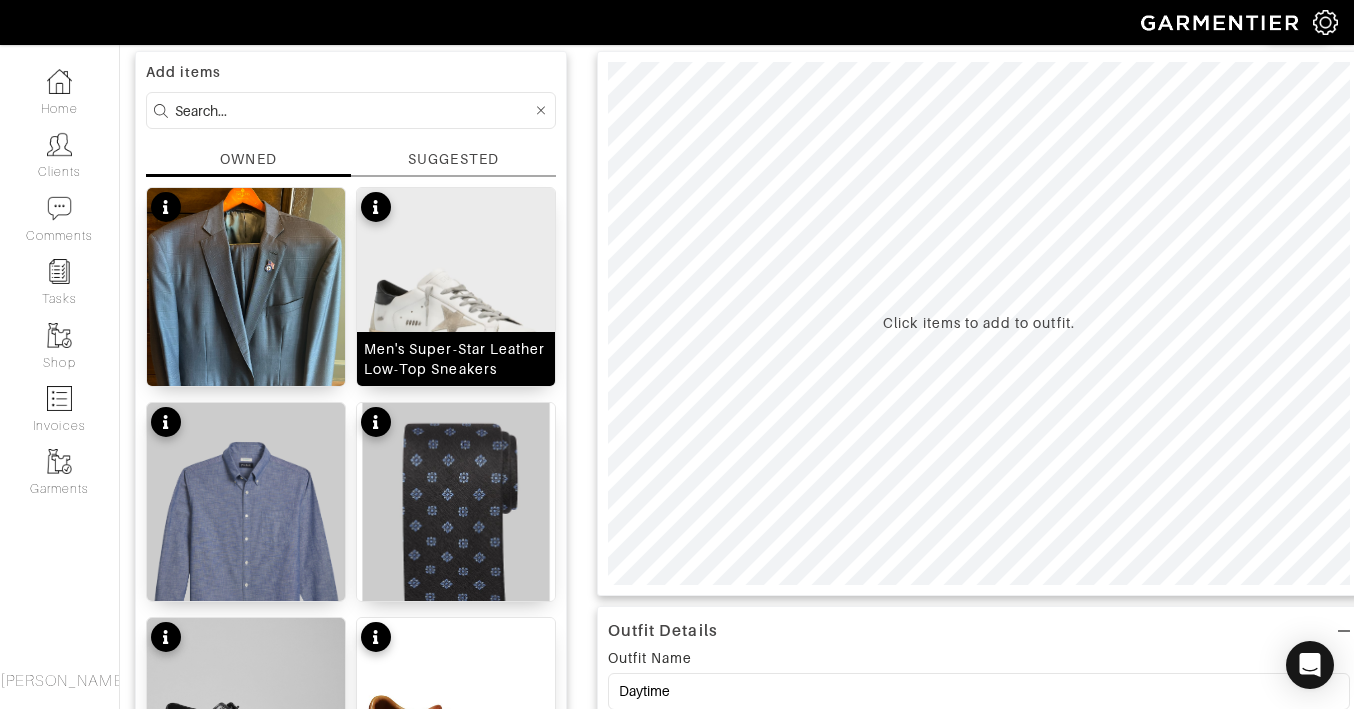 click at bounding box center [456, 312] 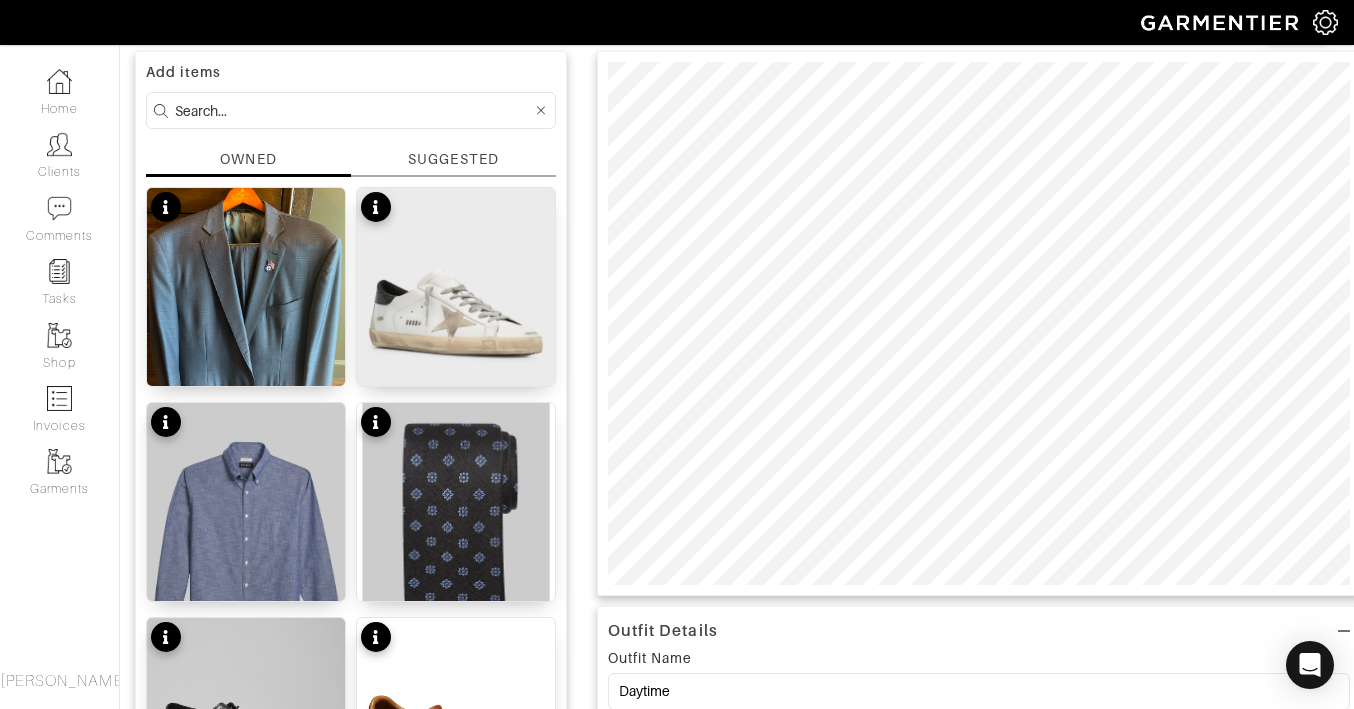 click at bounding box center [353, 110] 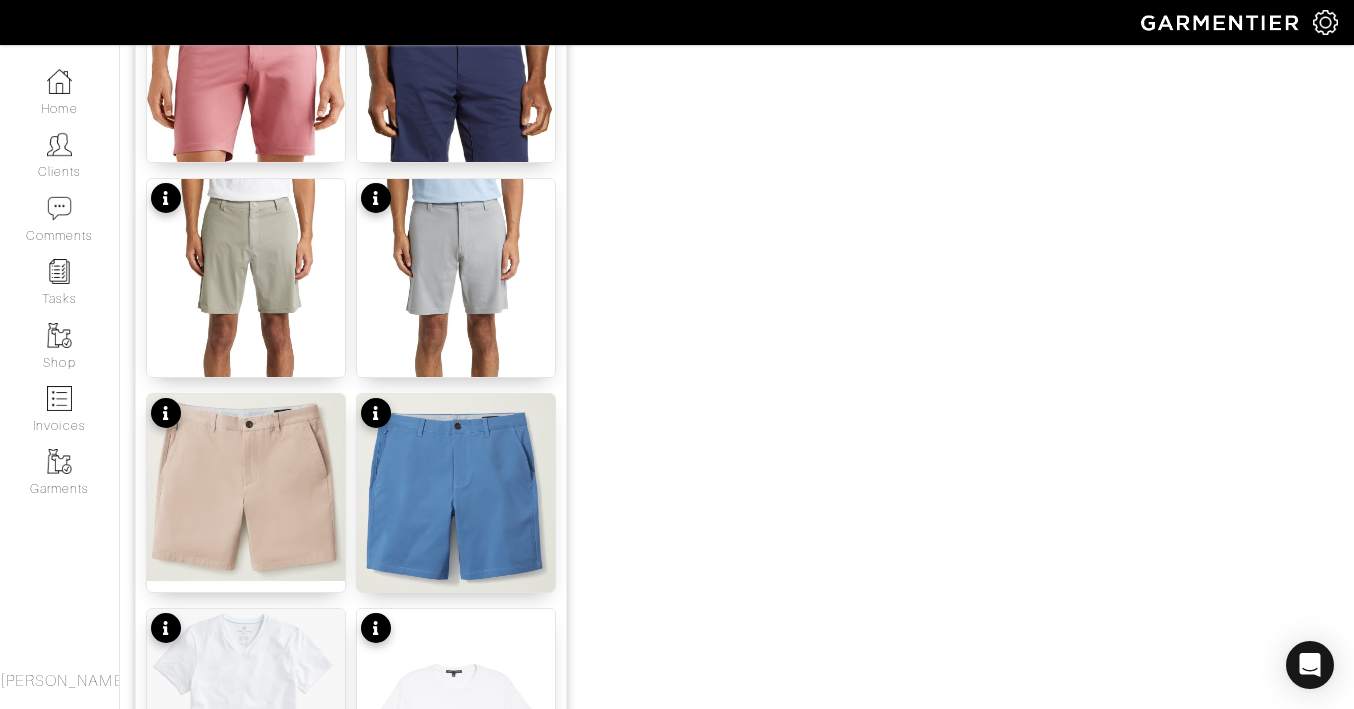 scroll, scrollTop: 1224, scrollLeft: 0, axis: vertical 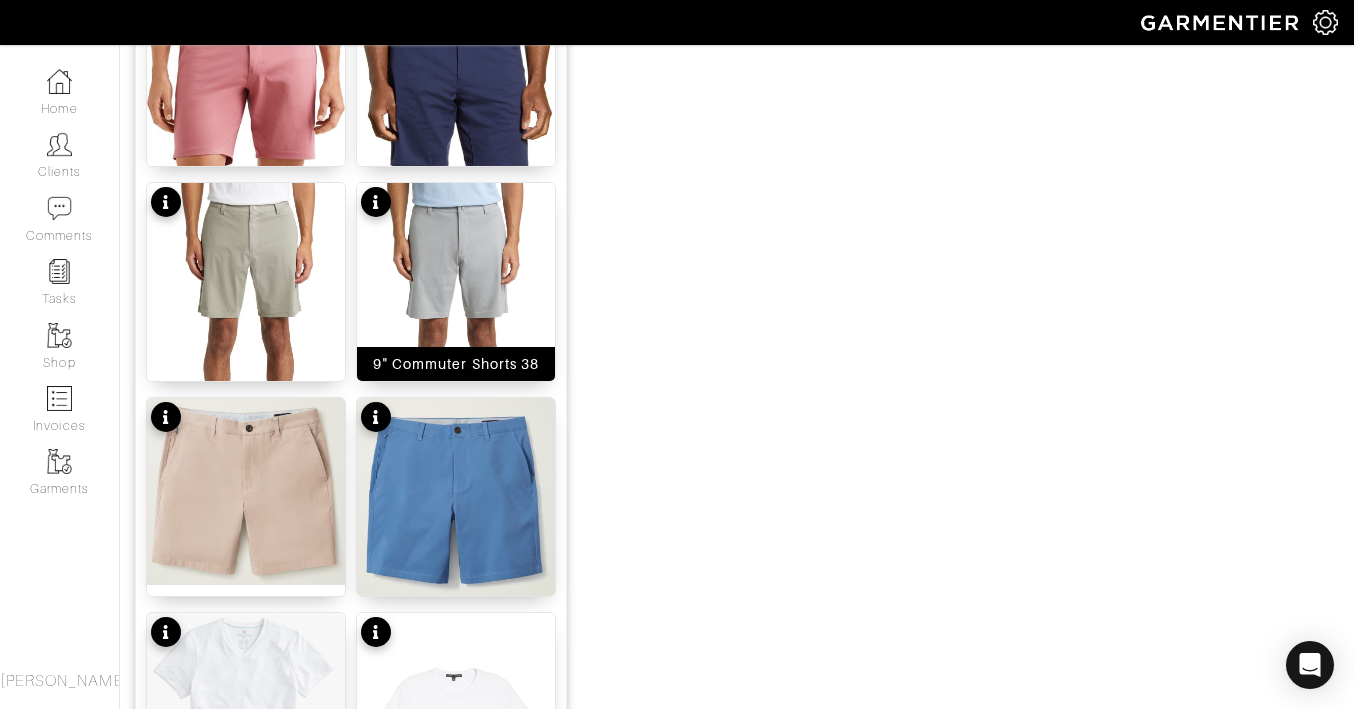 click at bounding box center [456, 335] 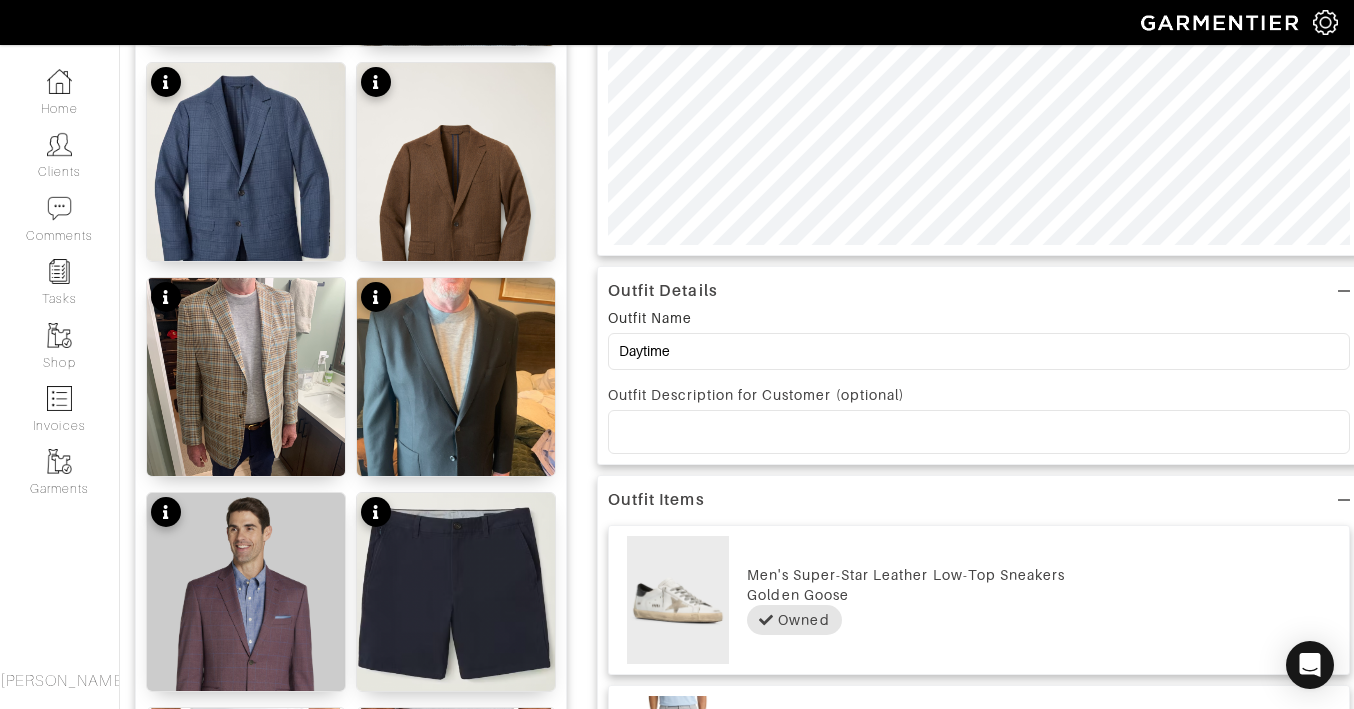 scroll, scrollTop: 67, scrollLeft: 0, axis: vertical 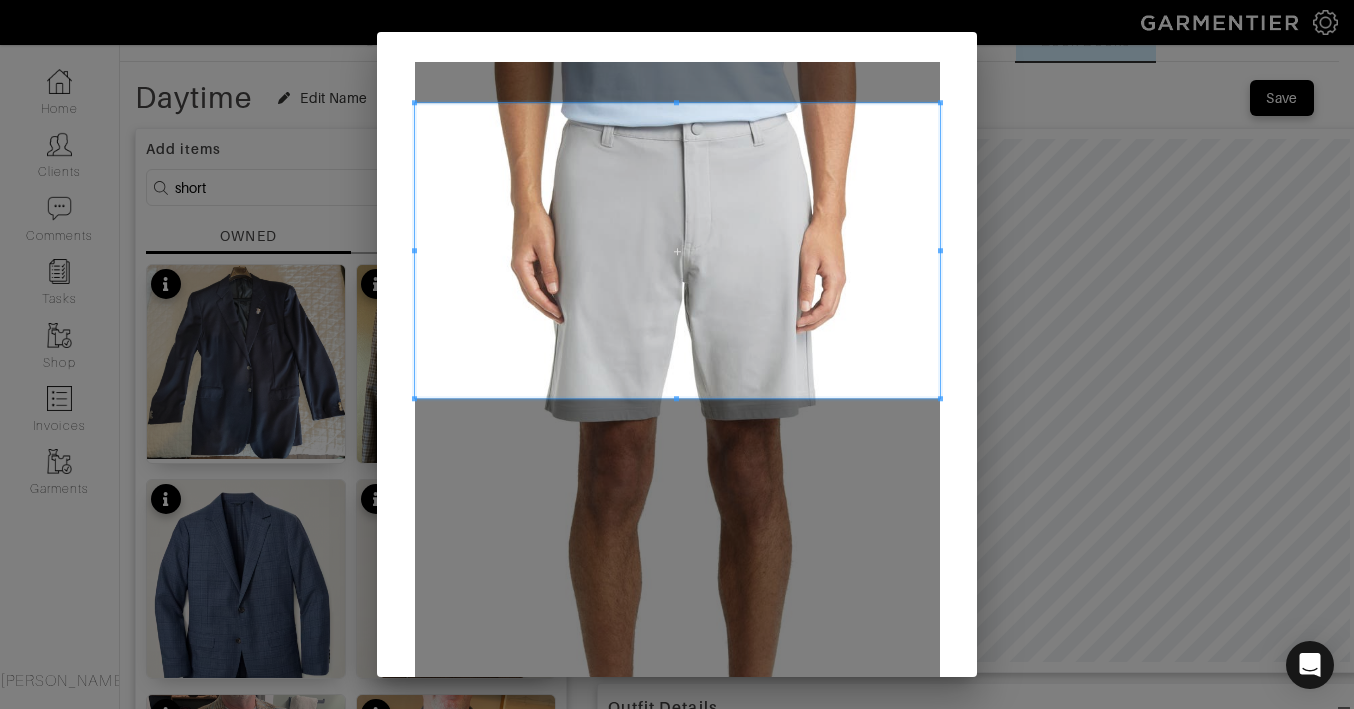 click at bounding box center [677, 250] 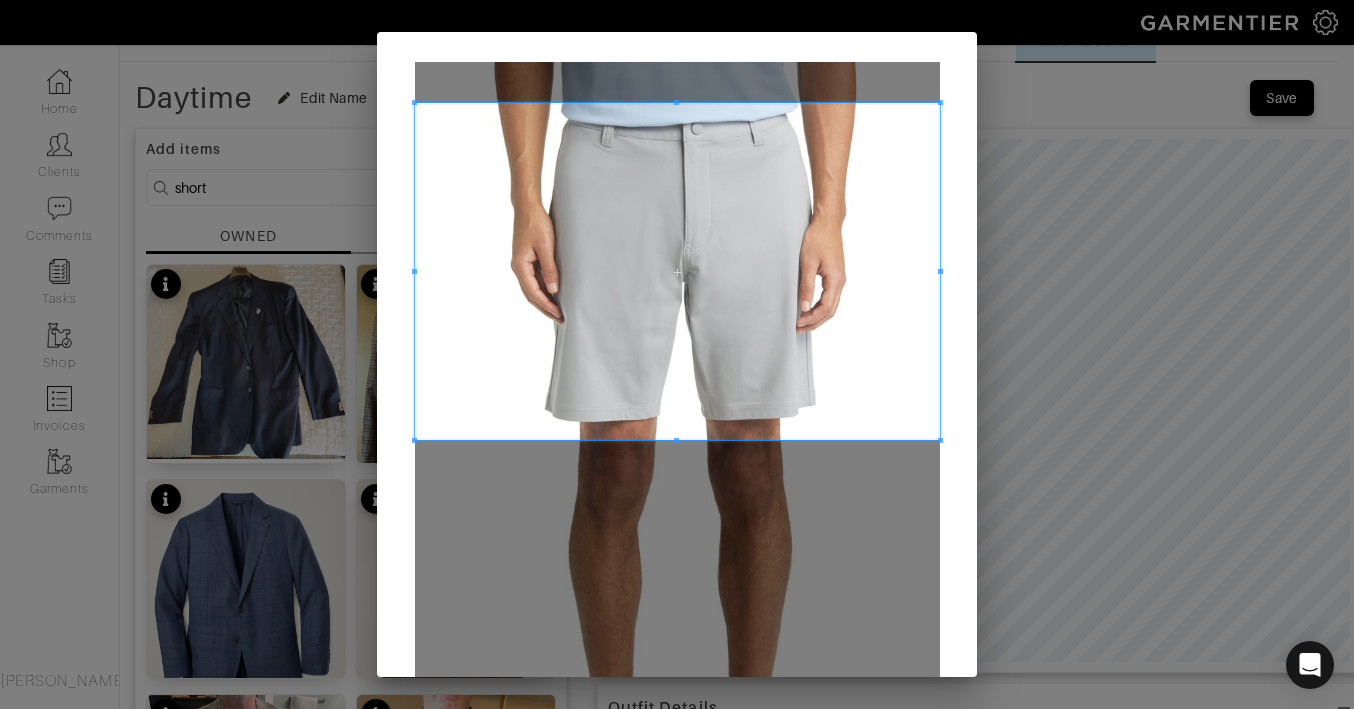 click at bounding box center (677, 271) 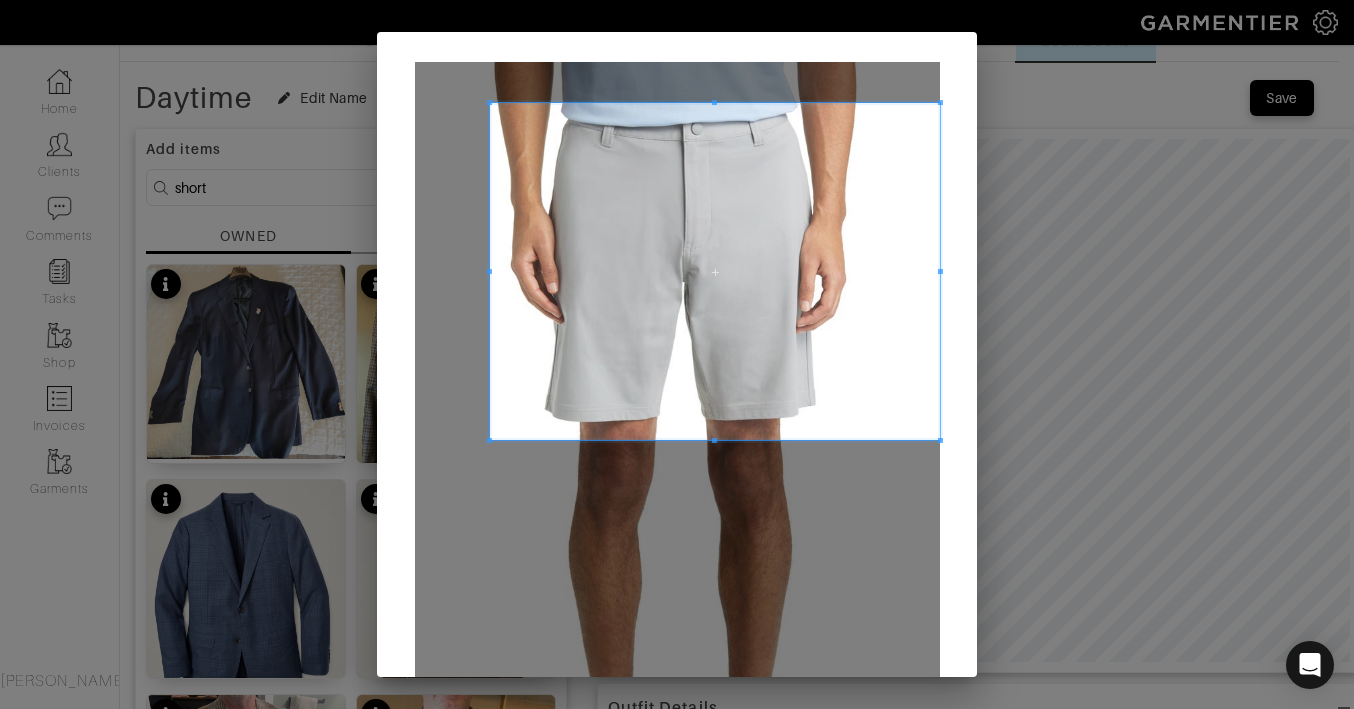 click at bounding box center (714, 271) 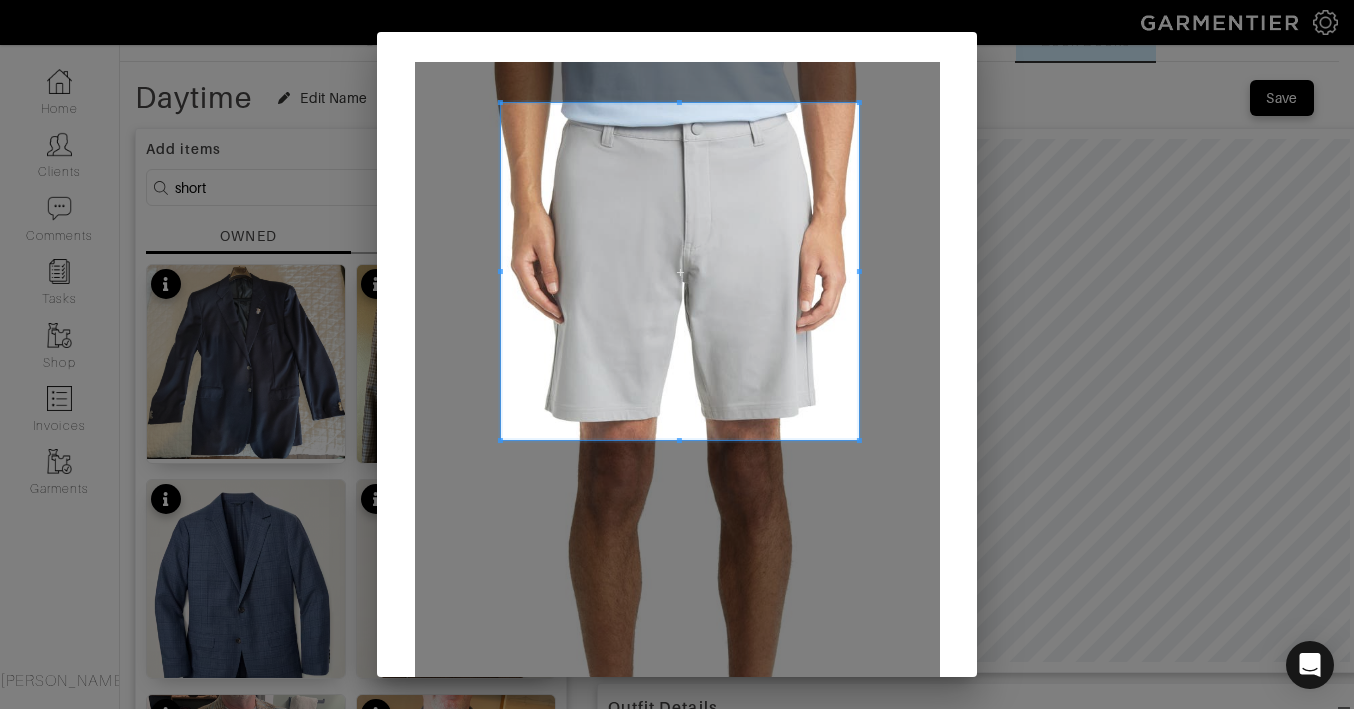 click at bounding box center [679, 271] 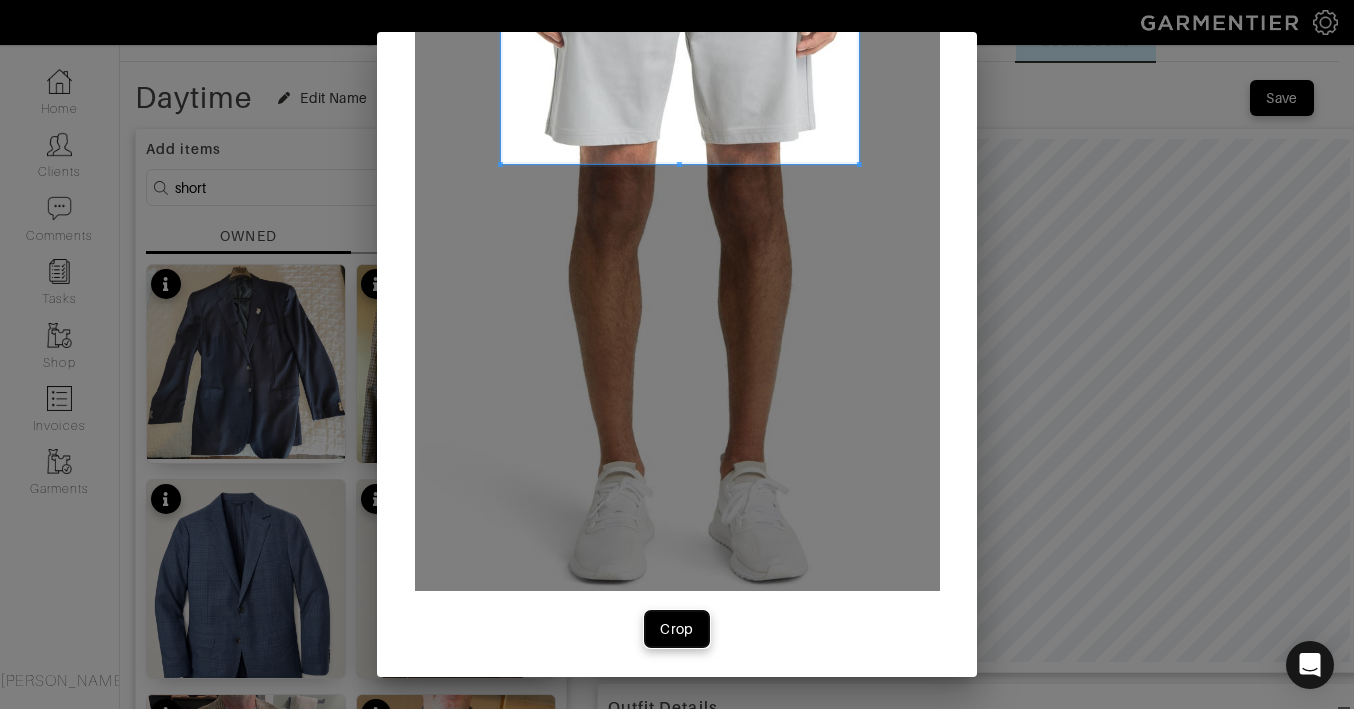 click on "Crop" at bounding box center (677, 629) 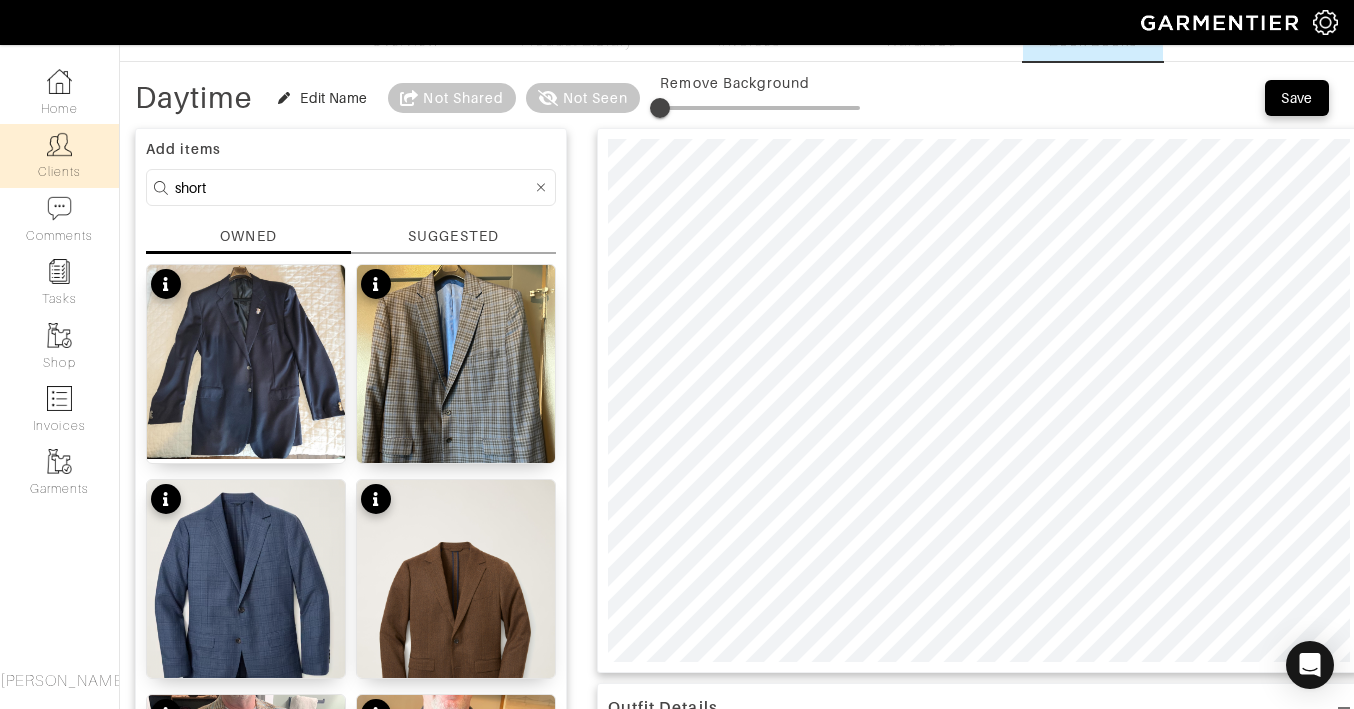 drag, startPoint x: 254, startPoint y: 185, endPoint x: 14, endPoint y: 172, distance: 240.35182 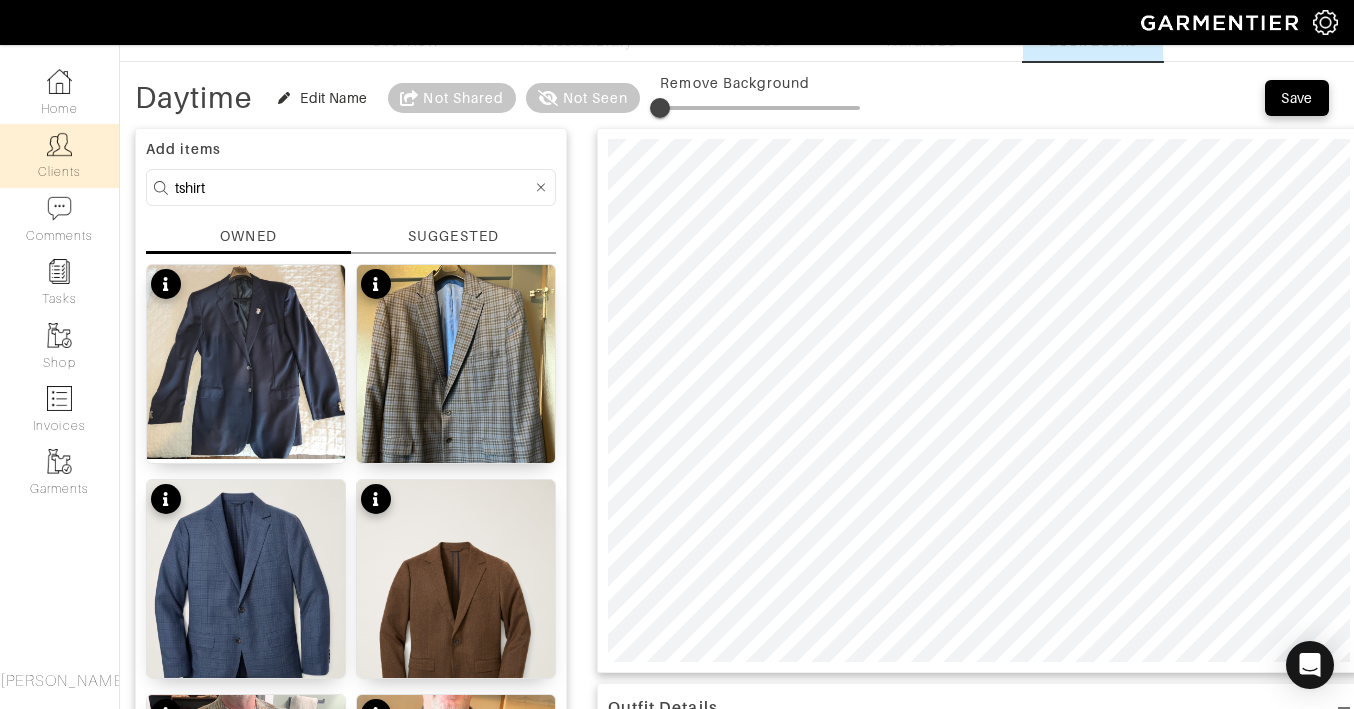 type on "tshirt" 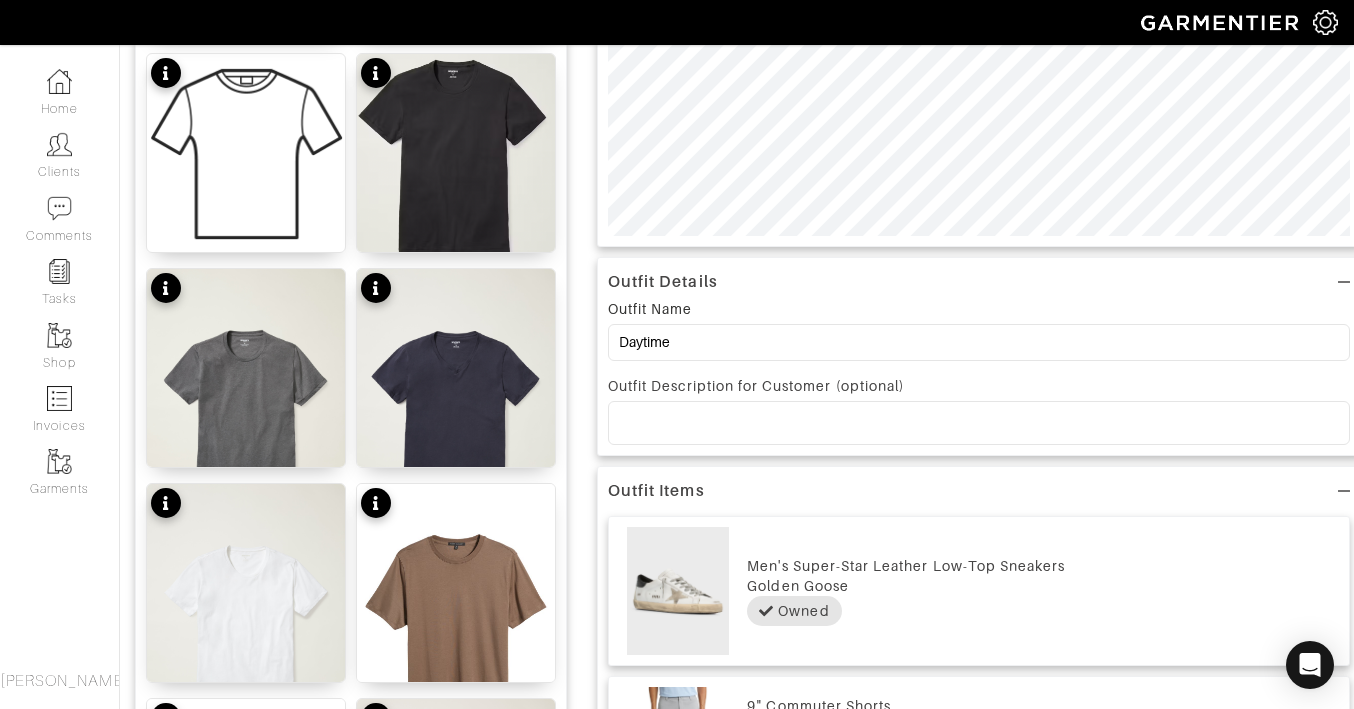 scroll, scrollTop: 651, scrollLeft: 0, axis: vertical 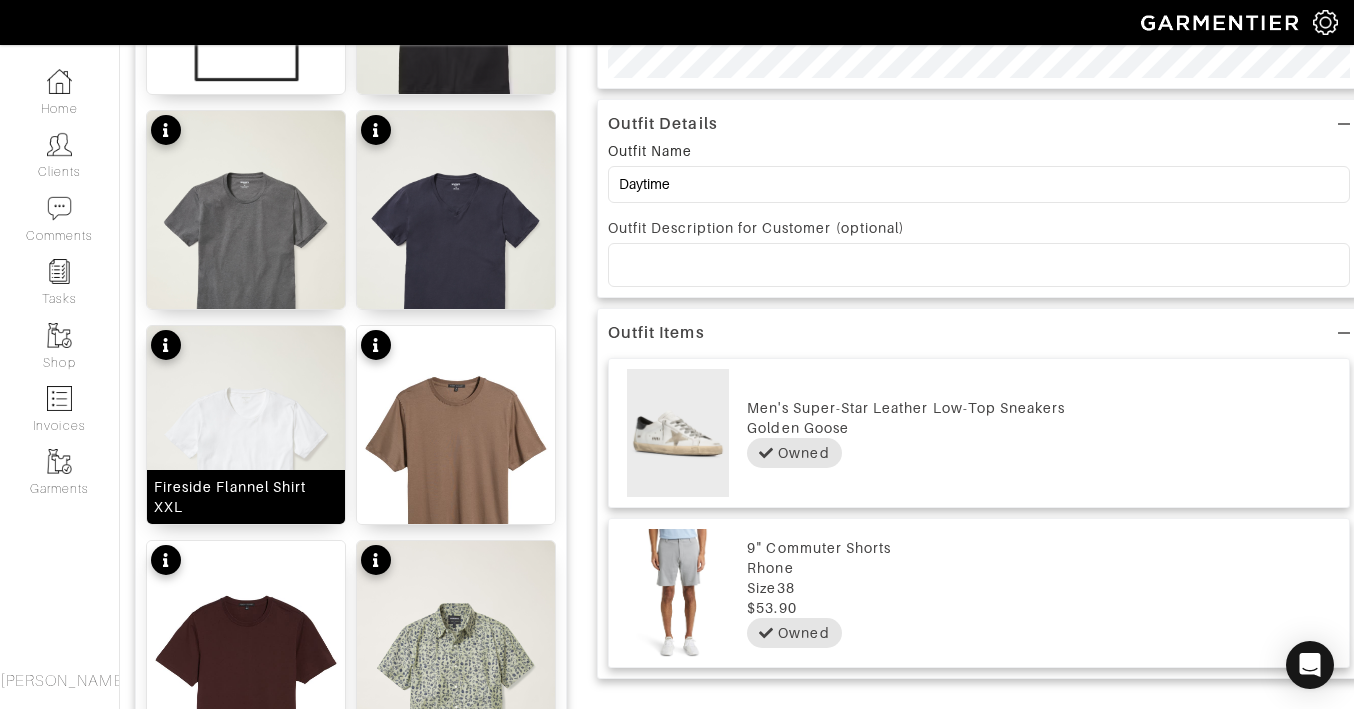 click at bounding box center [246, 474] 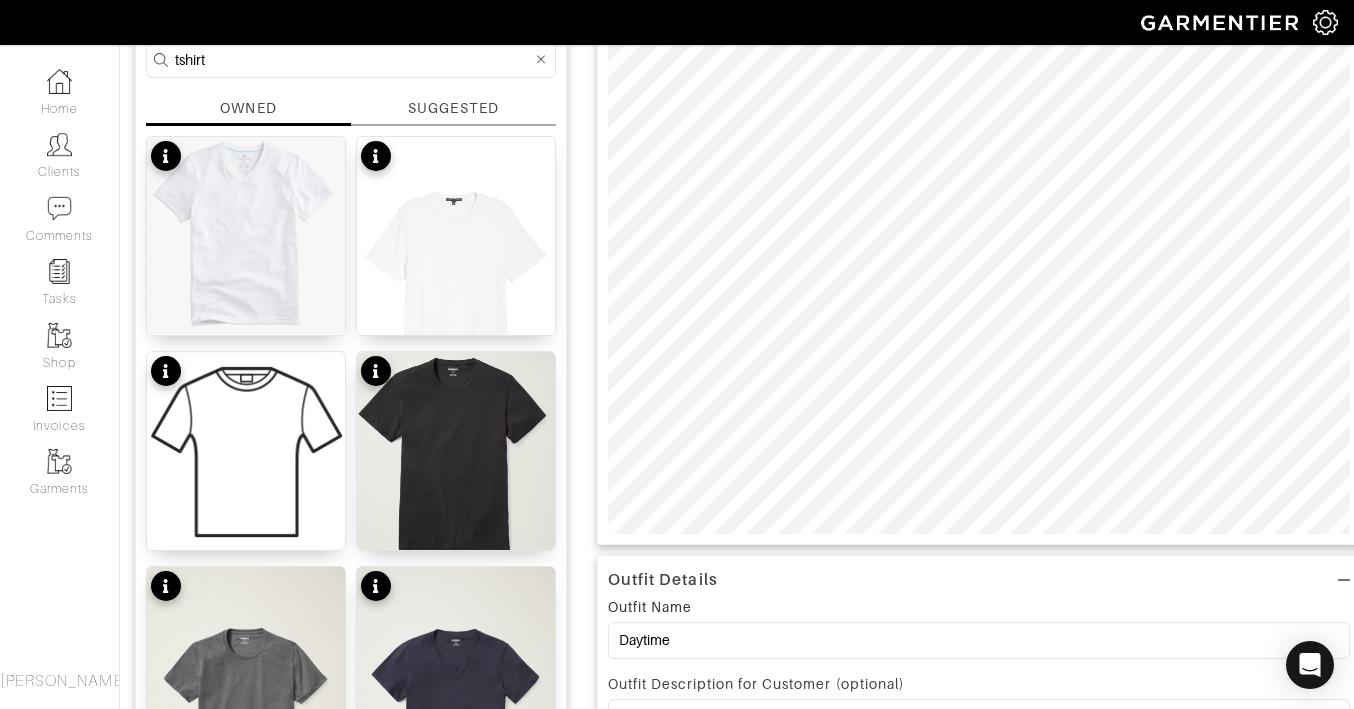 scroll, scrollTop: 9, scrollLeft: 0, axis: vertical 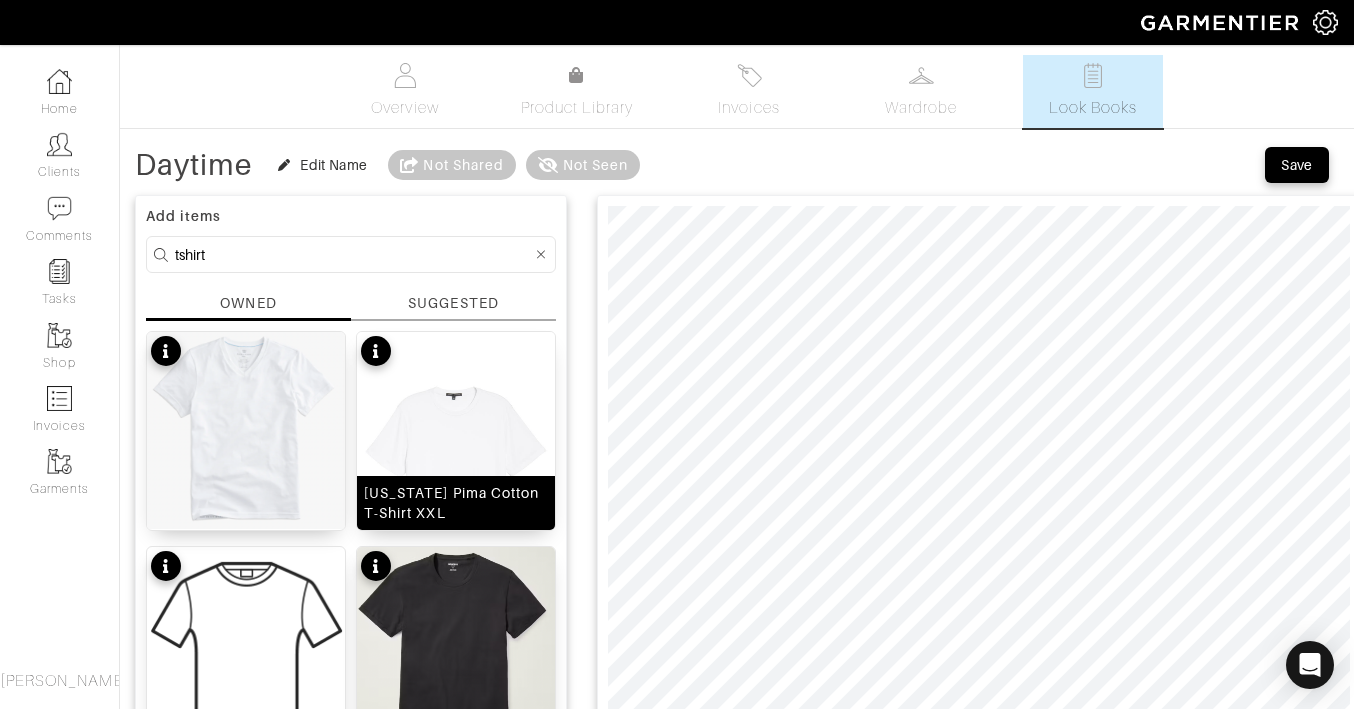 click at bounding box center [456, 484] 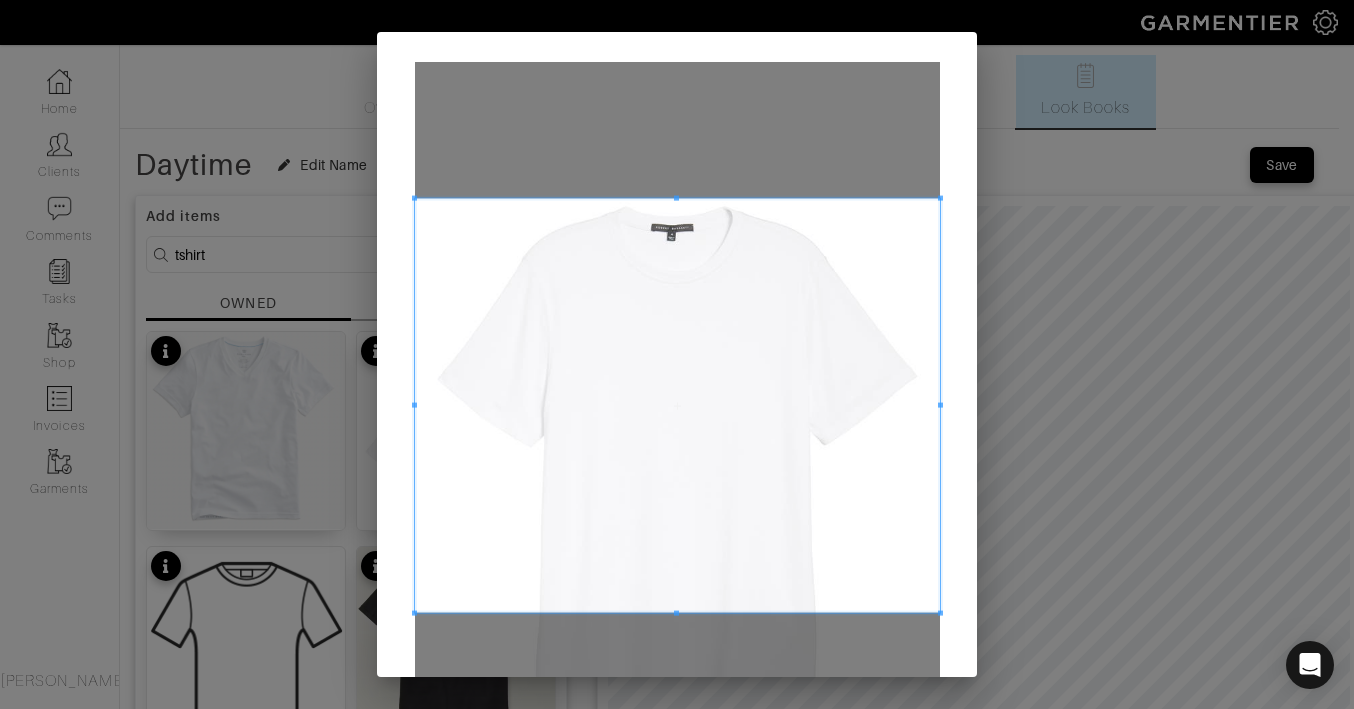 click at bounding box center [677, 406] 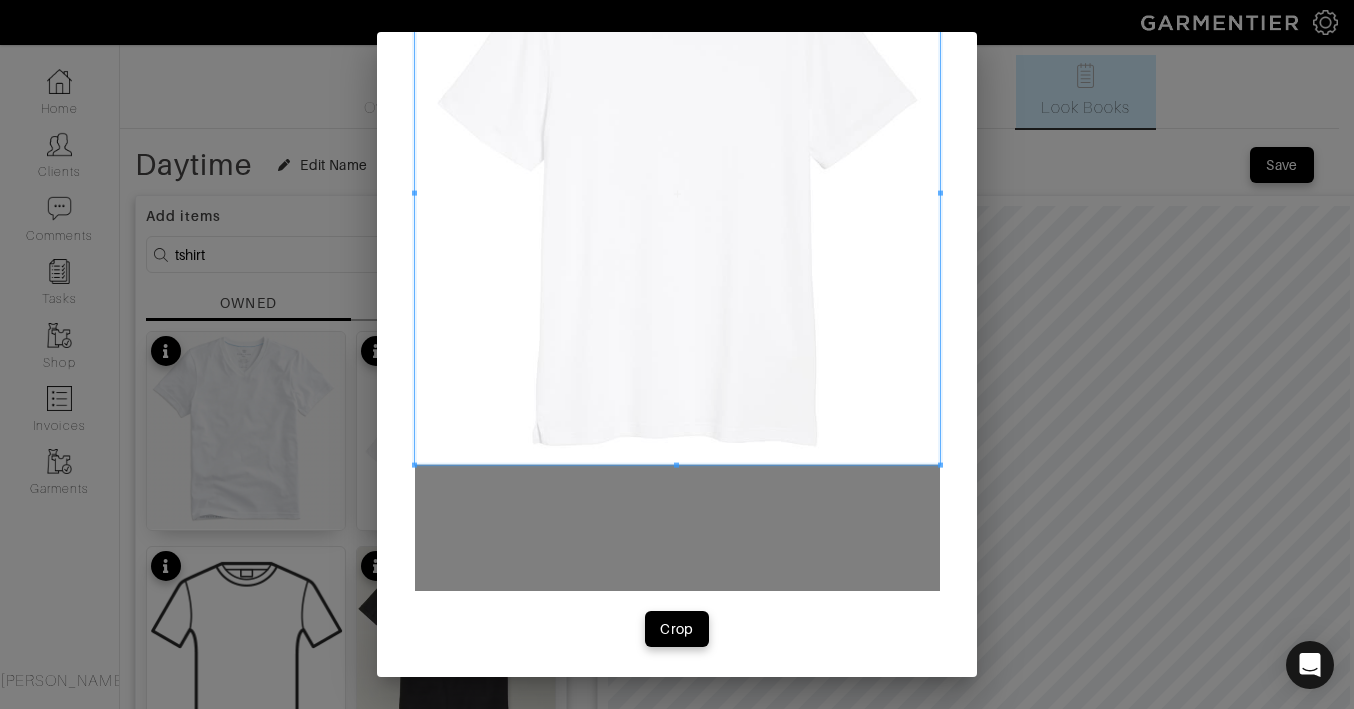 click at bounding box center (677, 194) 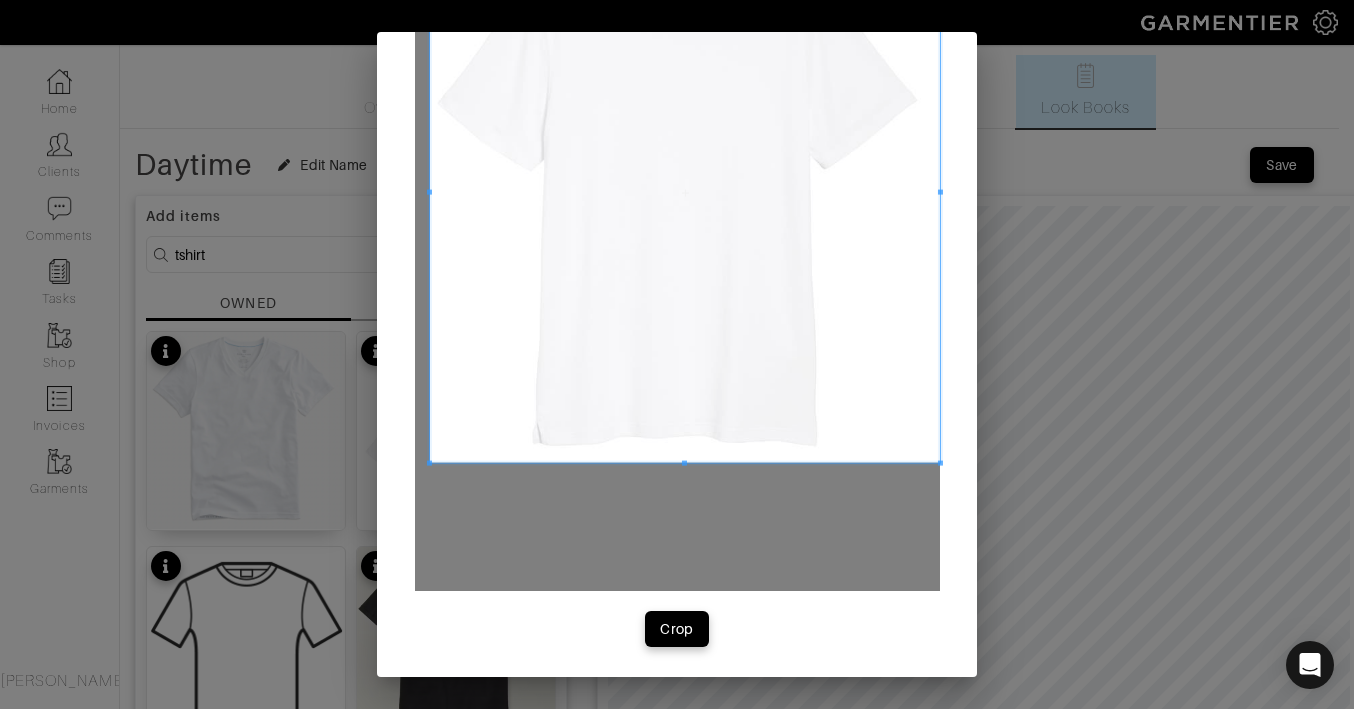 click at bounding box center (428, 192) 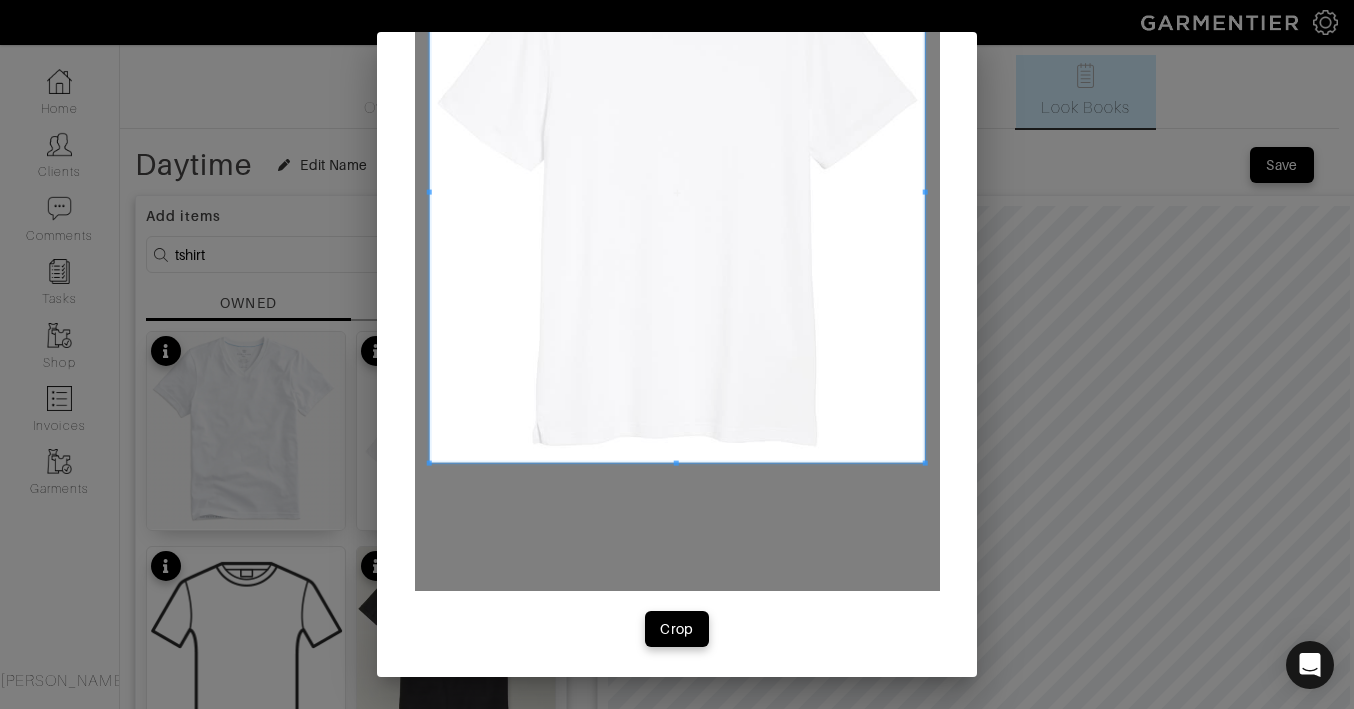 click at bounding box center (924, 193) 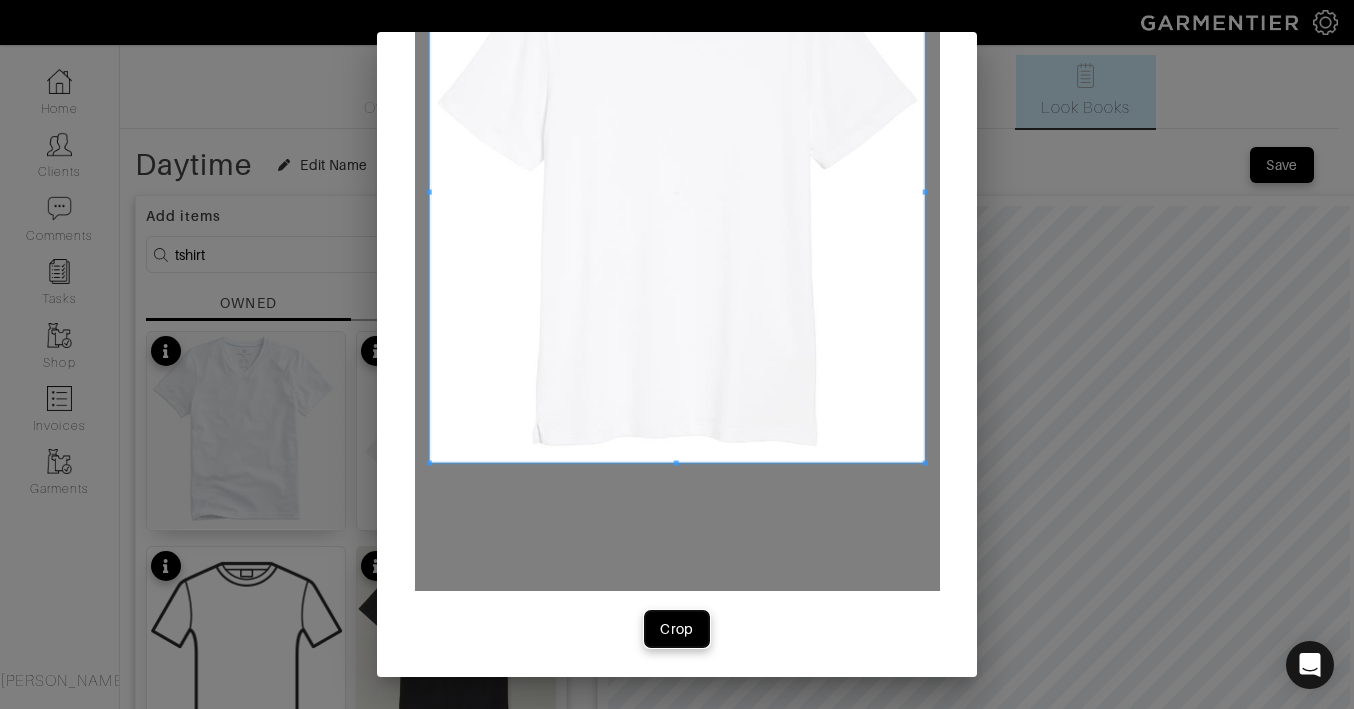 click on "Crop" at bounding box center (677, 629) 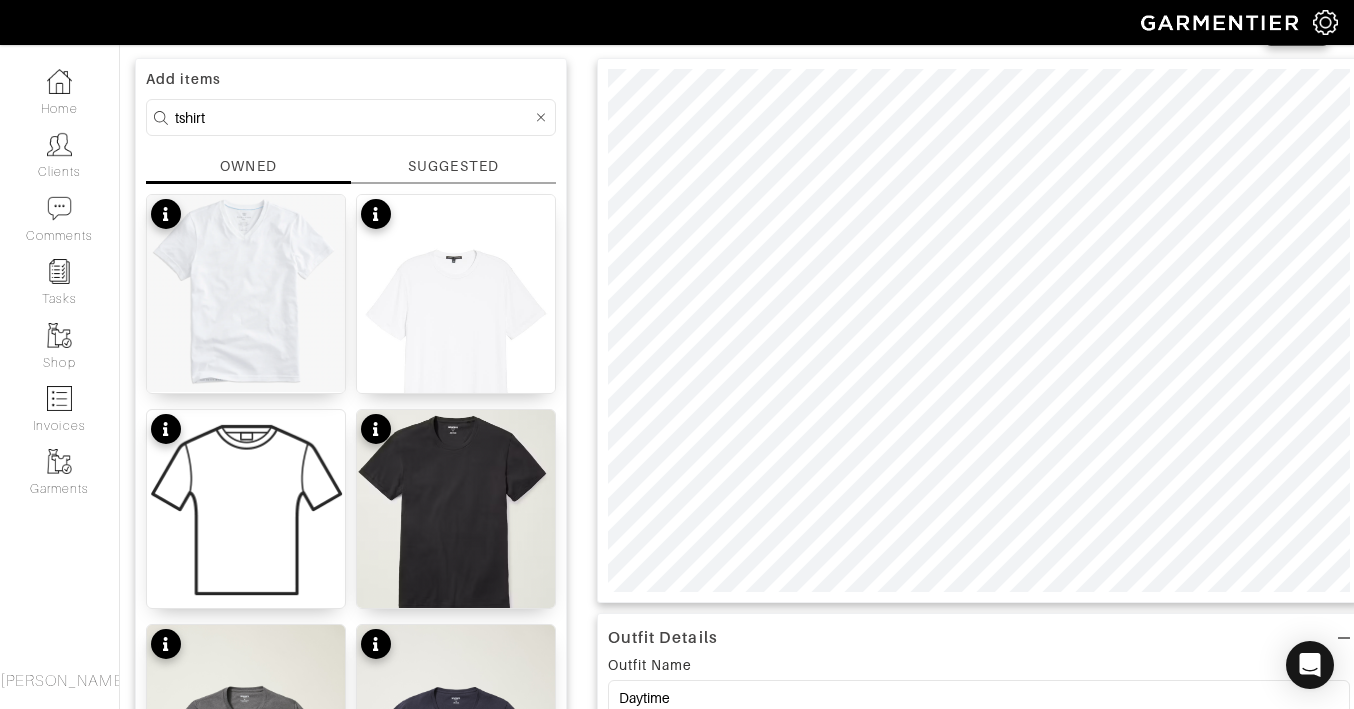 scroll, scrollTop: 135, scrollLeft: 0, axis: vertical 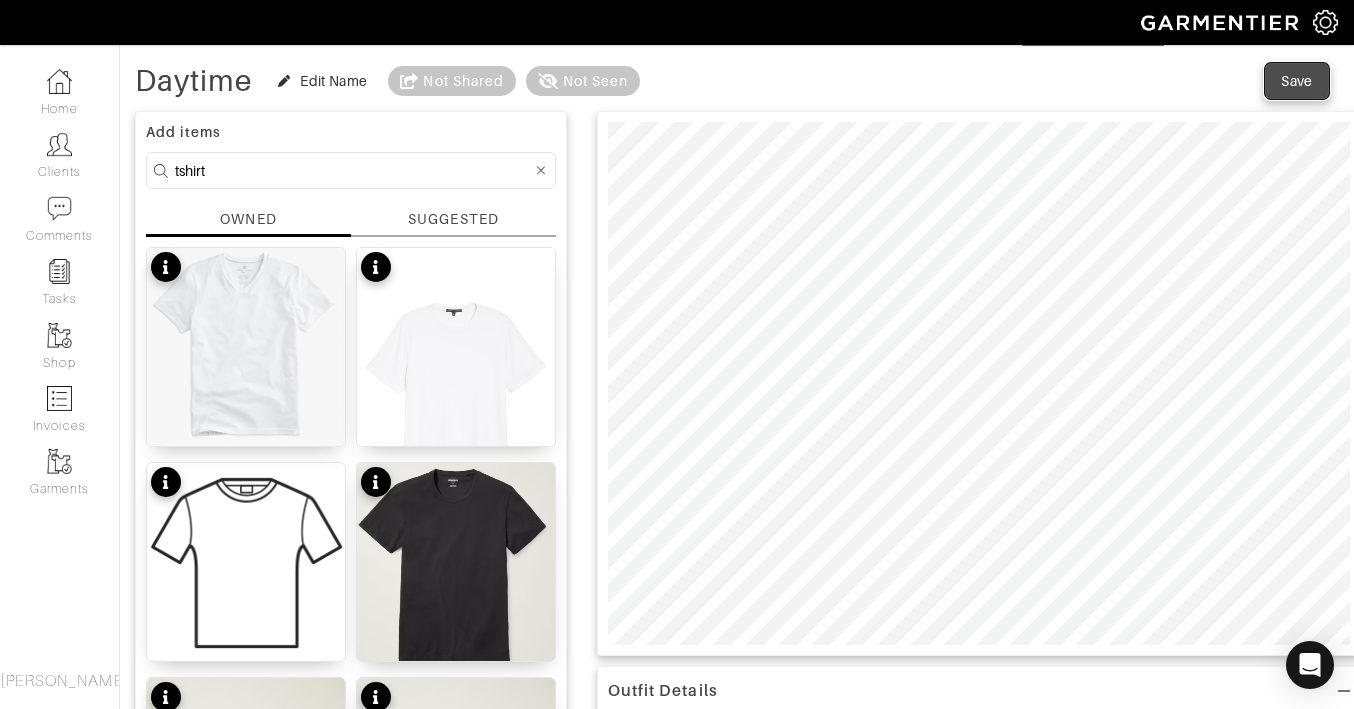 click on "Save" at bounding box center [1297, 81] 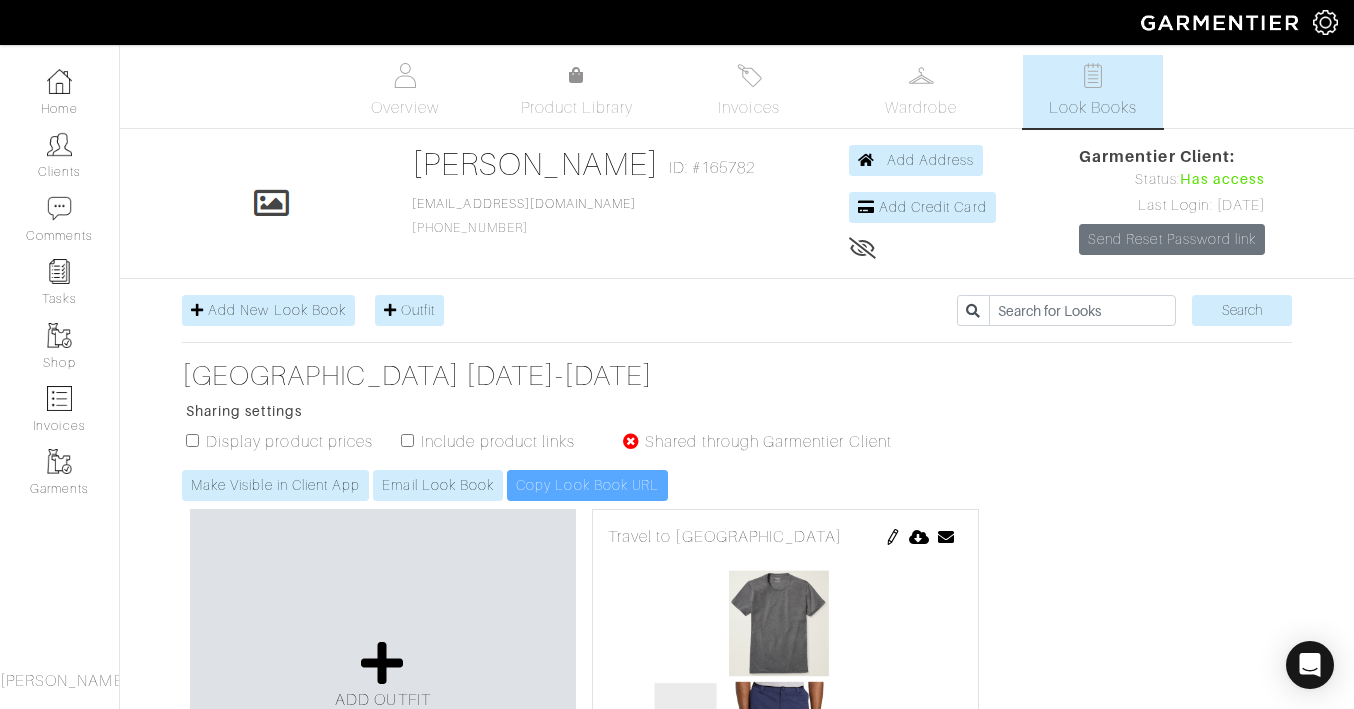 scroll, scrollTop: 0, scrollLeft: 0, axis: both 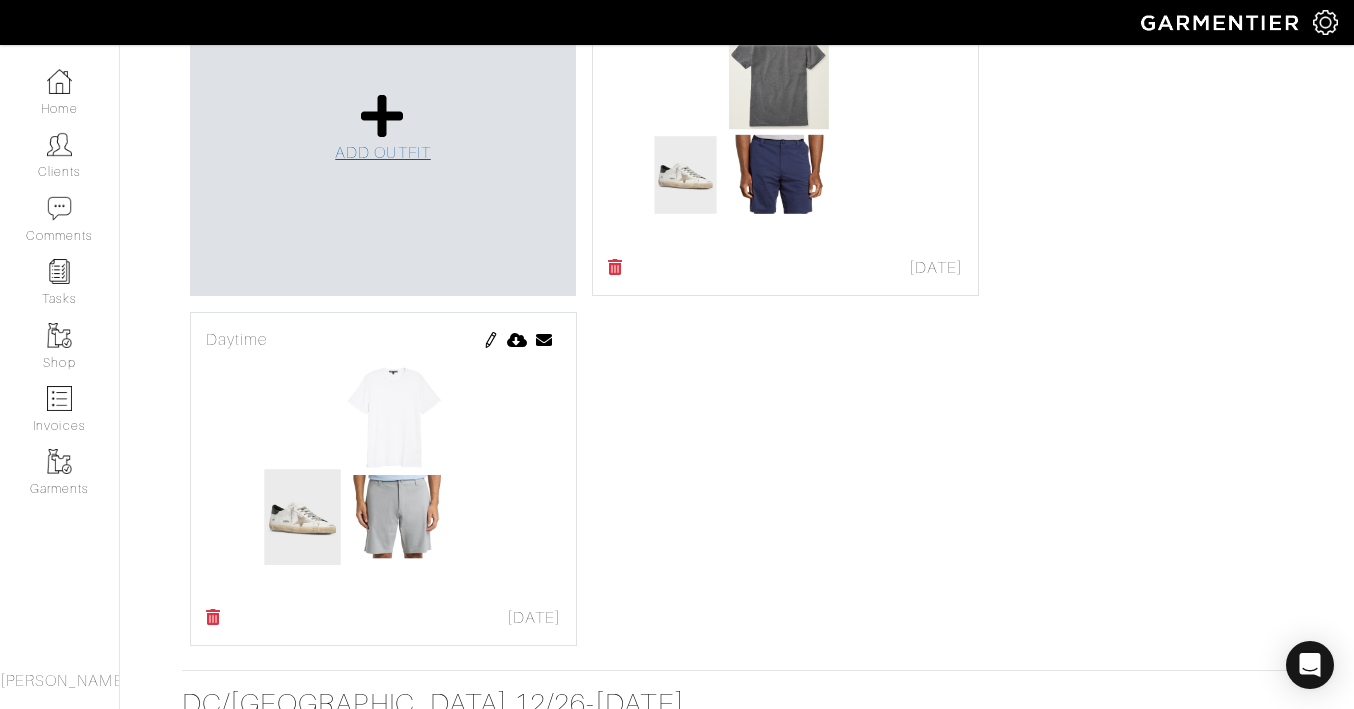 click at bounding box center [382, 116] 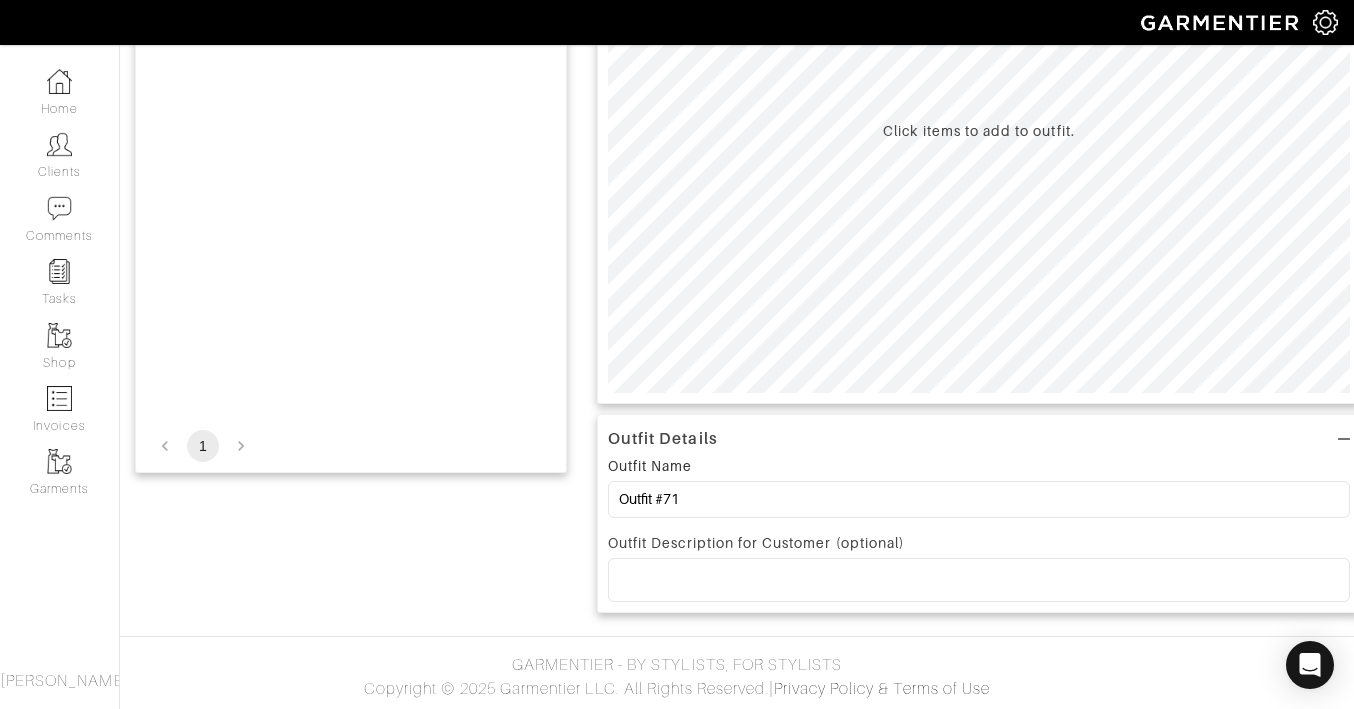 scroll, scrollTop: 0, scrollLeft: 0, axis: both 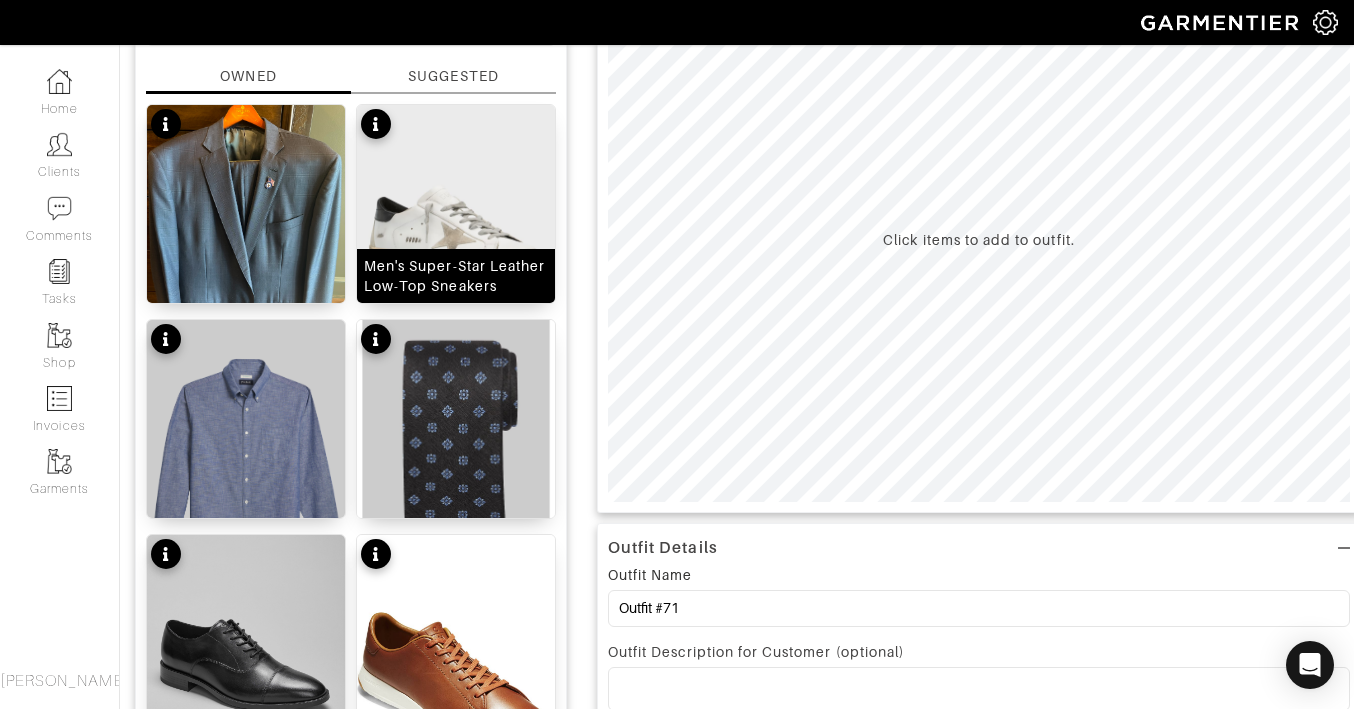 click at bounding box center (456, 229) 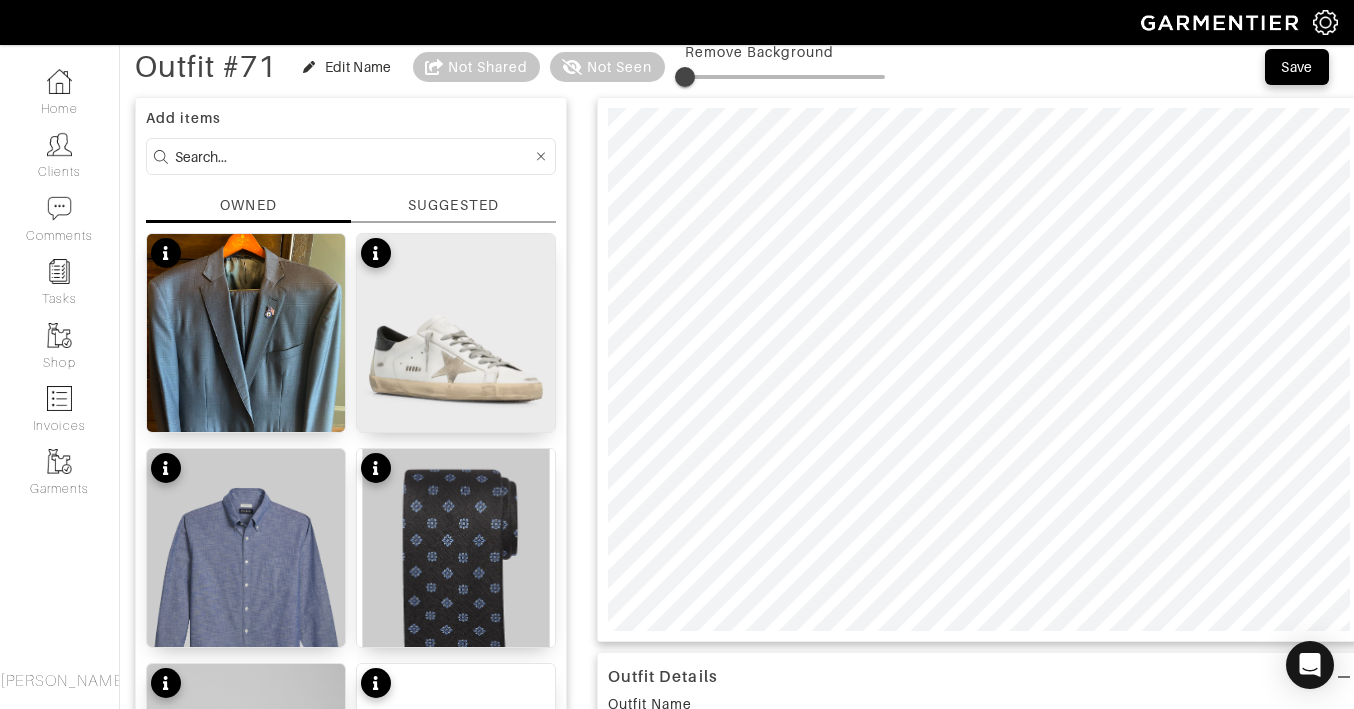 scroll, scrollTop: 86, scrollLeft: 0, axis: vertical 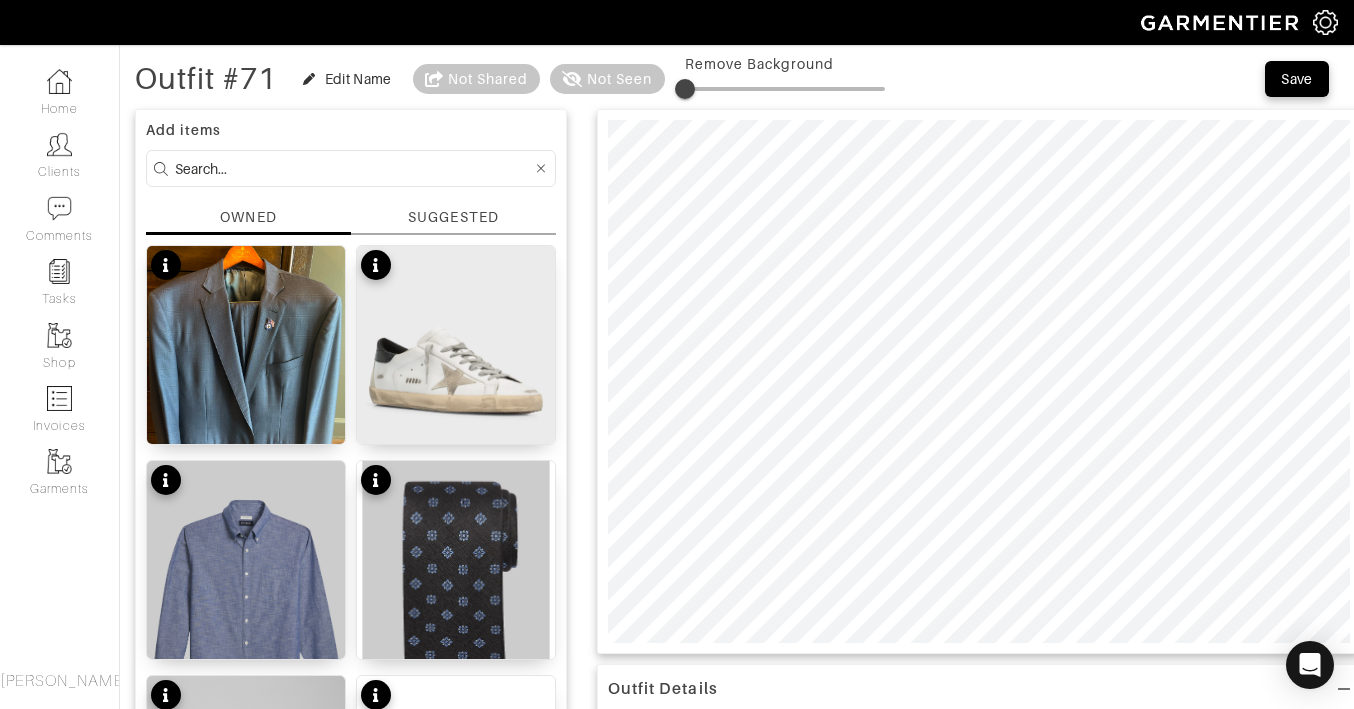 click at bounding box center (353, 168) 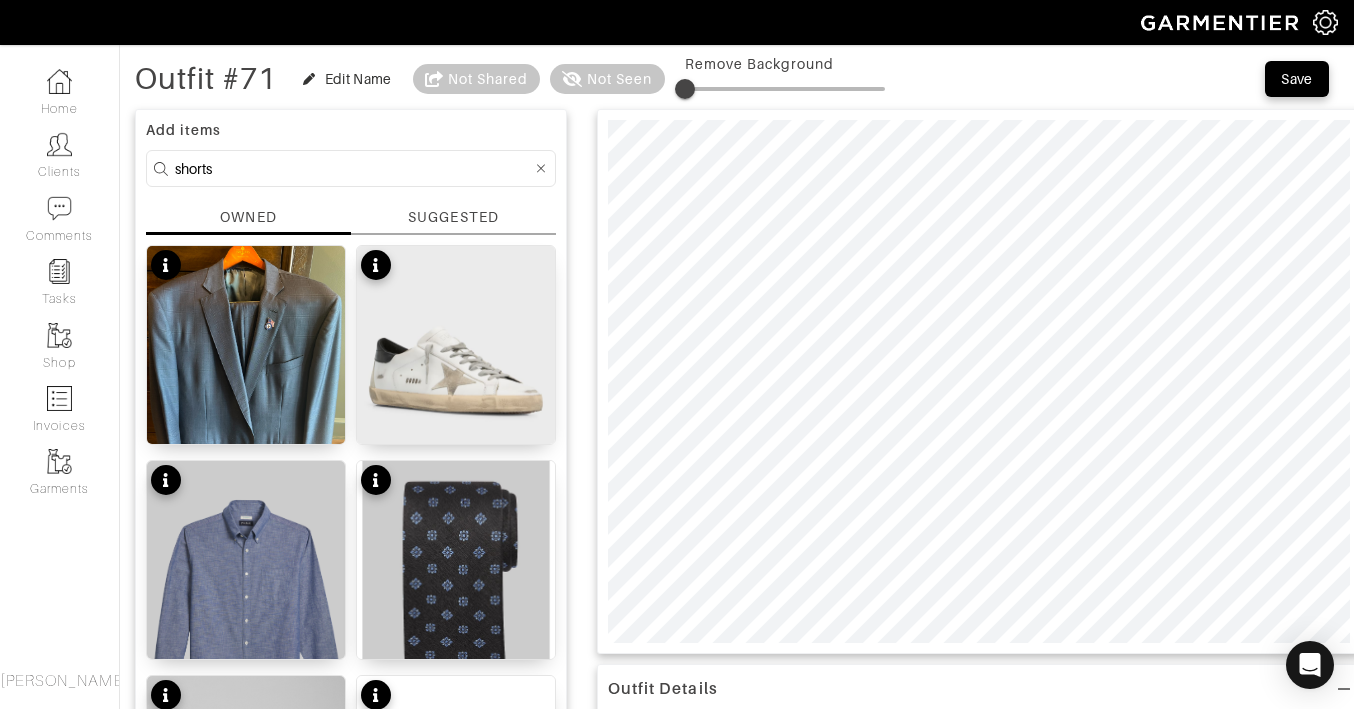 type on "shorts" 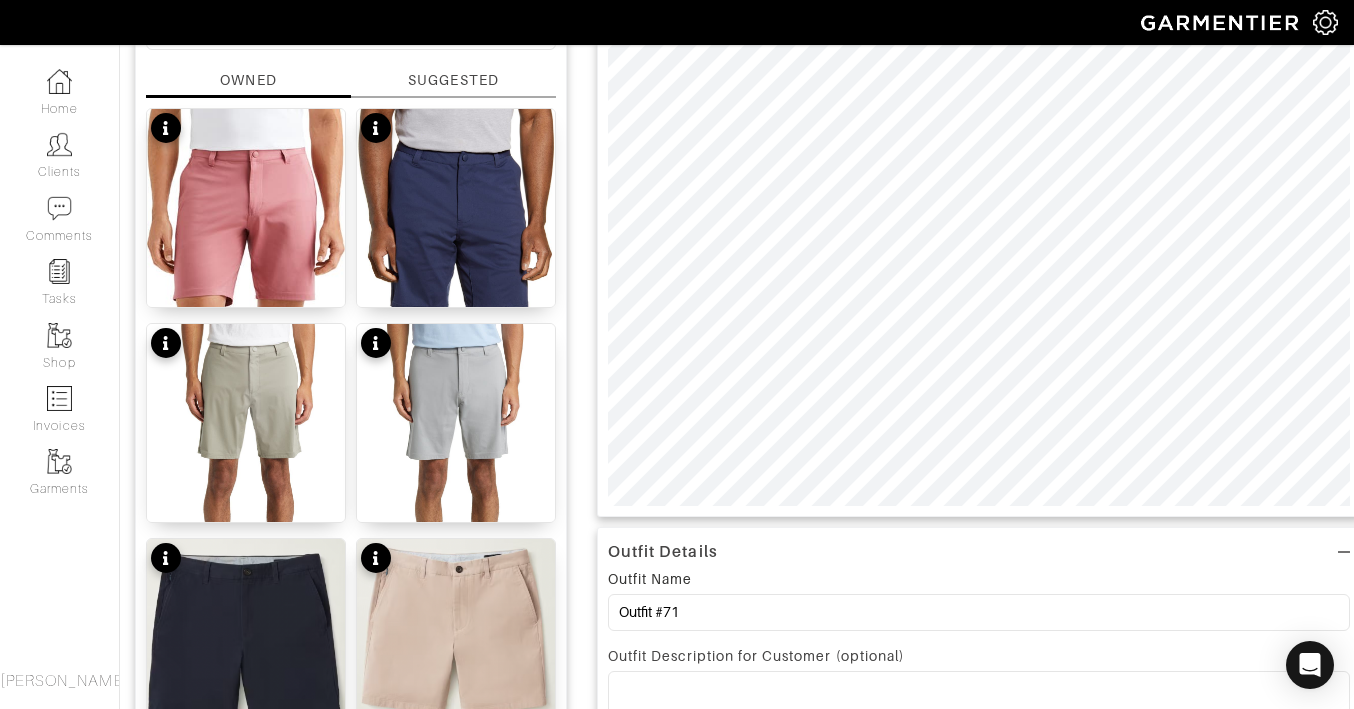 scroll, scrollTop: 220, scrollLeft: 0, axis: vertical 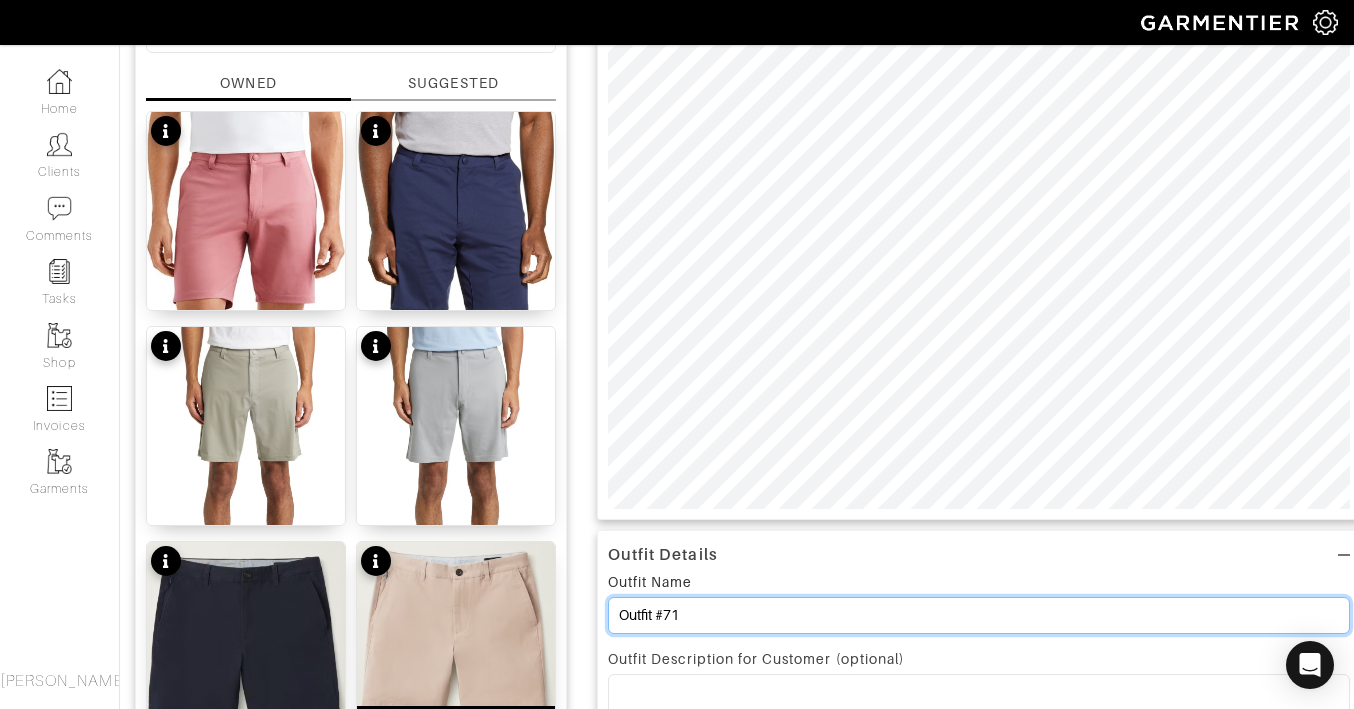drag, startPoint x: 733, startPoint y: 611, endPoint x: 500, endPoint y: 582, distance: 234.79779 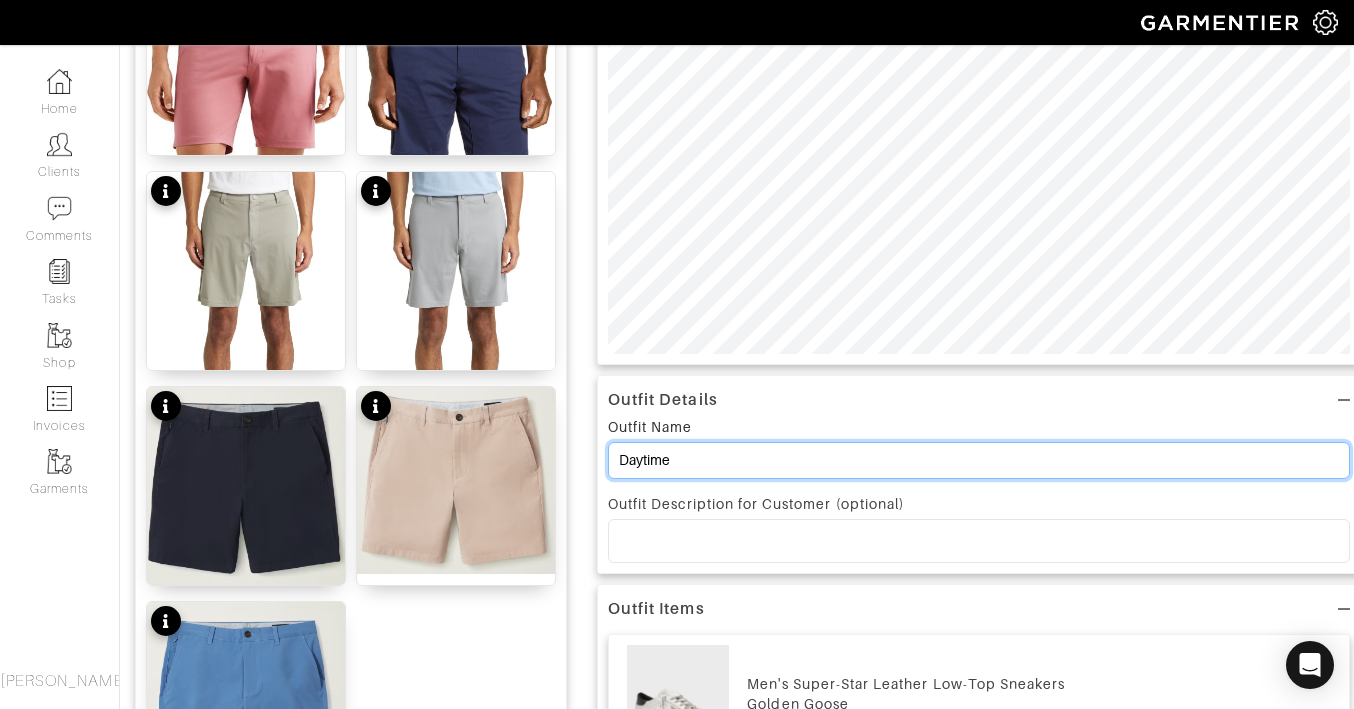 scroll, scrollTop: 210, scrollLeft: 0, axis: vertical 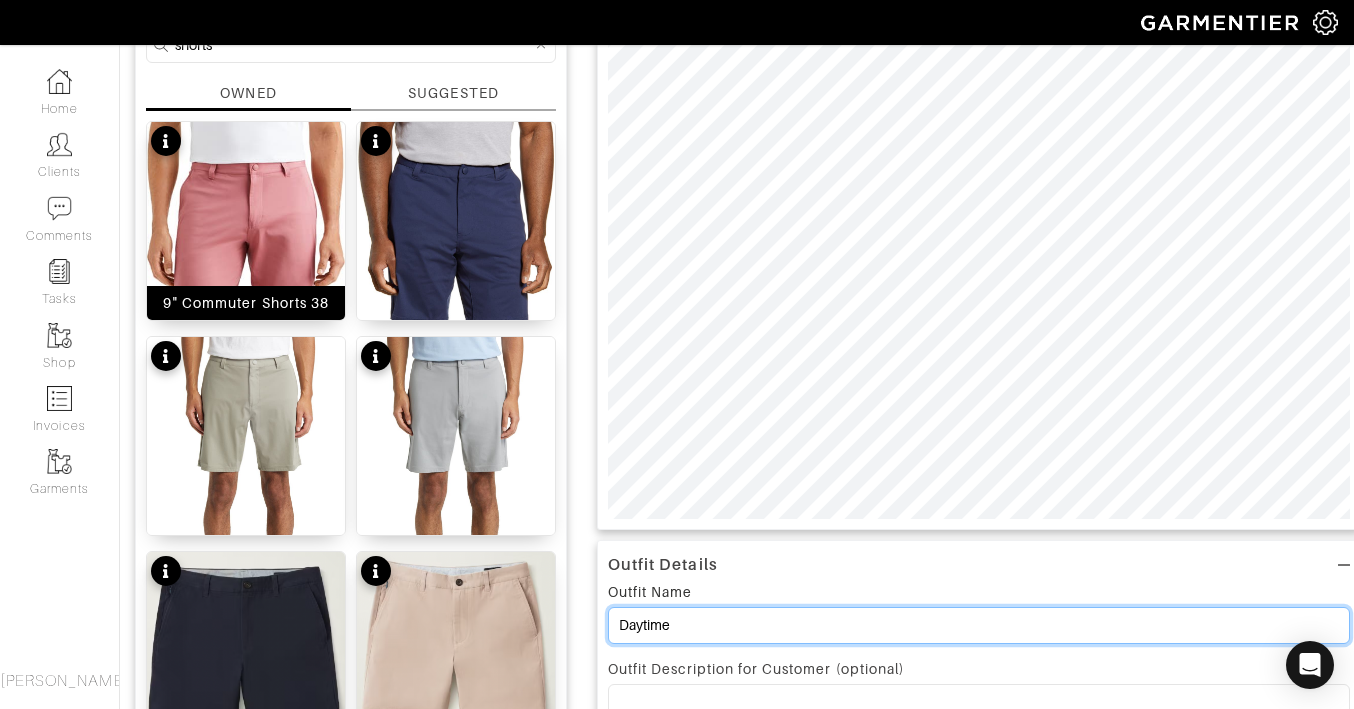 type on "Daytime" 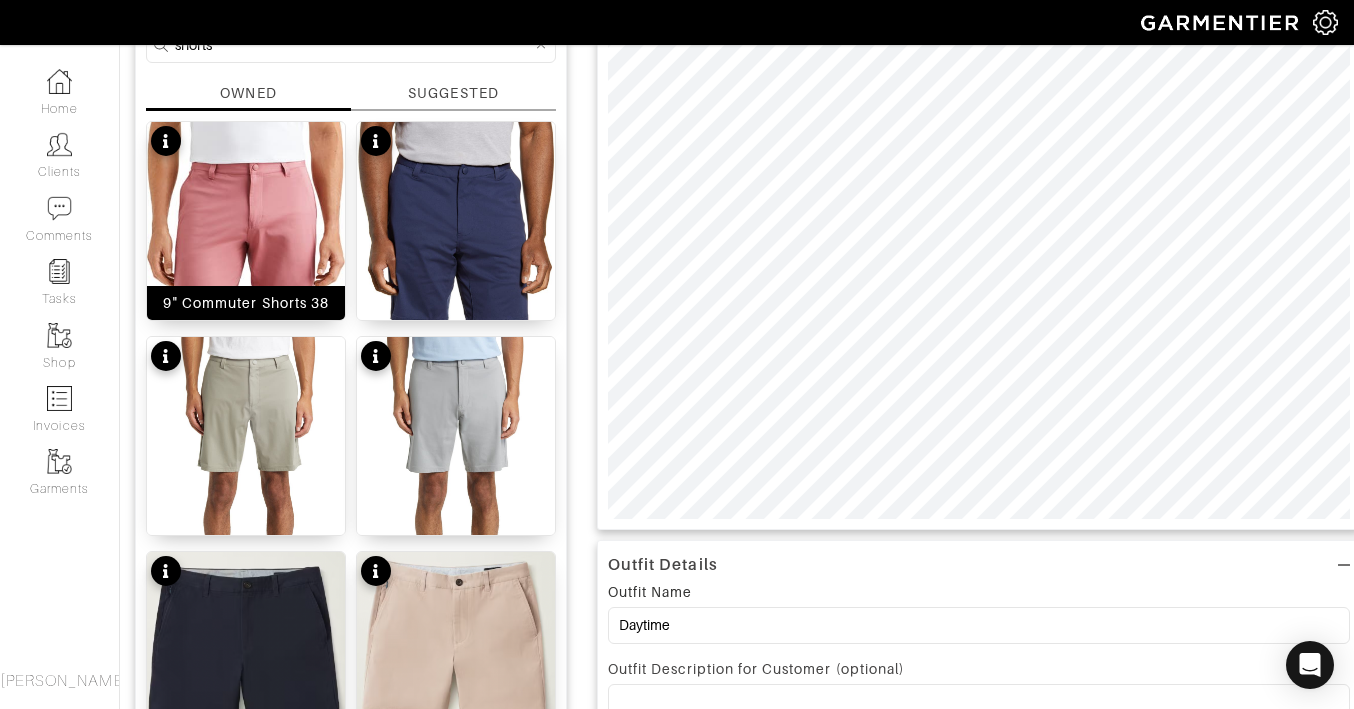 click at bounding box center (246, 278) 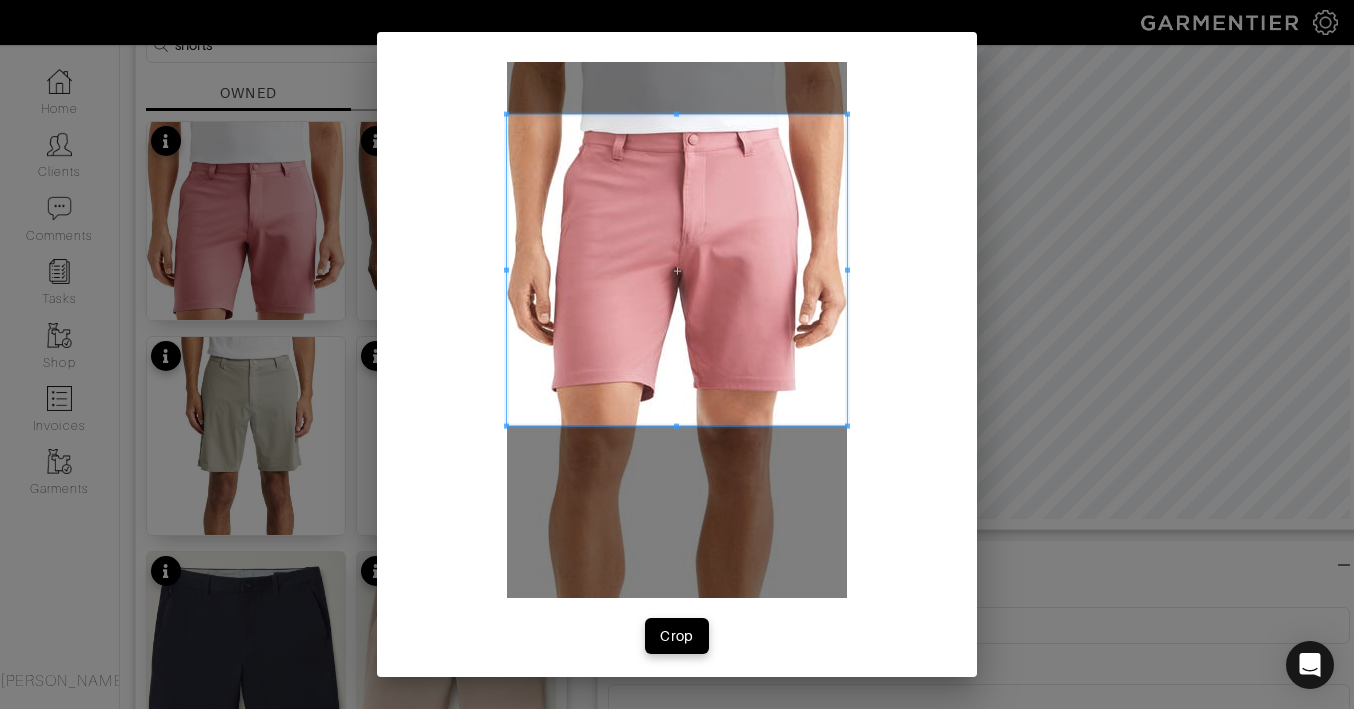 click at bounding box center [676, 114] 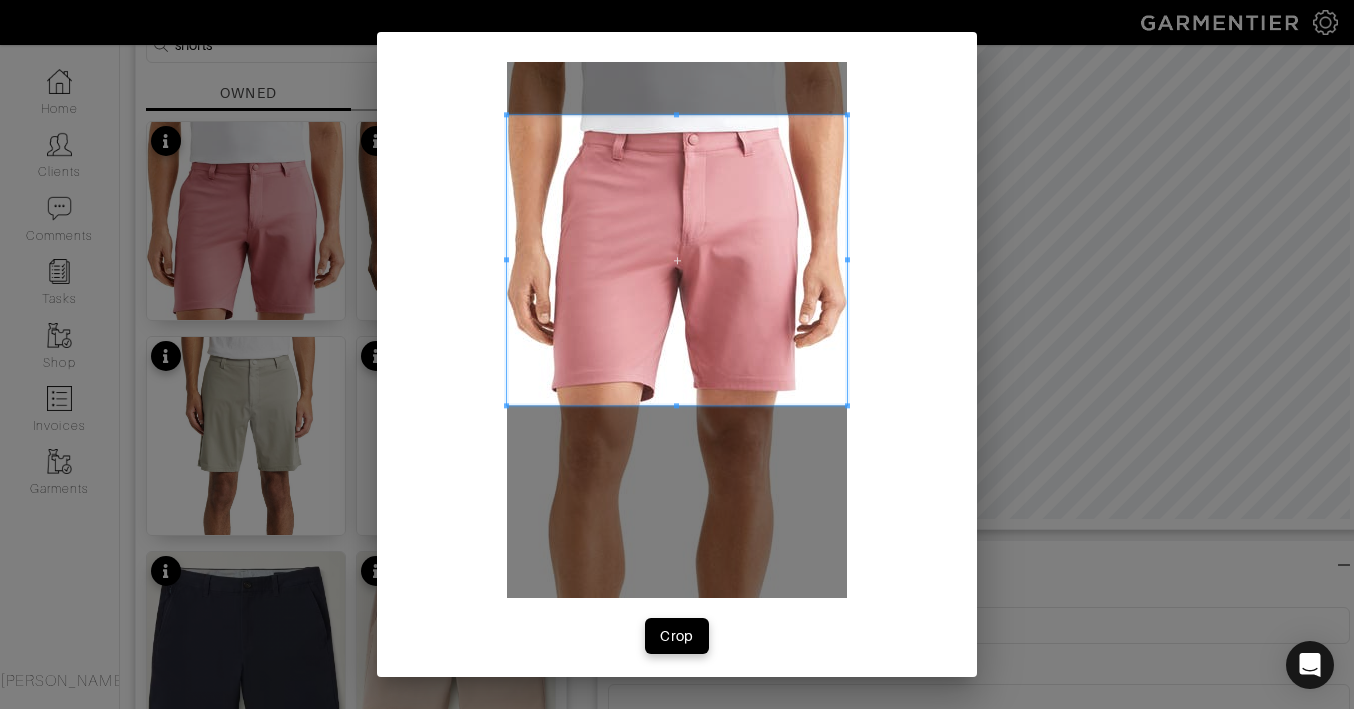 click at bounding box center [676, 405] 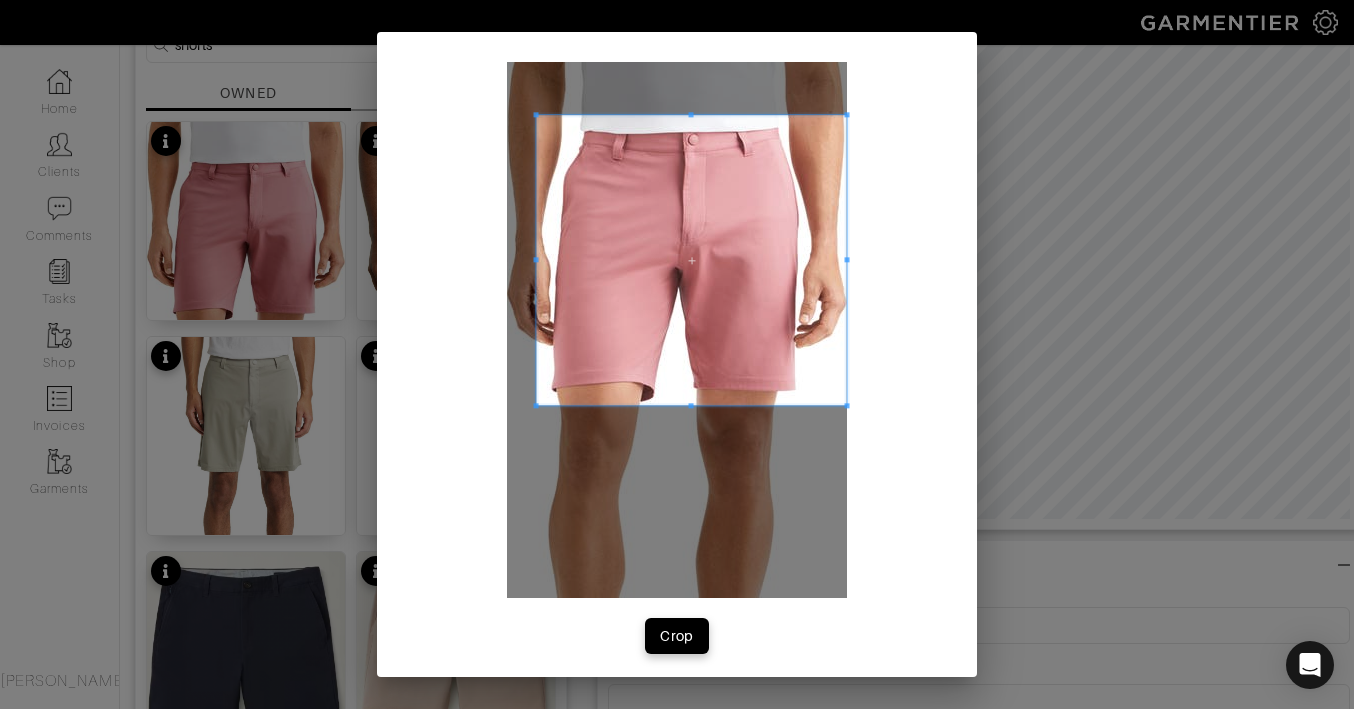 click at bounding box center (536, 259) 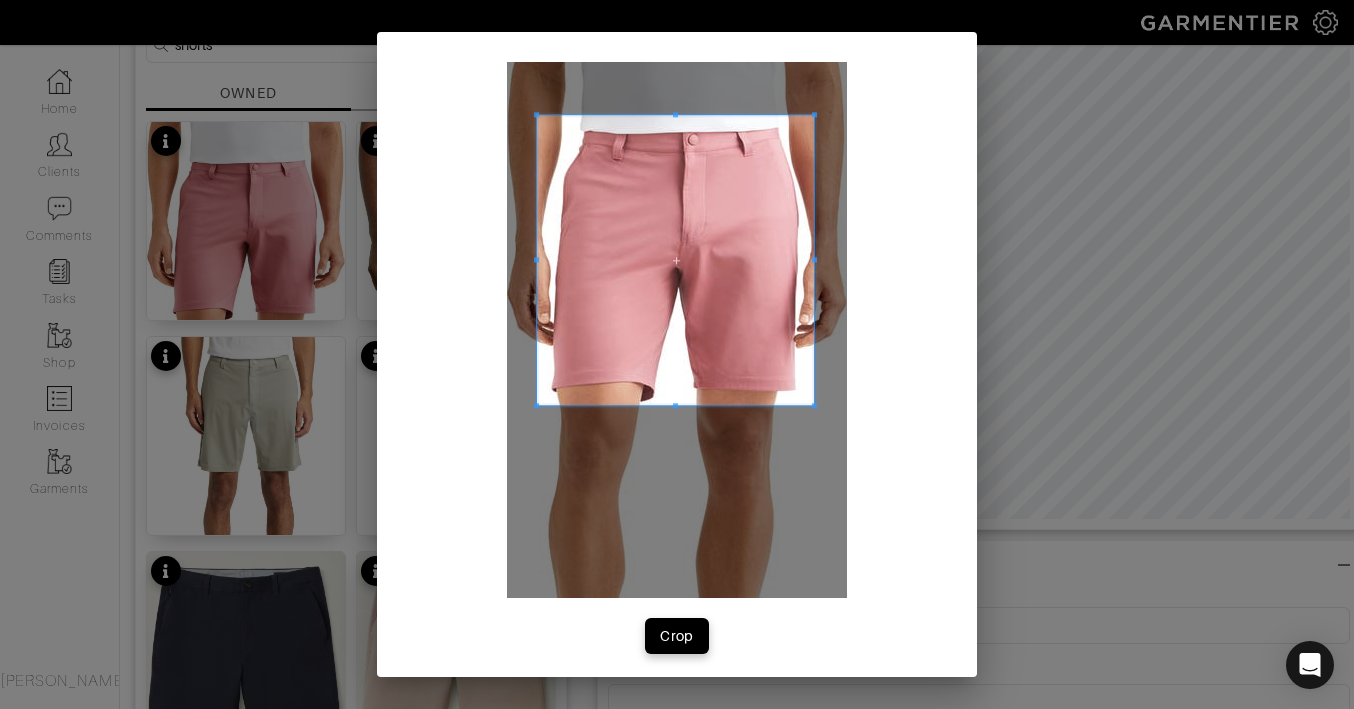 click at bounding box center (814, 259) 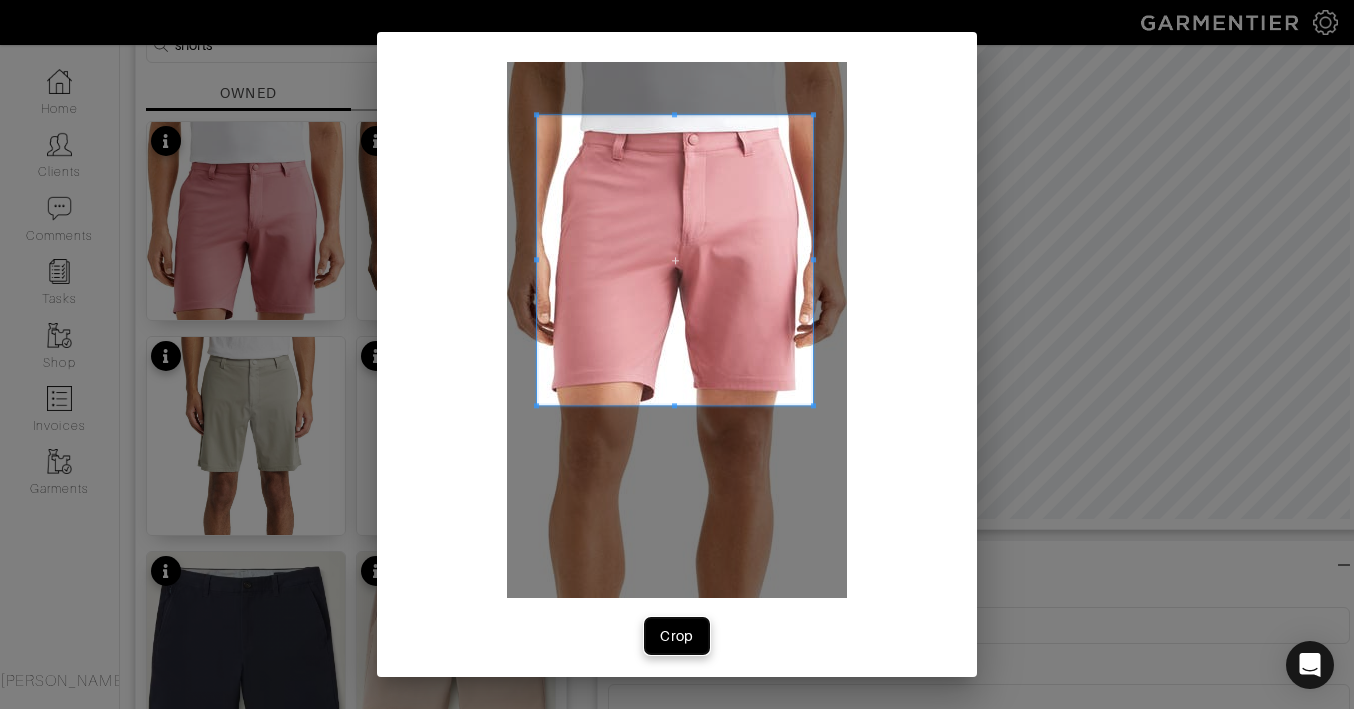 click on "Crop" at bounding box center [677, 636] 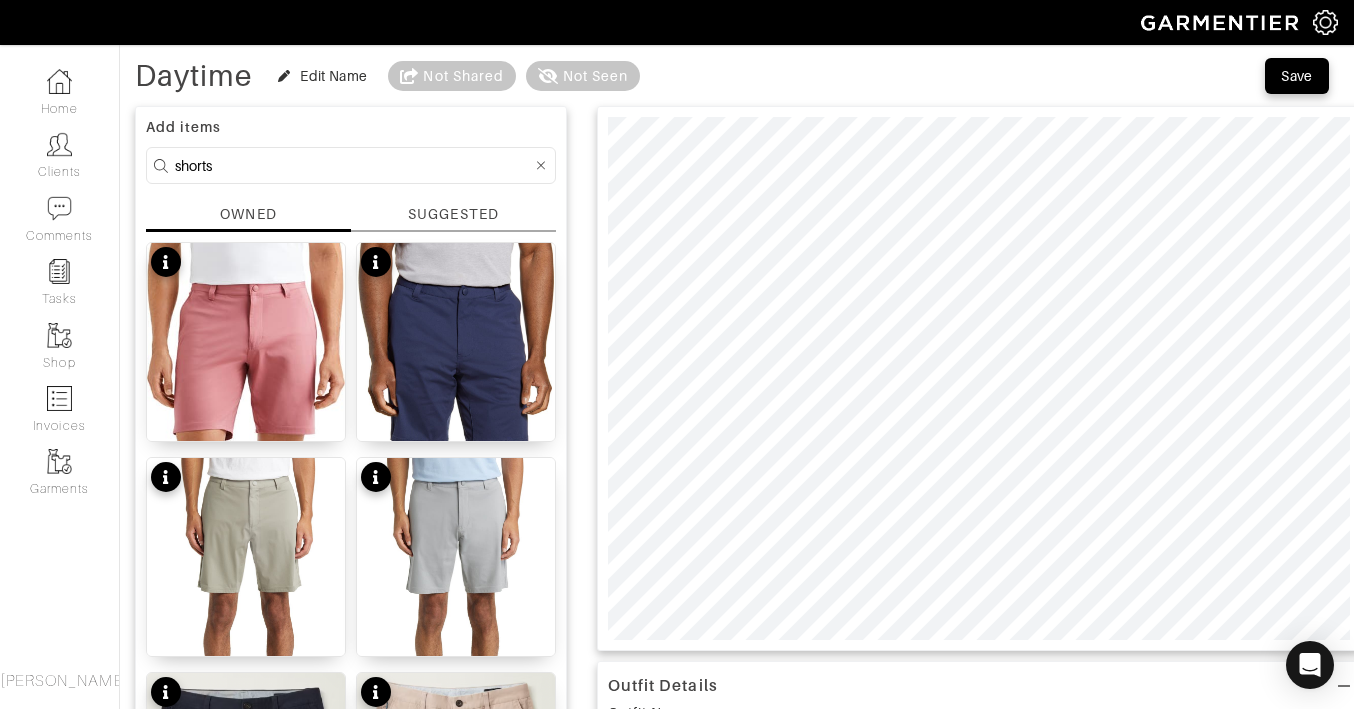 scroll, scrollTop: 56, scrollLeft: 0, axis: vertical 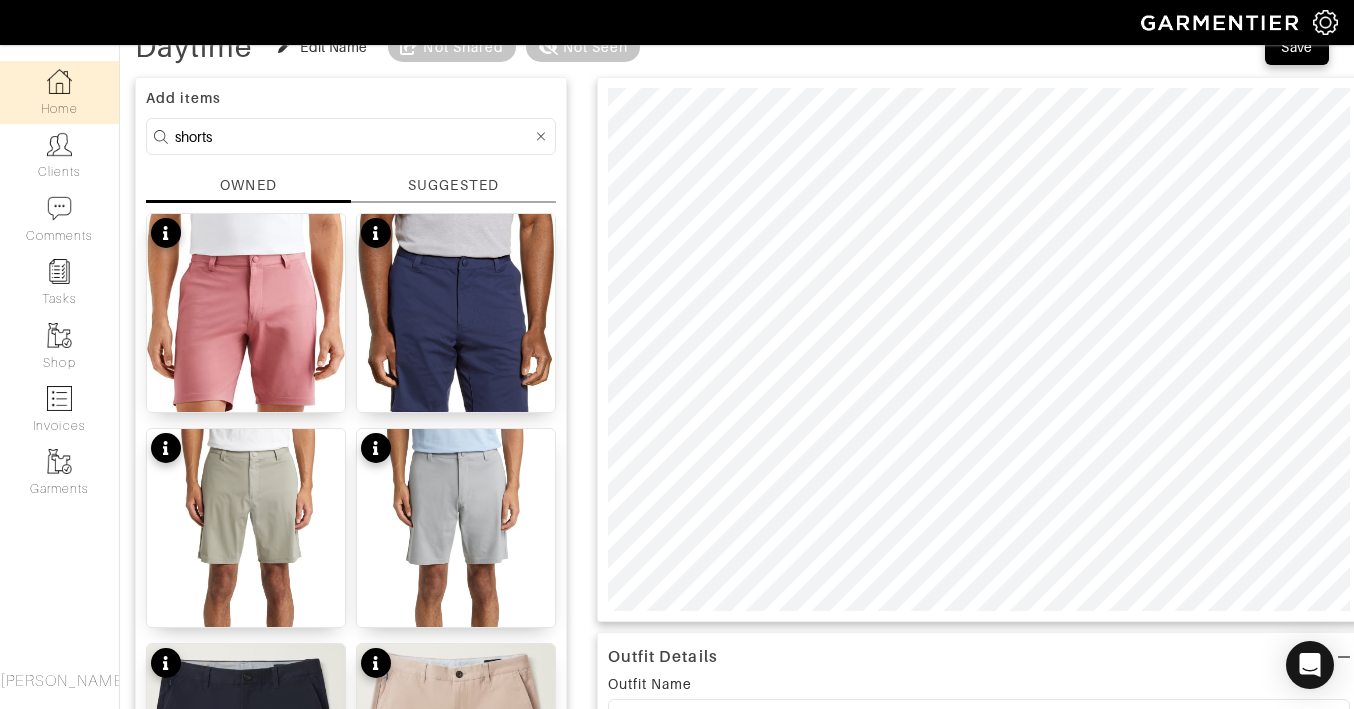 drag, startPoint x: 245, startPoint y: 134, endPoint x: 80, endPoint y: 95, distance: 169.54645 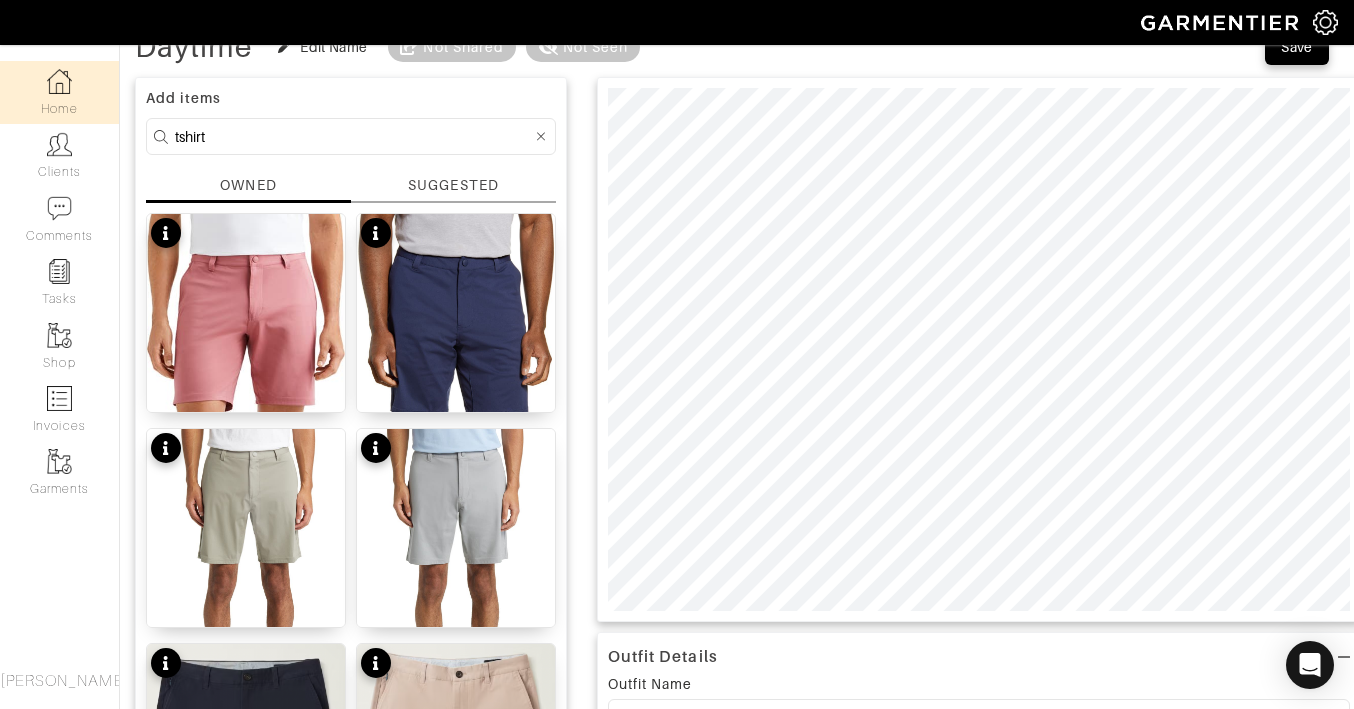 type on "tshirt" 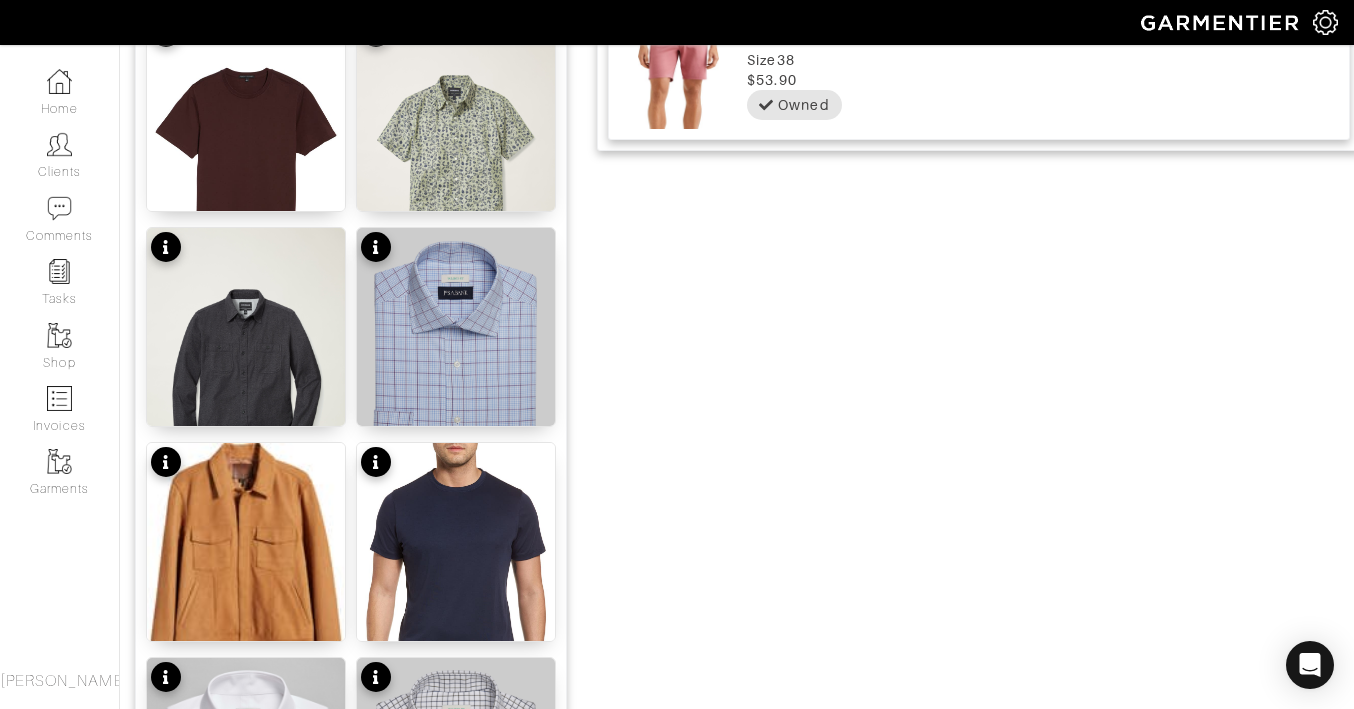 scroll, scrollTop: 1266, scrollLeft: 0, axis: vertical 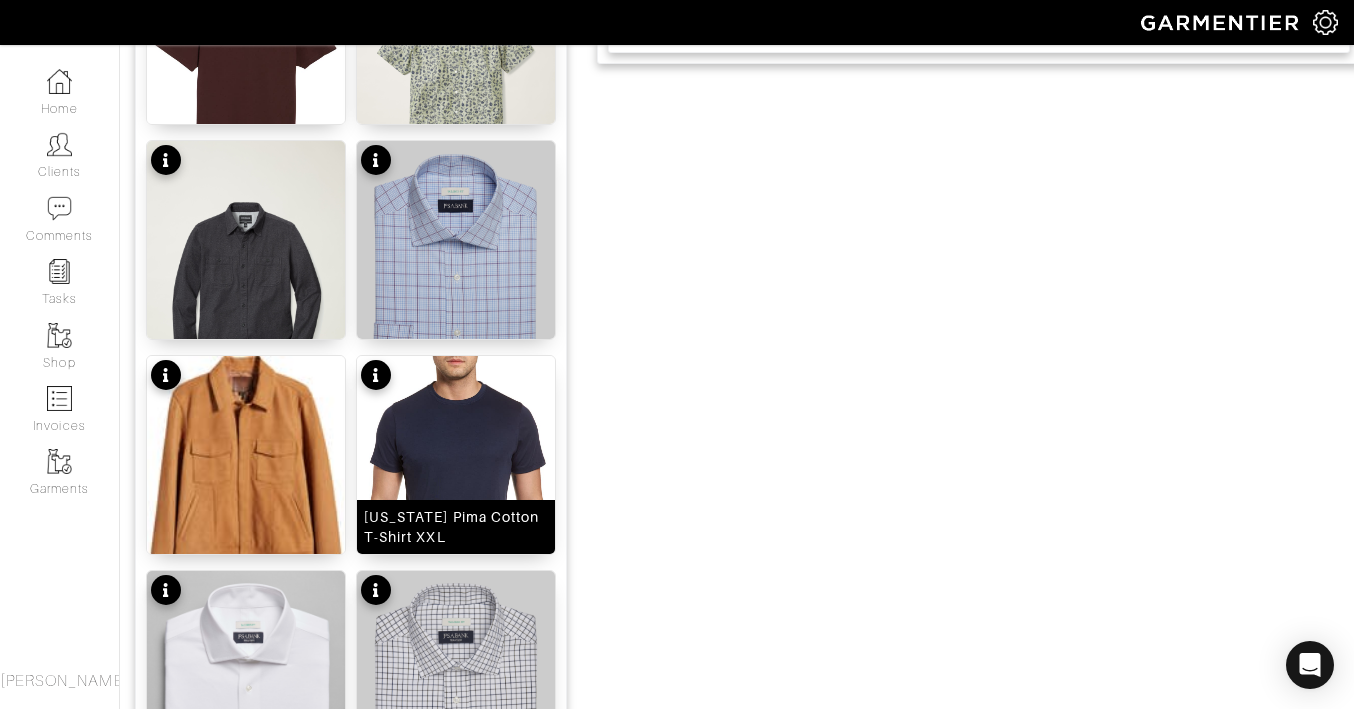 click at bounding box center (456, 508) 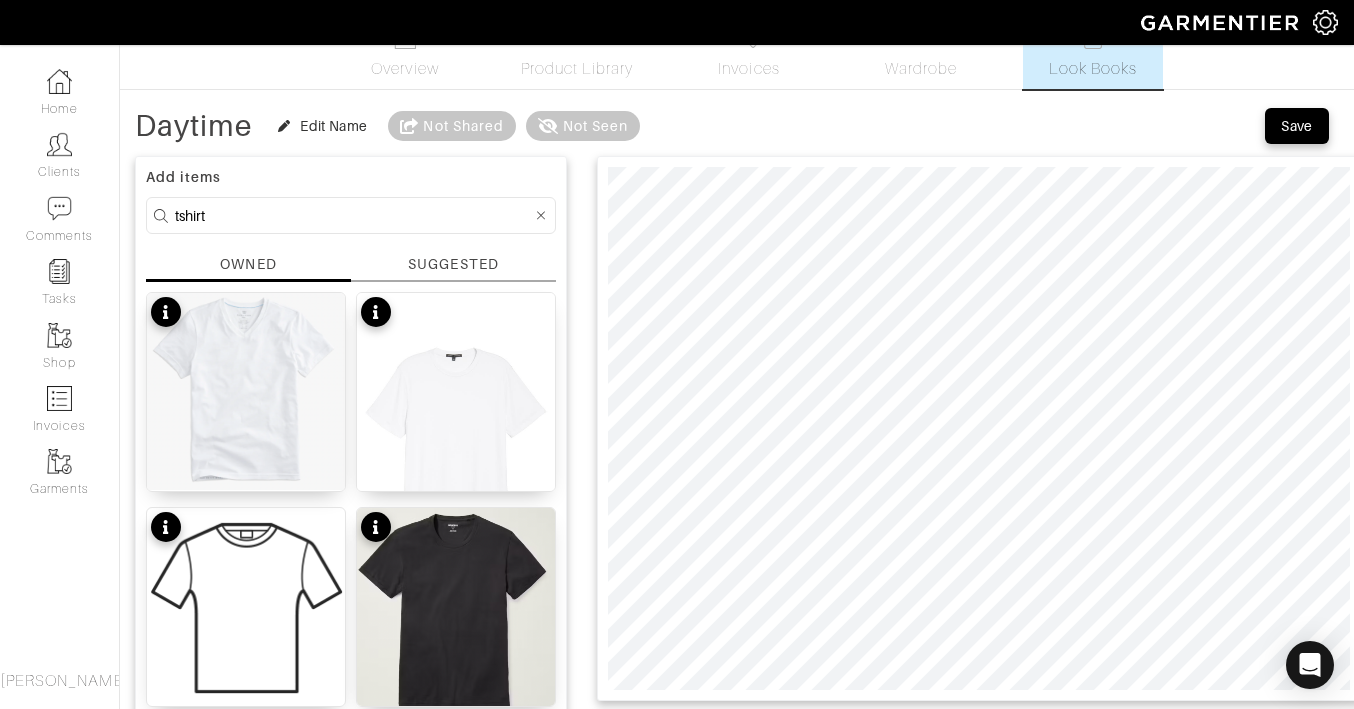 scroll, scrollTop: 35, scrollLeft: 0, axis: vertical 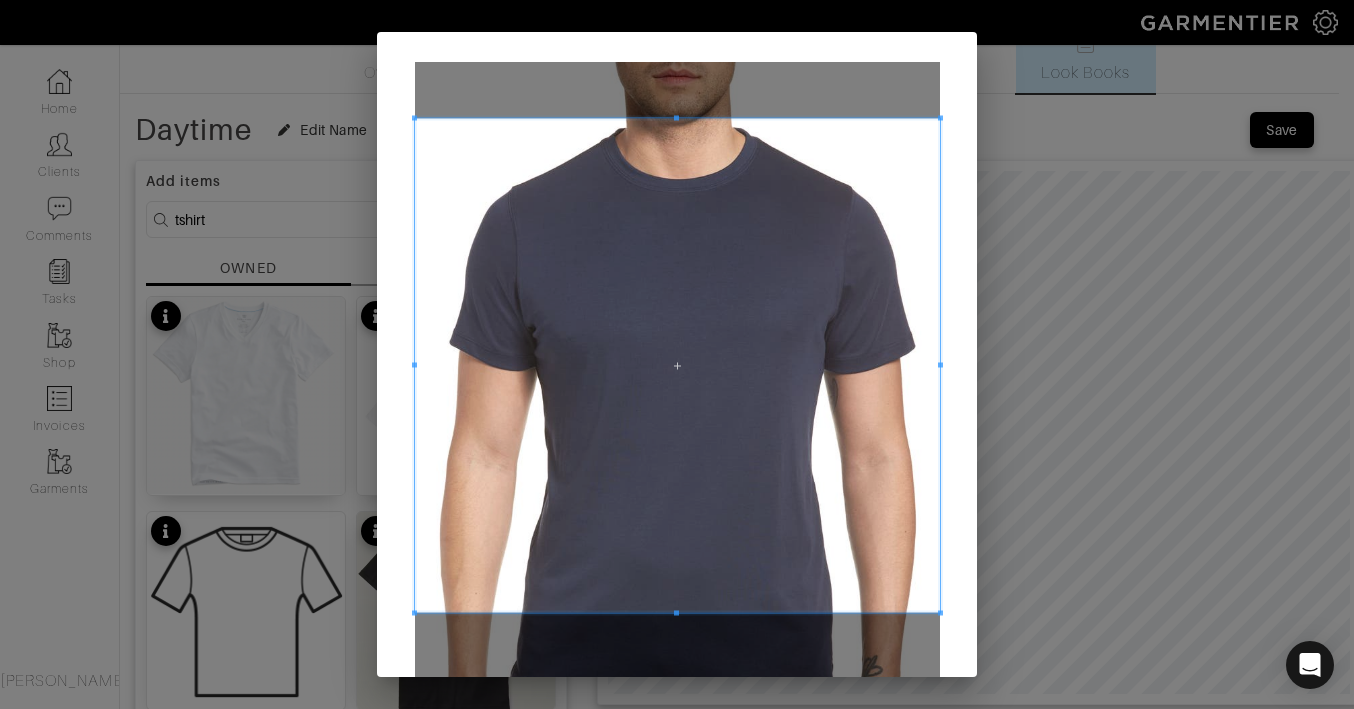 click at bounding box center (677, 365) 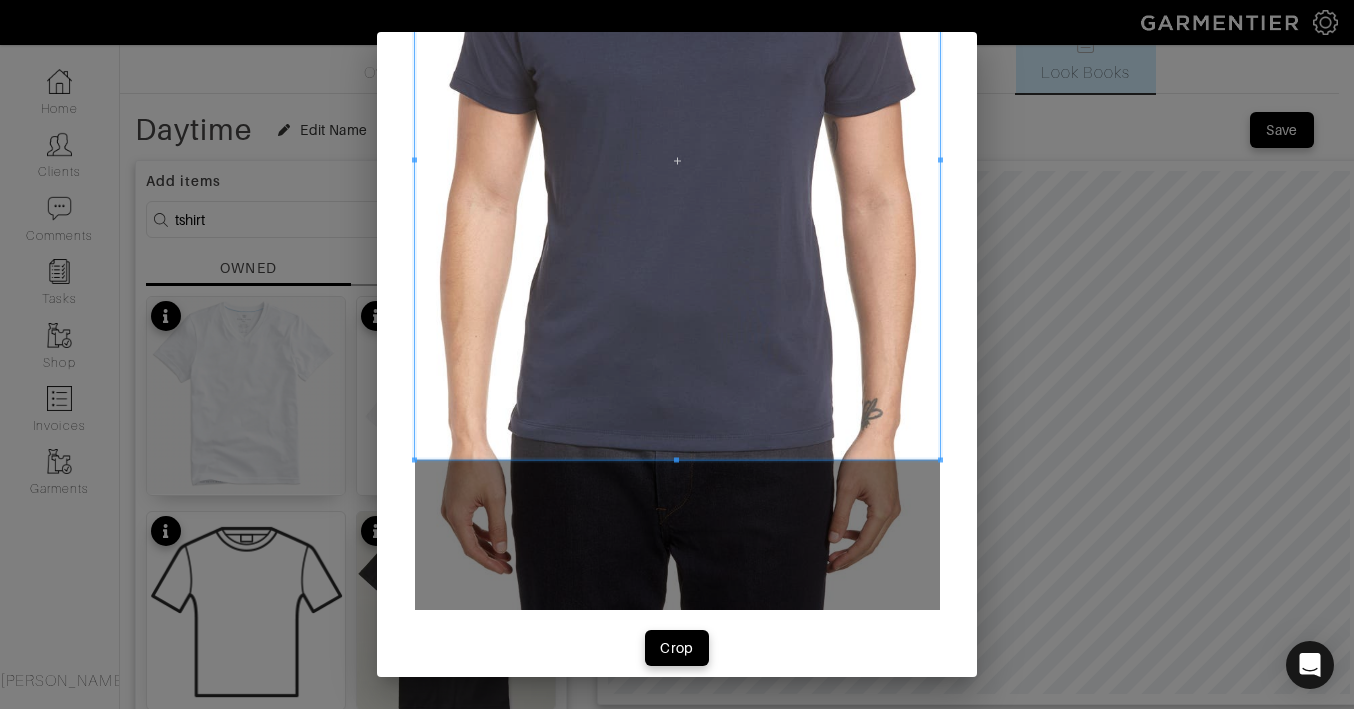 click at bounding box center [677, 160] 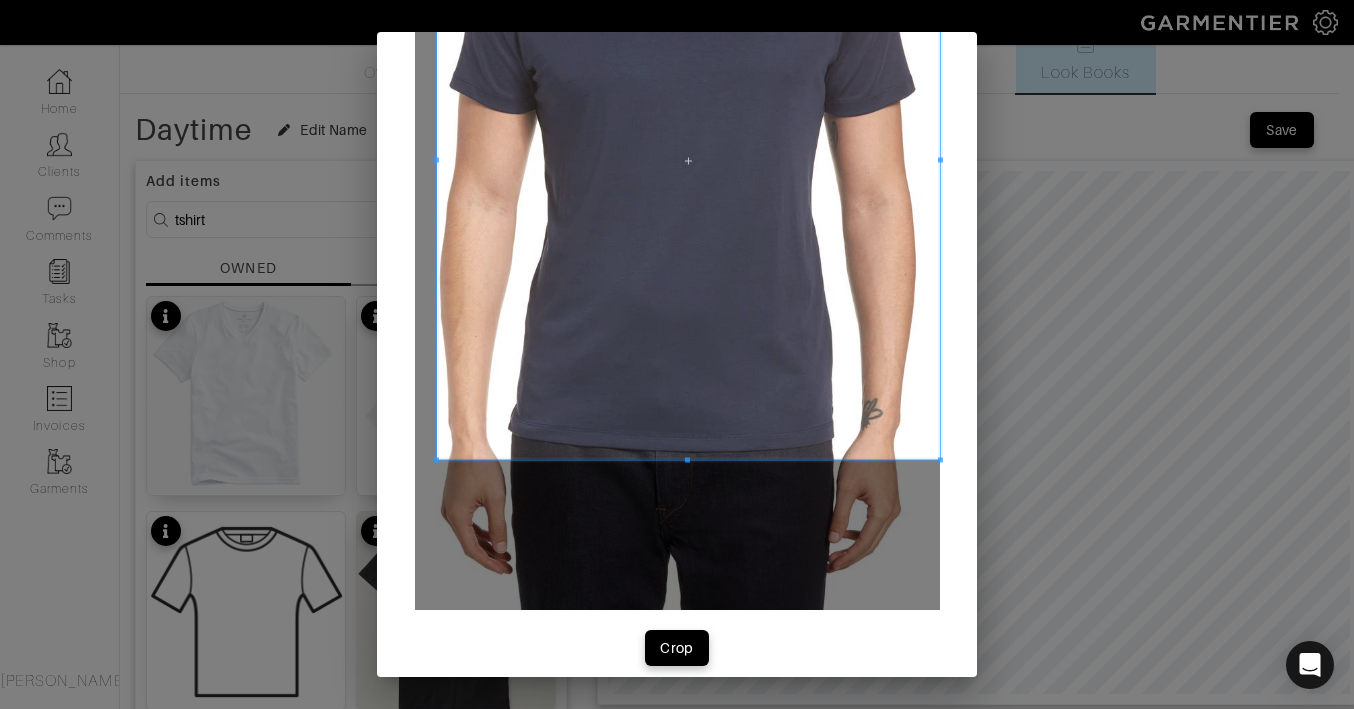 click at bounding box center (435, 160) 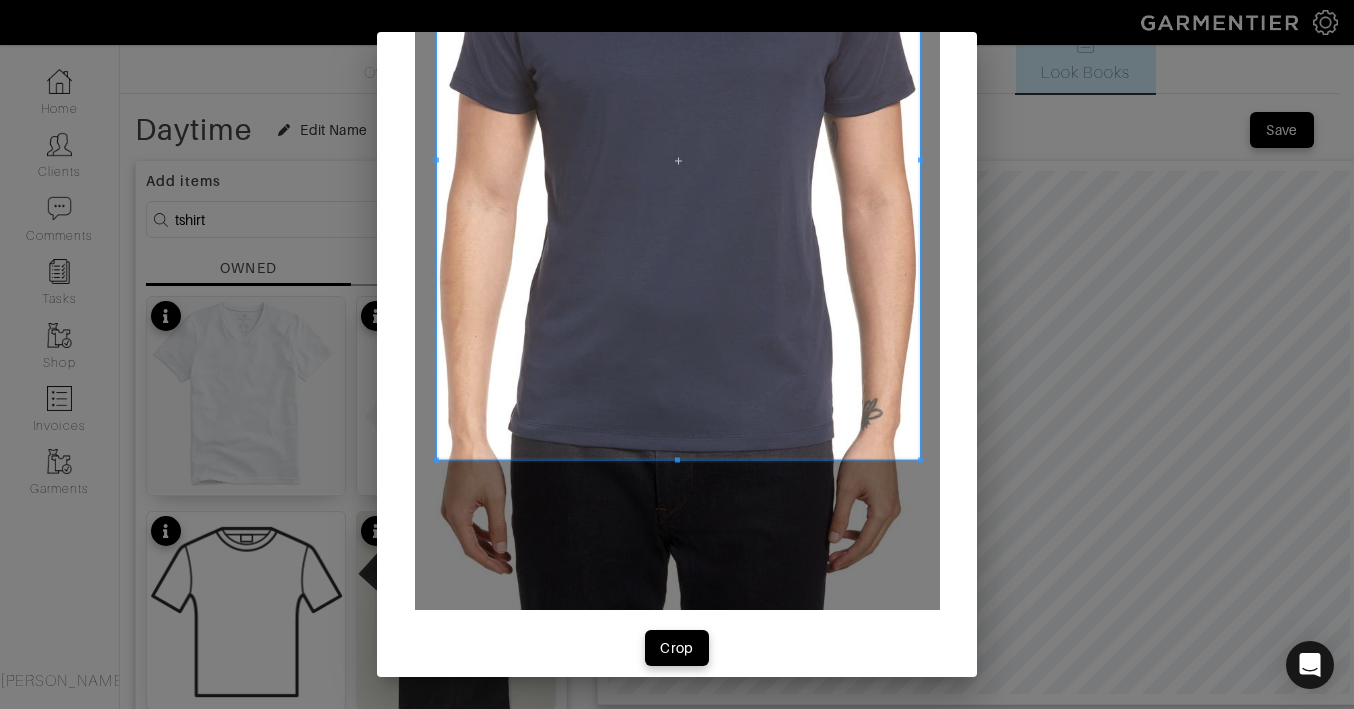 click at bounding box center [920, 160] 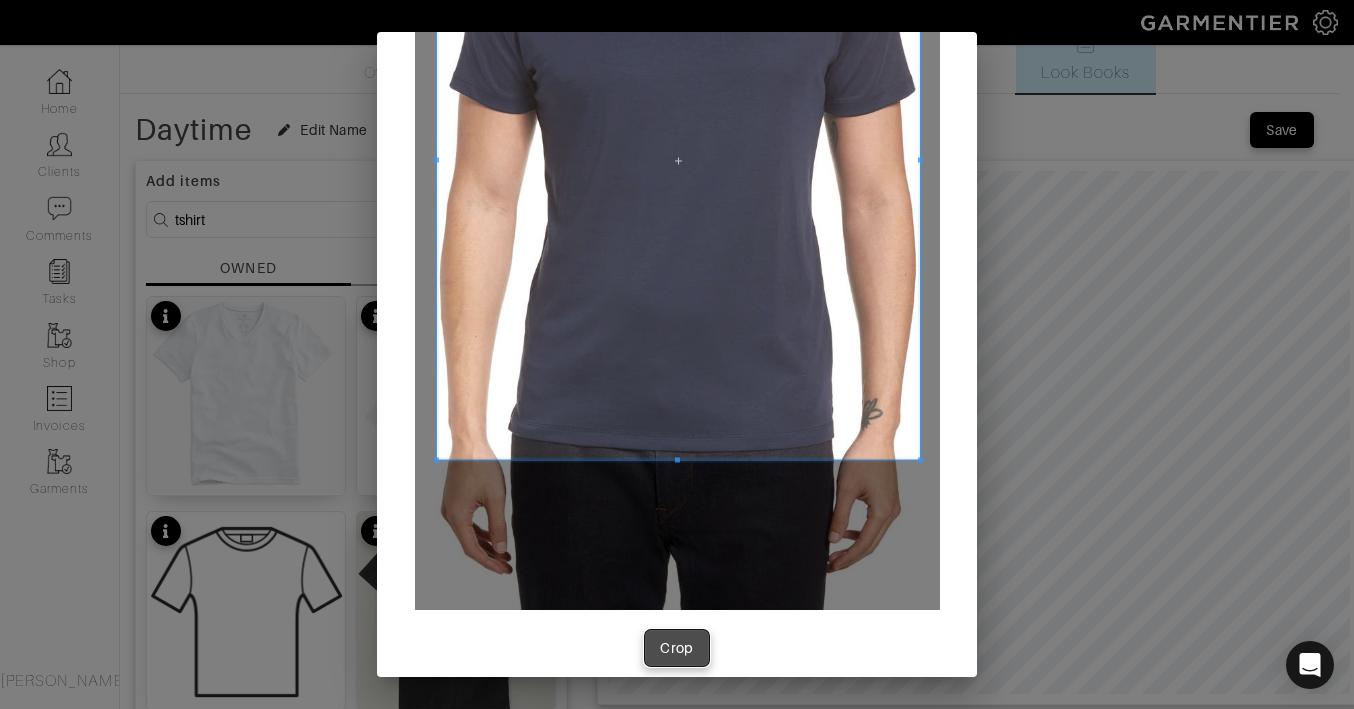 click on "Crop" at bounding box center (677, 648) 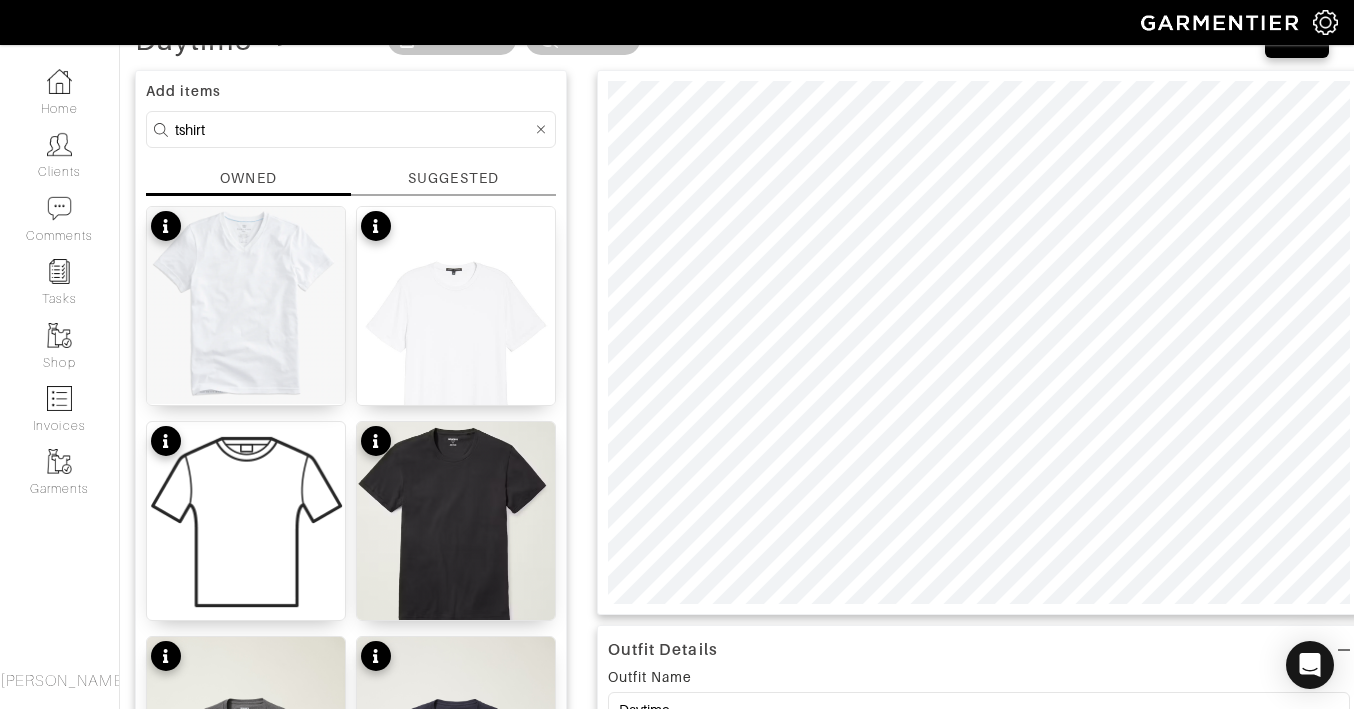 scroll, scrollTop: 122, scrollLeft: 0, axis: vertical 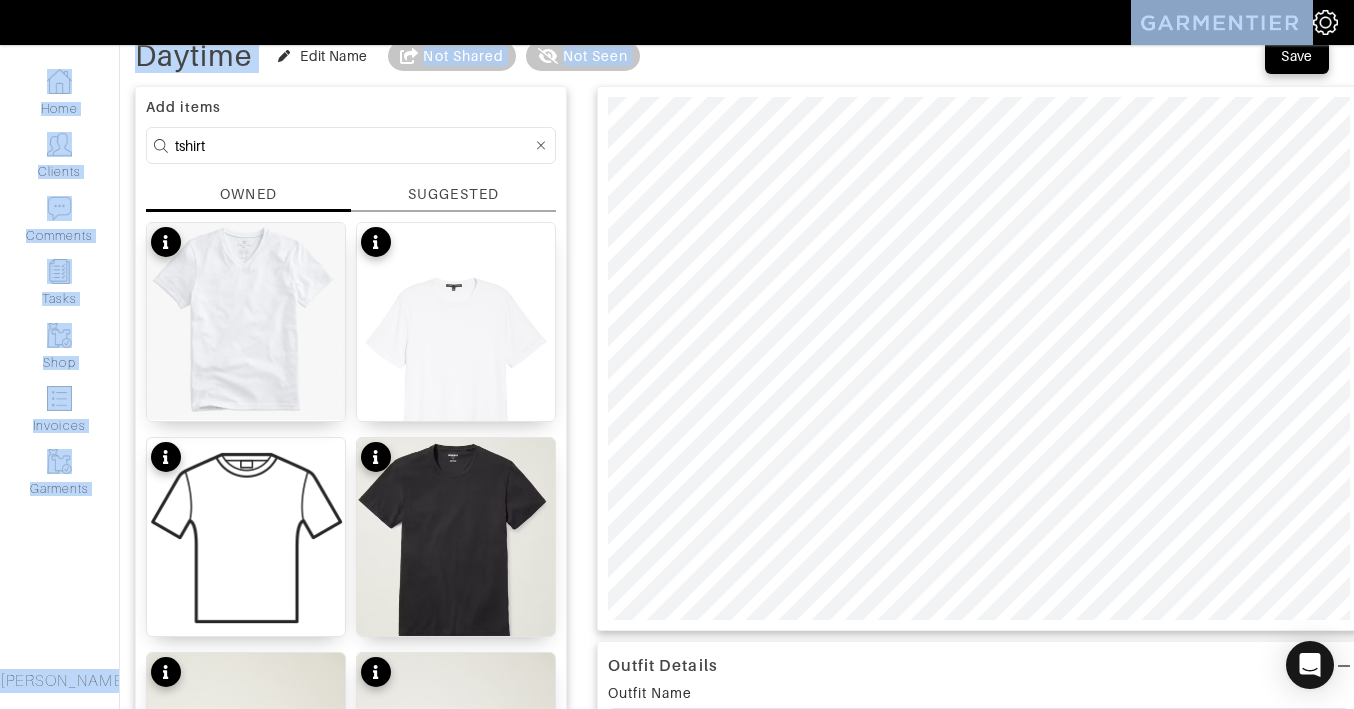 click on "Company Settings
Manage Subscription
My Profile
Stylists
Sign Out
Home
Clients
Comments
Tasks
Shop
Invoices
Garments
[PERSON_NAME]
[PERSON_NAME]
Look Books
Overview
Product Library
Invoices
Wardrobe
Look Books" at bounding box center (677, 1155) 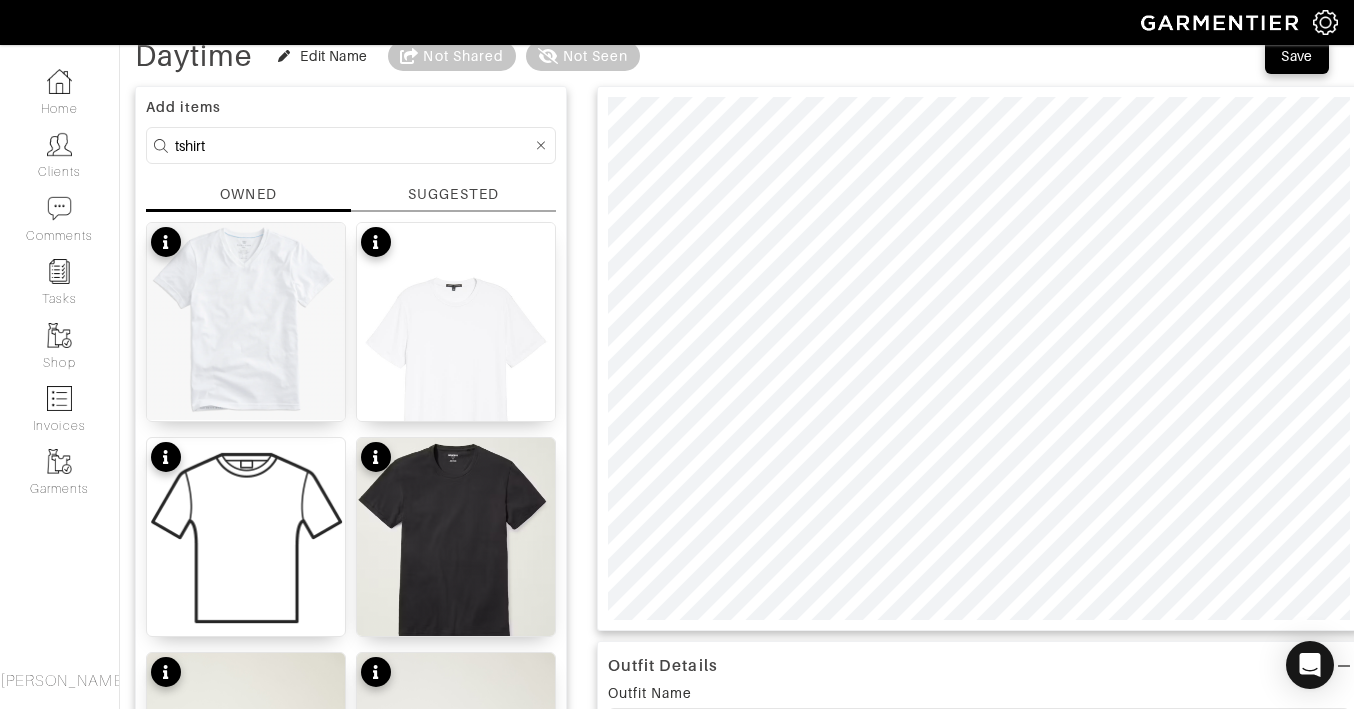 click on "Daytime Edit Name Not Shared Not Seen Save" at bounding box center (737, 56) 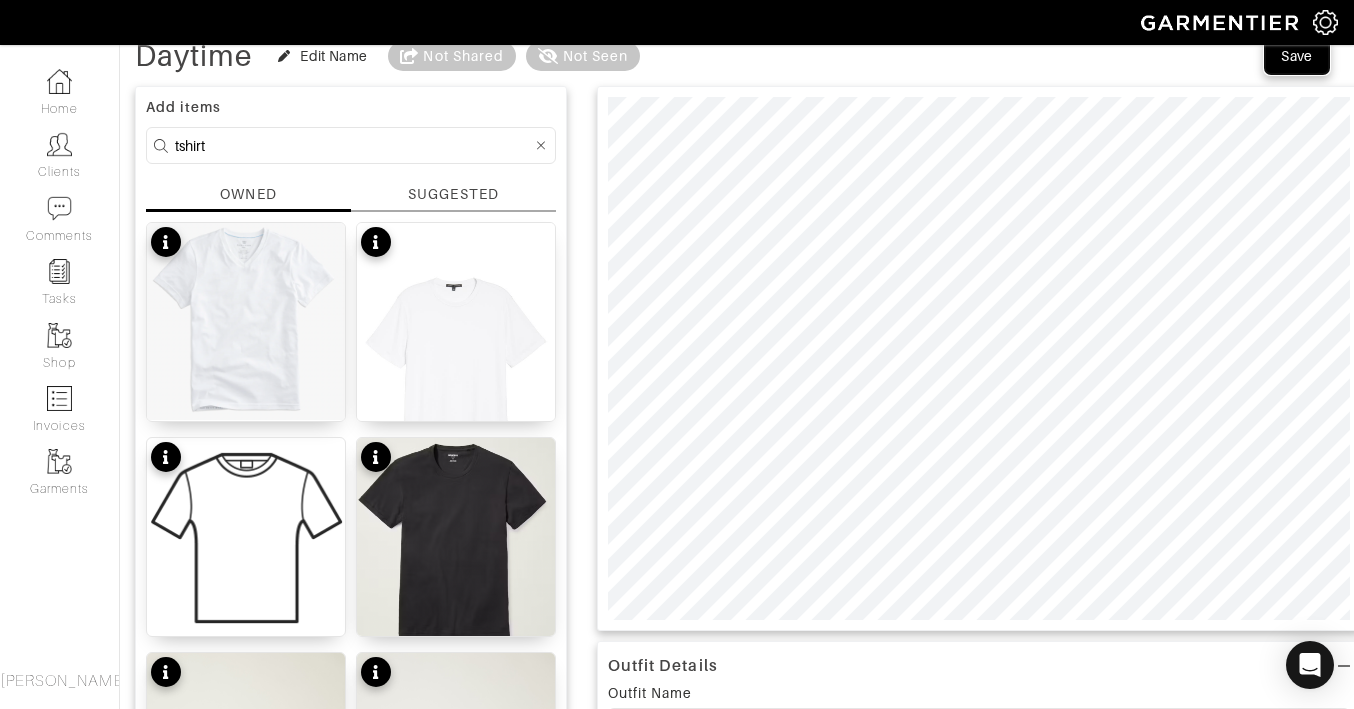 click on "Save" at bounding box center [1297, 56] 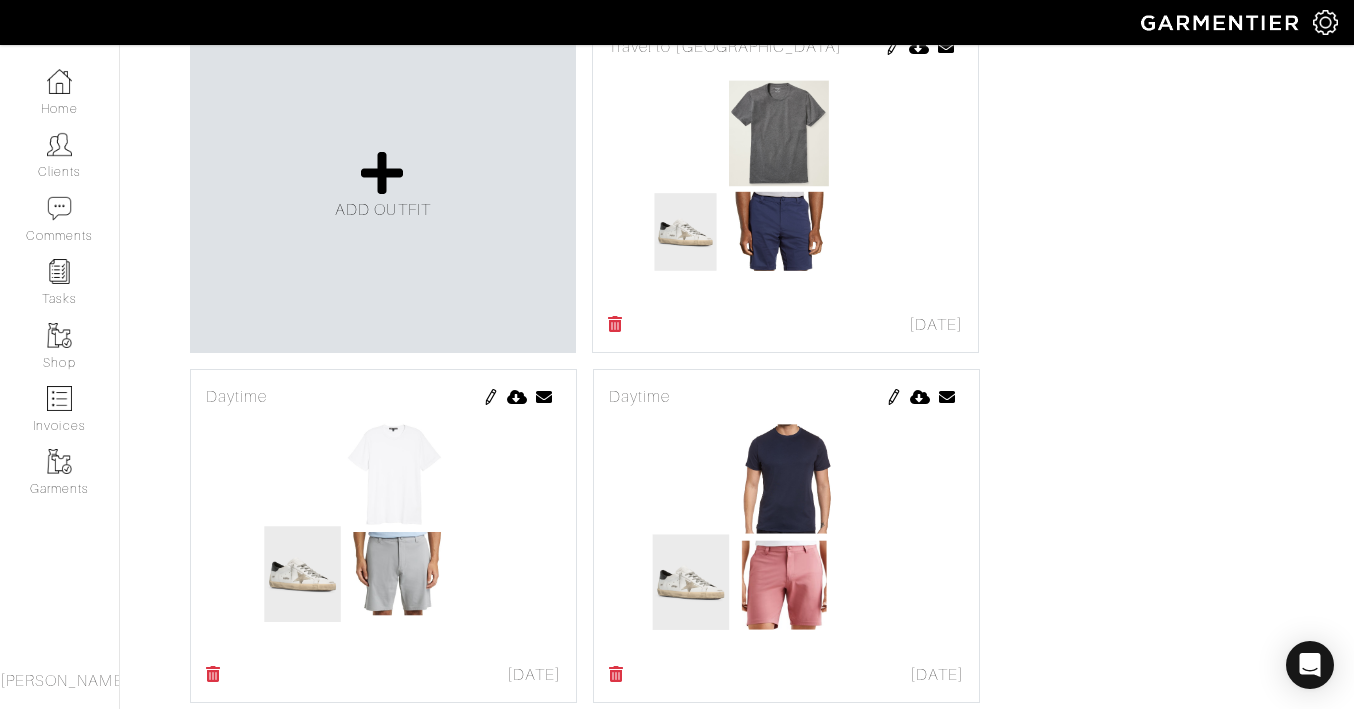 scroll, scrollTop: 520, scrollLeft: 0, axis: vertical 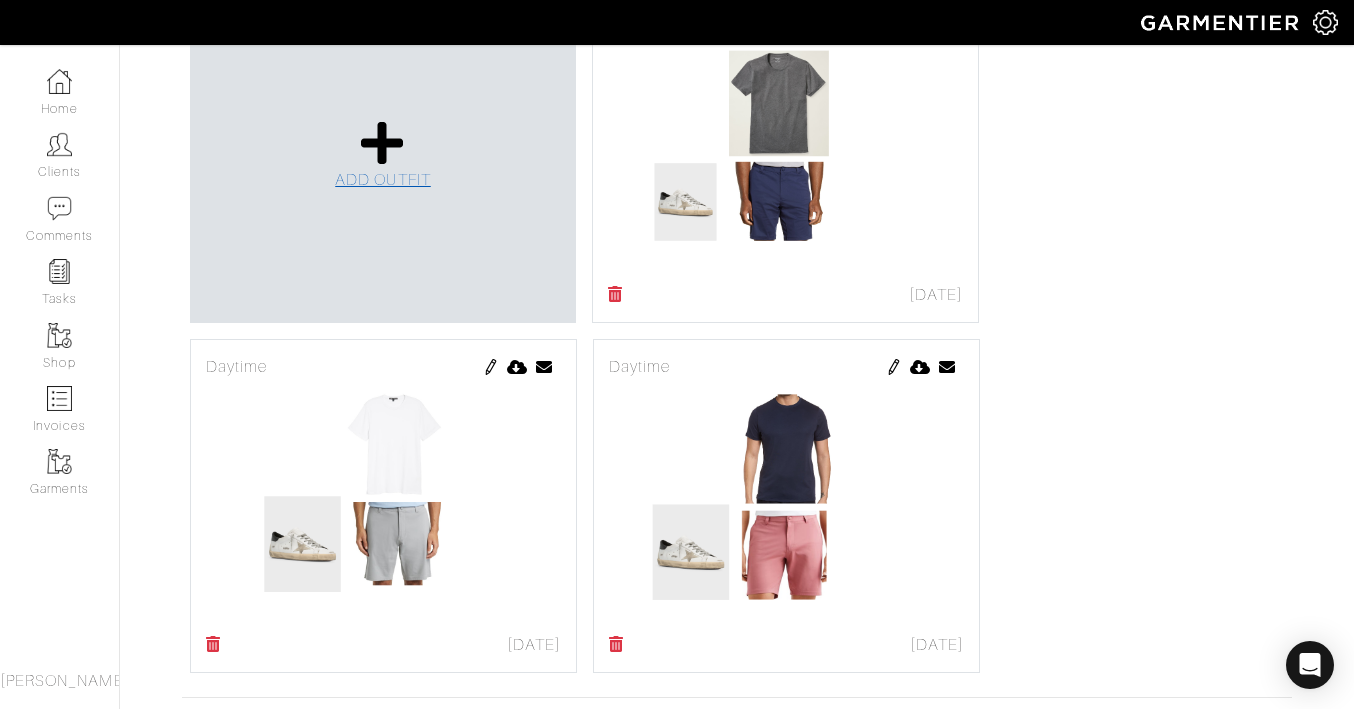 click at bounding box center [382, 143] 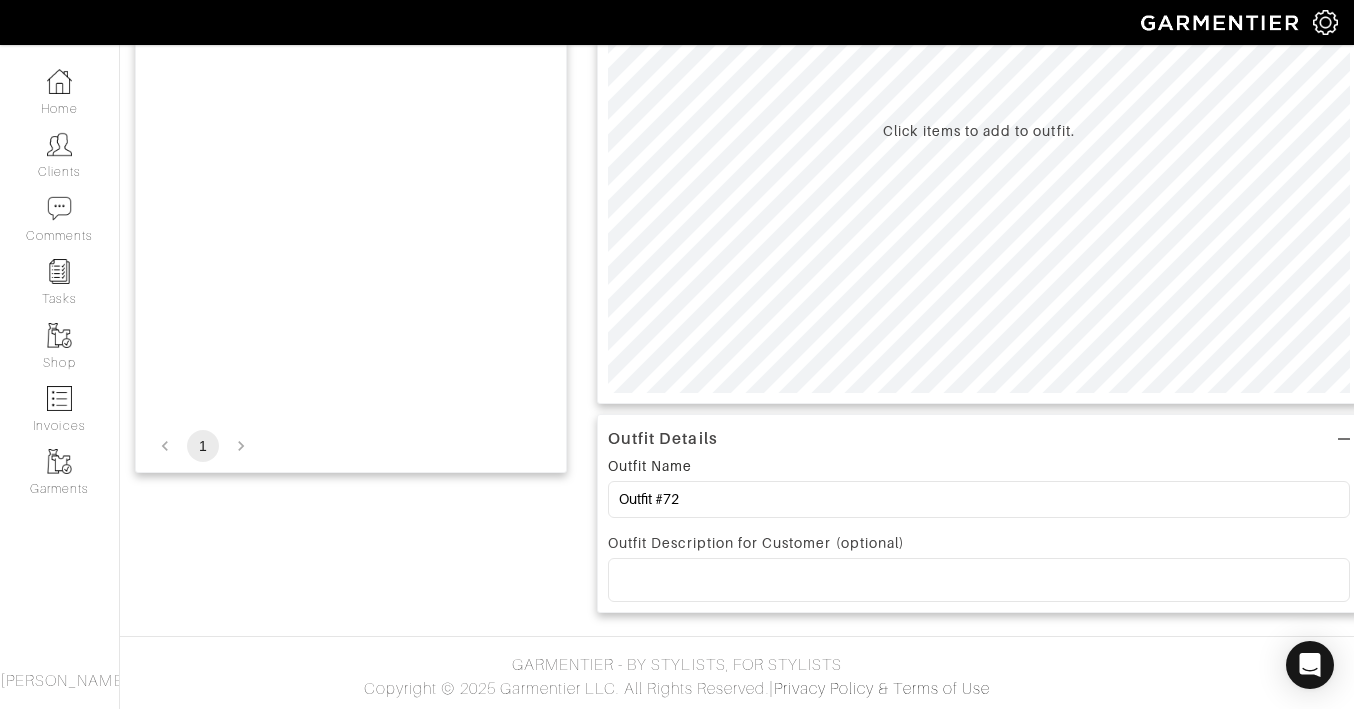 scroll, scrollTop: 0, scrollLeft: 0, axis: both 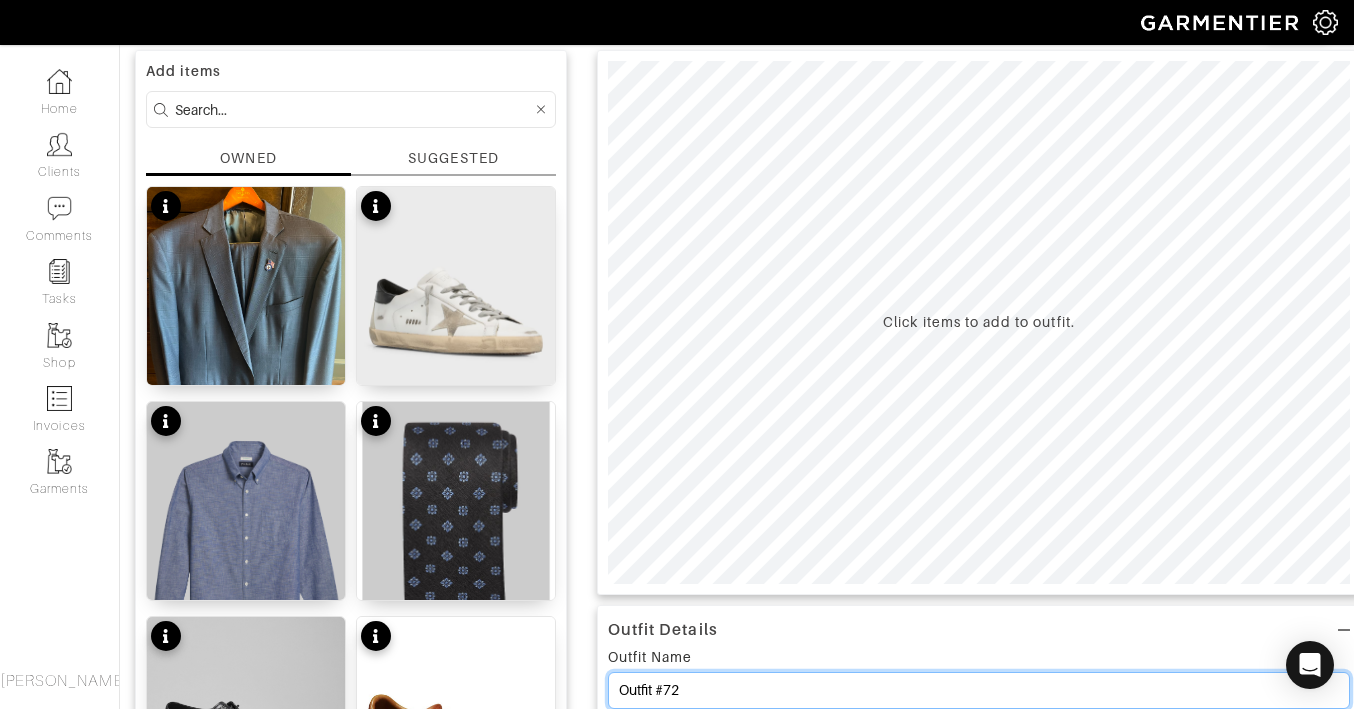 drag, startPoint x: 699, startPoint y: 687, endPoint x: 467, endPoint y: 660, distance: 233.56584 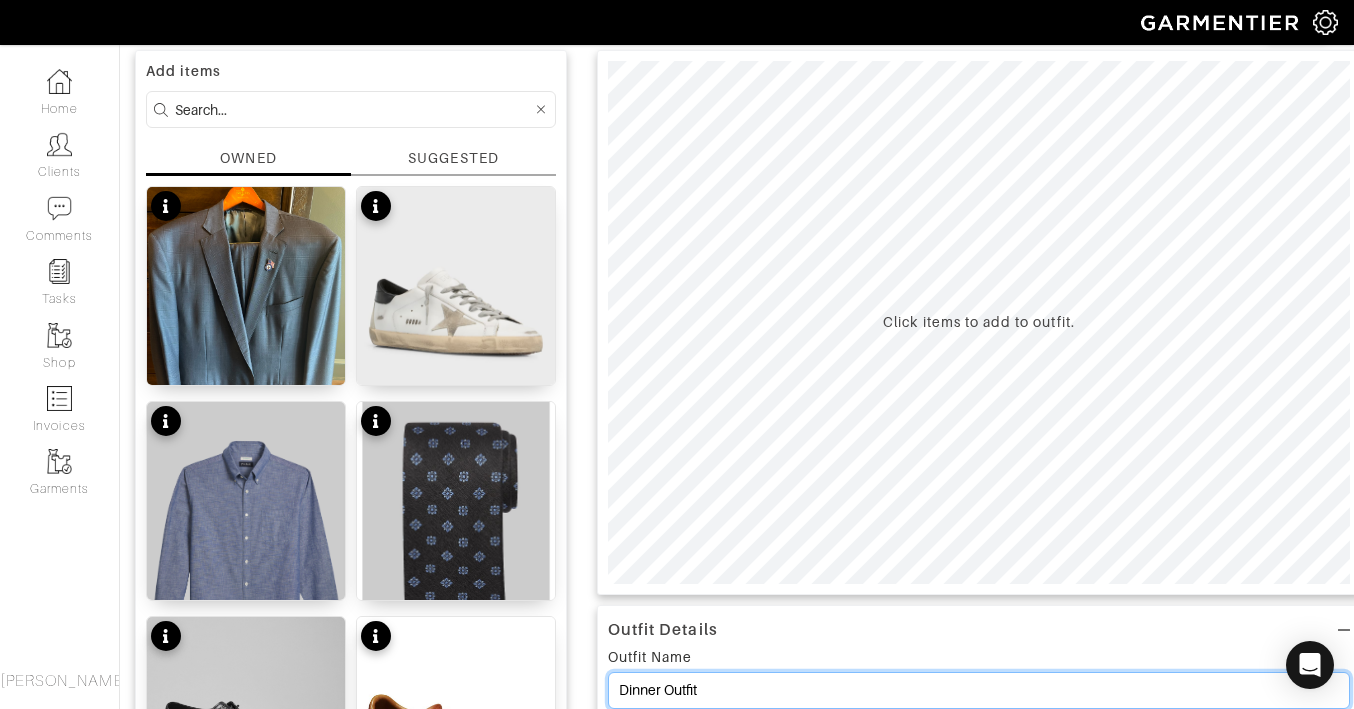 type on "Dinner Outfit" 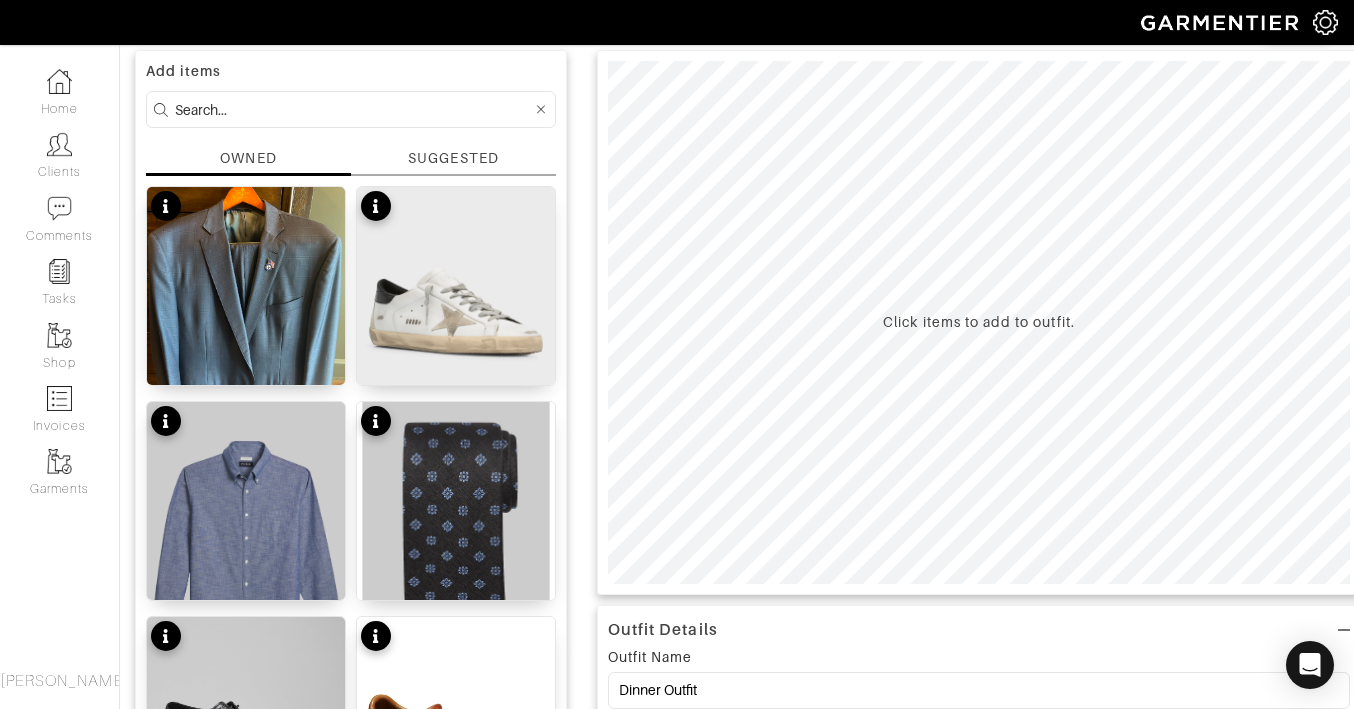 click at bounding box center (353, 109) 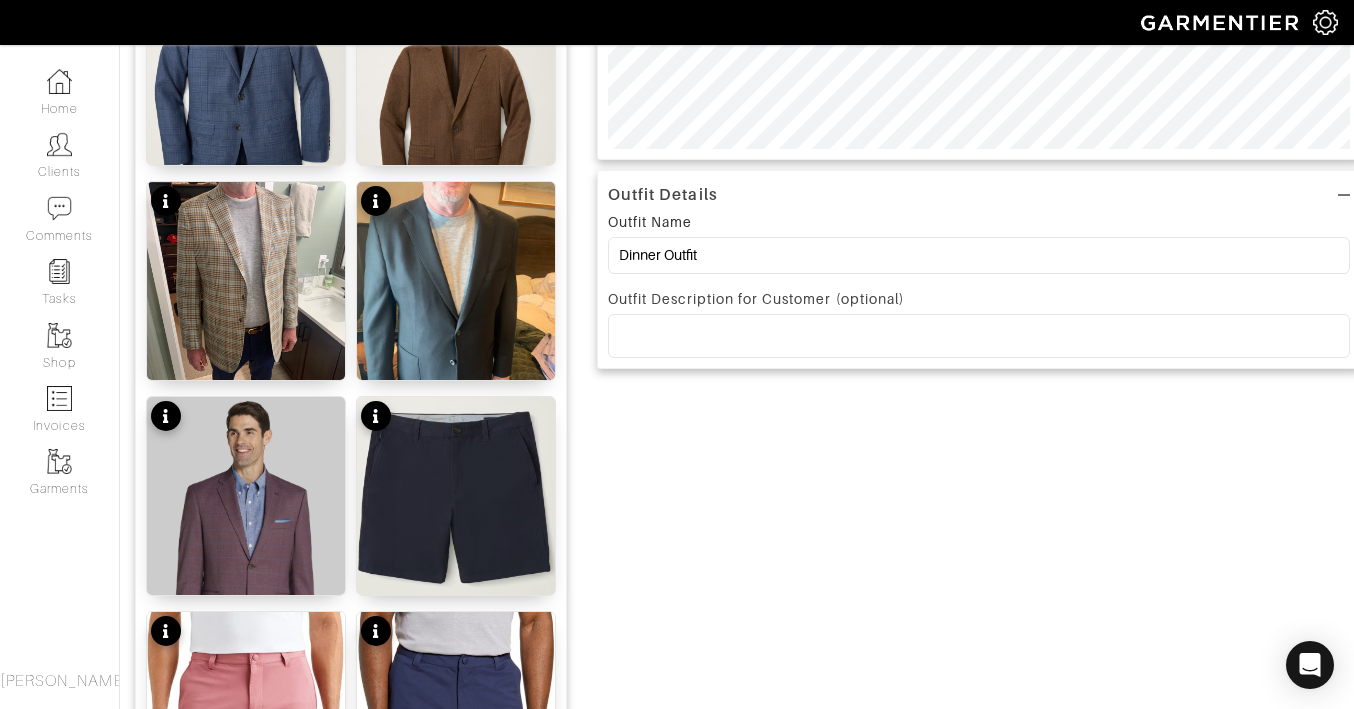 scroll, scrollTop: 875, scrollLeft: 0, axis: vertical 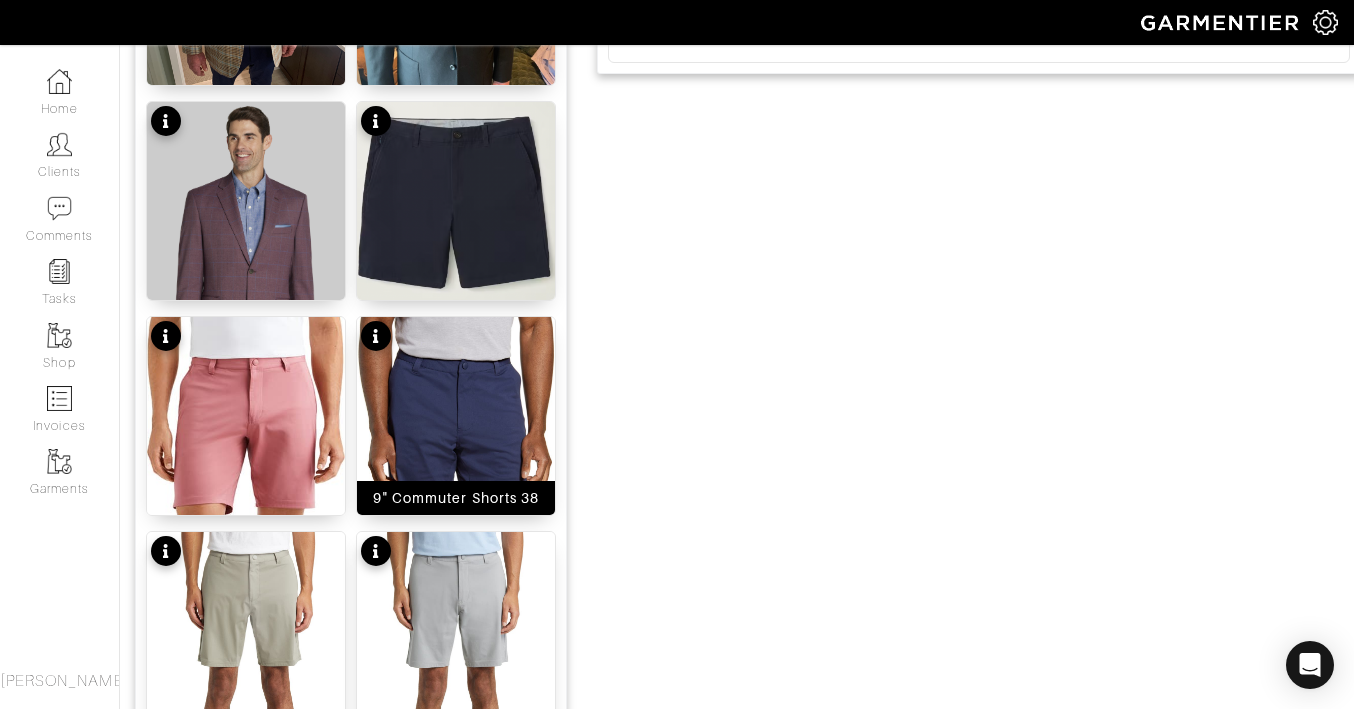 click at bounding box center (456, 469) 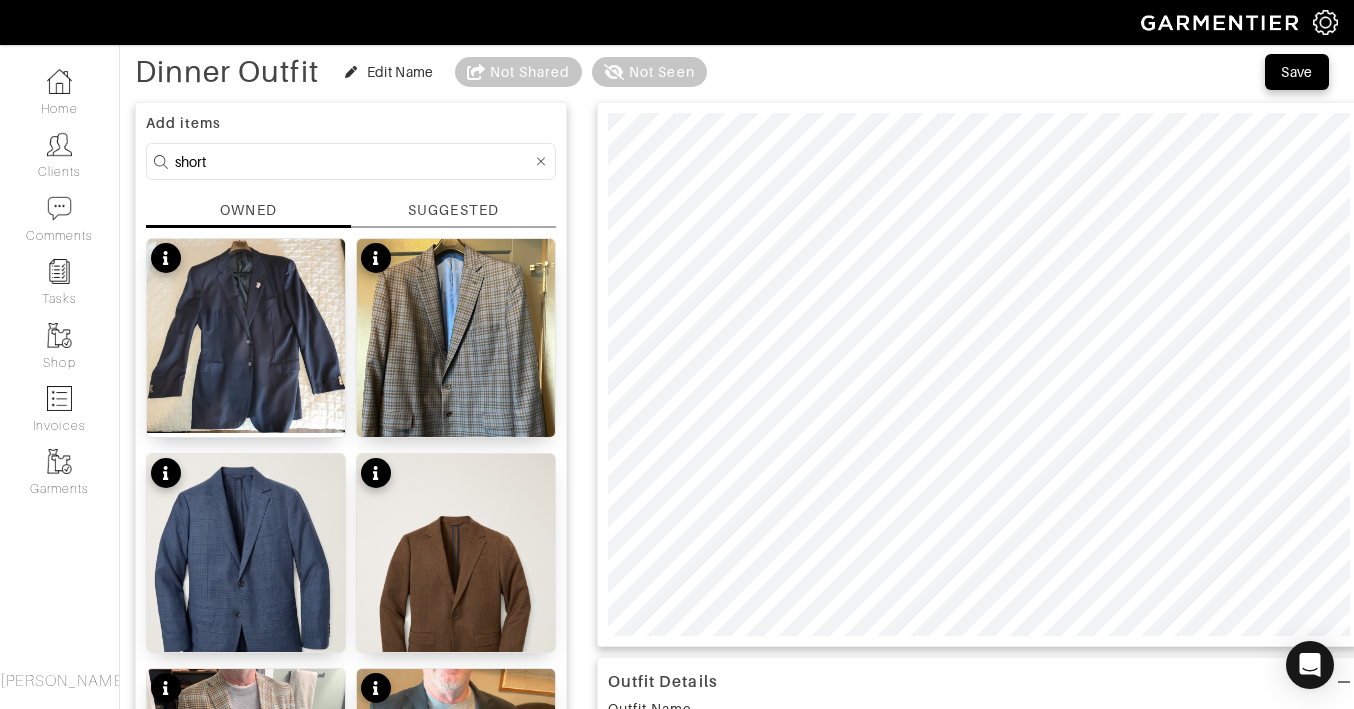 scroll, scrollTop: 82, scrollLeft: 0, axis: vertical 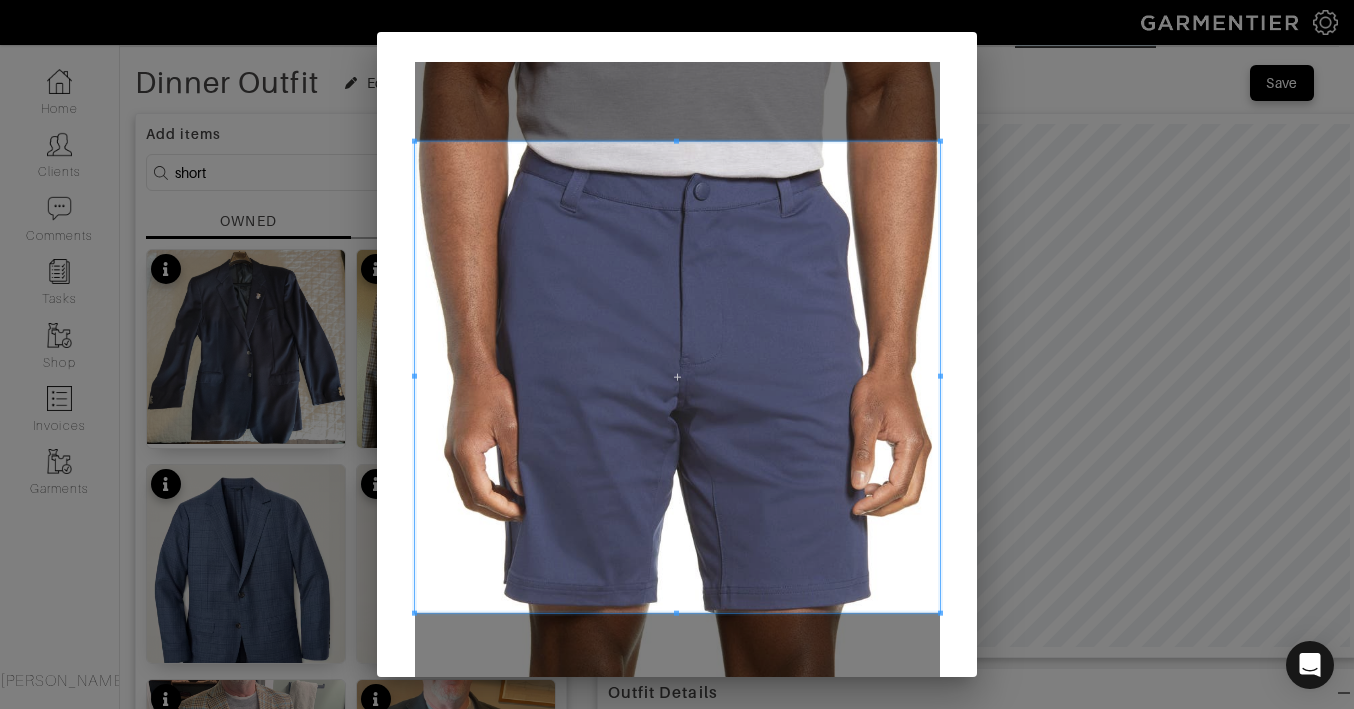 click at bounding box center (677, 377) 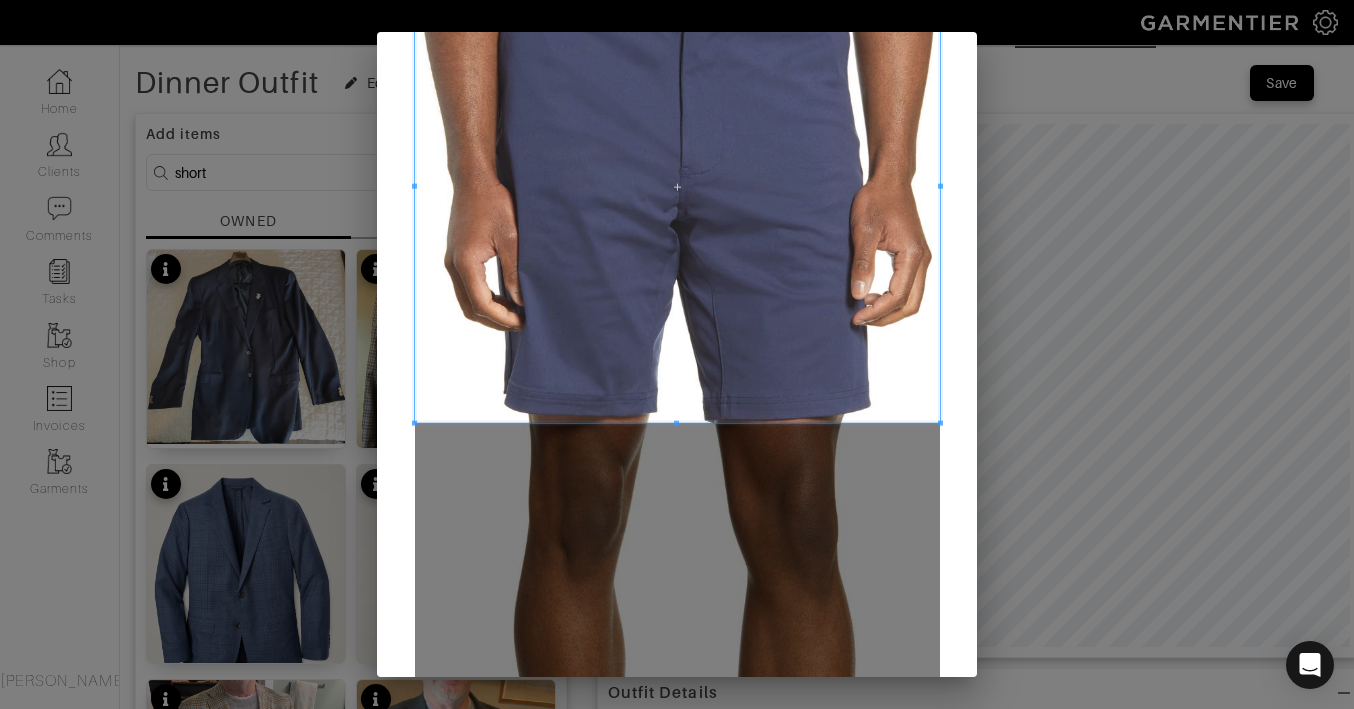 scroll, scrollTop: 276, scrollLeft: 0, axis: vertical 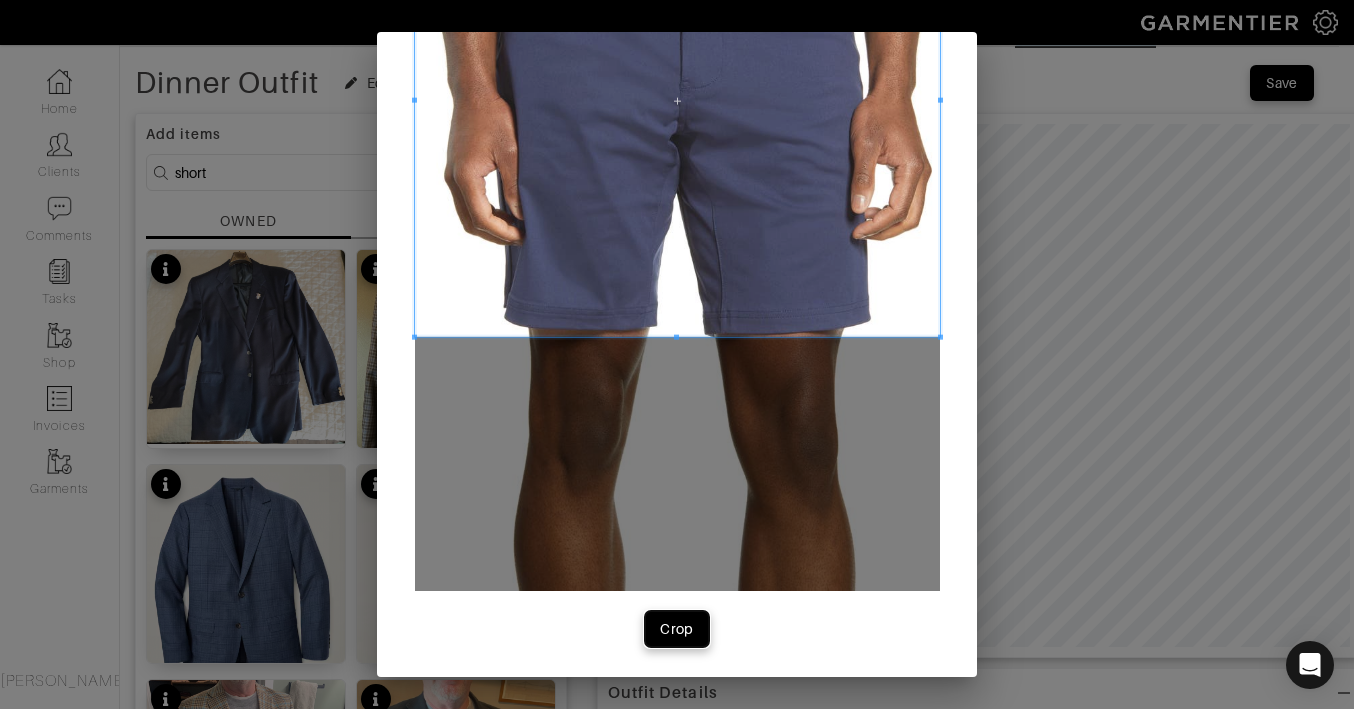 click on "Crop" at bounding box center [677, 629] 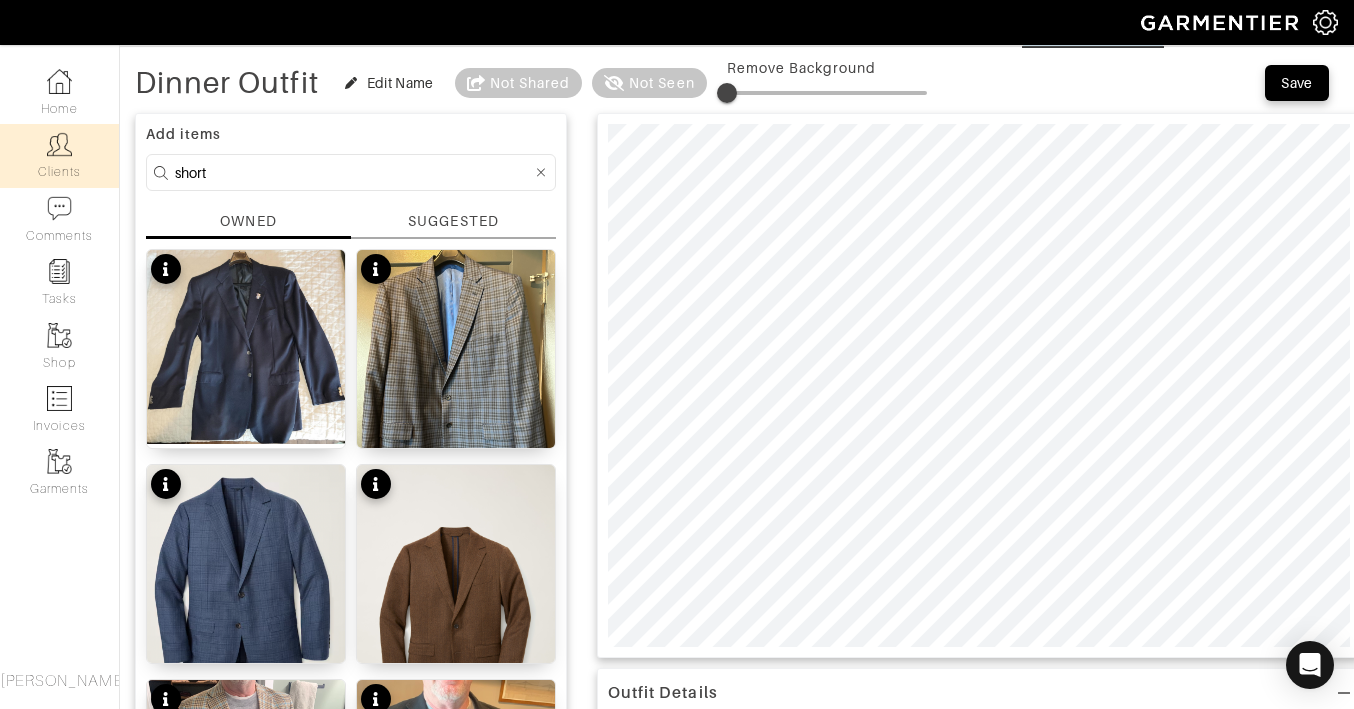 drag, startPoint x: 224, startPoint y: 177, endPoint x: 56, endPoint y: 142, distance: 171.60712 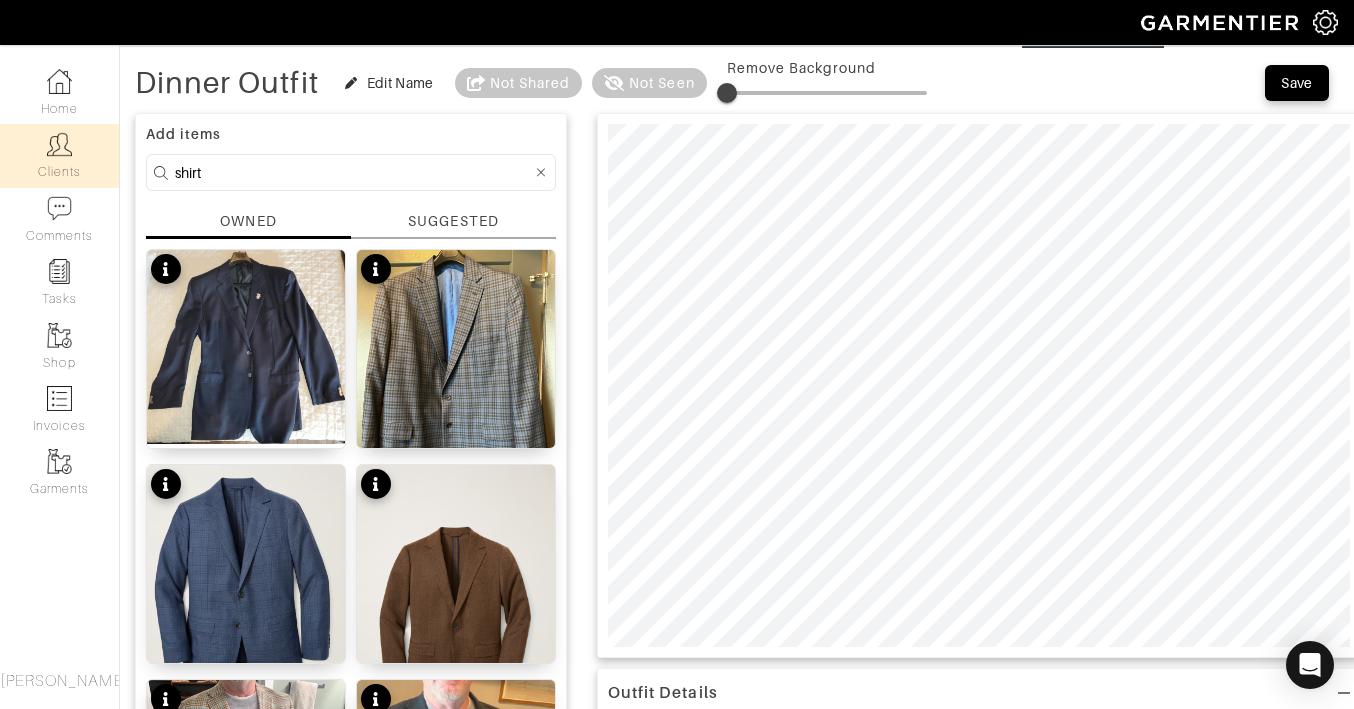 type on "shirt" 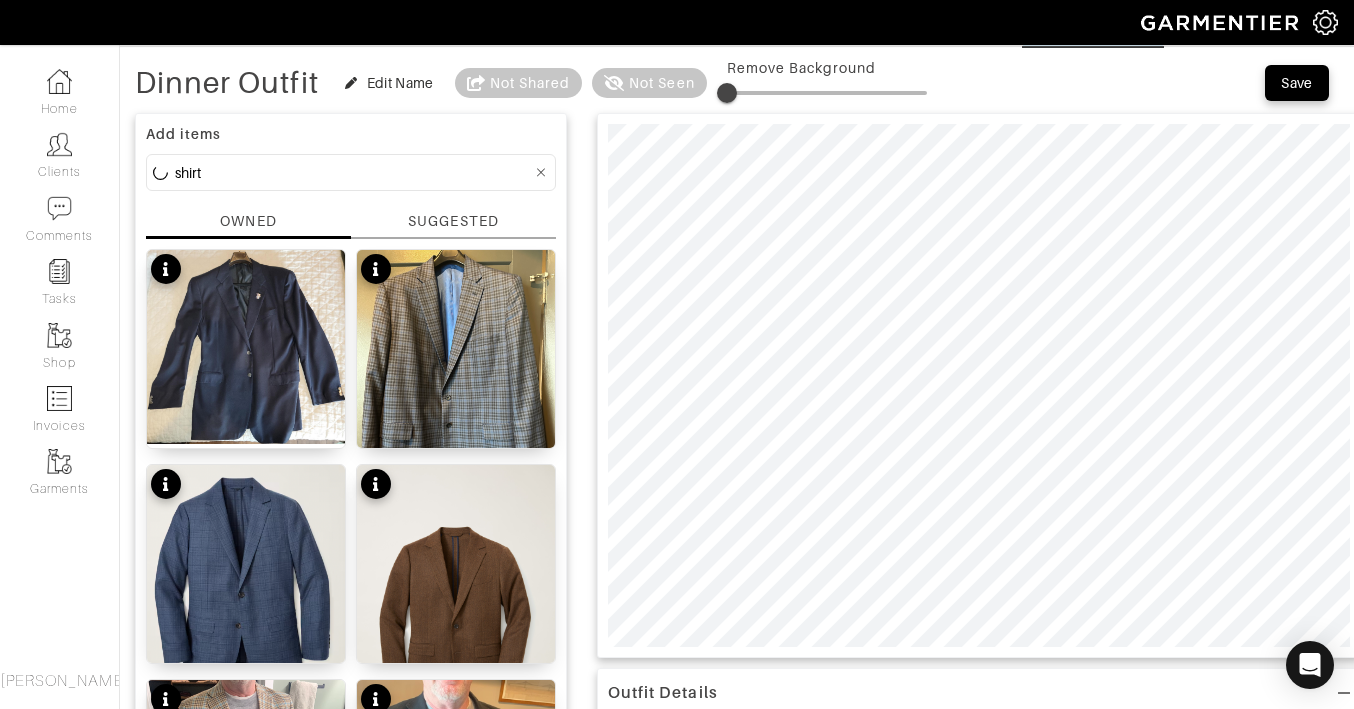 click on "shirt" at bounding box center (353, 172) 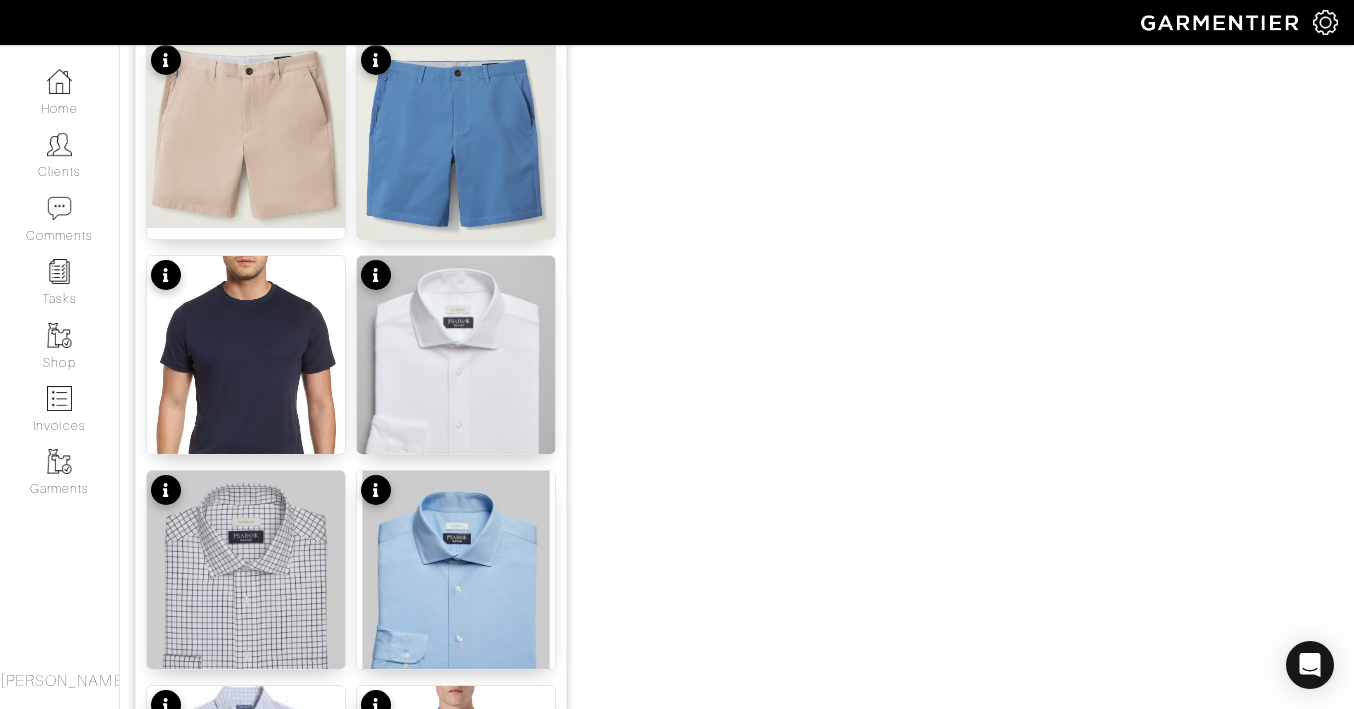 scroll, scrollTop: 2131, scrollLeft: 0, axis: vertical 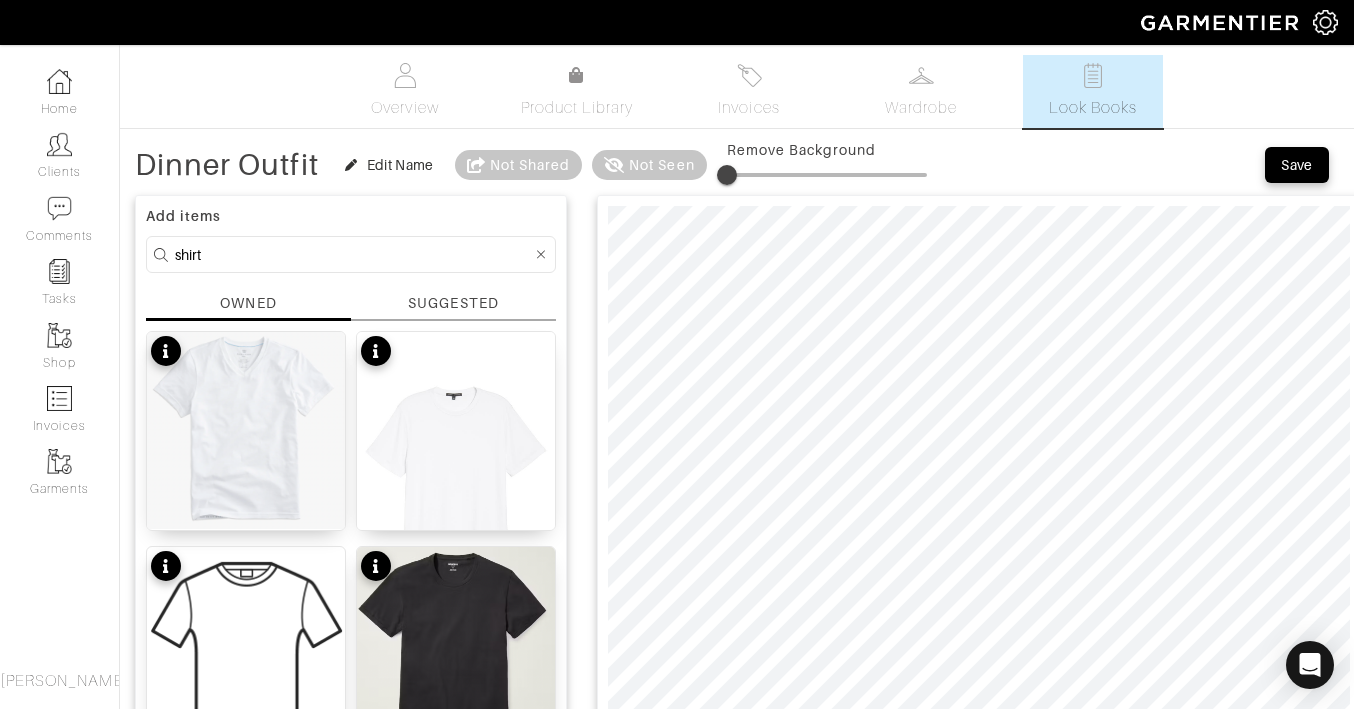 click on "SUGGESTED" at bounding box center [453, 303] 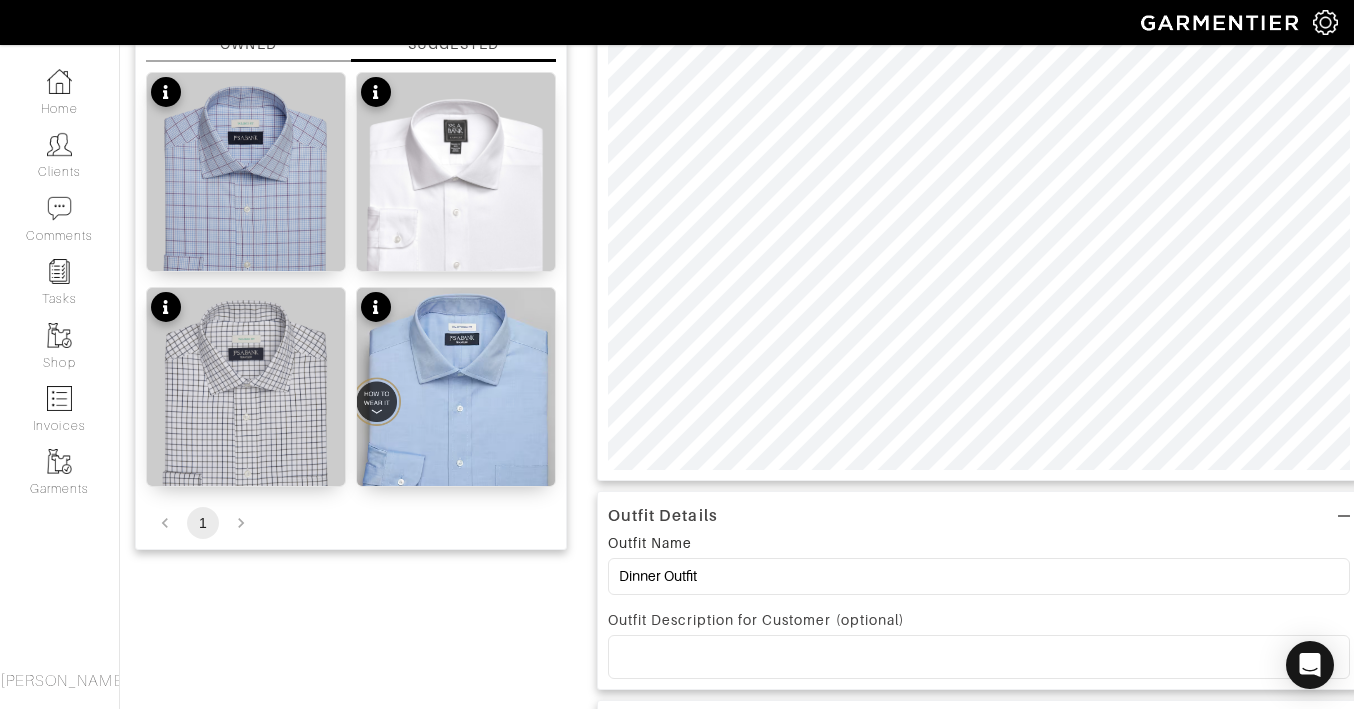 scroll, scrollTop: 0, scrollLeft: 0, axis: both 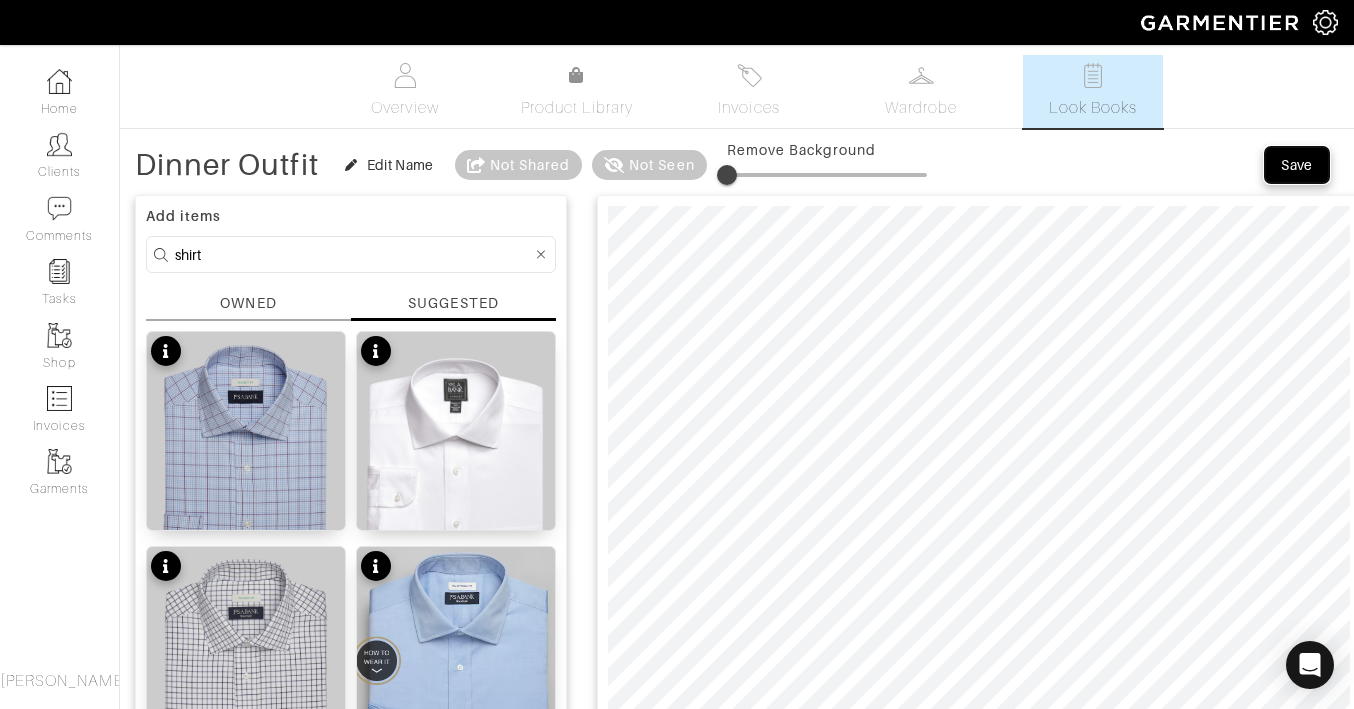 click on "Save" at bounding box center [1297, 165] 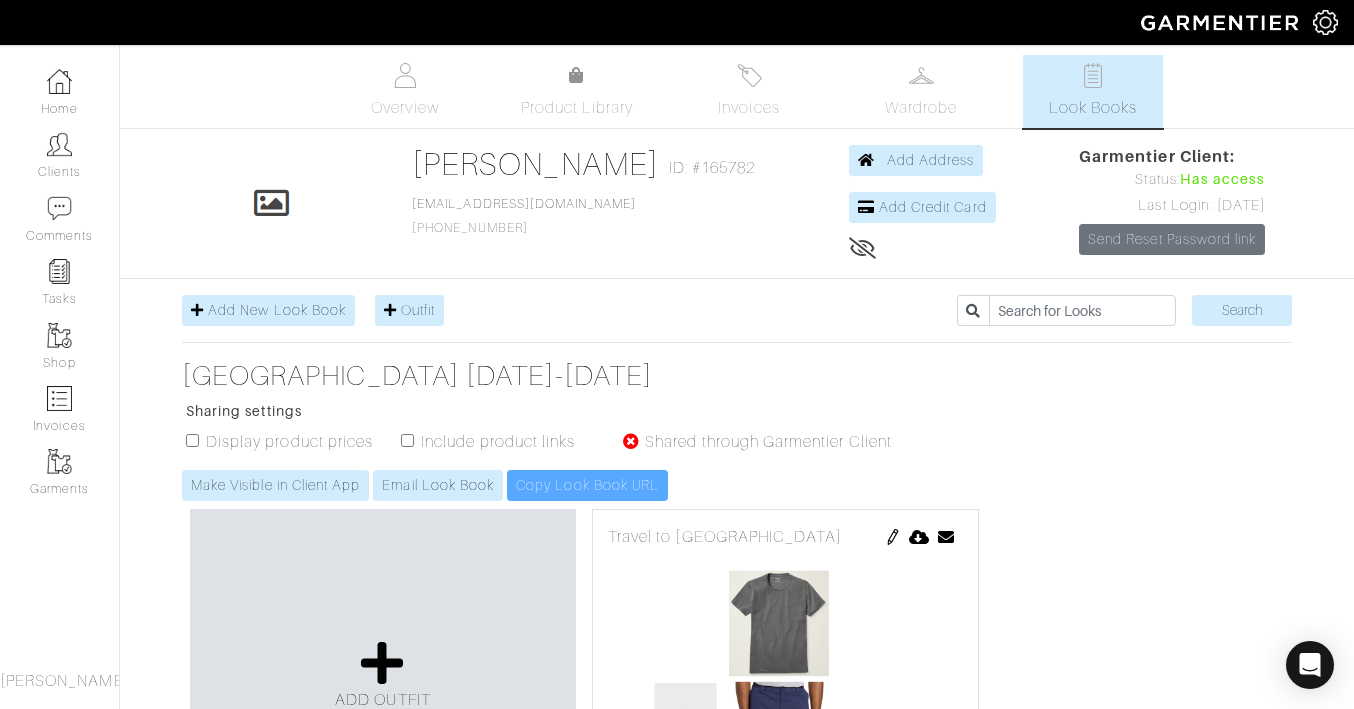 scroll, scrollTop: 0, scrollLeft: 0, axis: both 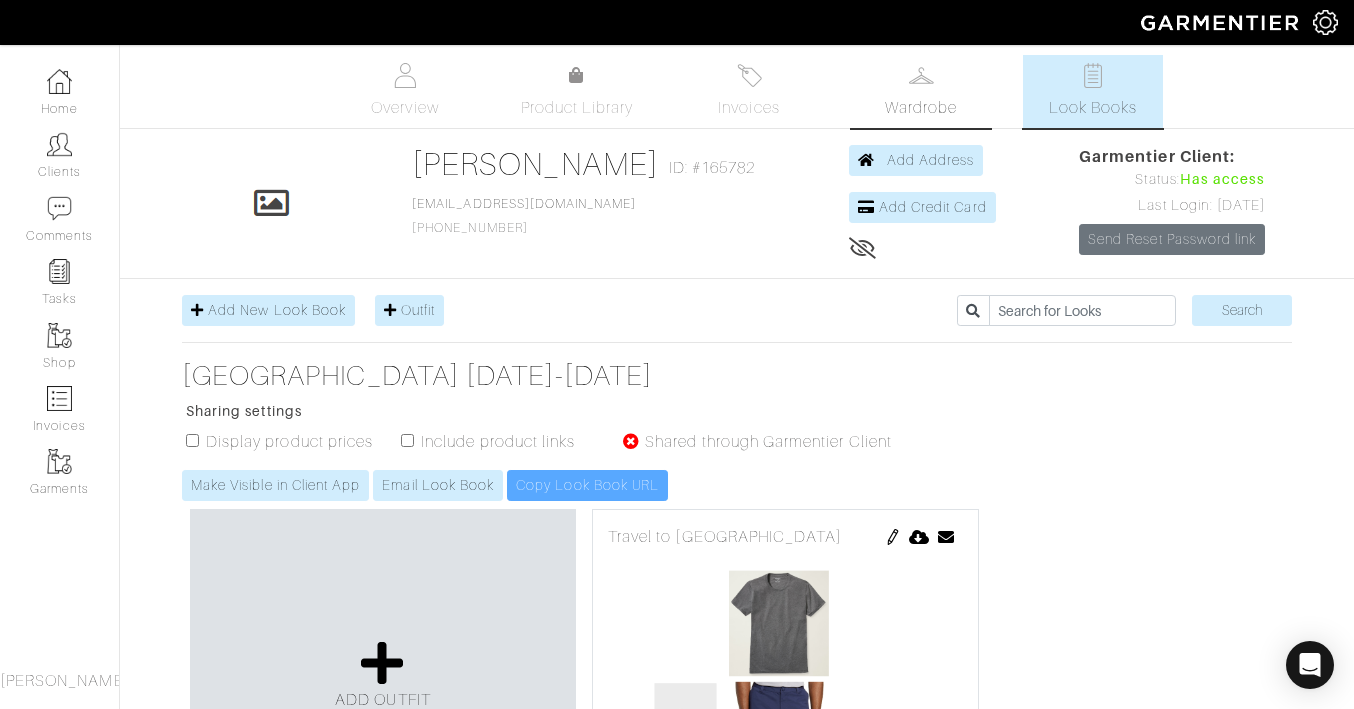 click on "Wardrobe" at bounding box center [921, 108] 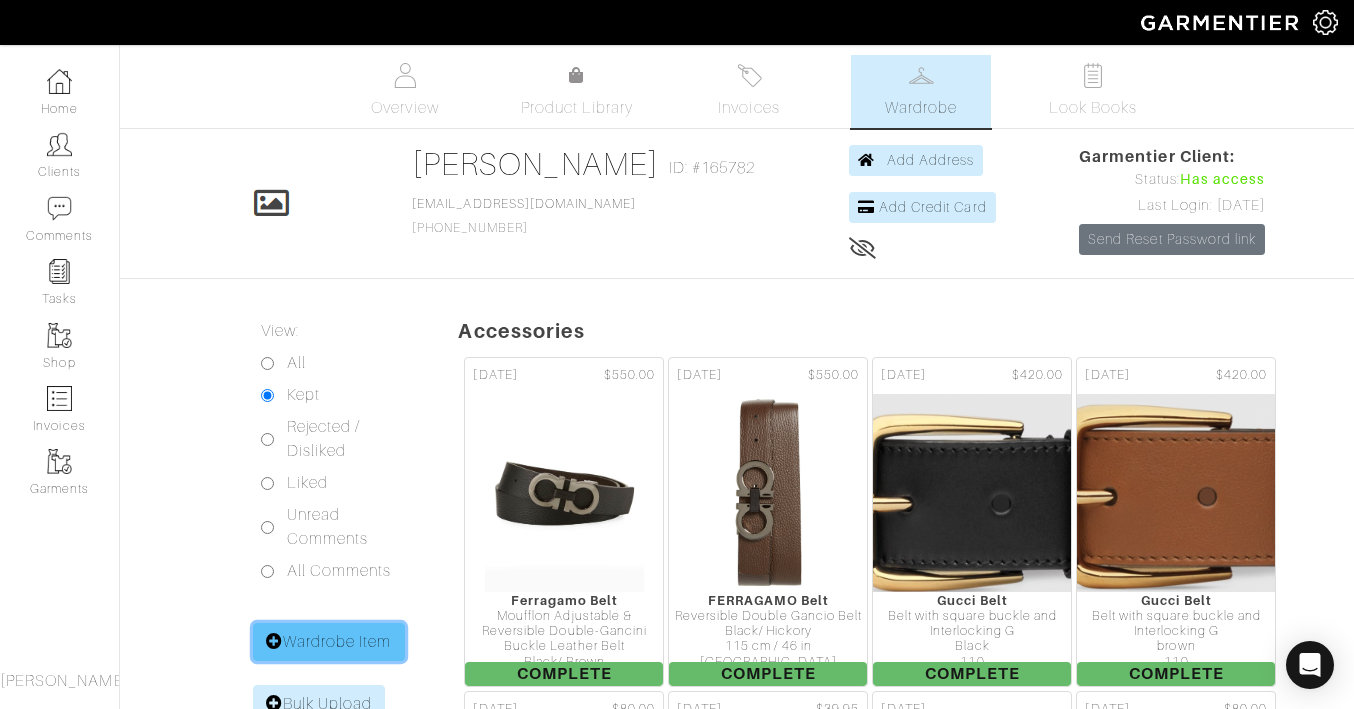 click on "Wardrobe Item" at bounding box center (329, 642) 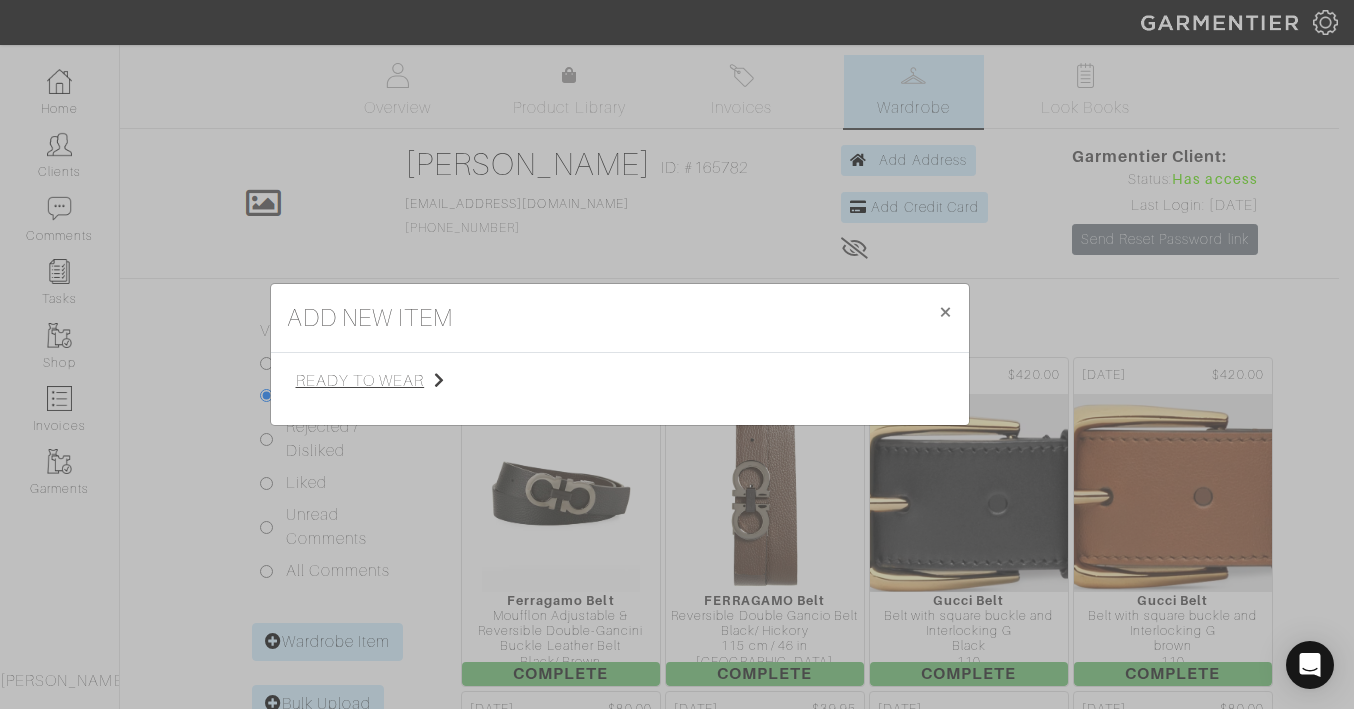 click on "ready to wear" at bounding box center [396, 381] 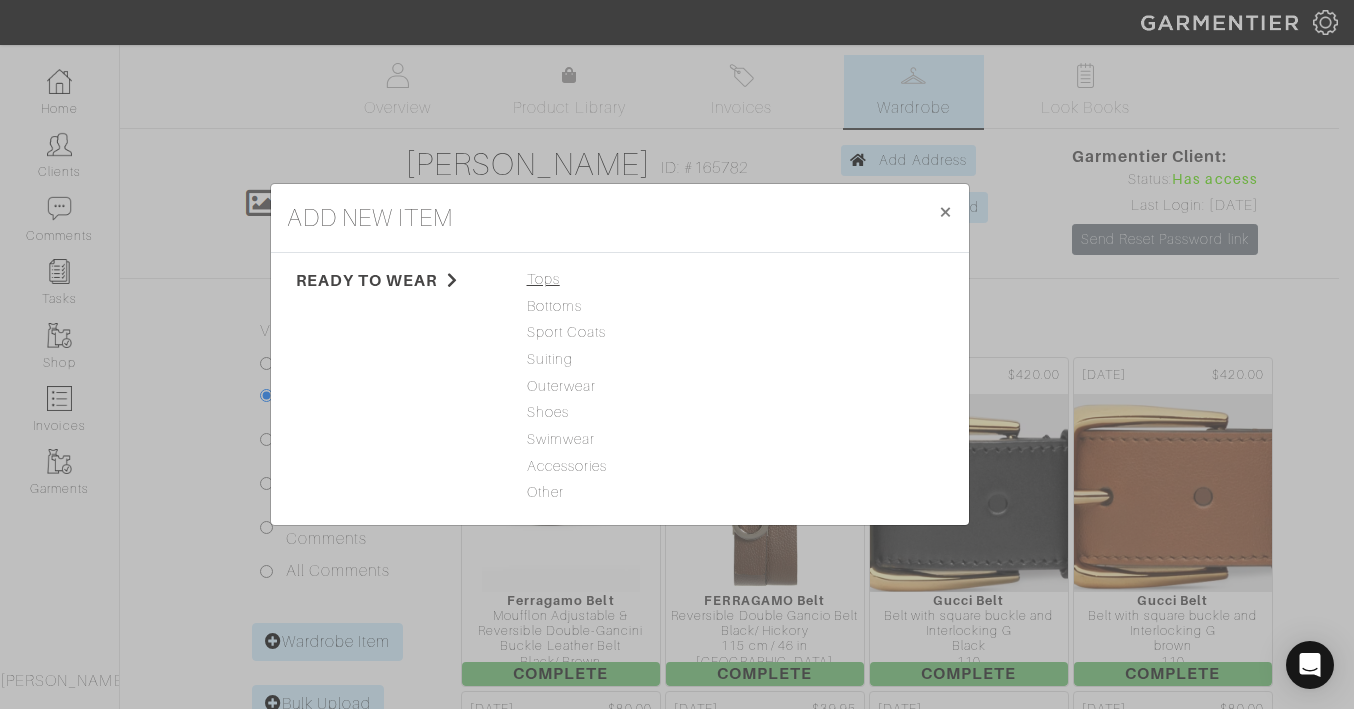 click on "Tops" at bounding box center [620, 280] 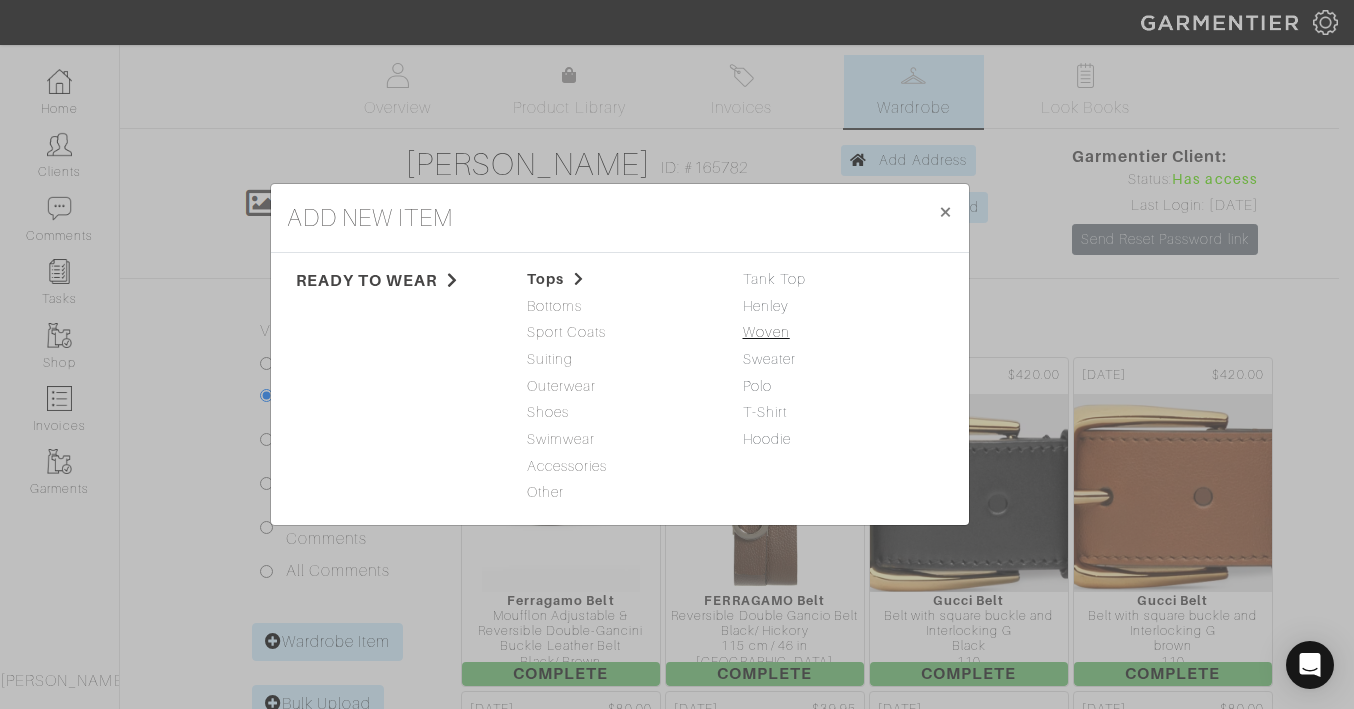 click on "Woven" at bounding box center [766, 332] 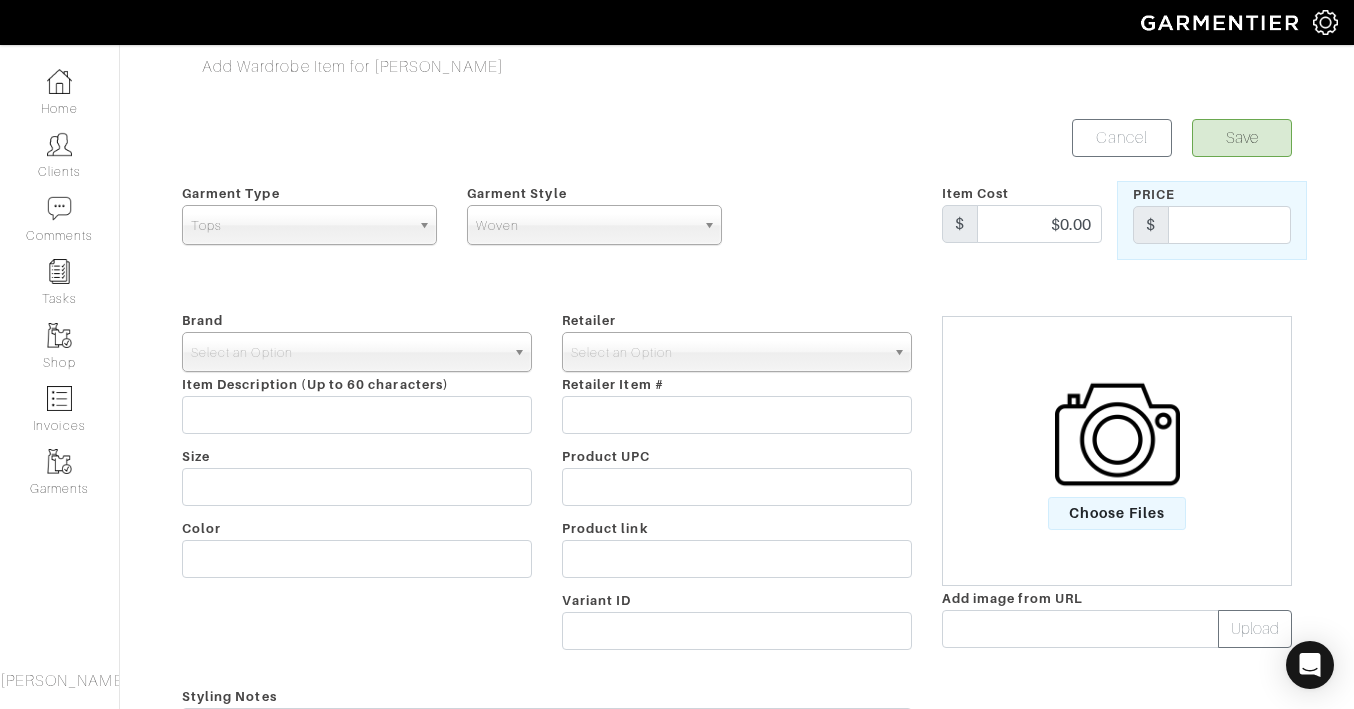 click on "Retailer
-
032c
1017 ALYX 9SM
111SKIN
11 by [PERSON_NAME]
11 [PERSON_NAME]
12 Storeez
1822 Denim
19 [PERSON_NAME]
1 Atelier
1.STATE
21 Drops
24/7 Perspective
24S
27 EDIT
2Xist
31 Bits
3.1 [PERSON_NAME]
34 Heritage
360 Cashmere
37 Extreme Actives
3LAB
3x1
47
4SI3NNA
525
525 America Plus
5Twelve
6397
[DOMAIN_NAME]
[GEOGRAPHIC_DATA] by Pooja
7 Diamonds
7 For All Mankind
8-Bit
8G
8Greens
8 Oak Lane
8 Other Reasons
99% IS
9seed
AARKE
[PERSON_NAME]
Abella
Abercrombie & Fitch
ABLE
Abstract
Abyss
AC
Ace & Jig
Acler
Acne Studios
A-Cold-Wall*
Acorn
Acqua di Parma
Acrylic
Acynetic
[PERSON_NAME]
[PERSON_NAME]
Add Down
Addiction
[PERSON_NAME]
ADDITION ELLE LOVE AND LEGEND
Adeam
[PERSON_NAME] and [PERSON_NAME] Error
adidas
[PERSON_NAME]
ADL
Adora
ADORE
ADORNIA
[PERSON_NAME]
[PERSON_NAME]
[PERSON_NAME]
[PERSON_NAME]
Aelfie
Aer
Aerin
[PERSON_NAME]
Aesop
Aesther Ekme" at bounding box center [737, 484] 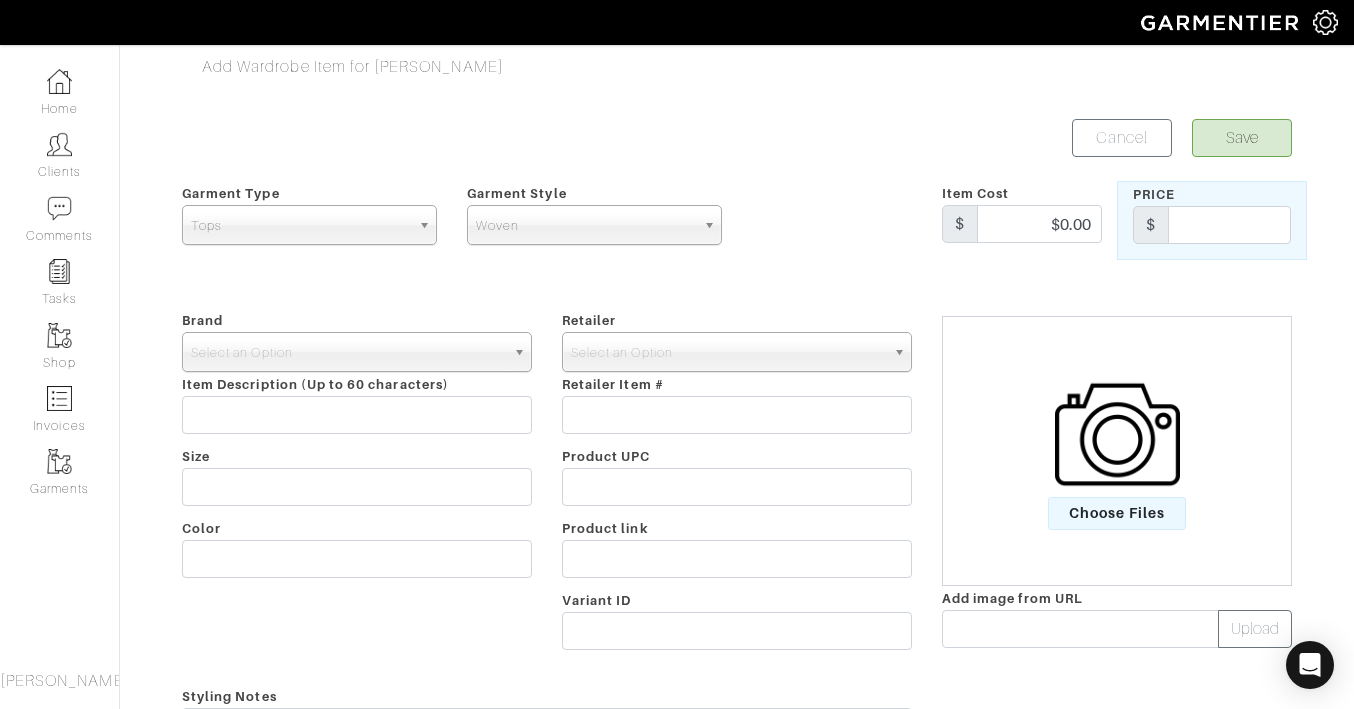 click on "Woven" at bounding box center (585, 226) 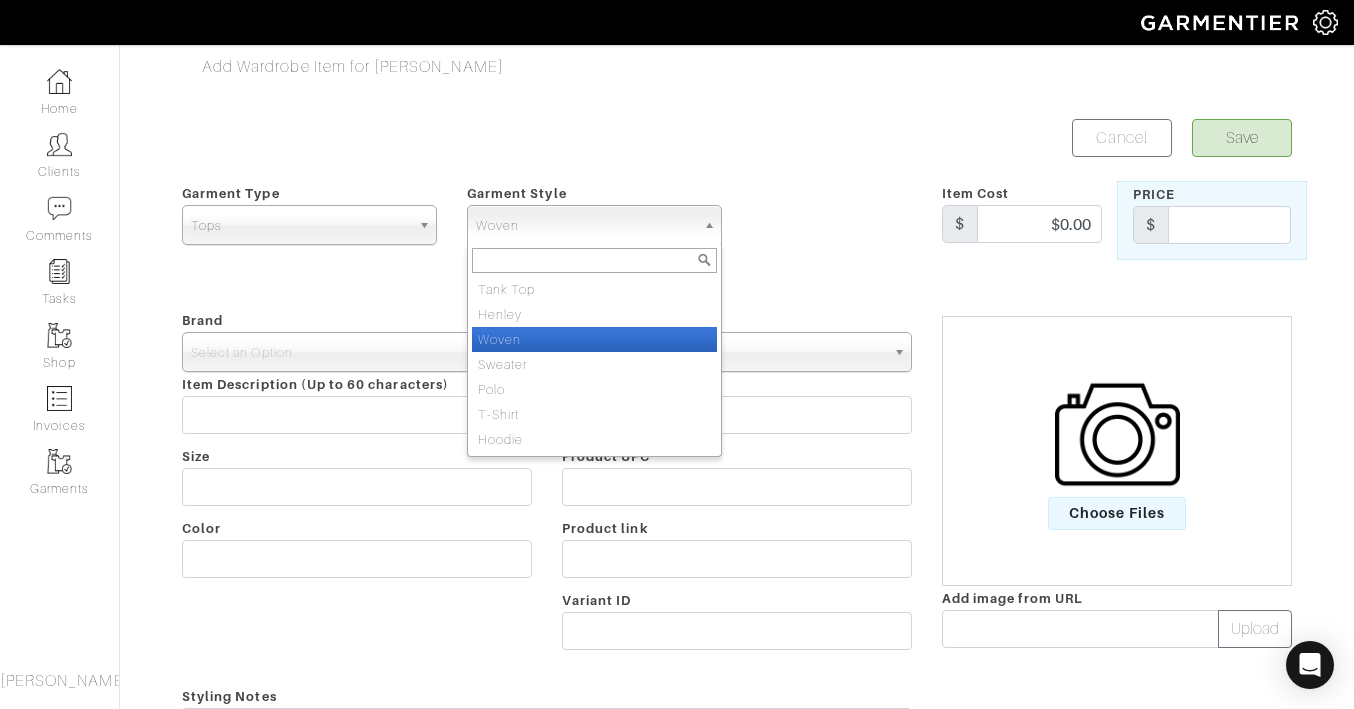 click on "Garment Style" at bounding box center (517, 193) 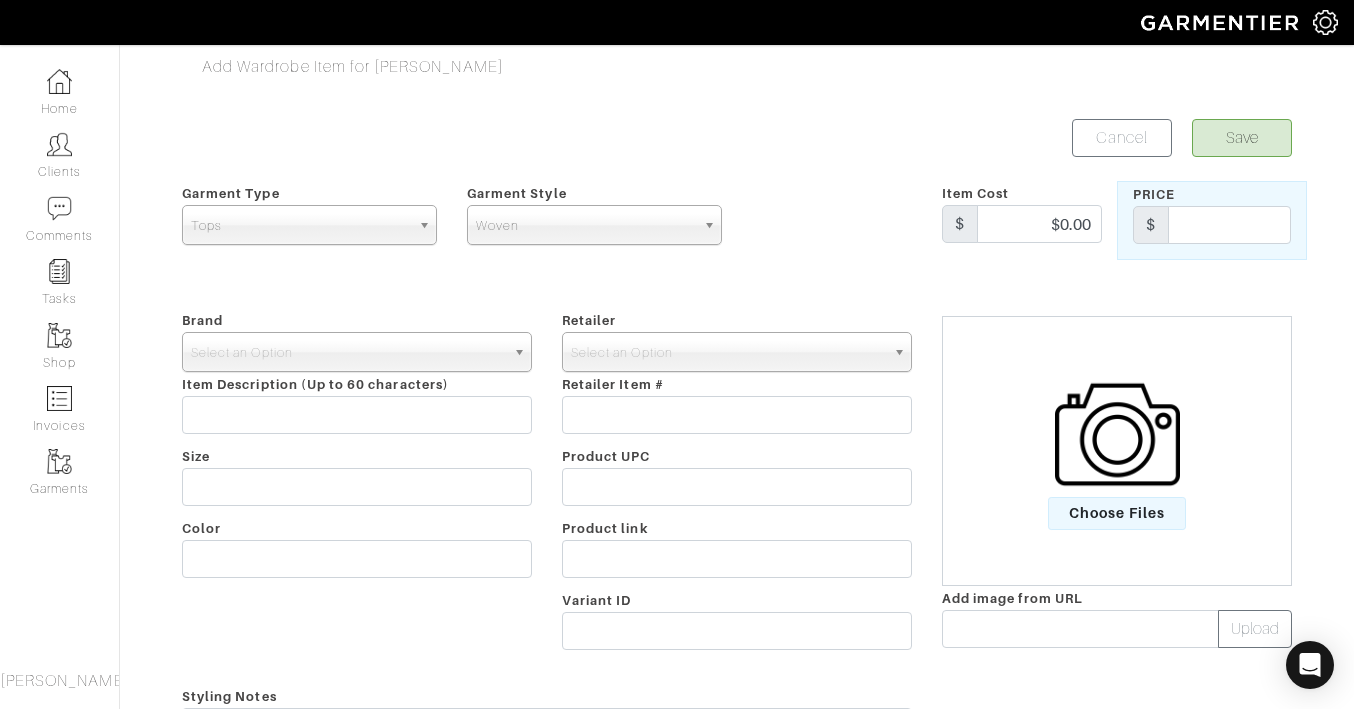 click on "Brand
-
032c
1017 ALYX 9SM
111SKIN
11 by Boris Bidjan Saberi
11 Honore
12 Storeez
1822 Denim
19 Cooper
1 Atelier
1.STATE
21 Drops
24/7 Perspective
24S
27 EDIT
2Xist
31 Bits
3.1 Phillip Lim
34 Heritage
360 Cashmere
37 Extreme Actives
3LAB
3x1
47
4SI3NNA
525
525 America Plus
5Twelve
6397
6pm.com
6 Shore Road by Pooja
7 Diamonds
7 For All Mankind
8-Bit
8G
8Greens
8 Oak Lane
8 Other Reasons
99% IS
9seed
AARKE
Abasi Rosborough
Abella
Abercrombie & Fitch
ABLE
Abstract
Abyss
AC
Ace & Jig
Acler
Acne Studios
A-Cold-Wall*
Acorn
Acqua di Parma
Acrylic
Acynetic
Adam Lippes
Adam Selman
Add Down
Addiction
Addison Ross
ADDITION ELLE LOVE AND LEGEND
Adeam
Adelyn Rae
Aden and Anais
Ader Error
adidas
Adina Reyter
ADL
Adora
ADORE
ADORNIA
Adriana Degreas
Adriana Iglesias
Adrianna Papell
Adrienne Landau
Aelfie
Aer
Aerin
Aervana
Aesop
Aesther Ekme" at bounding box center [357, 484] 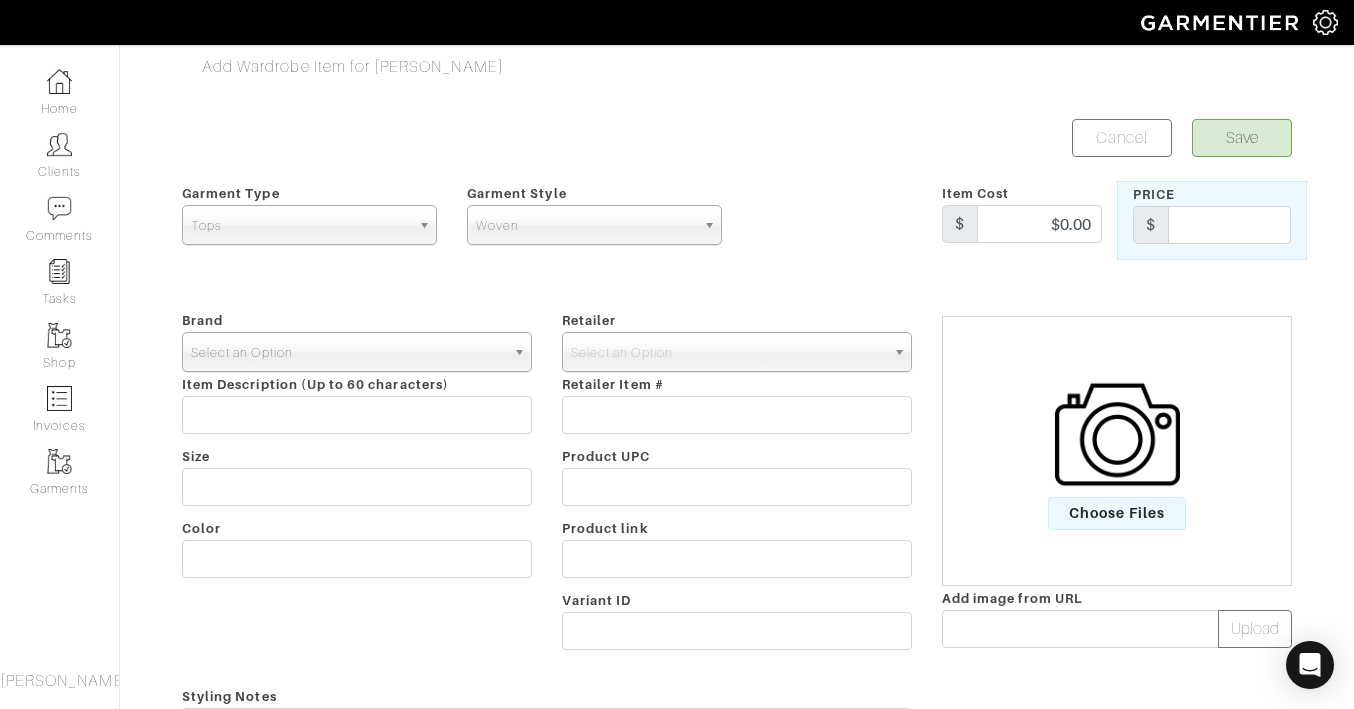 click on "Select an Option" at bounding box center (348, 353) 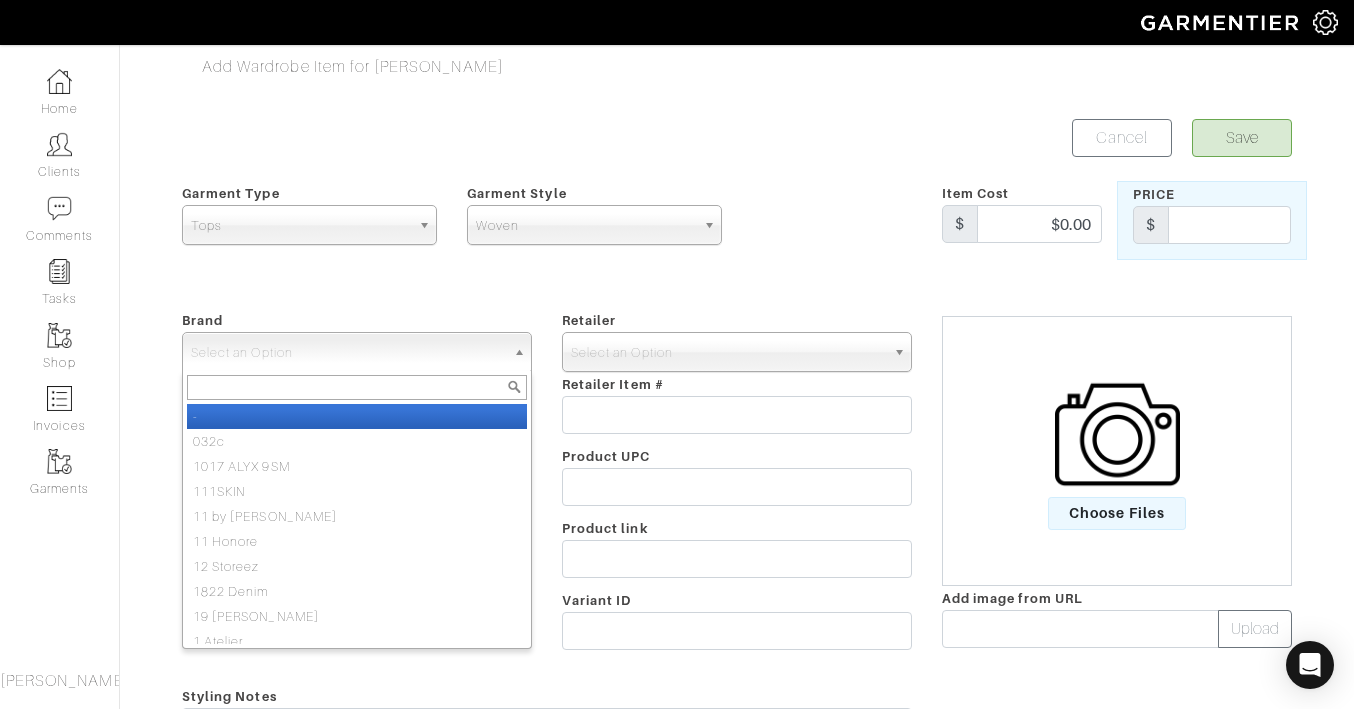 click on "-" at bounding box center [357, 416] 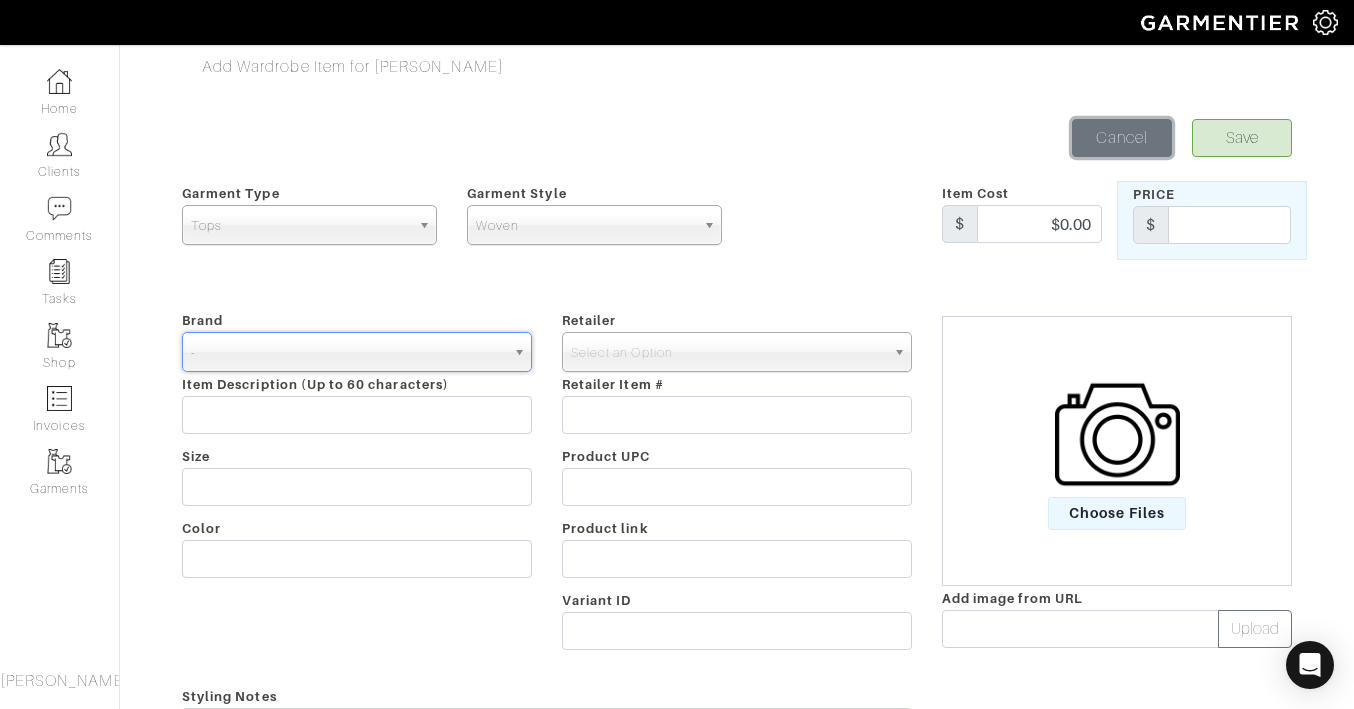 click on "Cancel" at bounding box center [1122, 138] 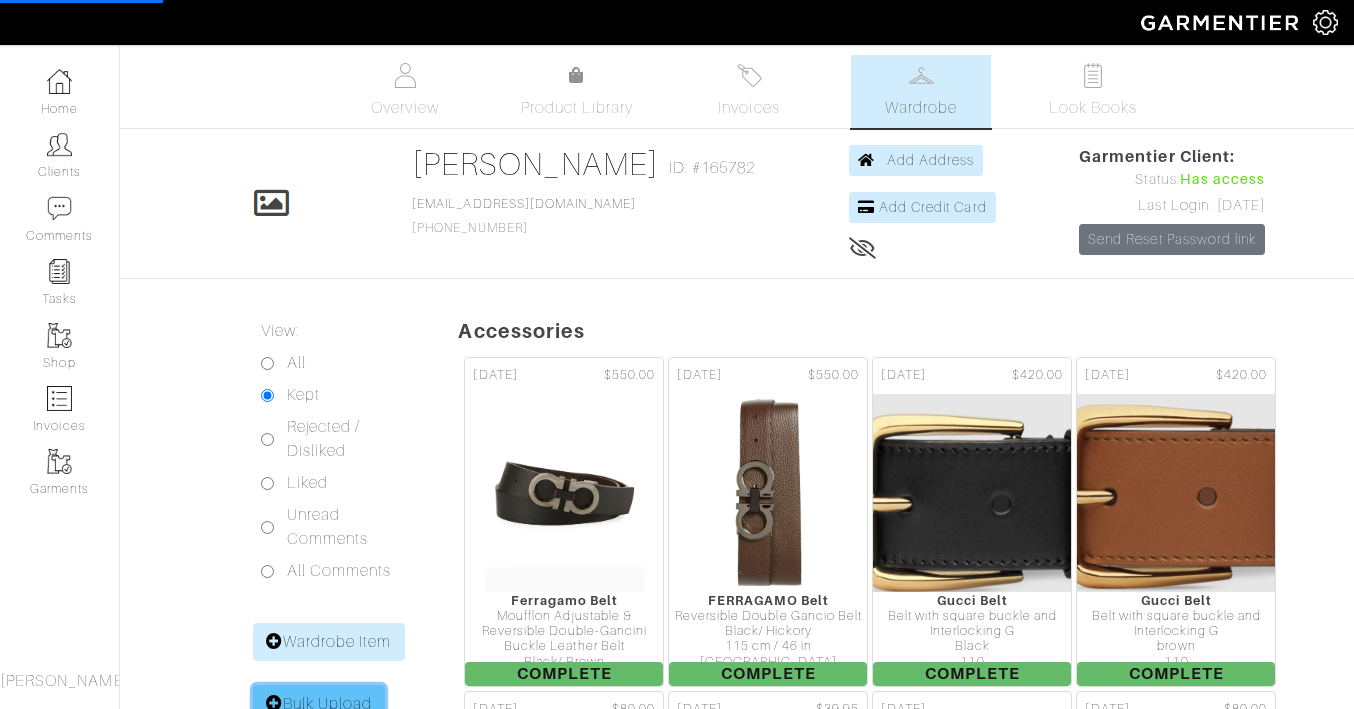 click on "Bulk Upload" at bounding box center (319, 704) 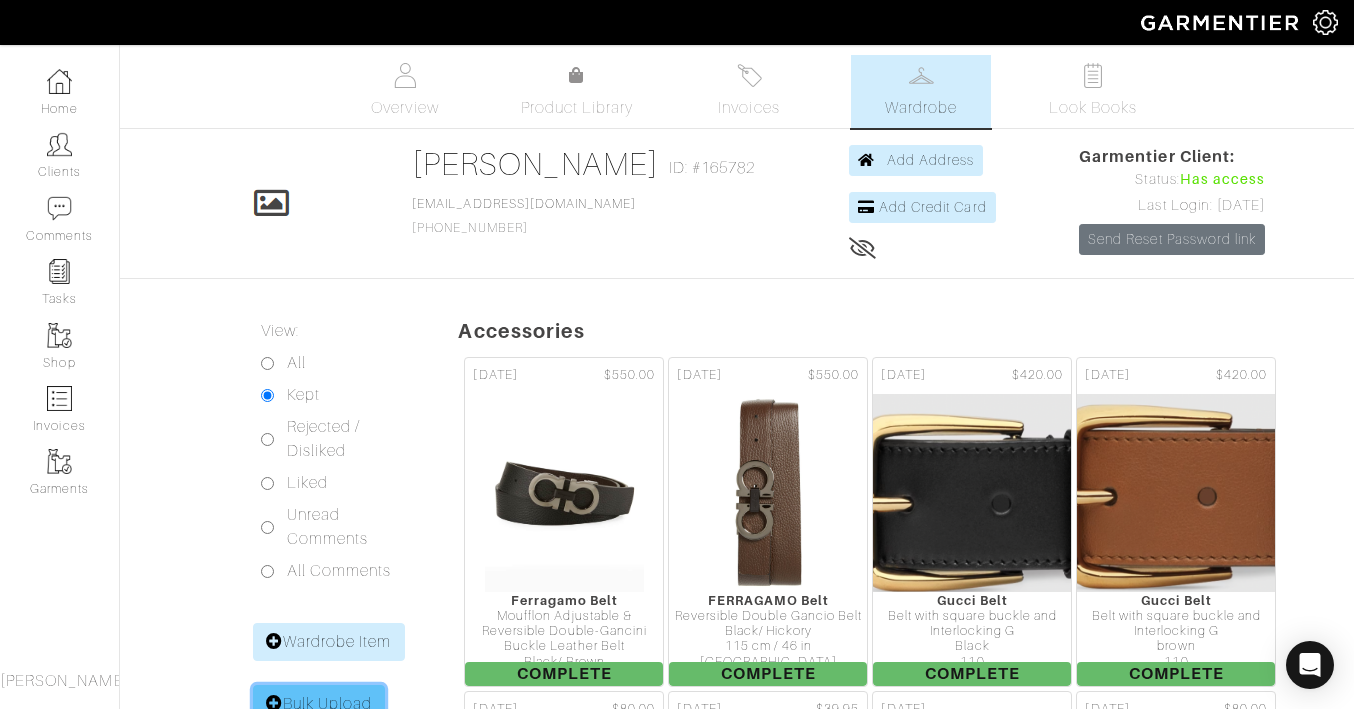 click on "Bulk Upload" at bounding box center [319, 704] 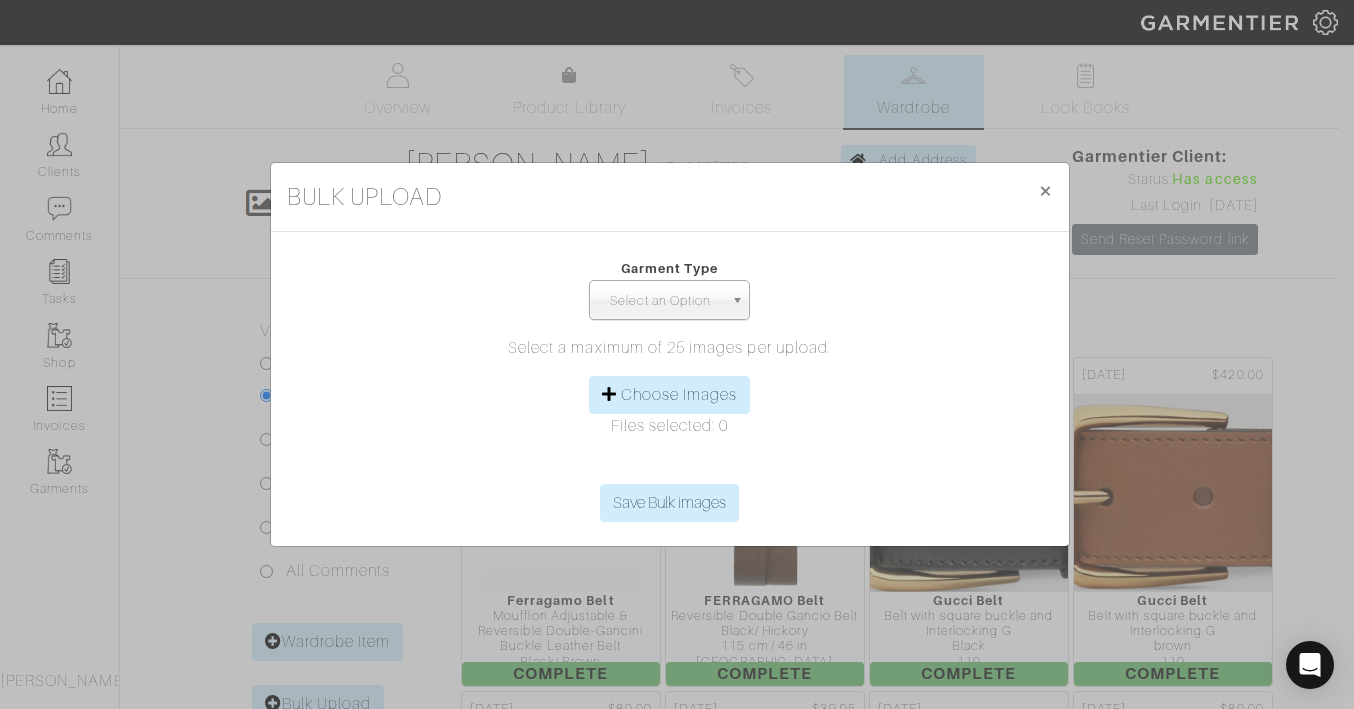 click on "Select an Option" at bounding box center [661, 301] 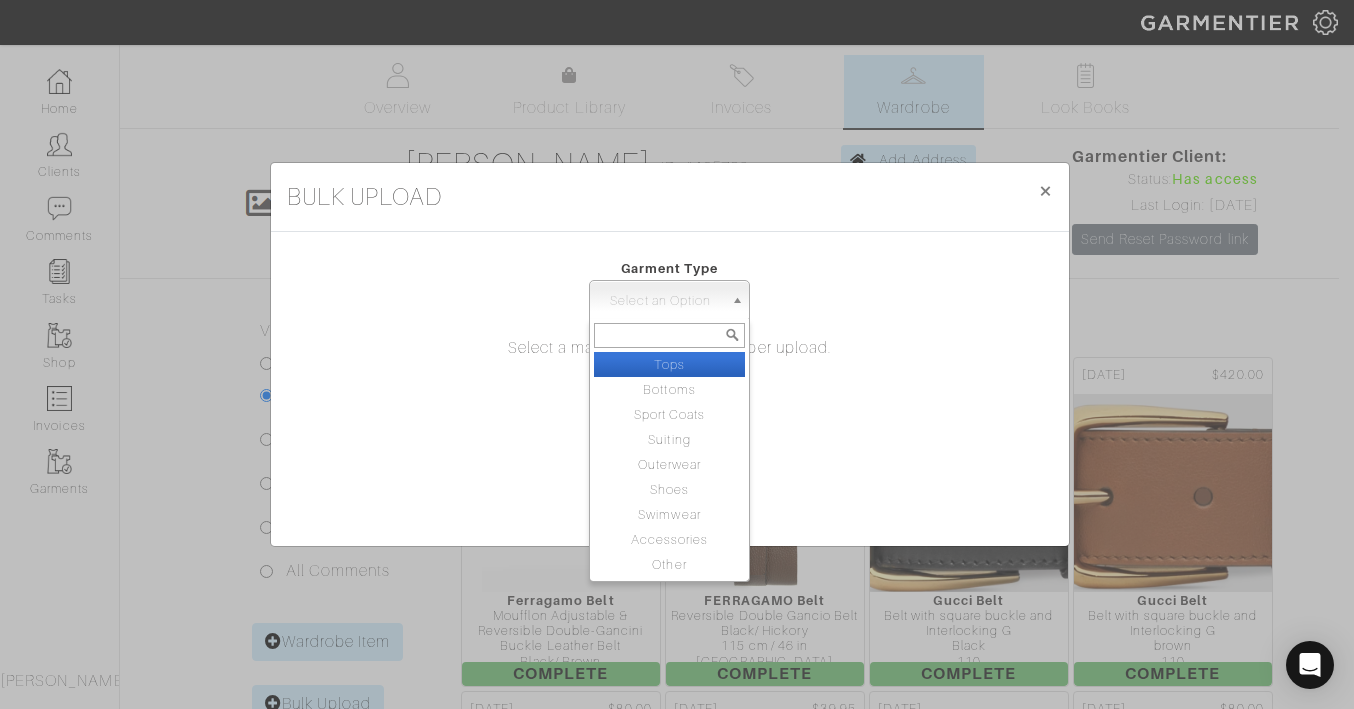click on "Tops" at bounding box center [670, 364] 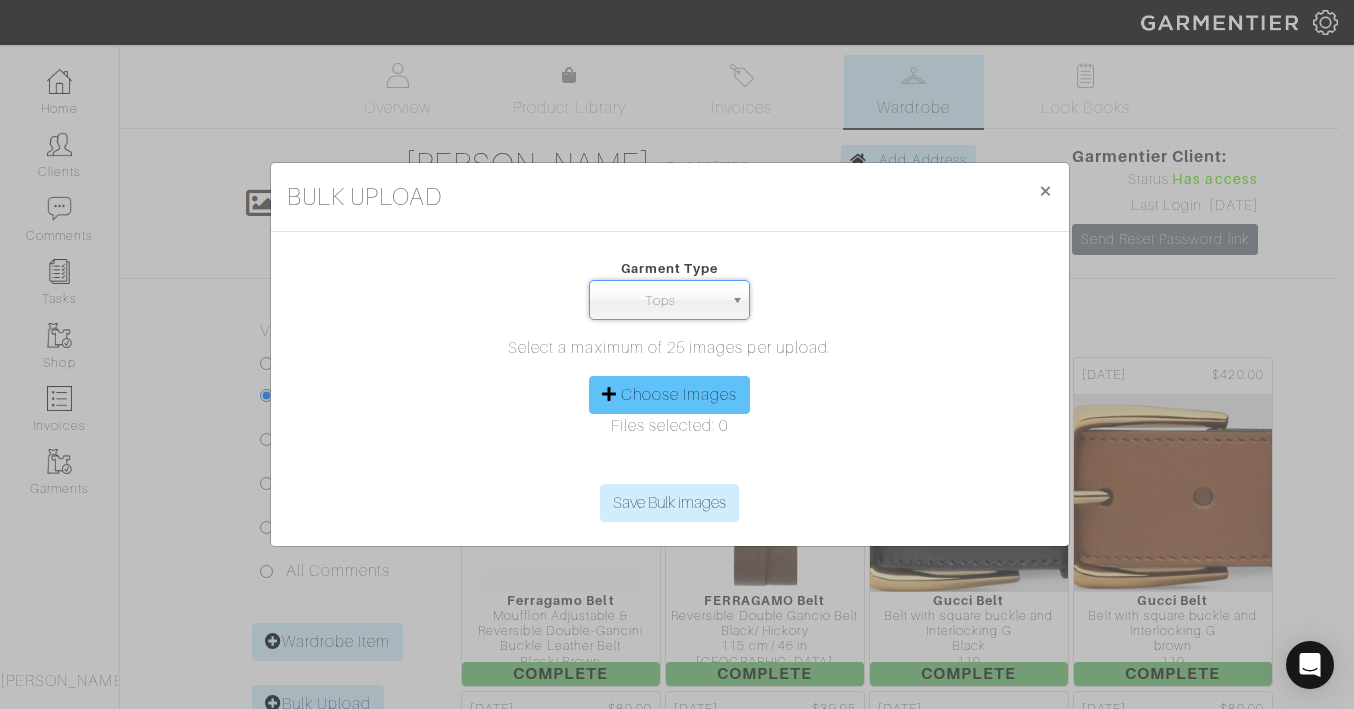 click on "Choose Images" at bounding box center (679, 395) 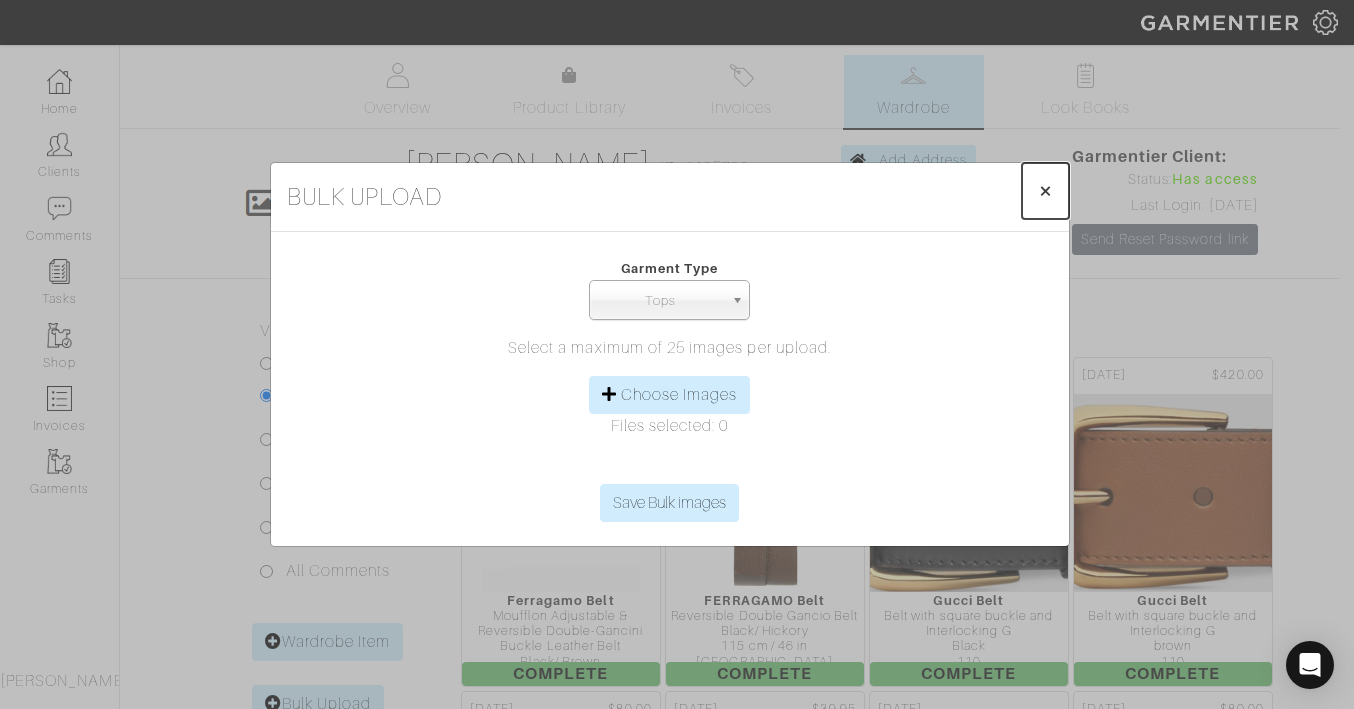 click on "×" at bounding box center [1045, 190] 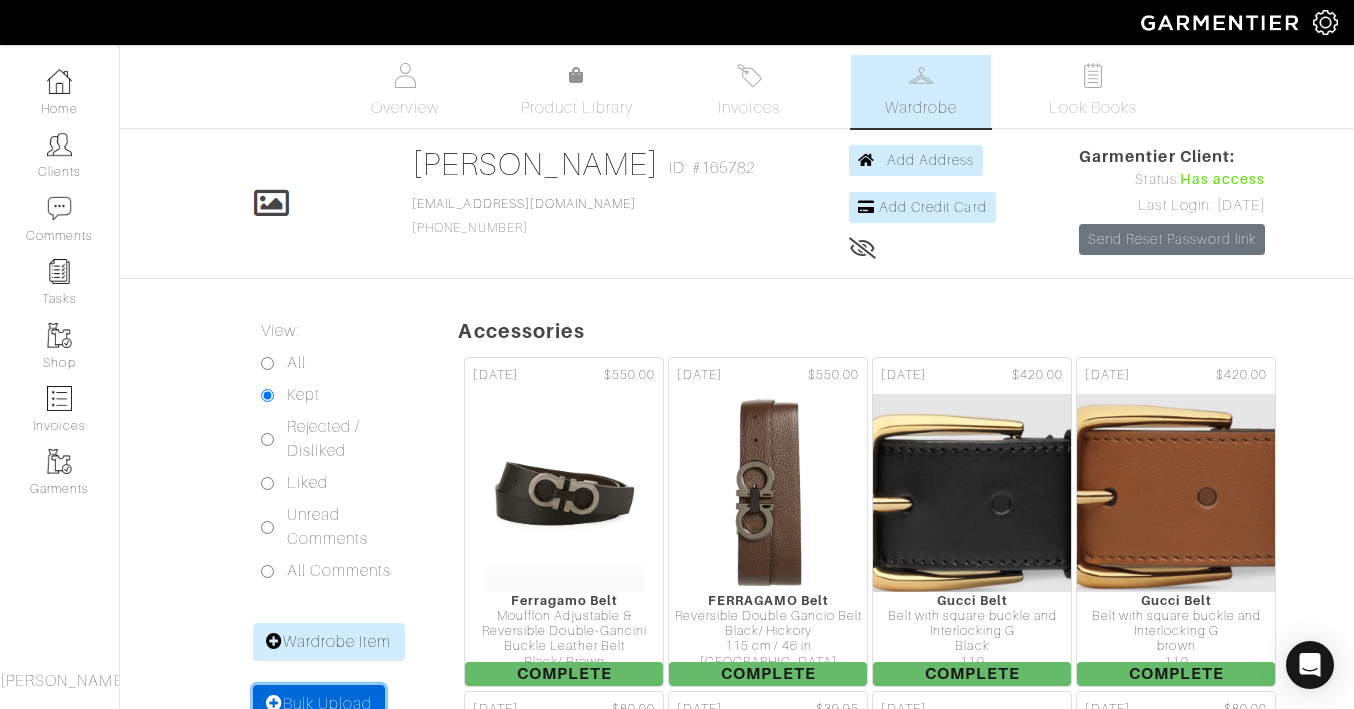 scroll, scrollTop: 14, scrollLeft: 0, axis: vertical 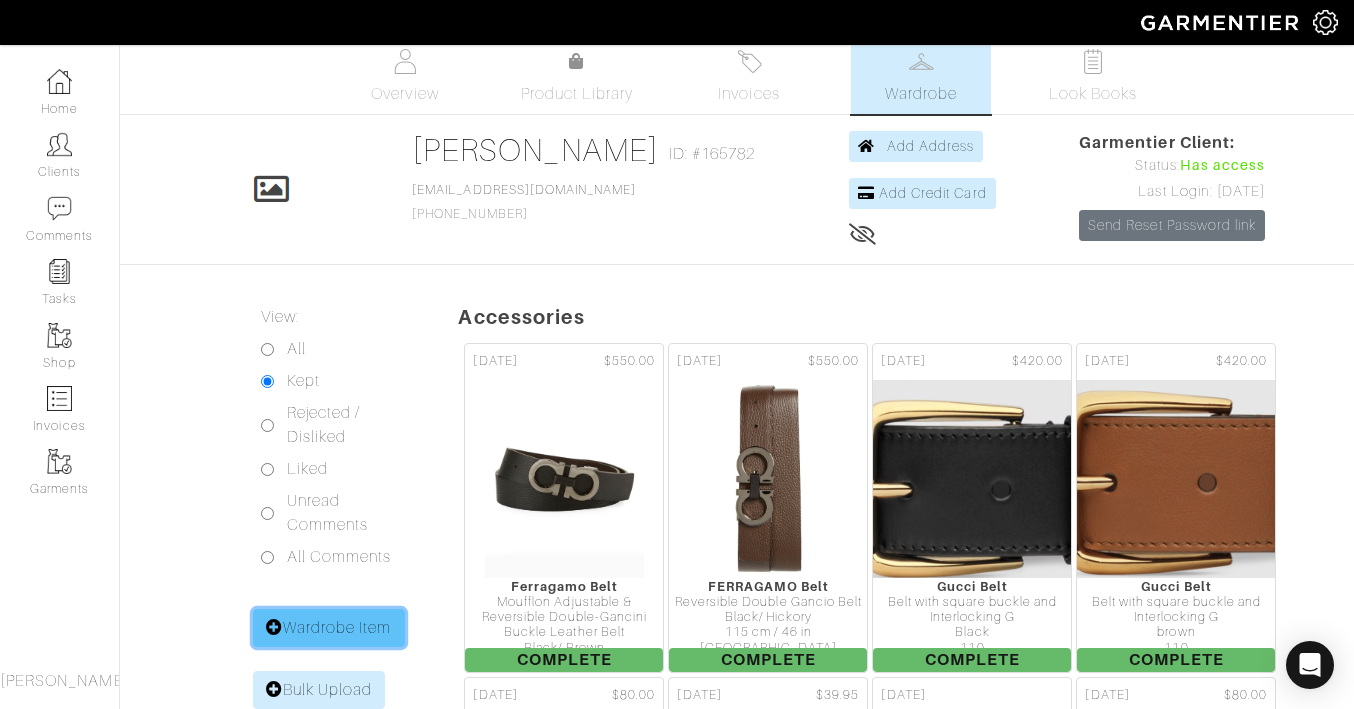 click on "Wardrobe Item" at bounding box center (329, 628) 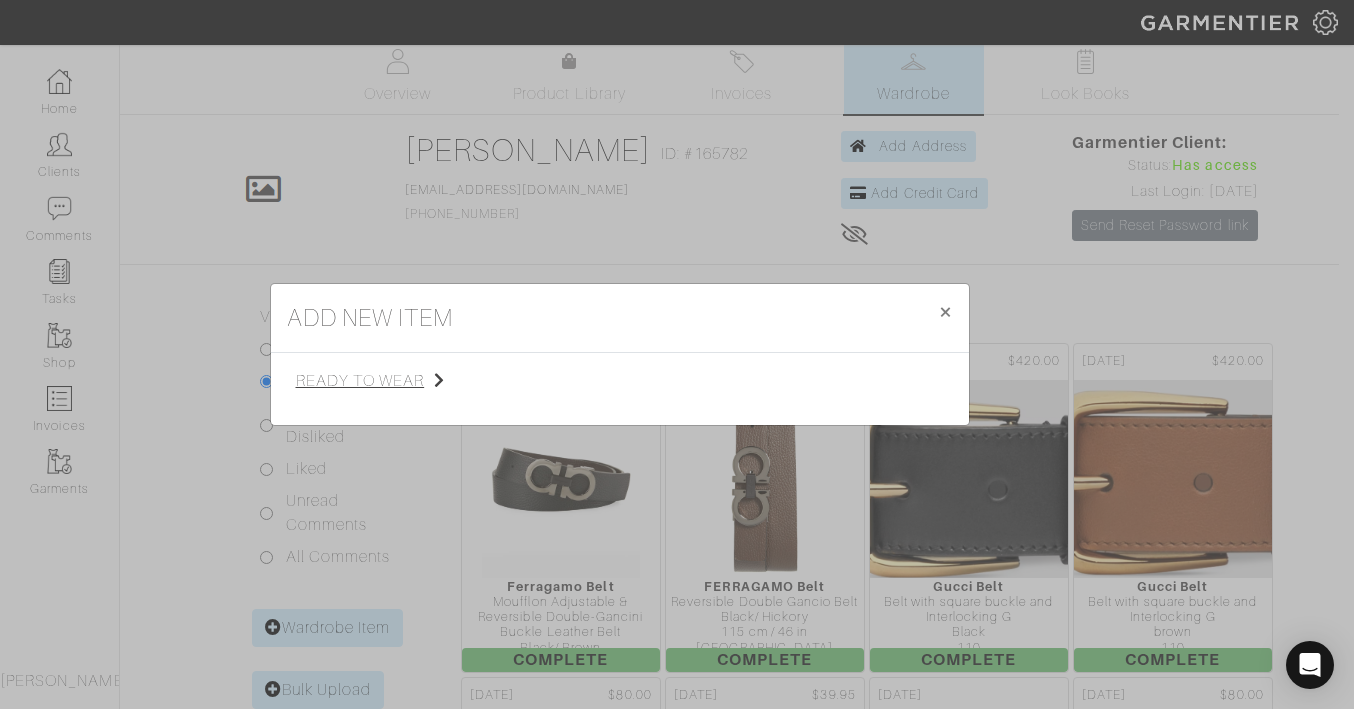 click on "ready to wear" at bounding box center (396, 381) 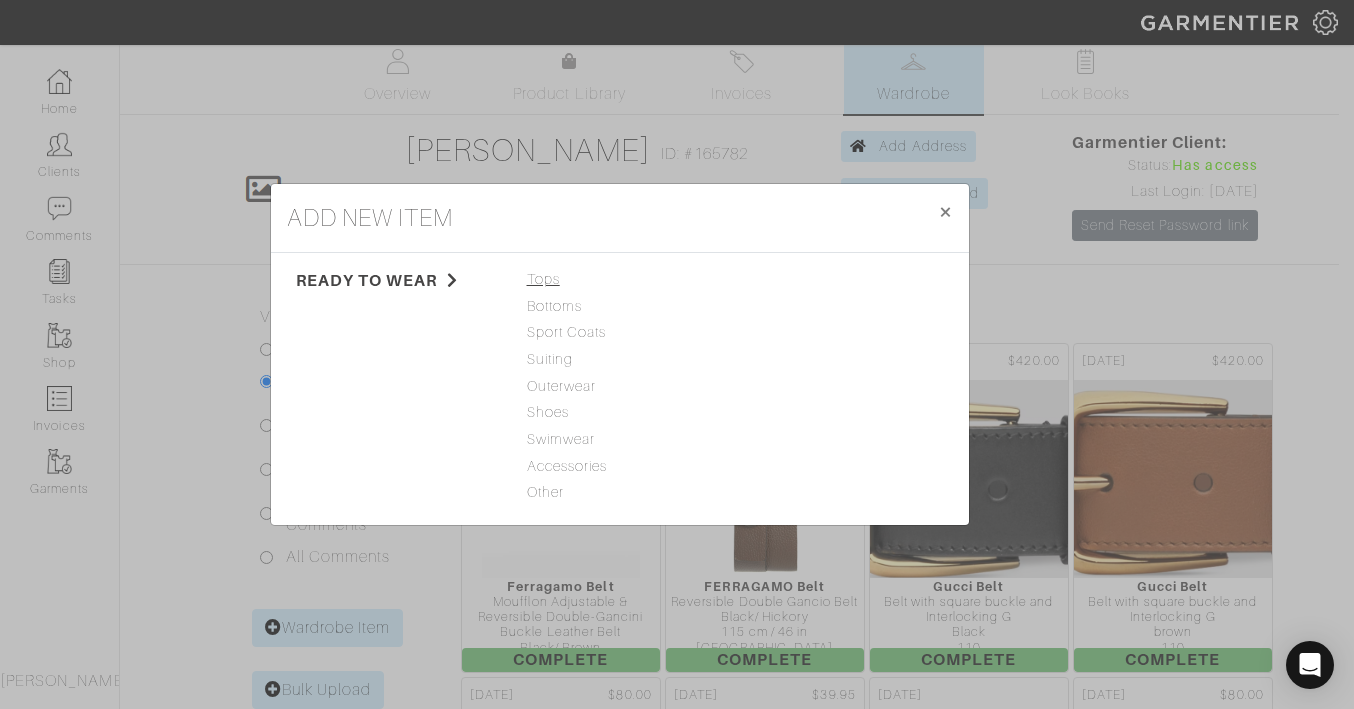 click on "Tops" at bounding box center (620, 280) 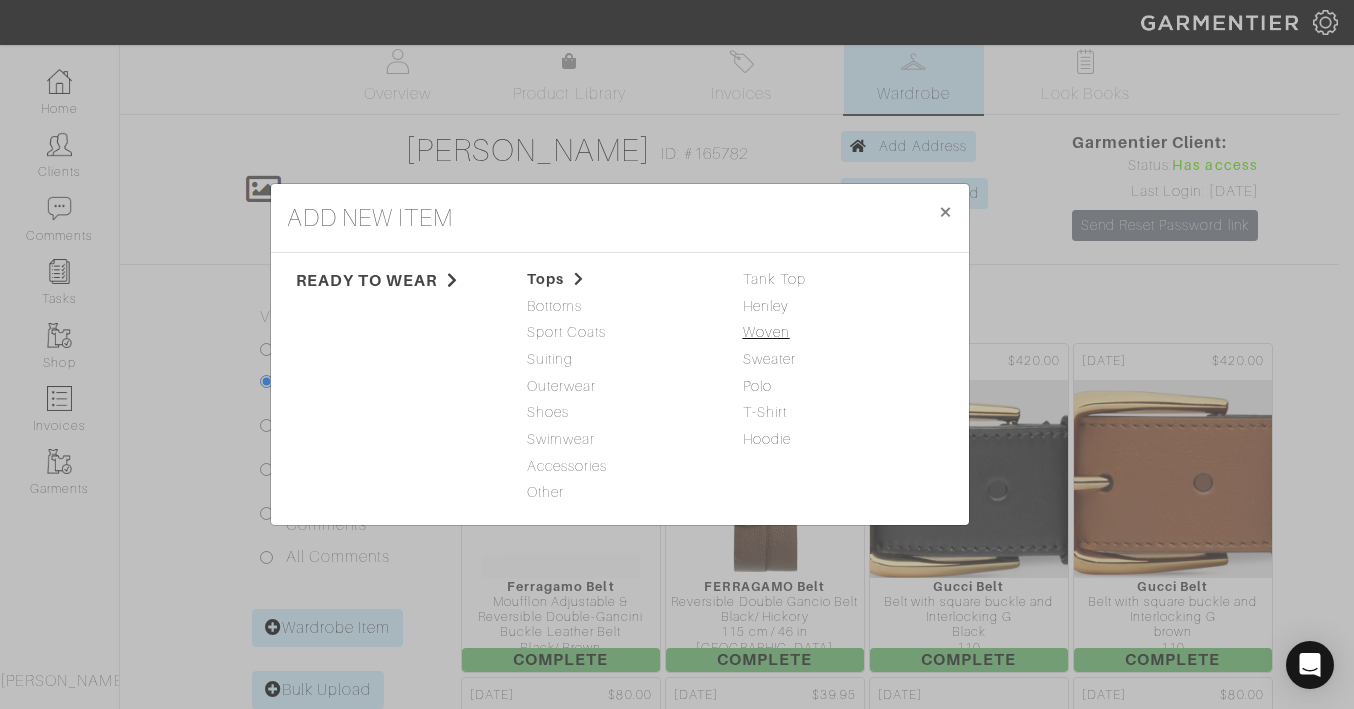 click on "Woven" at bounding box center [766, 332] 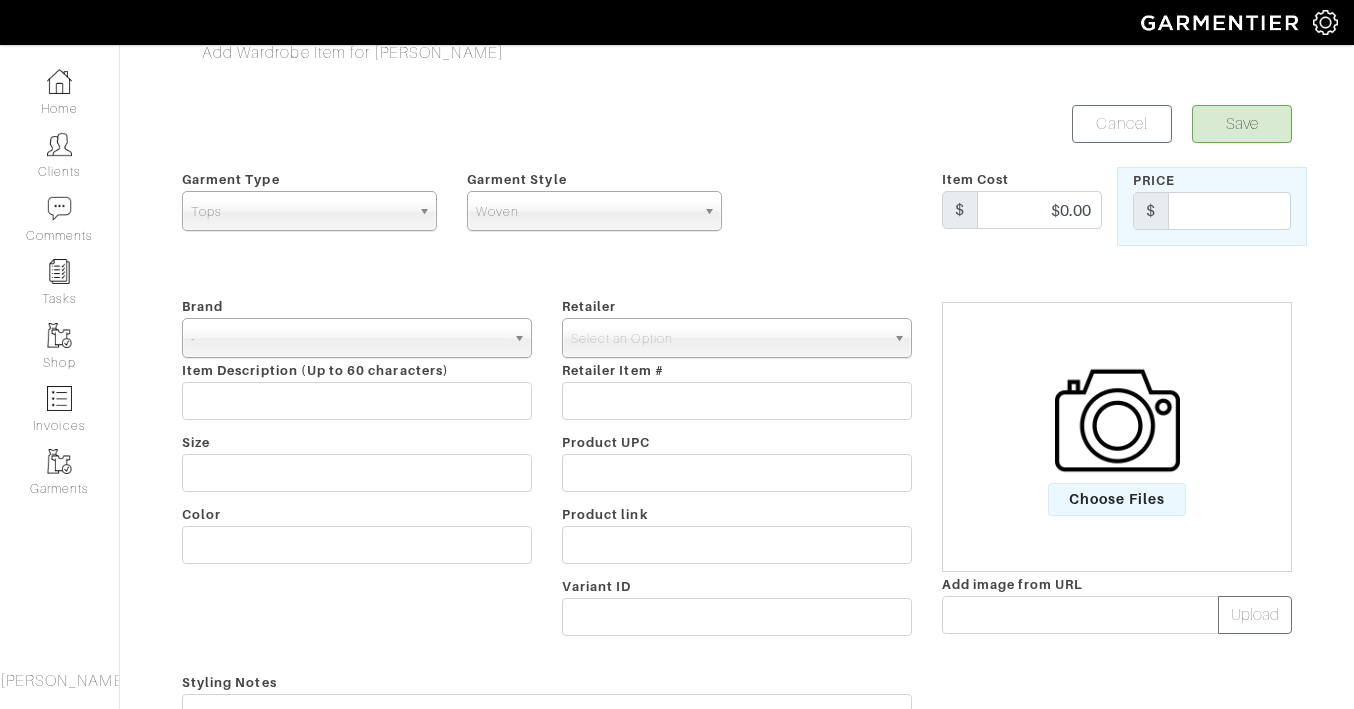 scroll, scrollTop: 0, scrollLeft: 0, axis: both 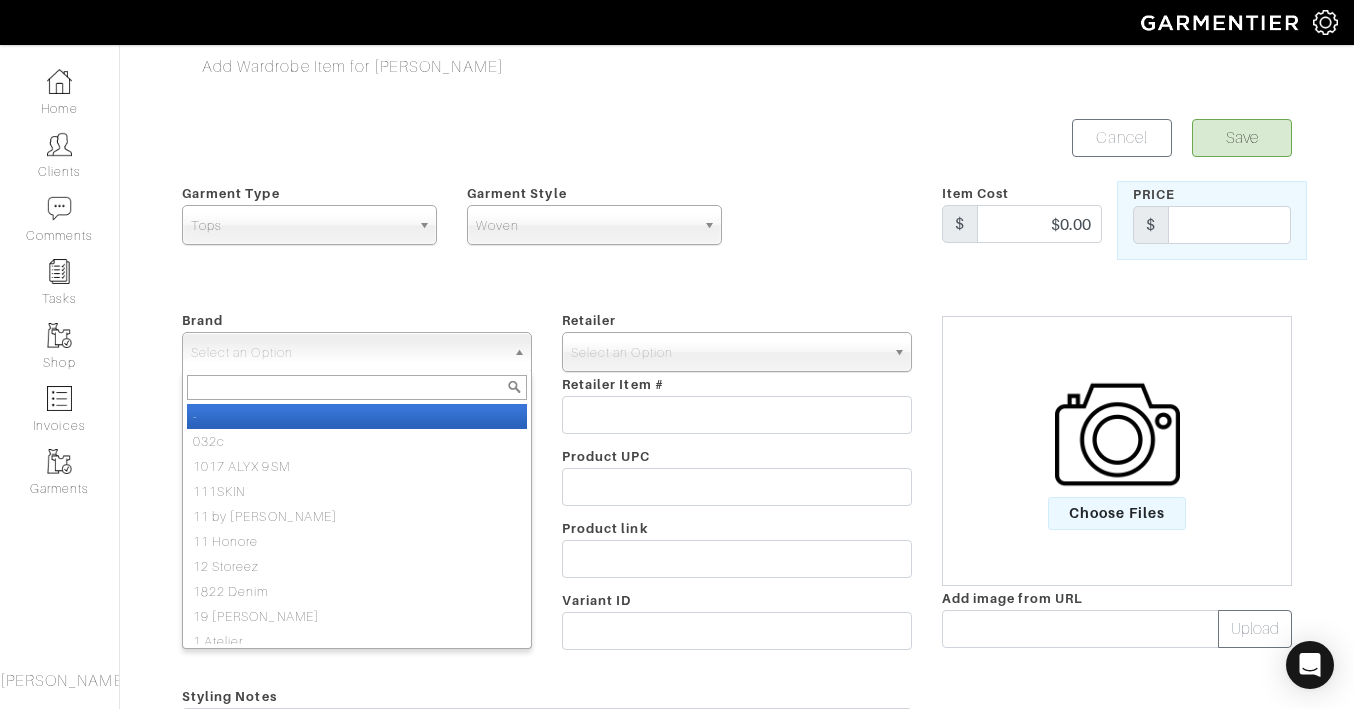 click on "-" at bounding box center [357, 416] 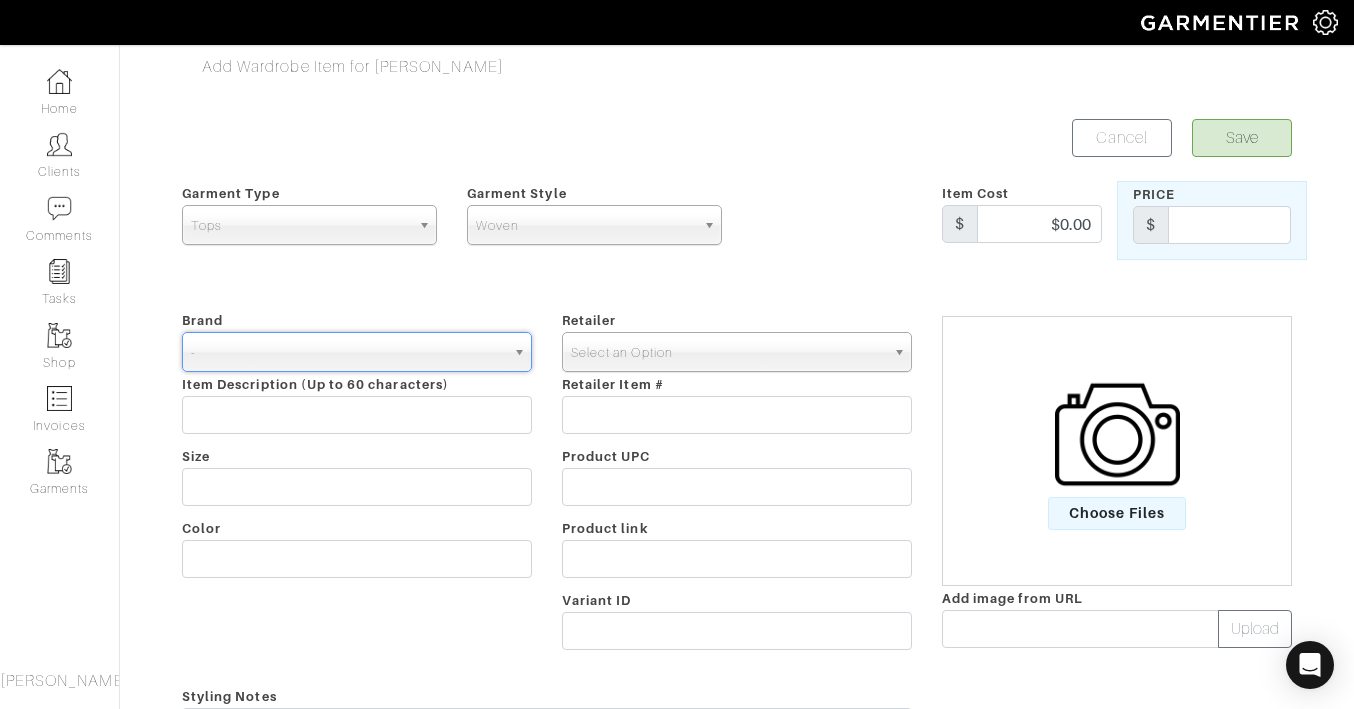 click on "Select an Option" at bounding box center (728, 353) 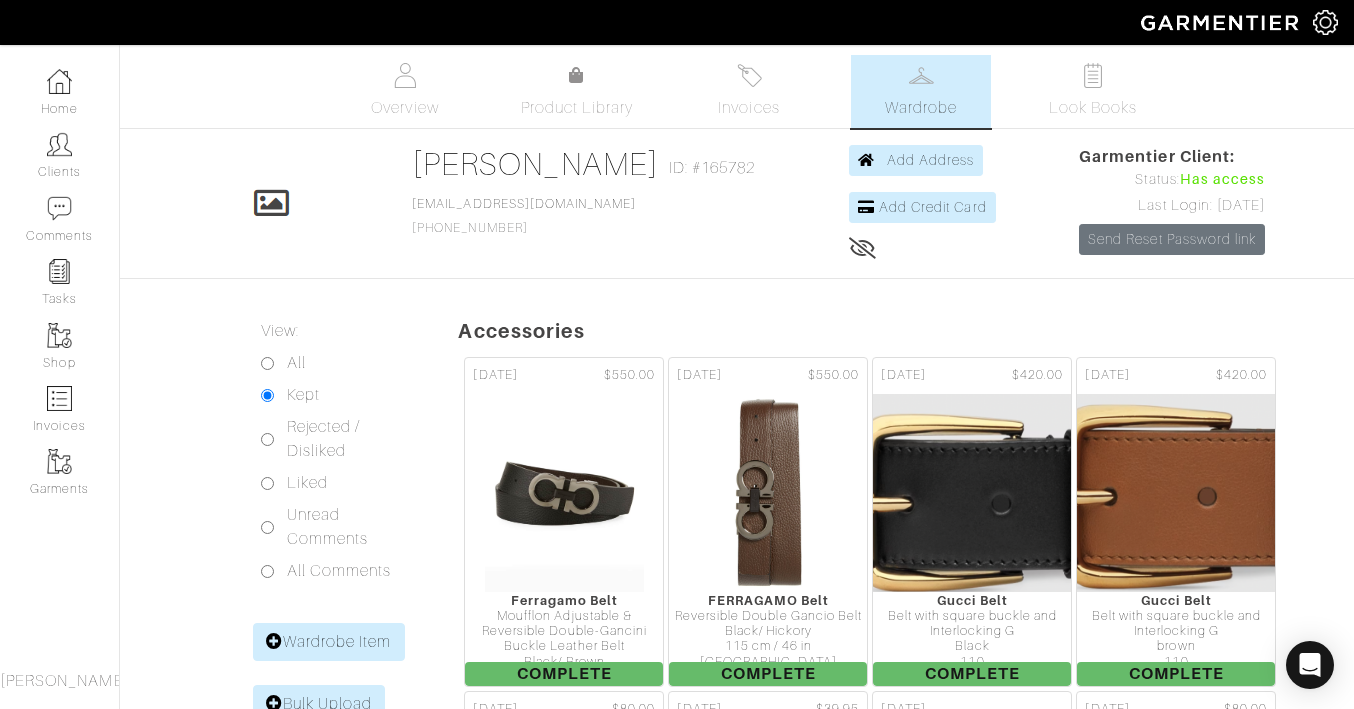 scroll, scrollTop: 0, scrollLeft: 0, axis: both 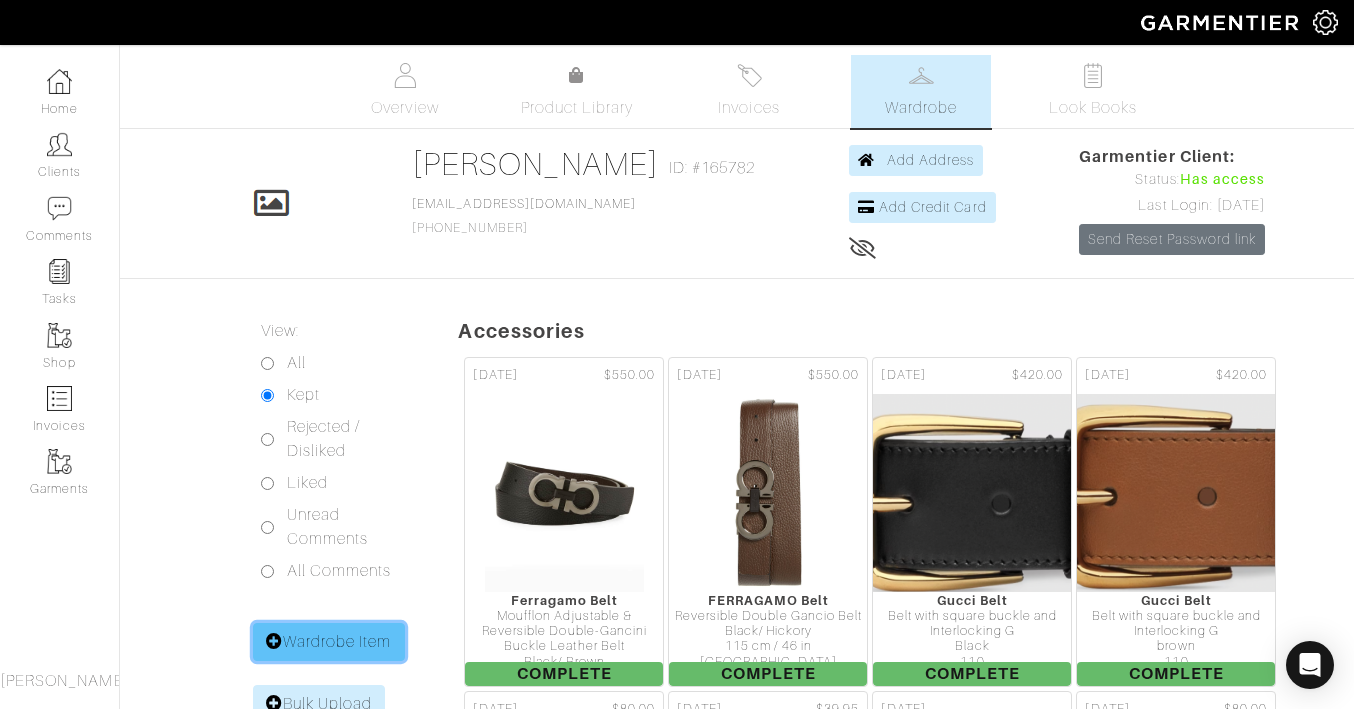 click on "Wardrobe Item" at bounding box center (329, 642) 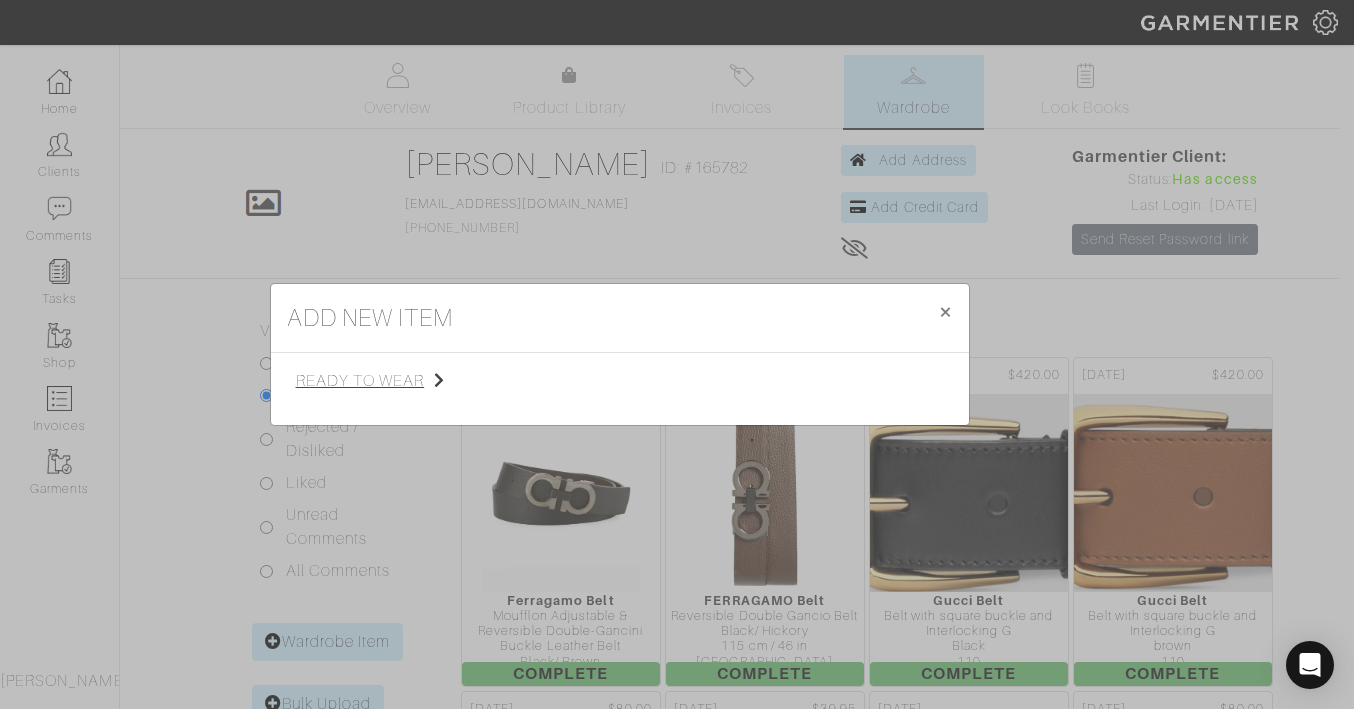 click on "ready to wear" at bounding box center (396, 381) 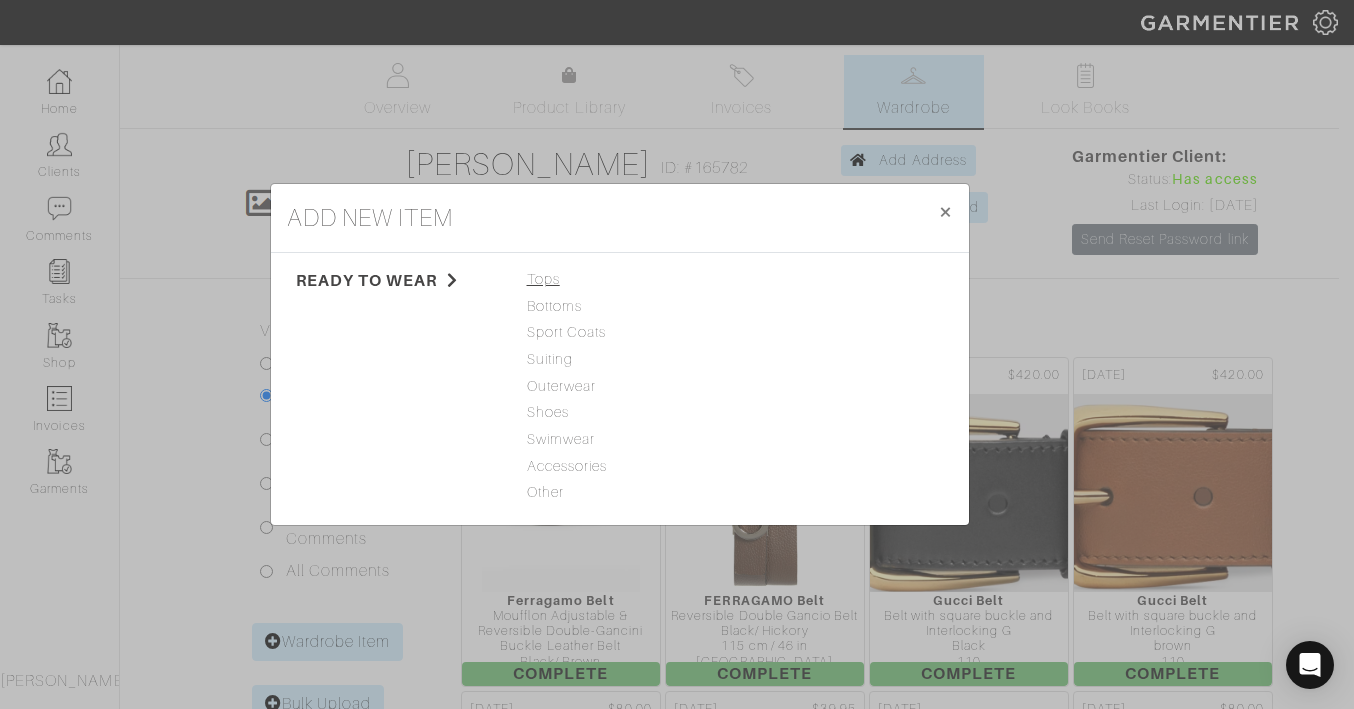 click on "Tops" at bounding box center [620, 280] 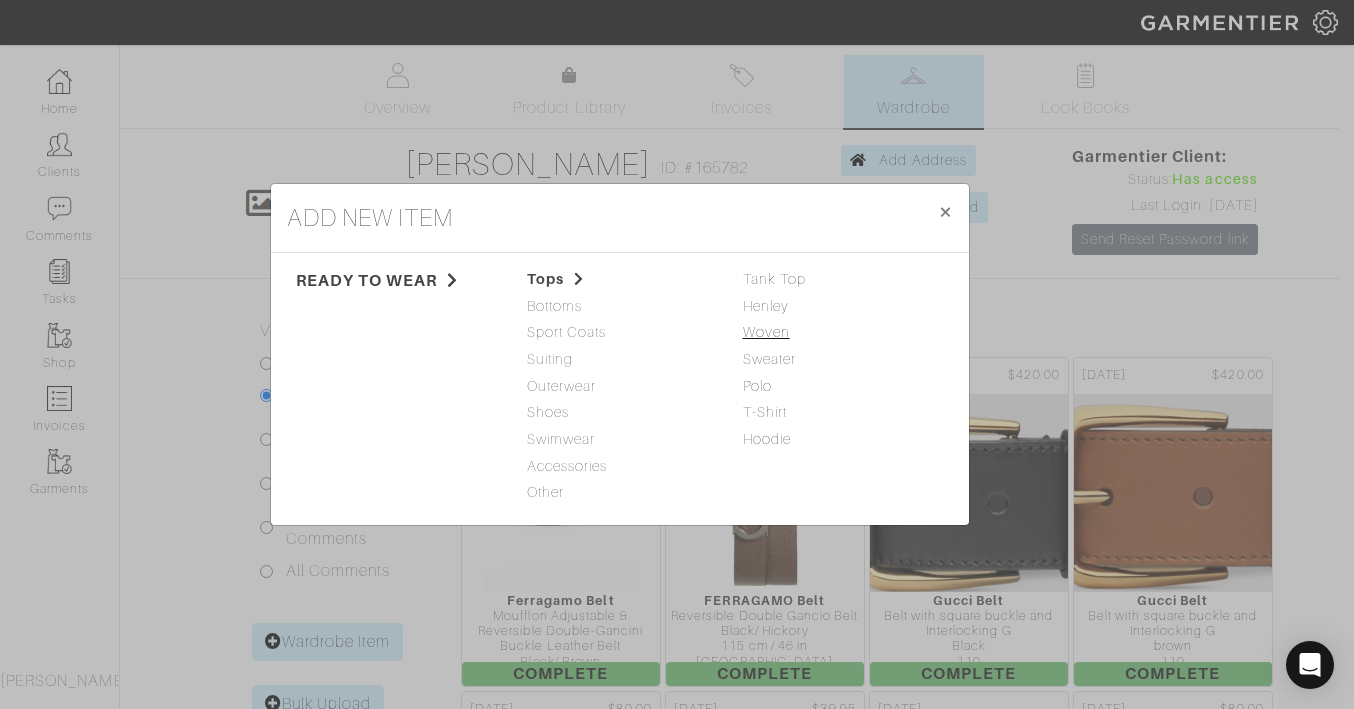 click on "Woven" at bounding box center [766, 332] 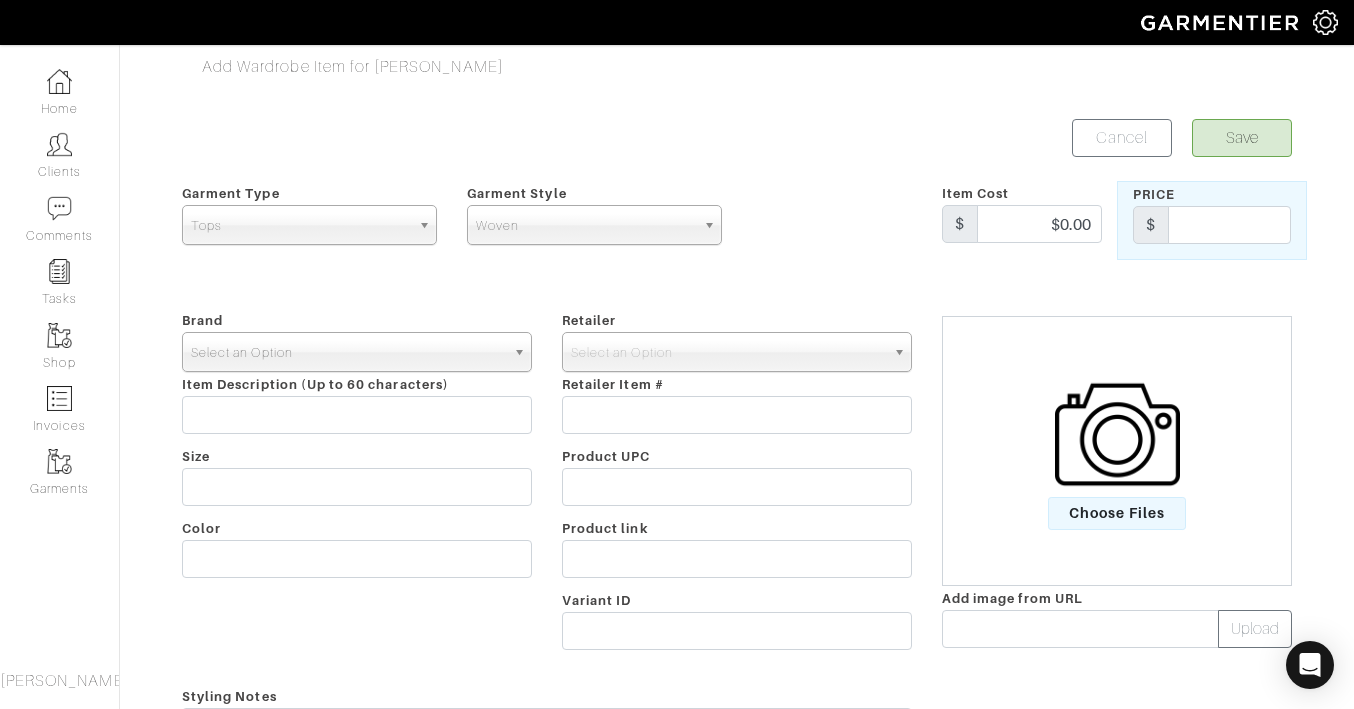 click on "Select an Option" at bounding box center (348, 353) 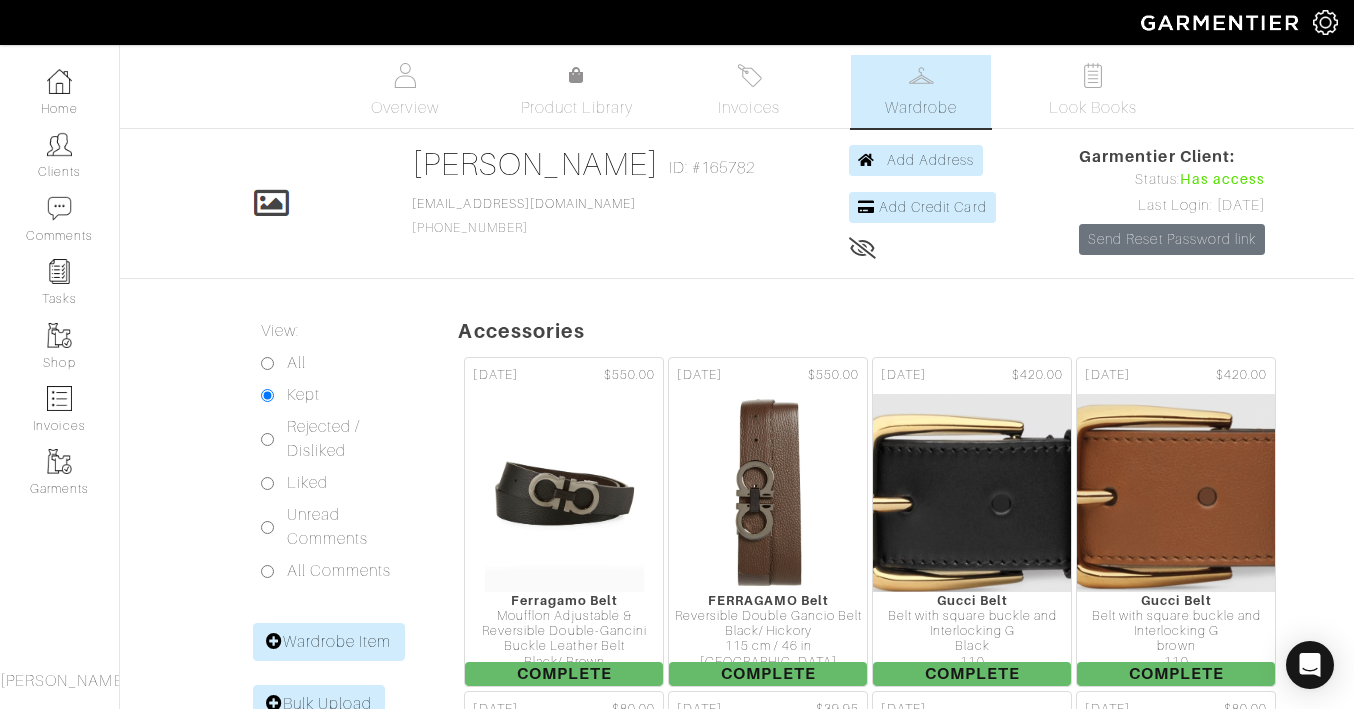 scroll, scrollTop: 0, scrollLeft: 0, axis: both 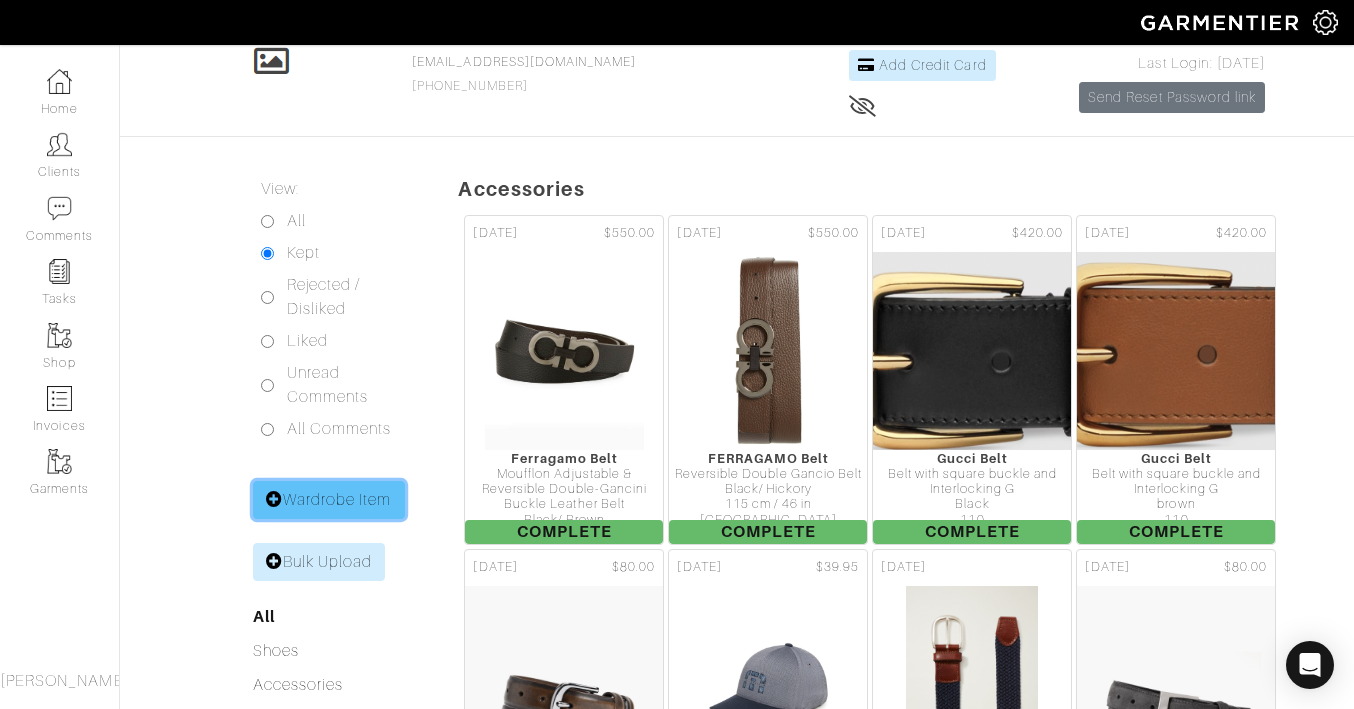 click on "Wardrobe Item" at bounding box center (329, 500) 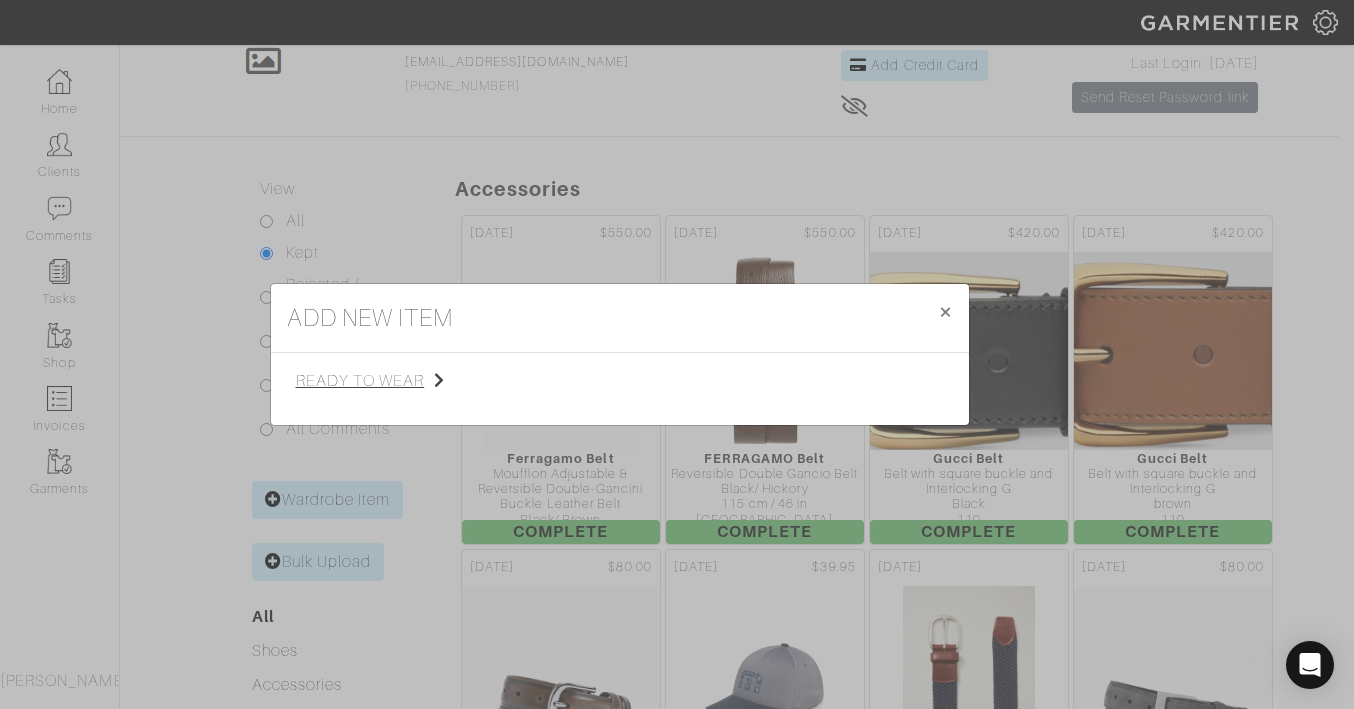 click on "ready to wear" at bounding box center (396, 381) 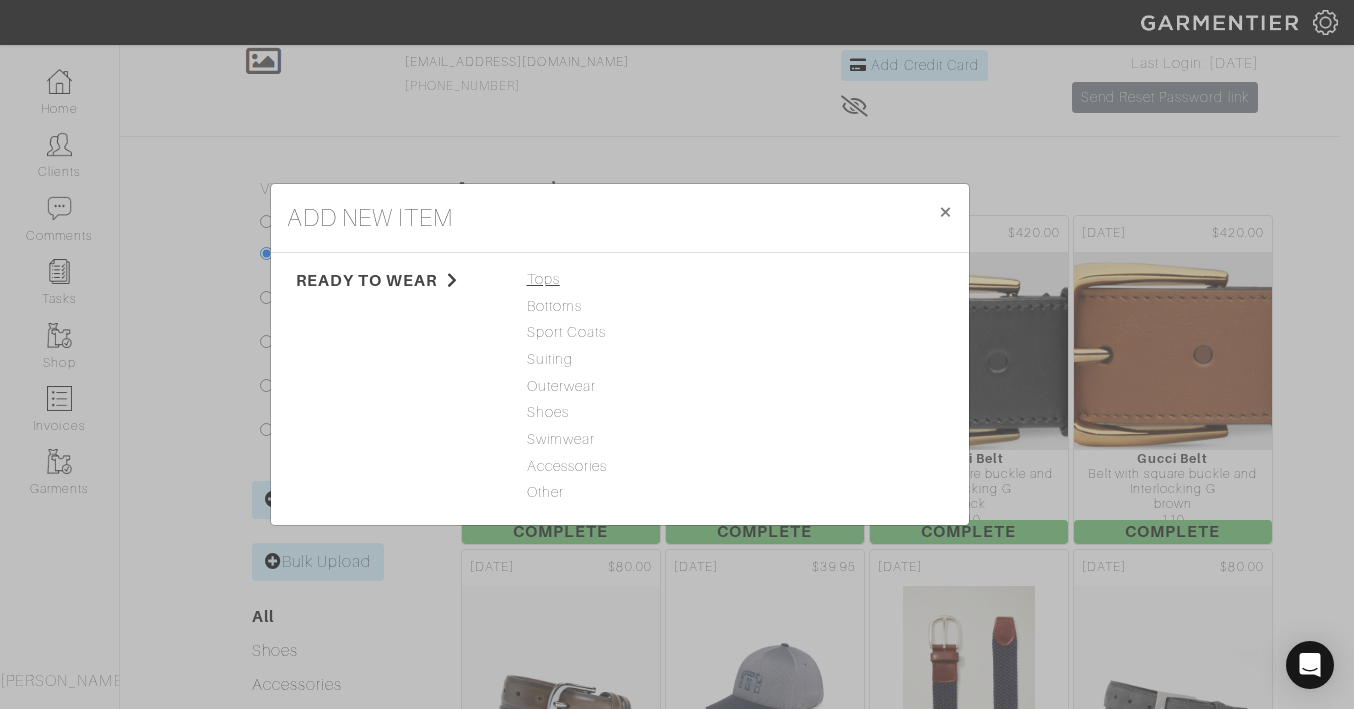click on "Tops" at bounding box center [620, 280] 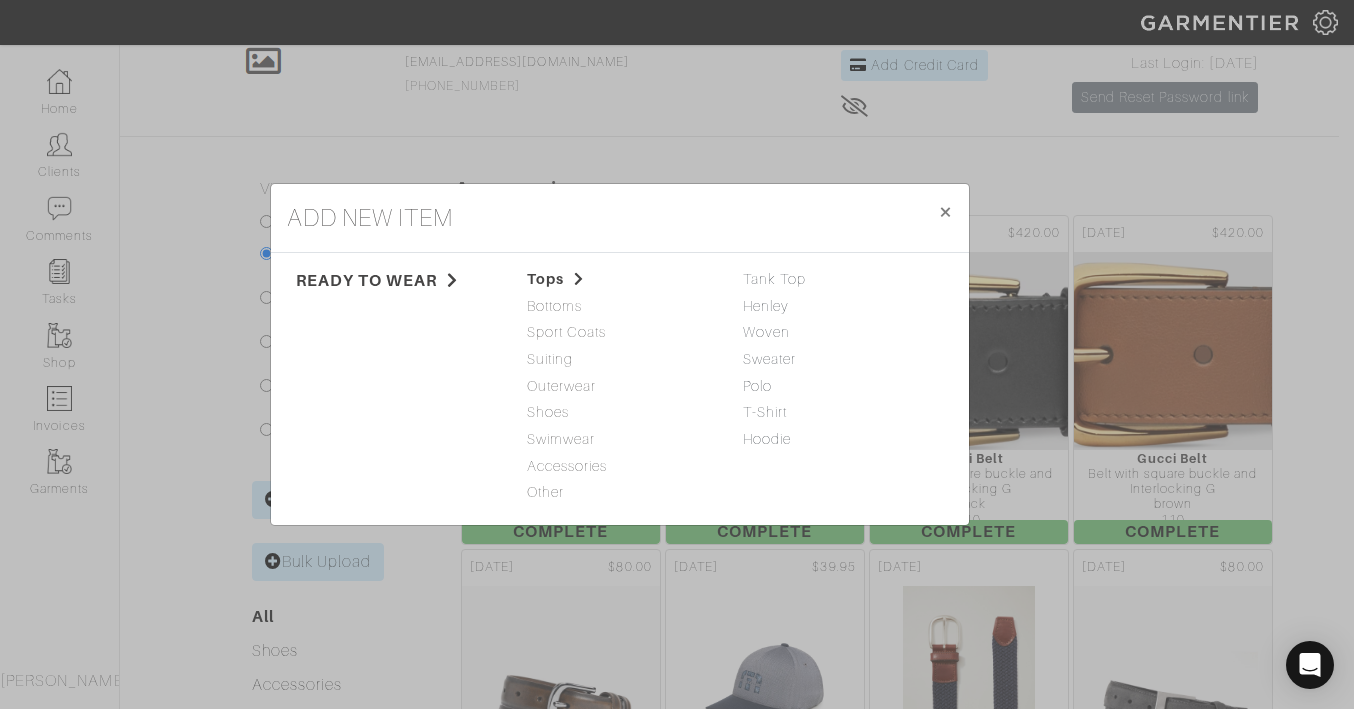 click on "Woven" at bounding box center (836, 333) 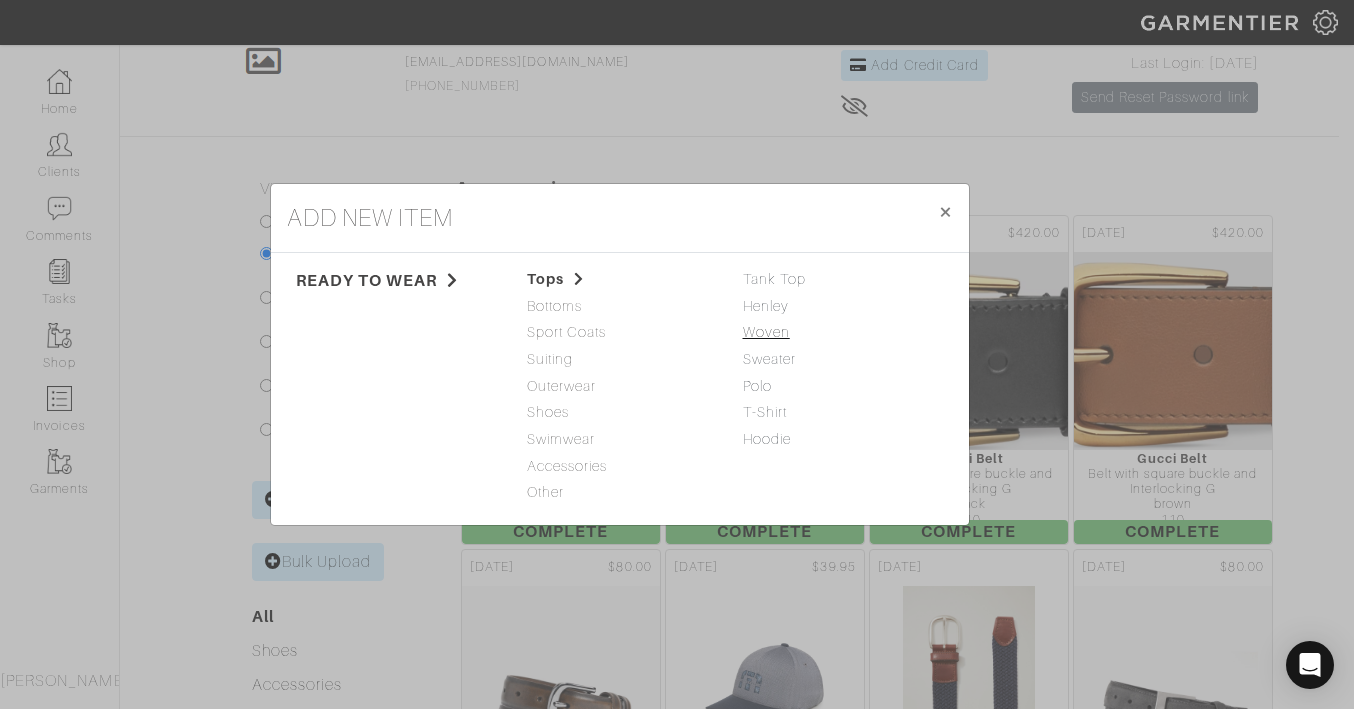 click on "Woven" at bounding box center (766, 332) 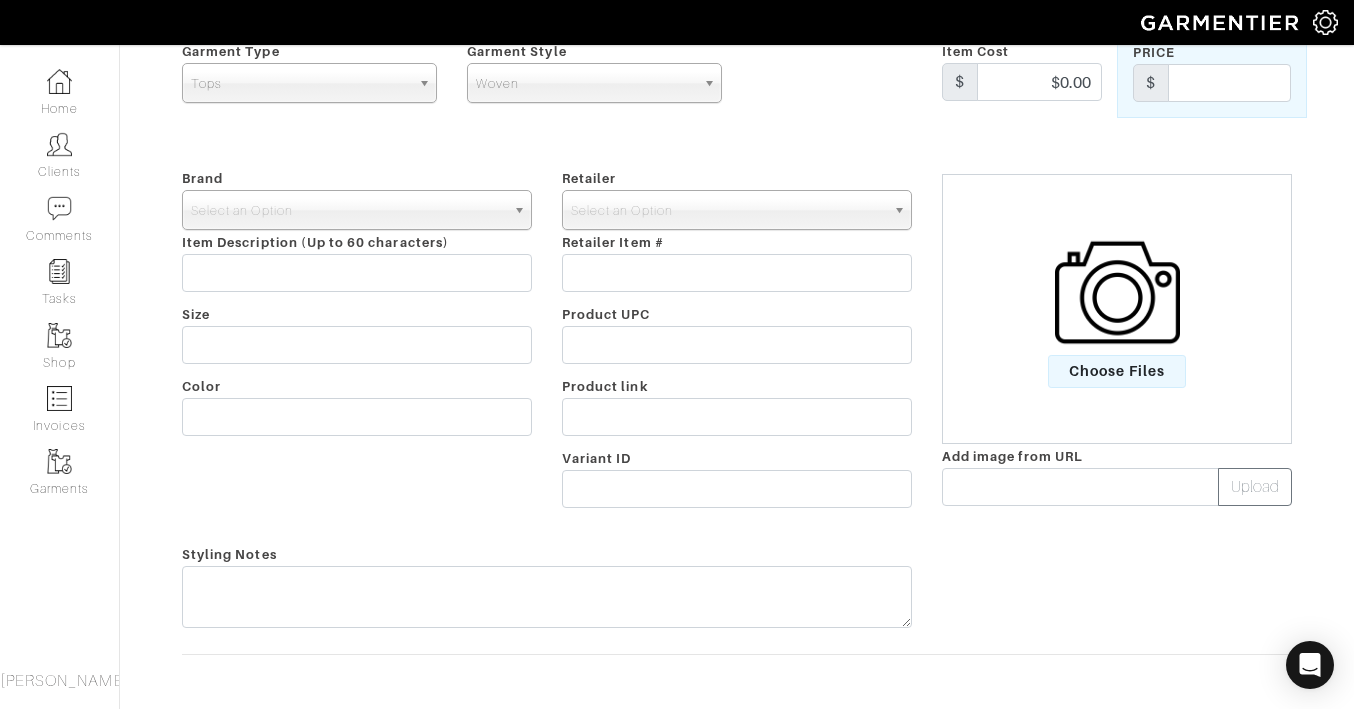 scroll, scrollTop: 0, scrollLeft: 0, axis: both 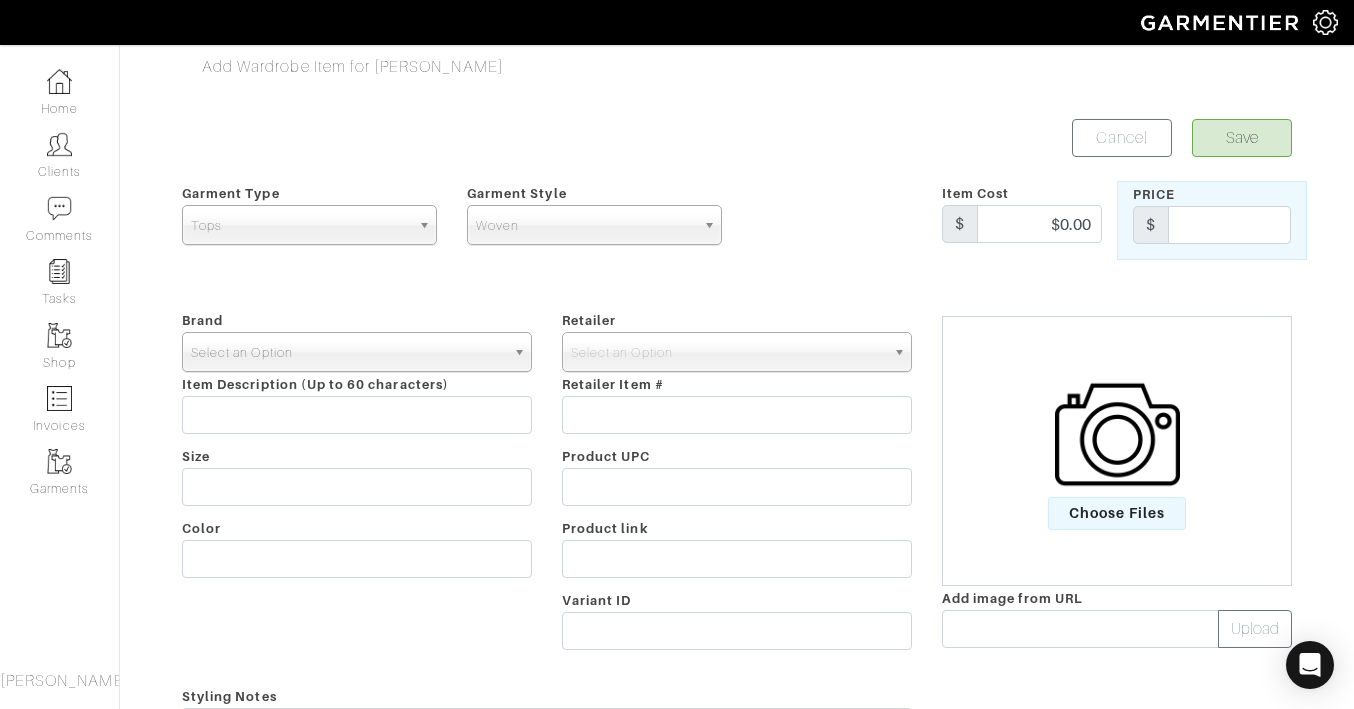 click on "Select an Option" at bounding box center (348, 353) 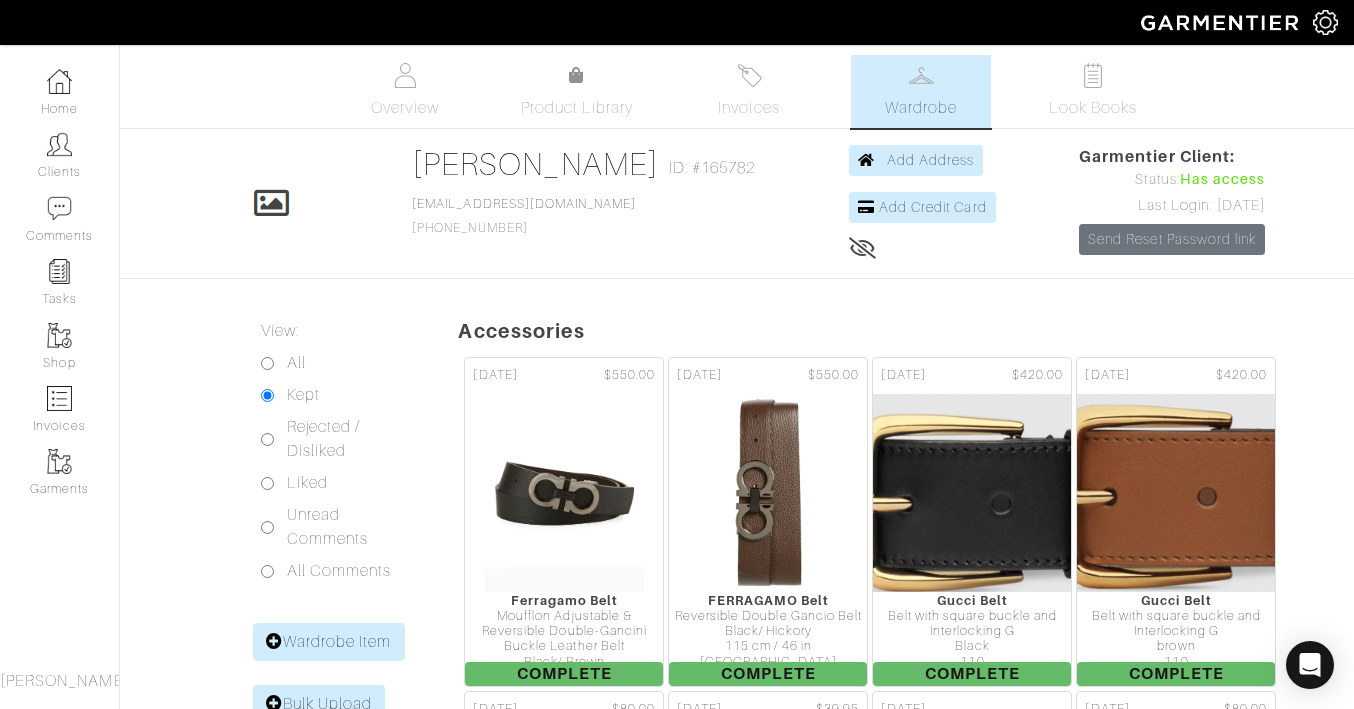 scroll, scrollTop: 0, scrollLeft: 0, axis: both 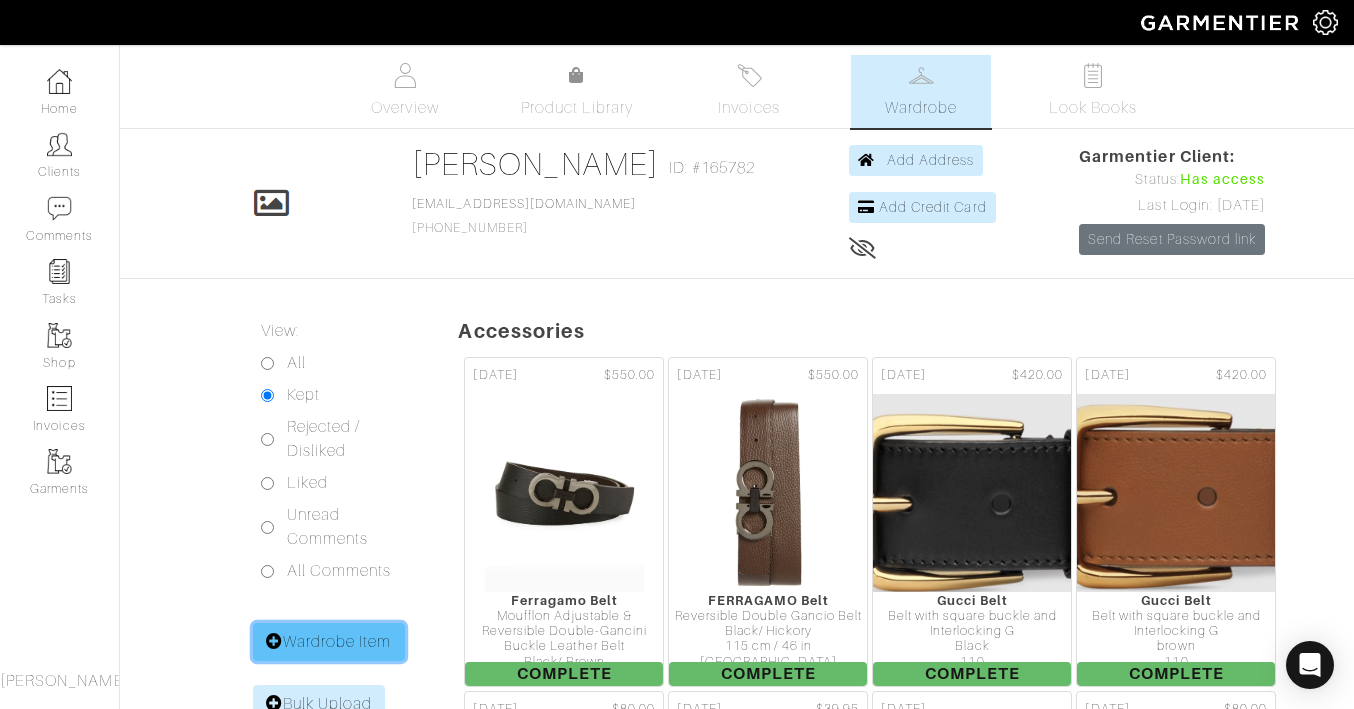 click on "Wardrobe Item" at bounding box center [329, 642] 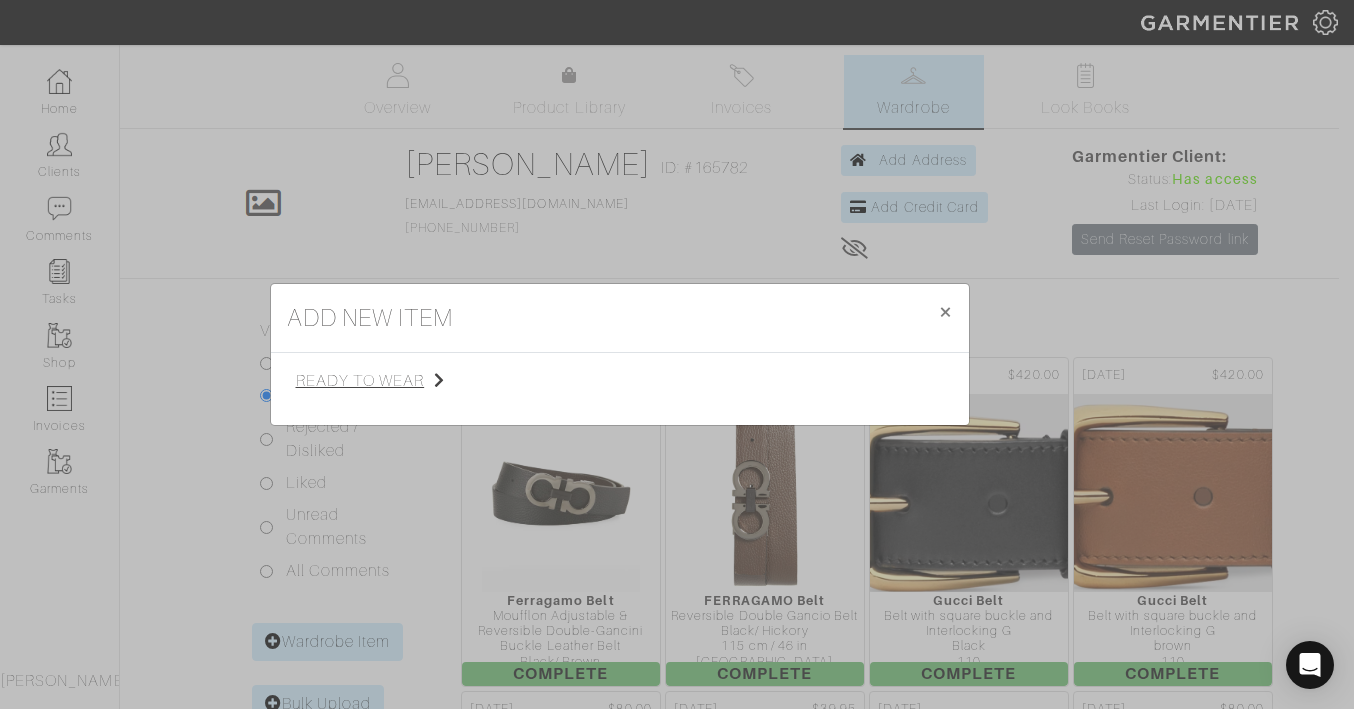 click on "ready to wear" at bounding box center (396, 381) 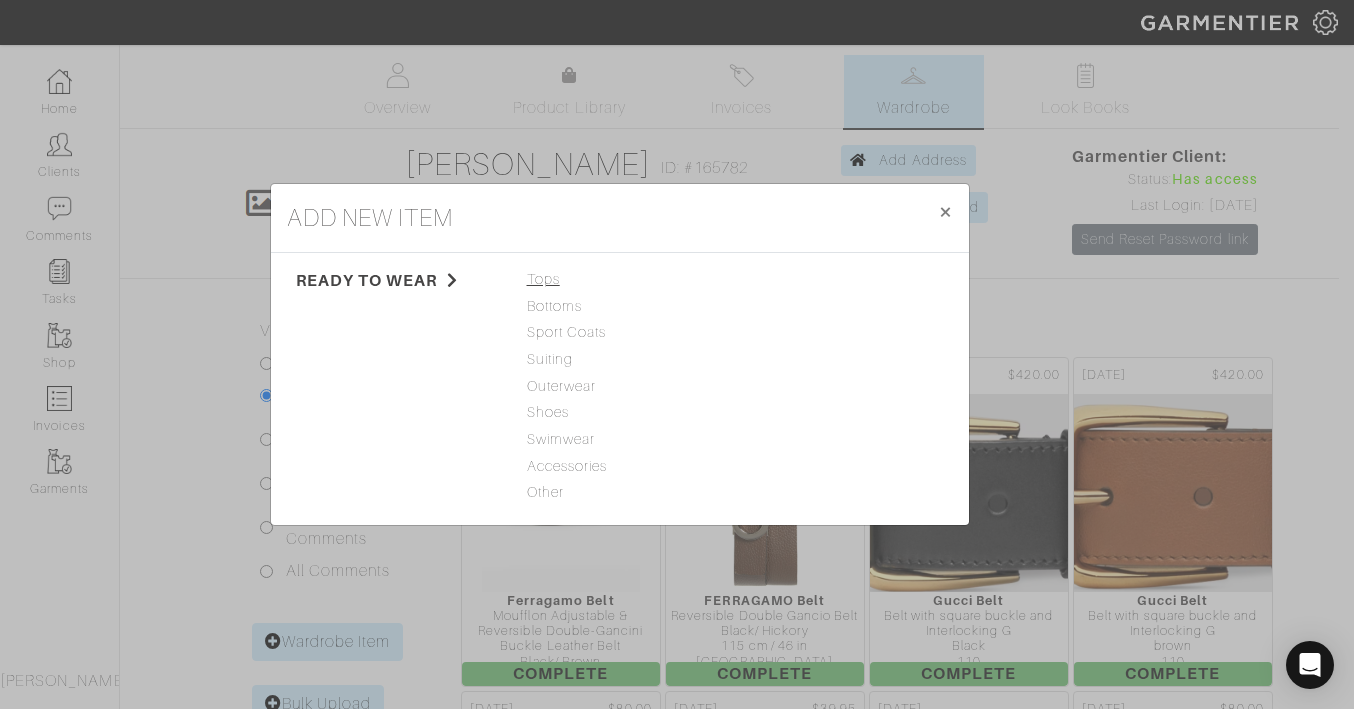 click on "Tops" at bounding box center (620, 280) 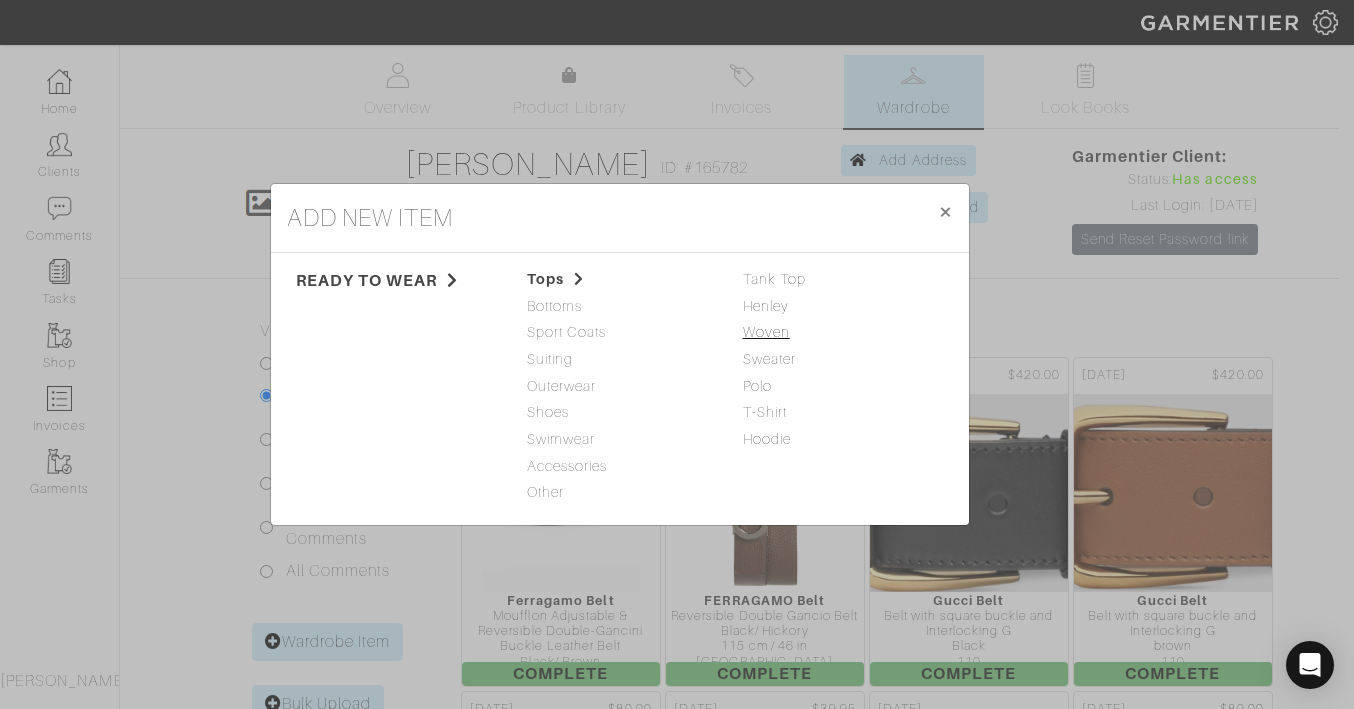 click on "Woven" at bounding box center (766, 332) 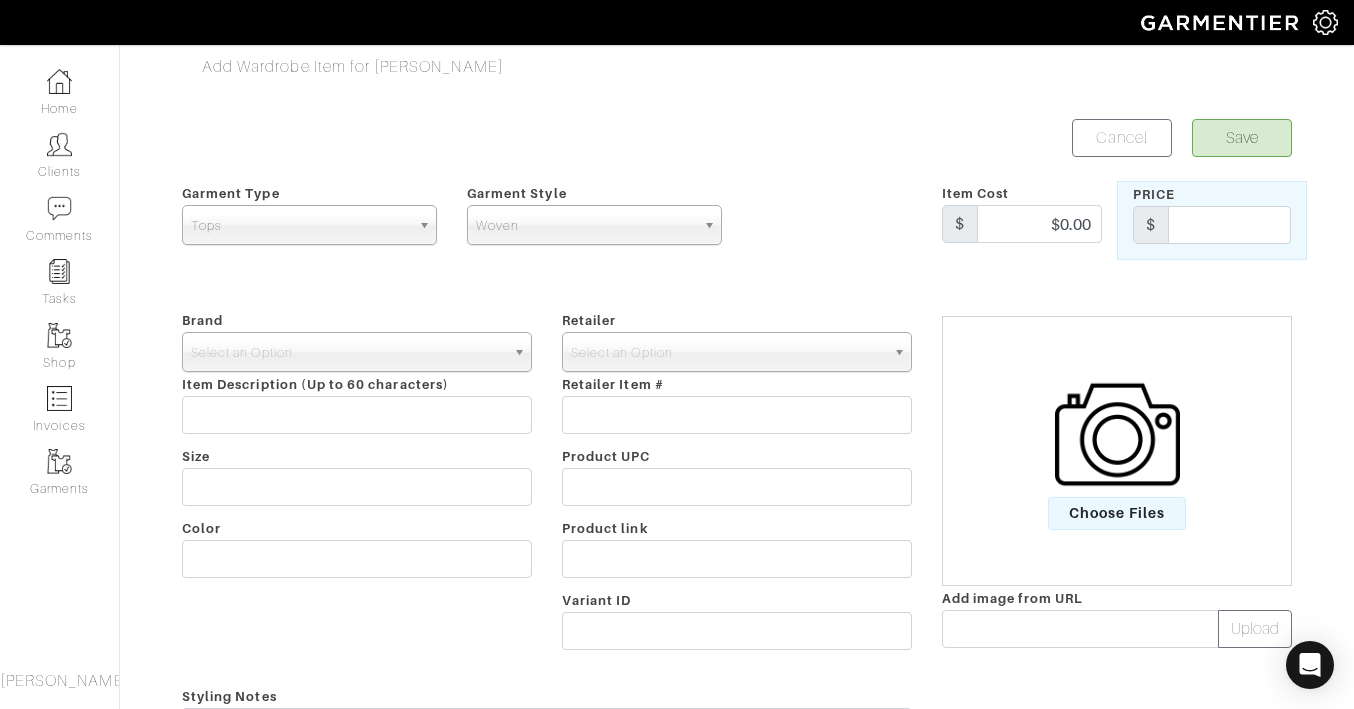 click on "Brand
-
032c
1017 ALYX 9SM
111SKIN
11 by Boris Bidjan Saberi
11 Honore
12 Storeez
1822 Denim
19 Cooper
1 Atelier
1.STATE
21 Drops
24/7 Perspective
24S
27 EDIT
2Xist
31 Bits
3.1 Phillip Lim
34 Heritage
360 Cashmere
37 Extreme Actives
3LAB
3x1
47
4SI3NNA
525
525 America Plus
5Twelve
6397
6pm.com
6 Shore Road by Pooja
7 Diamonds
7 For All Mankind
8-Bit
8G
8Greens
8 Oak Lane
8 Other Reasons
99% IS
9seed
AARKE
Abasi Rosborough
Abella
Abercrombie & Fitch
ABLE
Abstract
Abyss
AC
Ace & Jig
Acler
Acne Studios
A-Cold-Wall*
Acorn
Acqua di Parma
Acrylic
Acynetic
Adam Lippes
Adam Selman
Add Down
Addiction
Addison Ross
ADDITION ELLE LOVE AND LEGEND
Adeam
Adelyn Rae
Aden and Anais
Ader Error
adidas
Adina Reyter
ADL
Adora
ADORE
ADORNIA
Adriana Degreas
Adriana Iglesias
Adrianna Papell
Adrienne Landau
Aelfie
Aer
Aerin
Aervana
Aesop
Aesther Ekme" at bounding box center [357, 484] 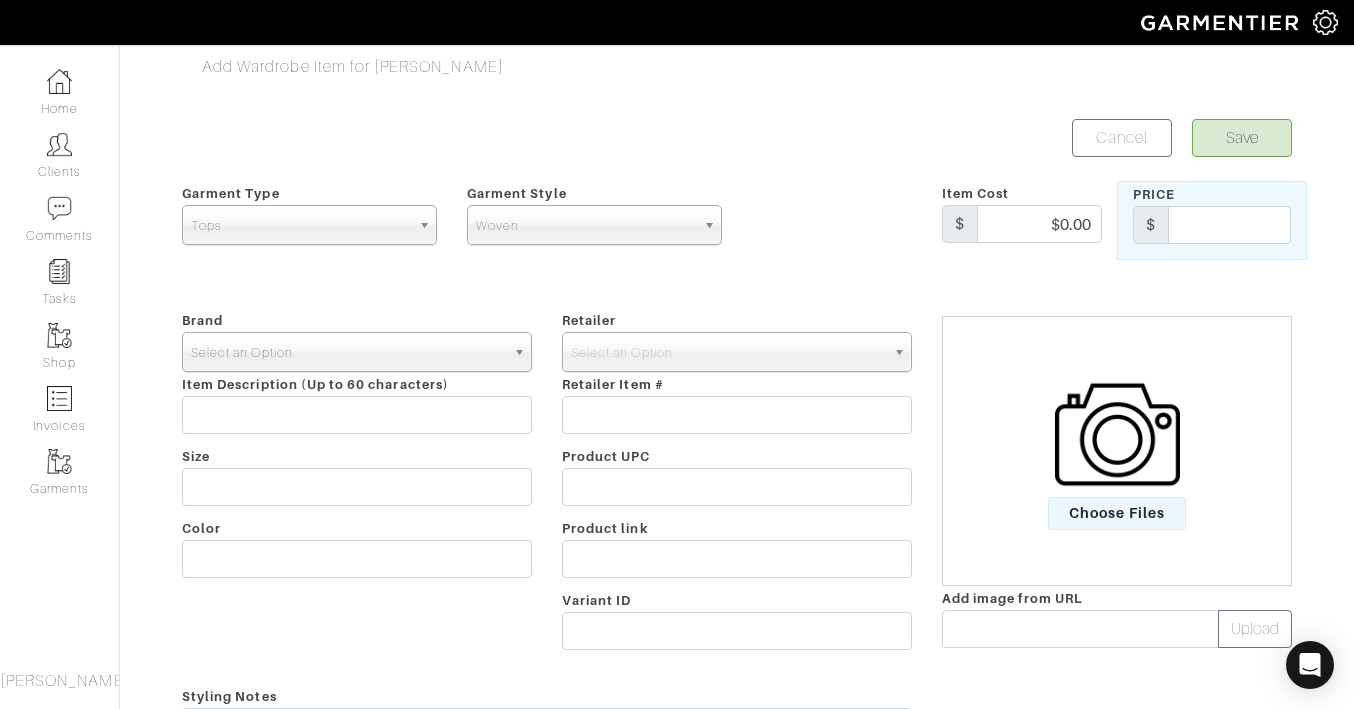 click on "Select an Option" at bounding box center (348, 353) 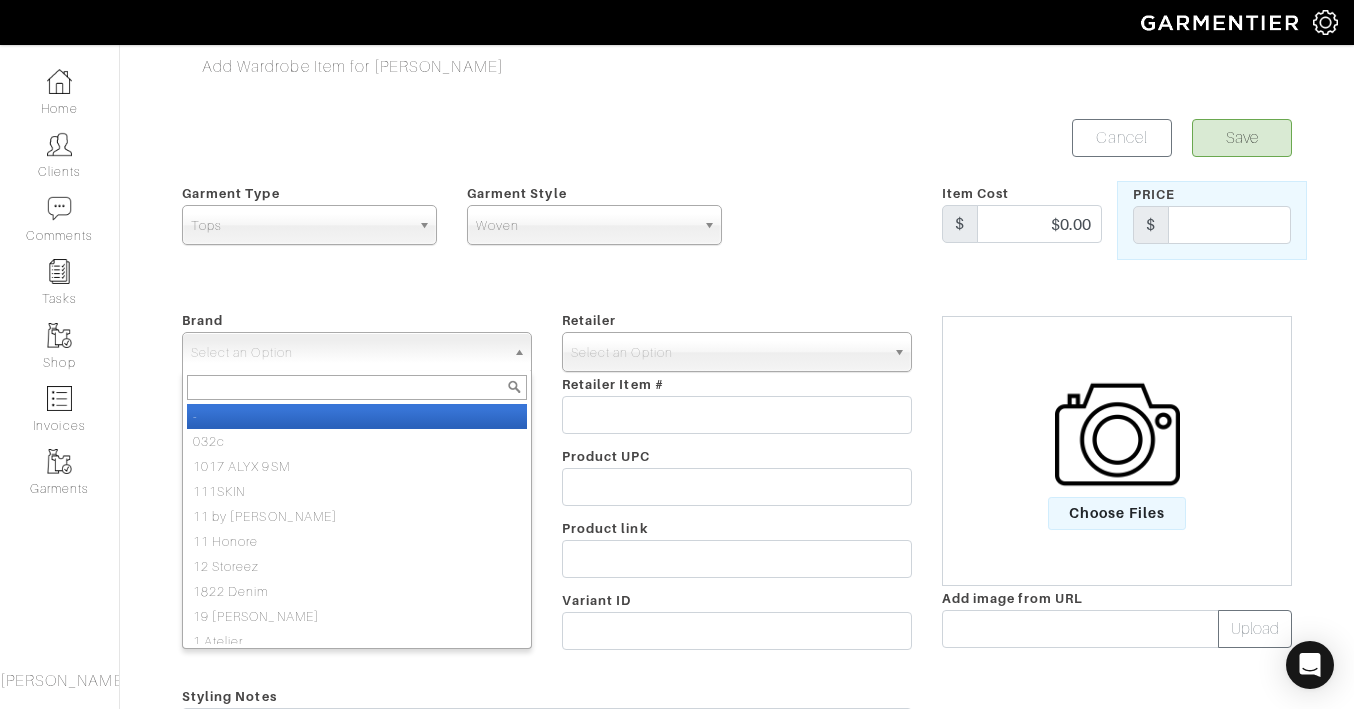 click on "-" at bounding box center (357, 416) 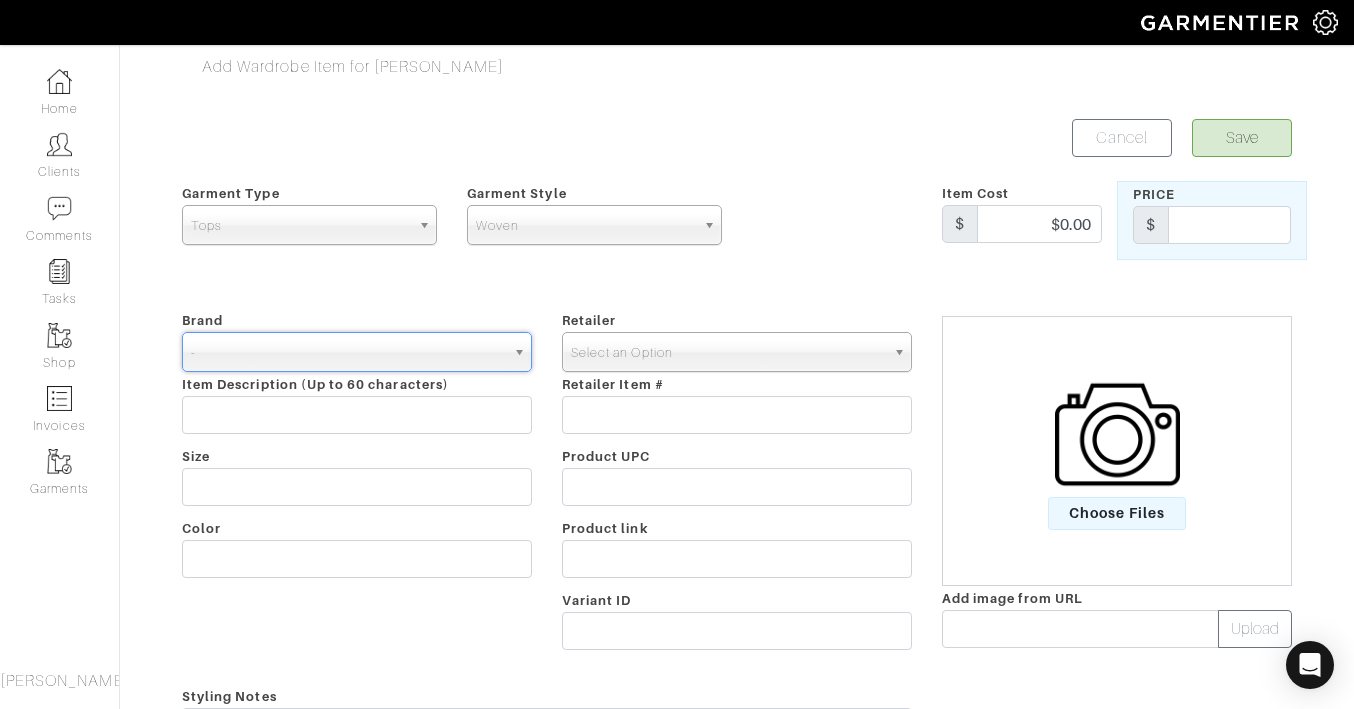 click on "Retailer
-
032c
1017 ALYX 9SM
111SKIN
11 by Boris Bidjan Saberi
11 Honore
12 Storeez
1822 Denim
19 Cooper
1 Atelier
1.STATE
21 Drops
24/7 Perspective
24S
27 EDIT
2Xist
31 Bits
3.1 Phillip Lim
34 Heritage
360 Cashmere
37 Extreme Actives
3LAB
3x1
47
4SI3NNA
525
525 America Plus
5Twelve
6397
6pm.com
6 Shore Road by Pooja
7 Diamonds
7 For All Mankind
8-Bit
8G
8Greens
8 Oak Lane
8 Other Reasons
99% IS
9seed
AARKE
Abasi Rosborough
Abella
Abercrombie & Fitch
ABLE
Abstract
Abyss
AC
Ace & Jig
Acler
Acne Studios
A-Cold-Wall*
Acorn
Acqua di Parma
Acrylic
Acynetic
Adam Lippes
Adam Selman
Add Down
Addiction
Addison Ross
ADDITION ELLE LOVE AND LEGEND
Adeam
Adelyn Rae
Aden and Anais
Ader Error
adidas
Adina Reyter
ADL
Adora
ADORE
ADORNIA
Adriana Degreas
Adriana Iglesias
Adrianna Papell
Adrienne Landau
Aelfie
Aer
Aerin
Aervana
Aesop
Aesther Ekme" at bounding box center [737, 484] 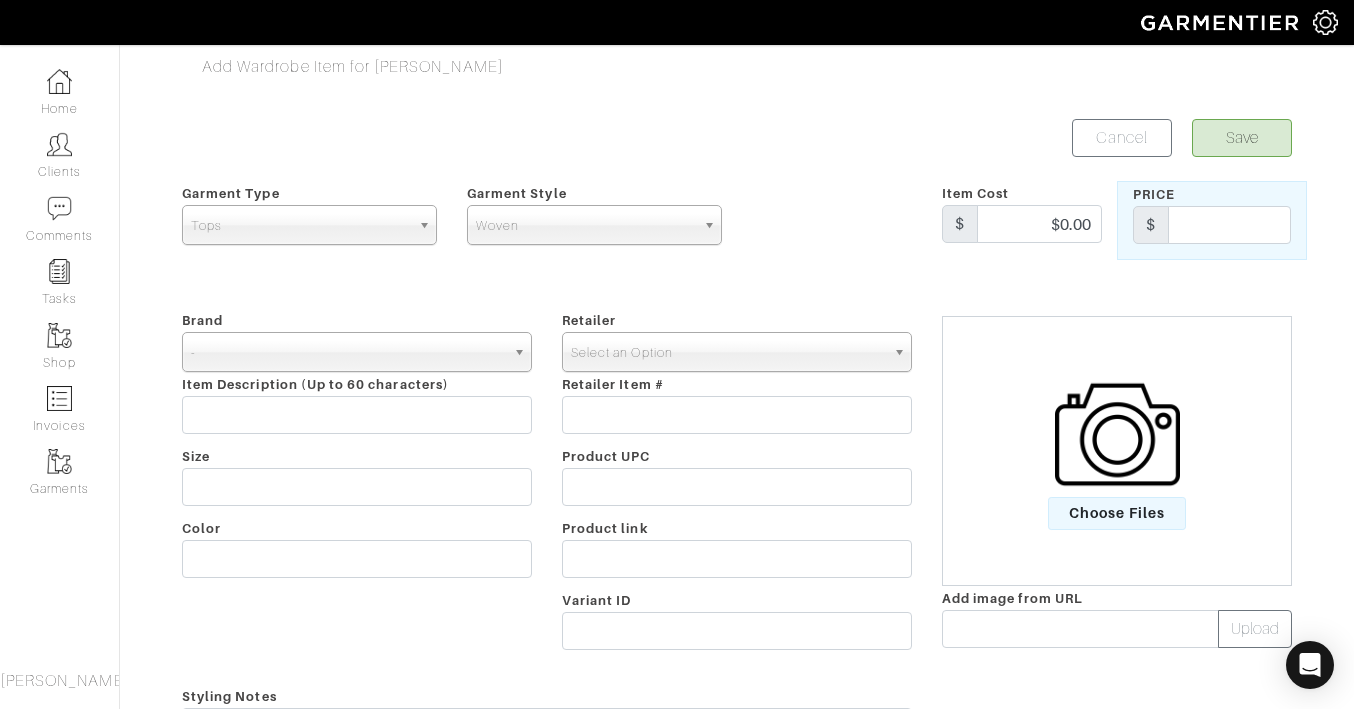 click on "Select an Option" at bounding box center [728, 353] 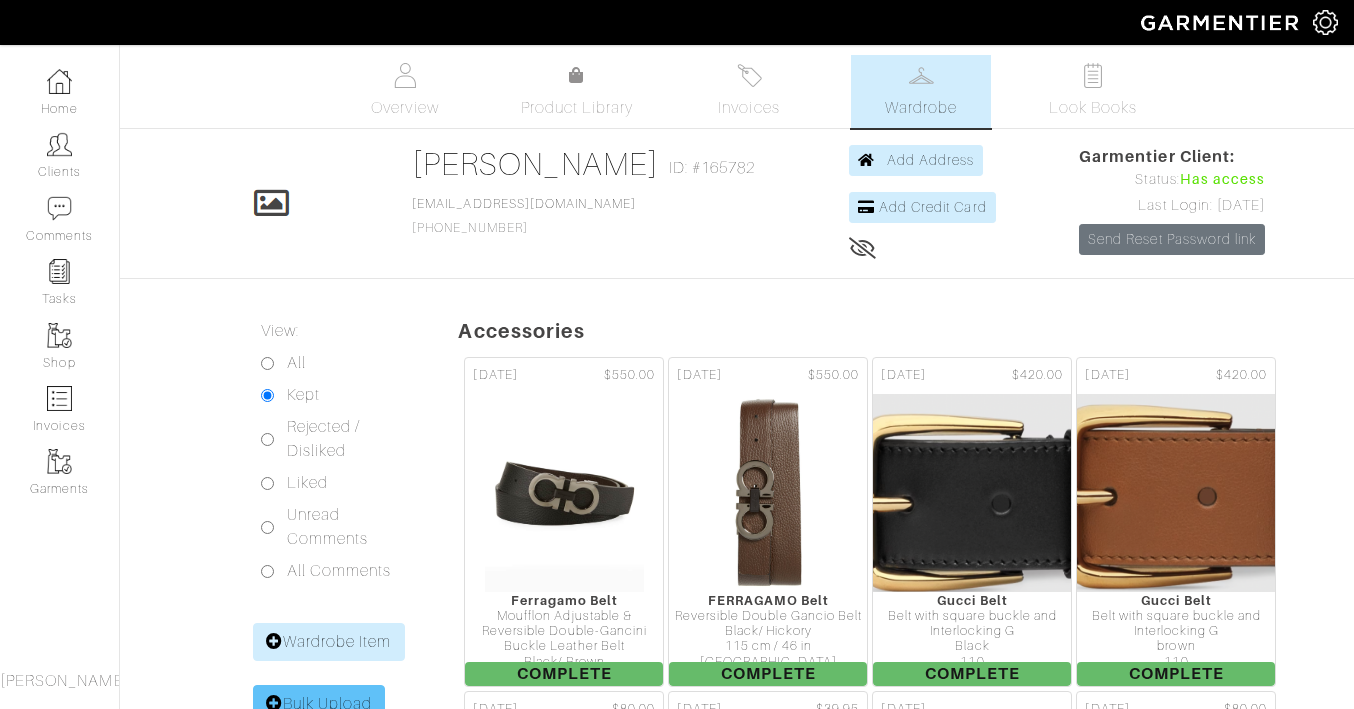 scroll, scrollTop: 0, scrollLeft: 0, axis: both 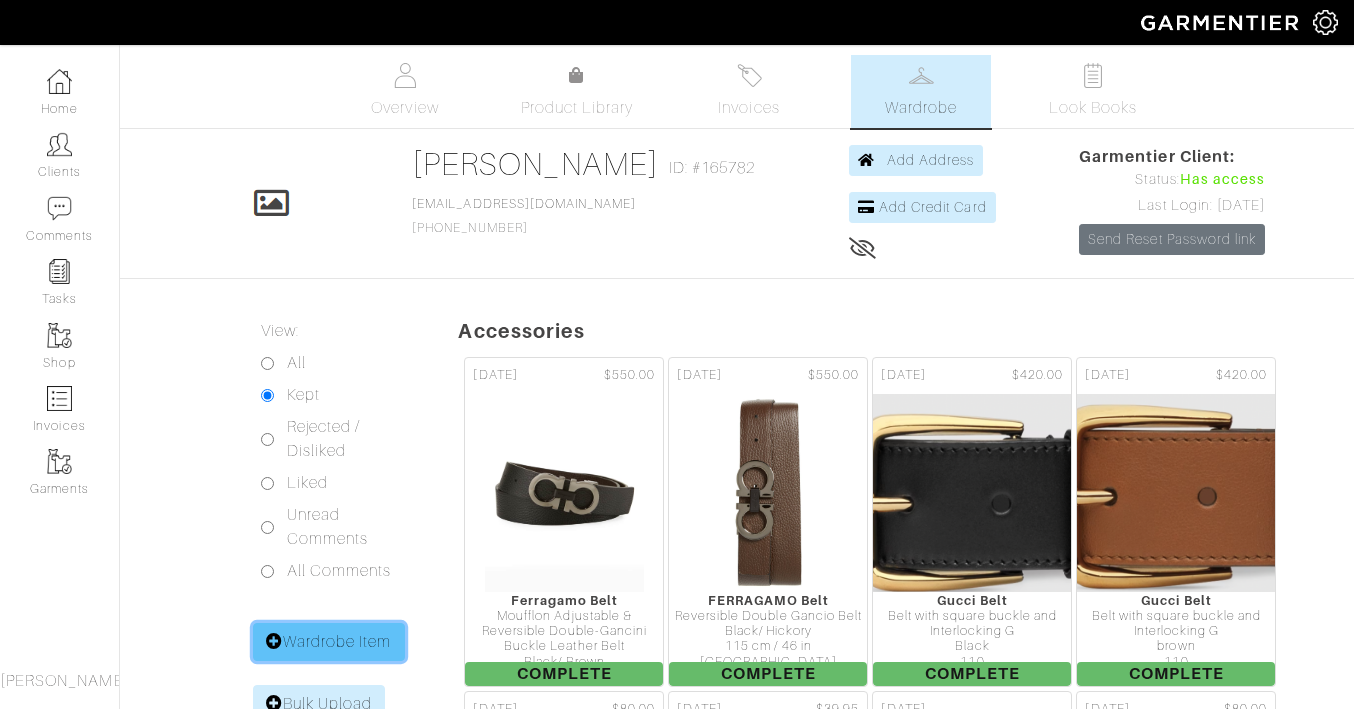 click on "Wardrobe Item" at bounding box center (329, 642) 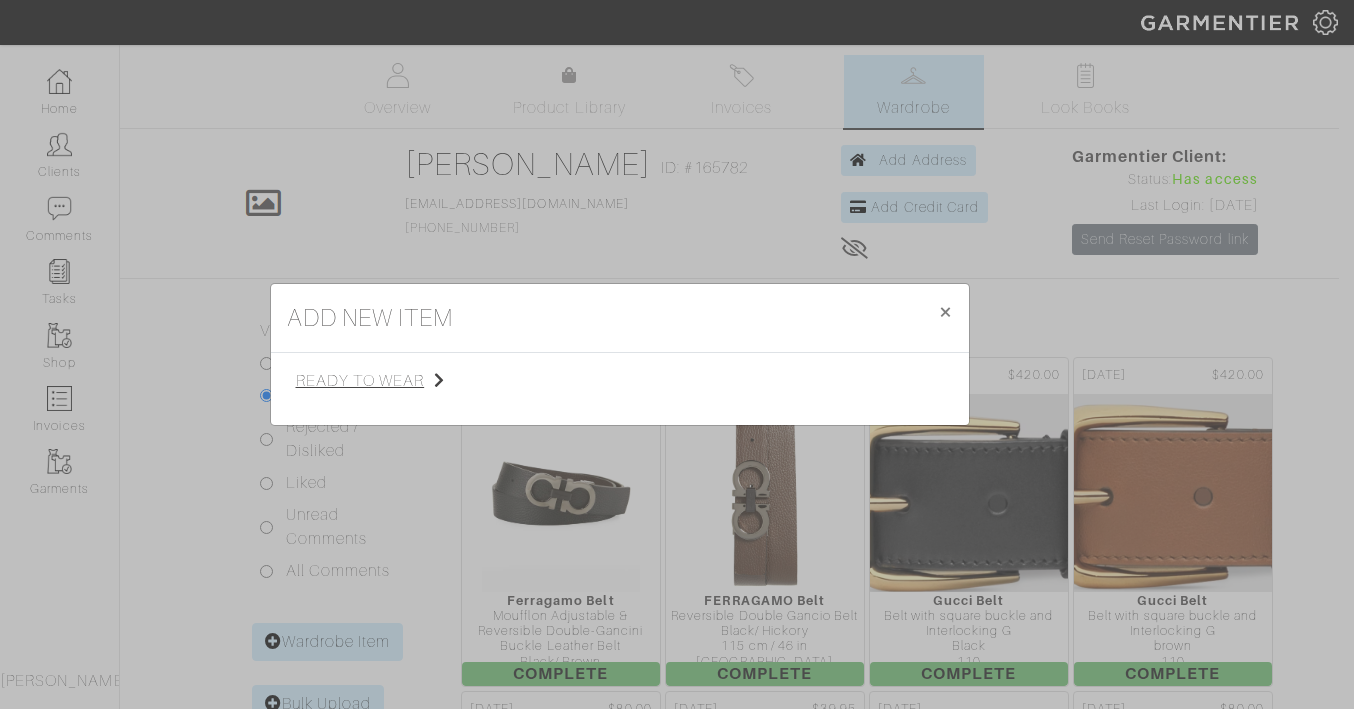 click on "ready to wear" at bounding box center (396, 381) 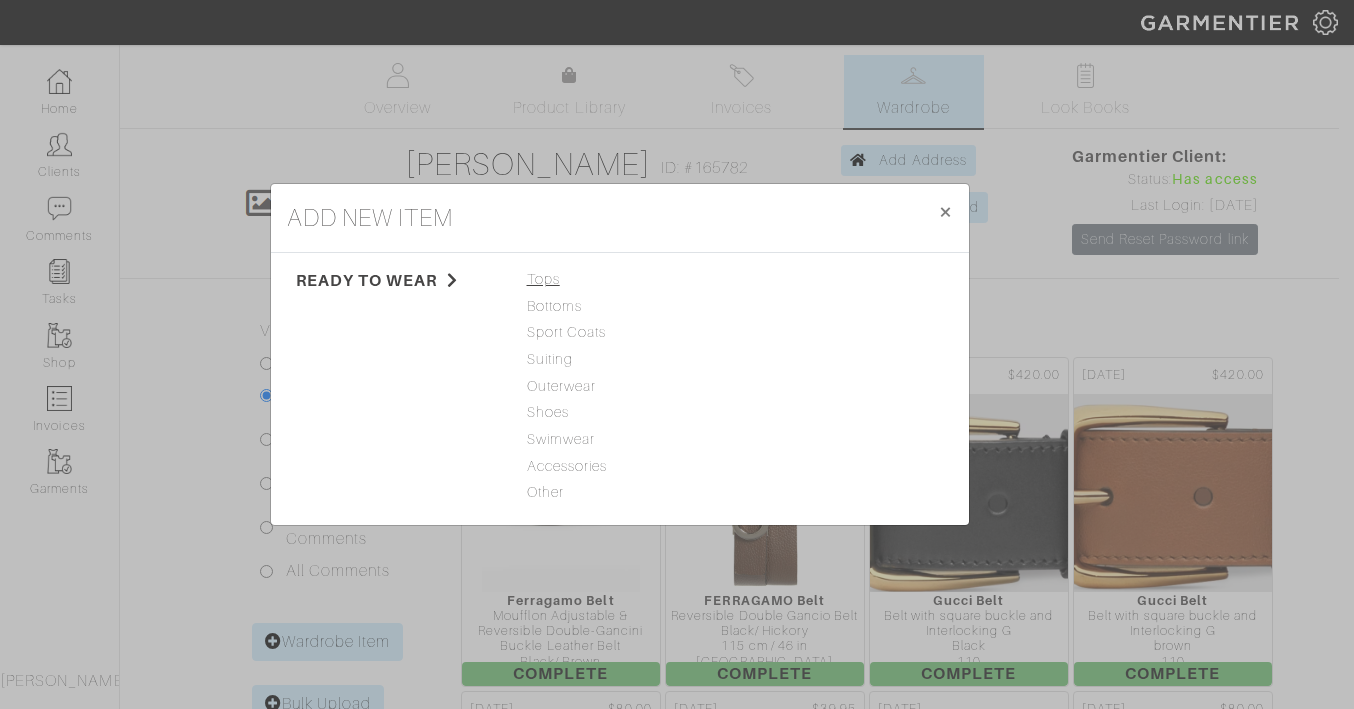 click on "Tops" at bounding box center [620, 280] 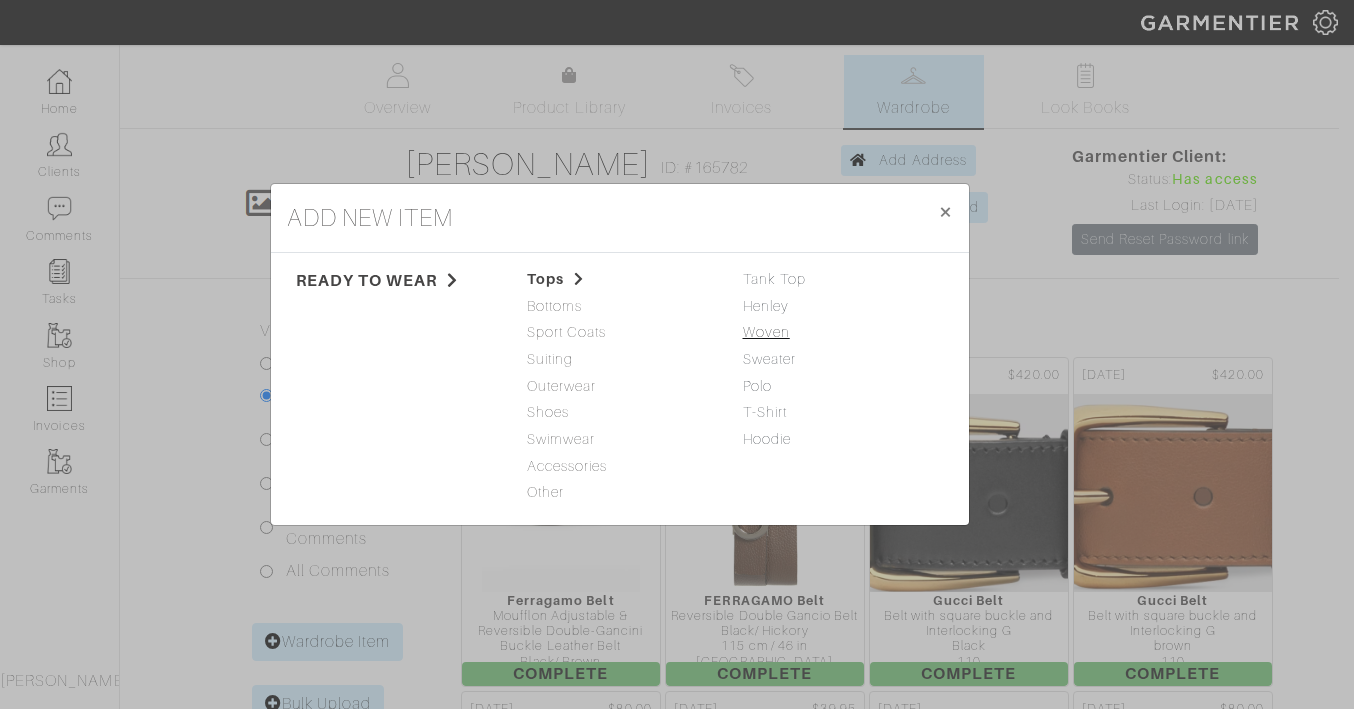 click on "Woven" at bounding box center (766, 332) 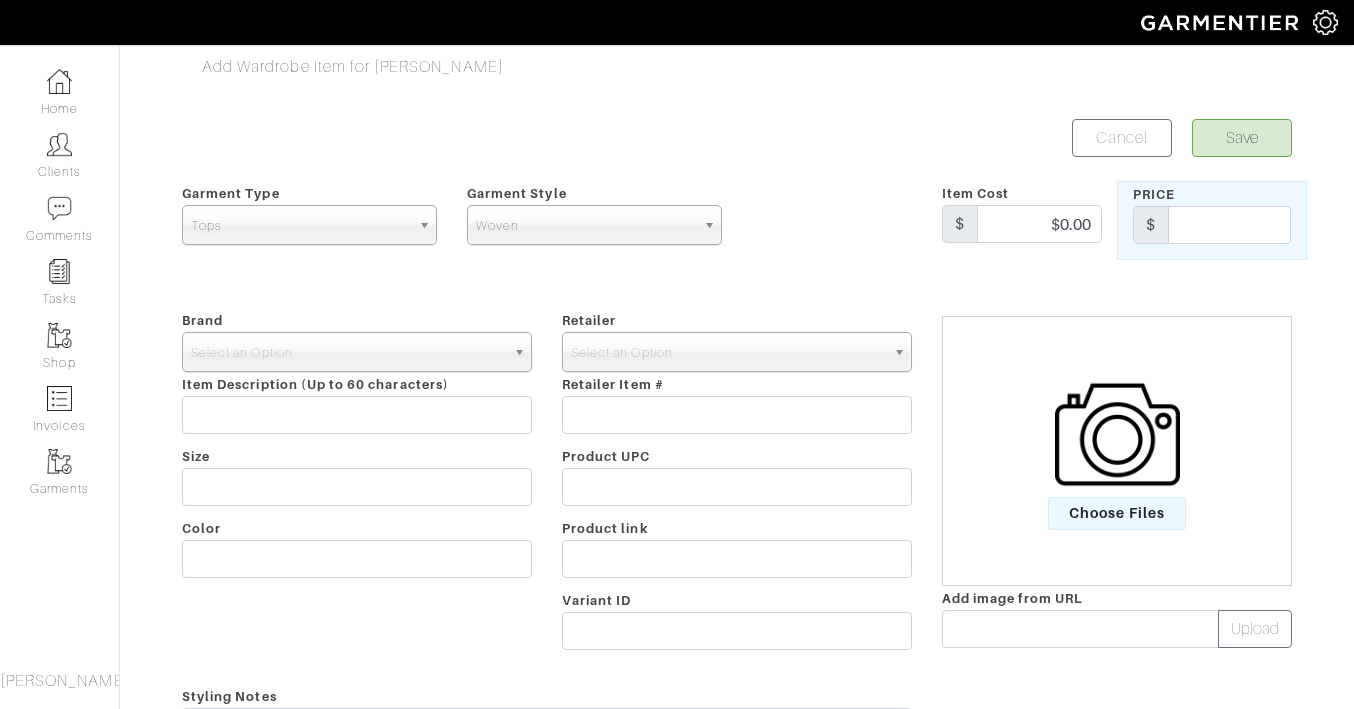 click on "Select an Option" at bounding box center [348, 353] 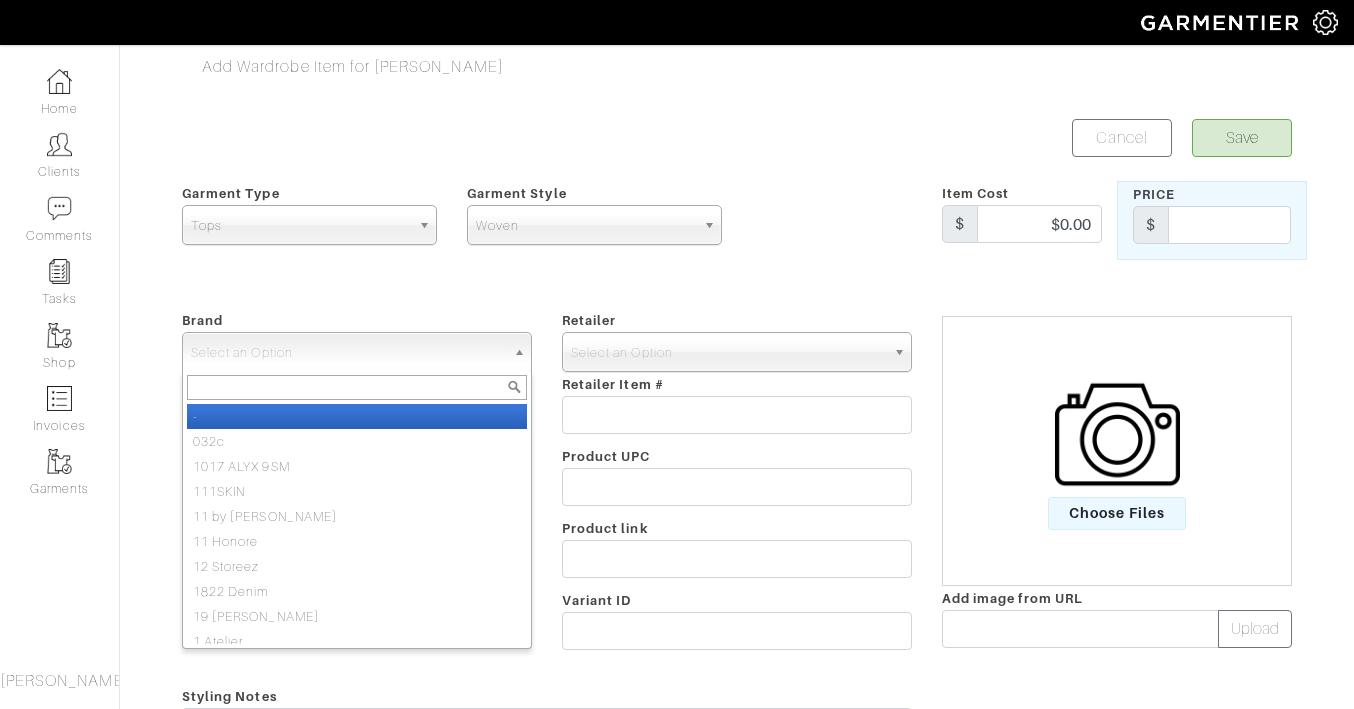 click on "-" at bounding box center (357, 416) 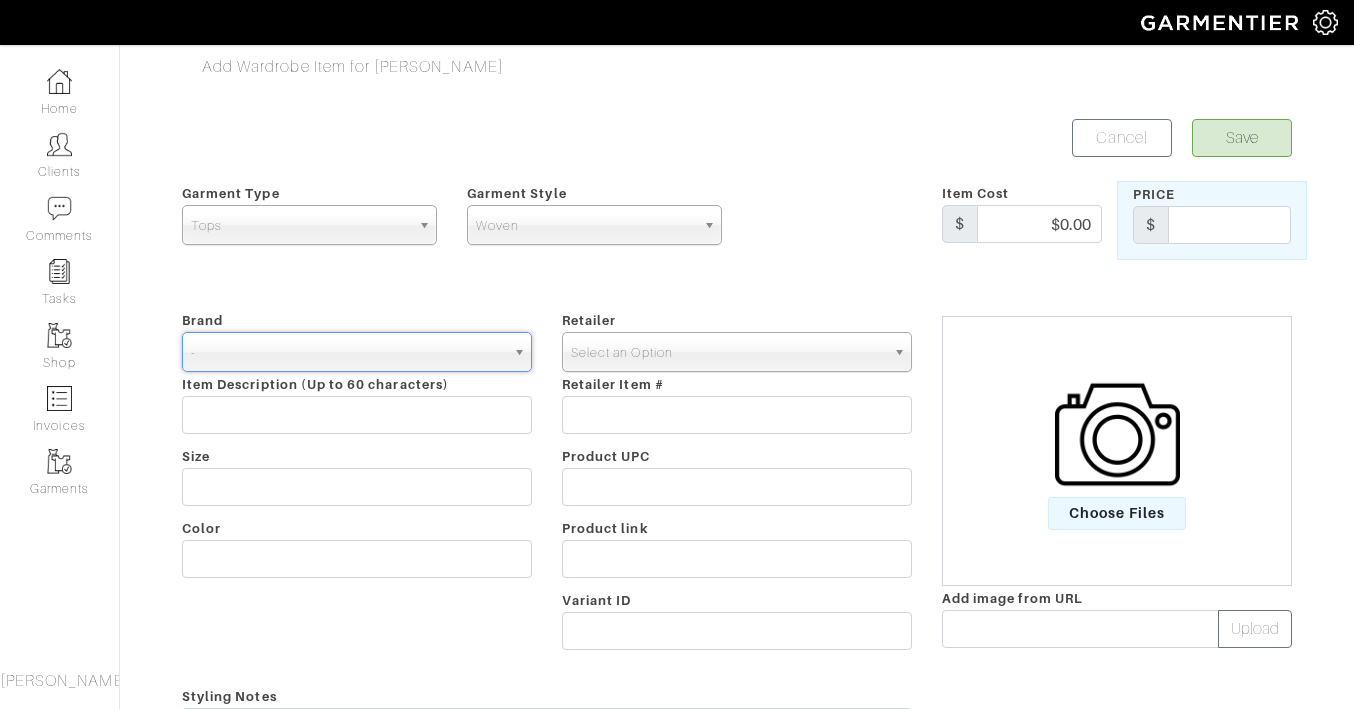 click on "Select an Option" at bounding box center (728, 353) 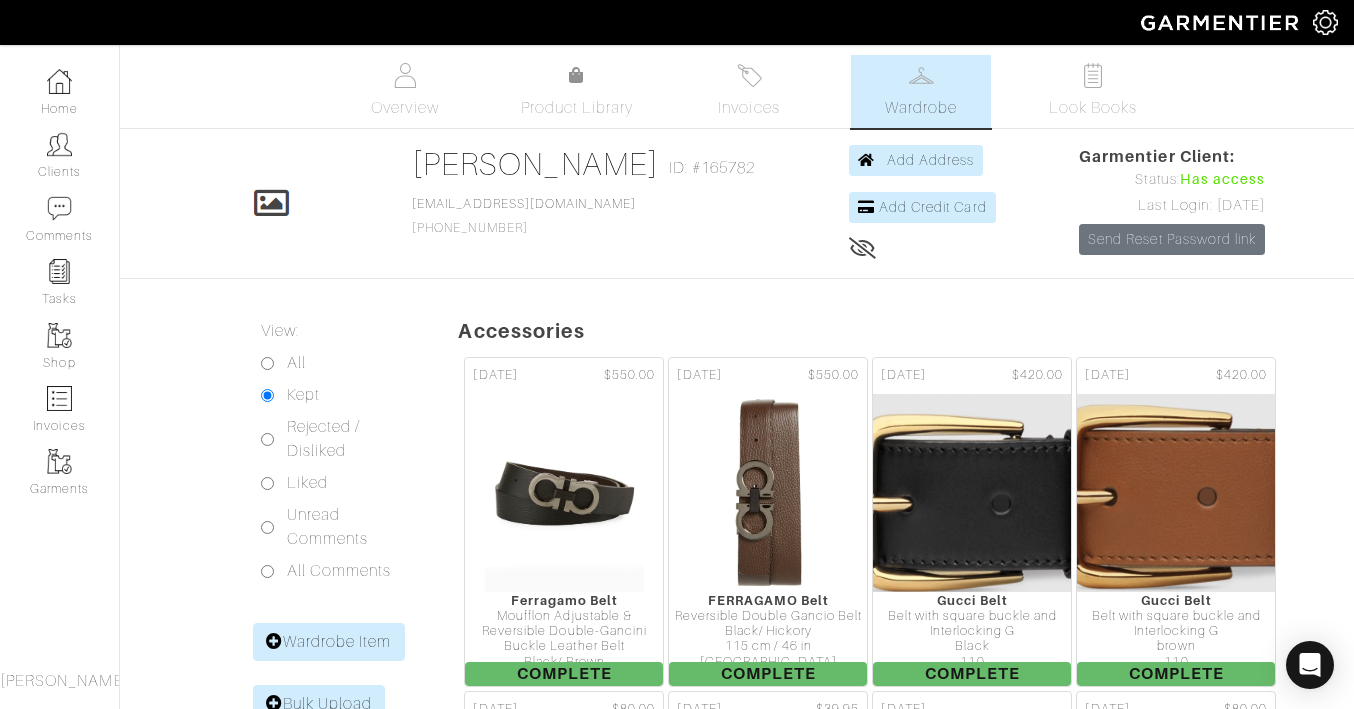 scroll, scrollTop: 0, scrollLeft: 0, axis: both 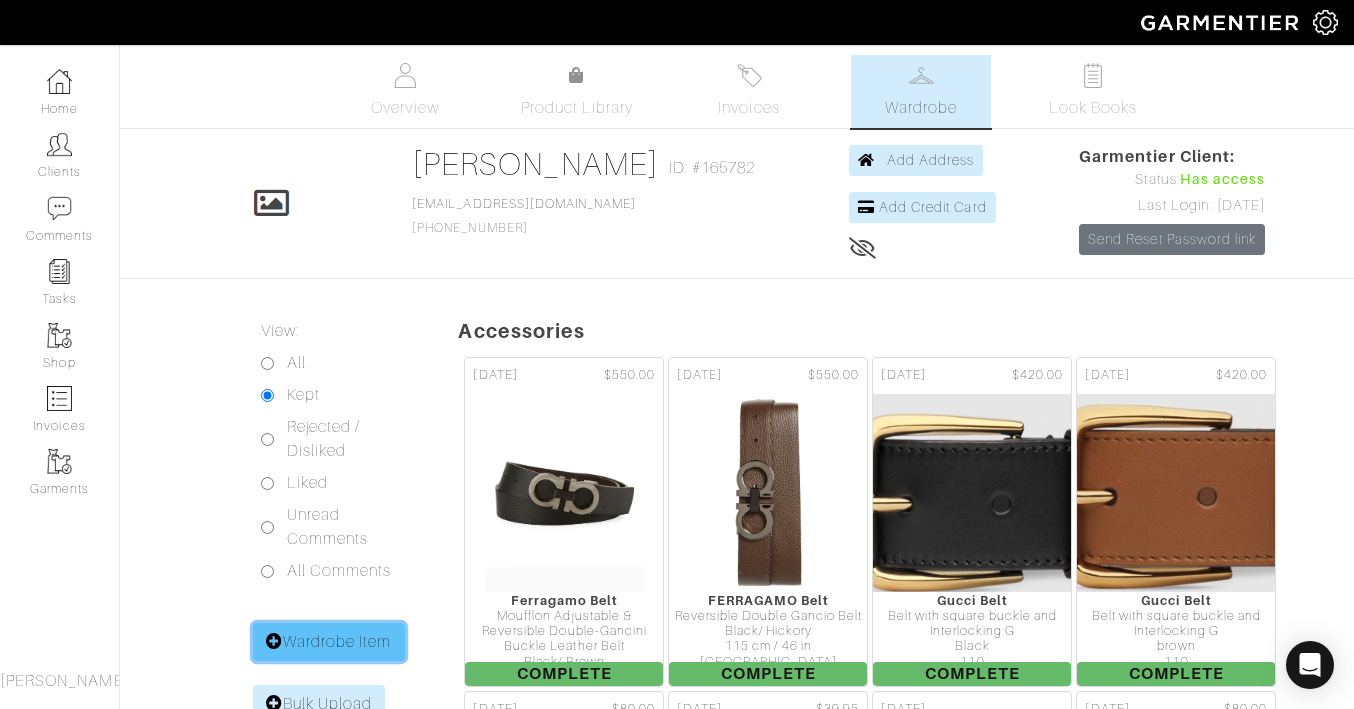 click on "Wardrobe Item" at bounding box center (329, 642) 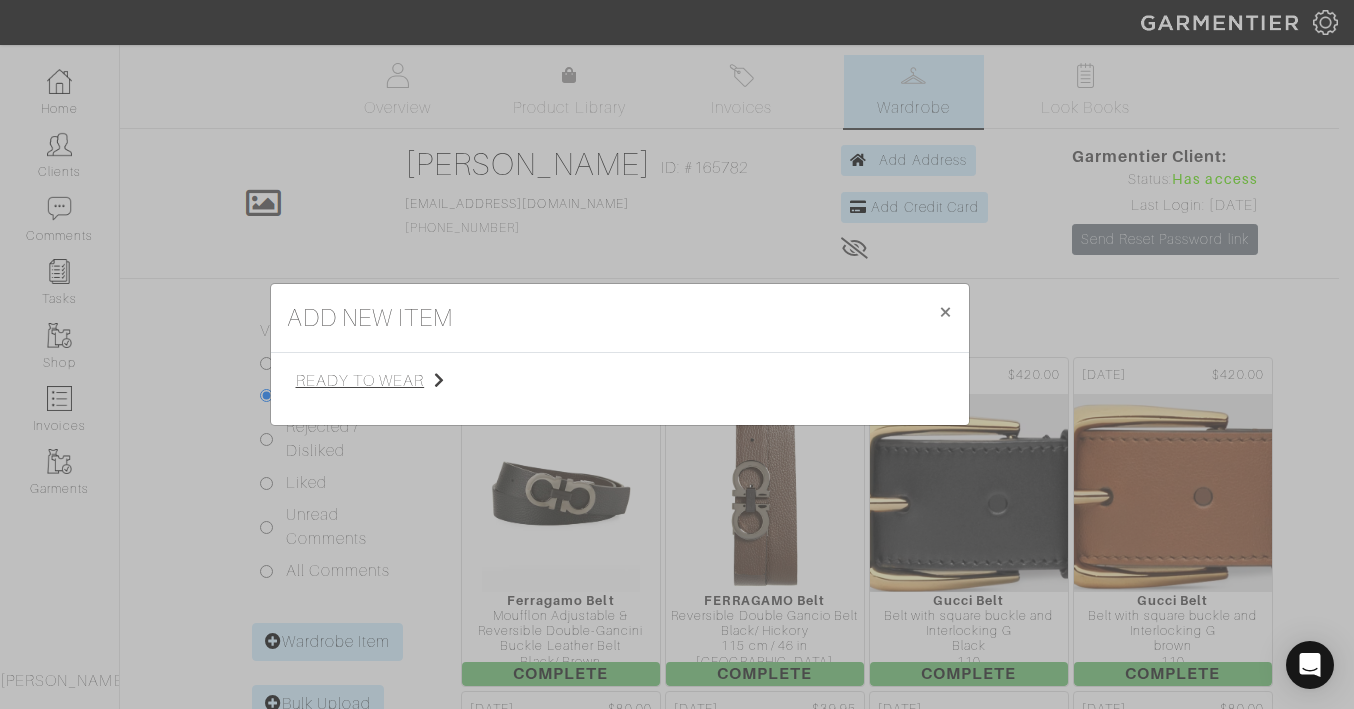 click on "ready to wear" at bounding box center [396, 381] 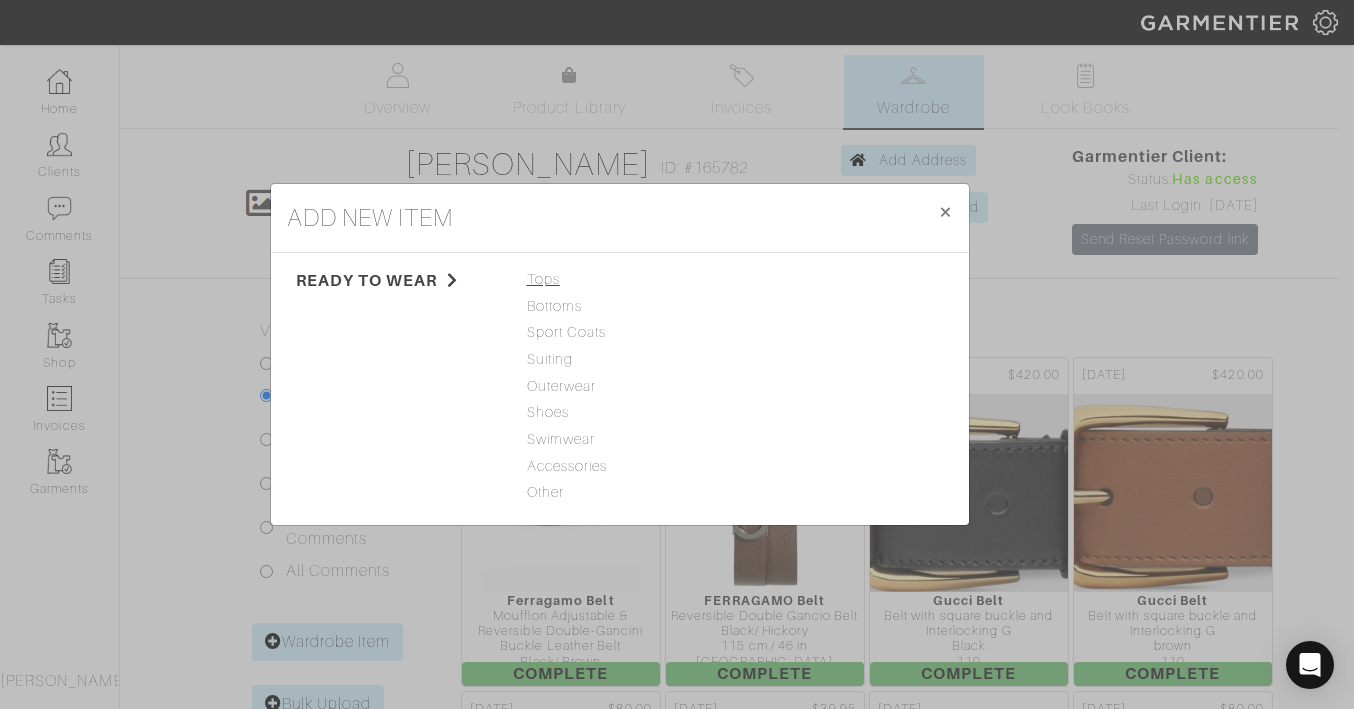 click on "Tops" at bounding box center (620, 280) 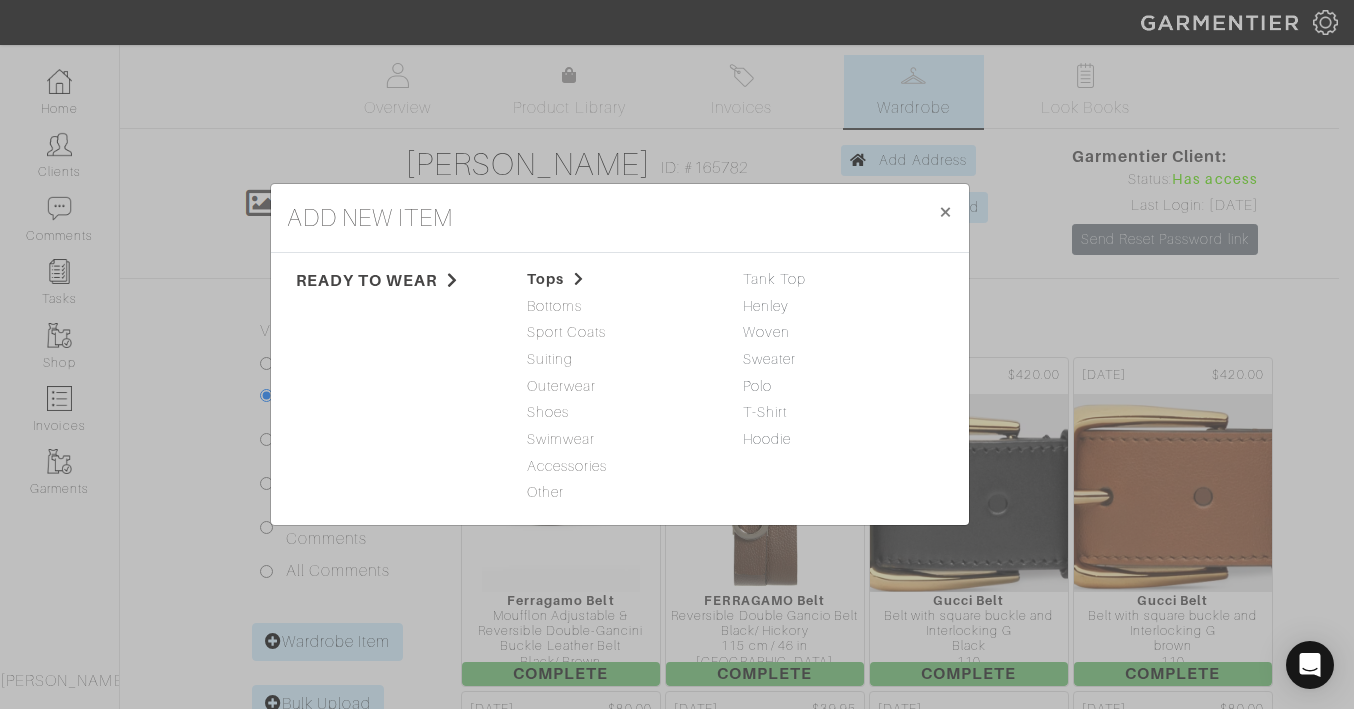 click on "Tank Top
Henley
Woven
Sweater
Polo
T-Shirt
Hoodie
Jeans
Casual Pant
Shorts
Dress Pant
Sport Coat
Suit
Vest
Swacket
3-Piece Suit
Jacket
Outer Vest
Outerwear
Shoes
Swimwear
Socks
Sunglasses
Underwear Tie Belt Scarf" at bounding box center [836, 388] 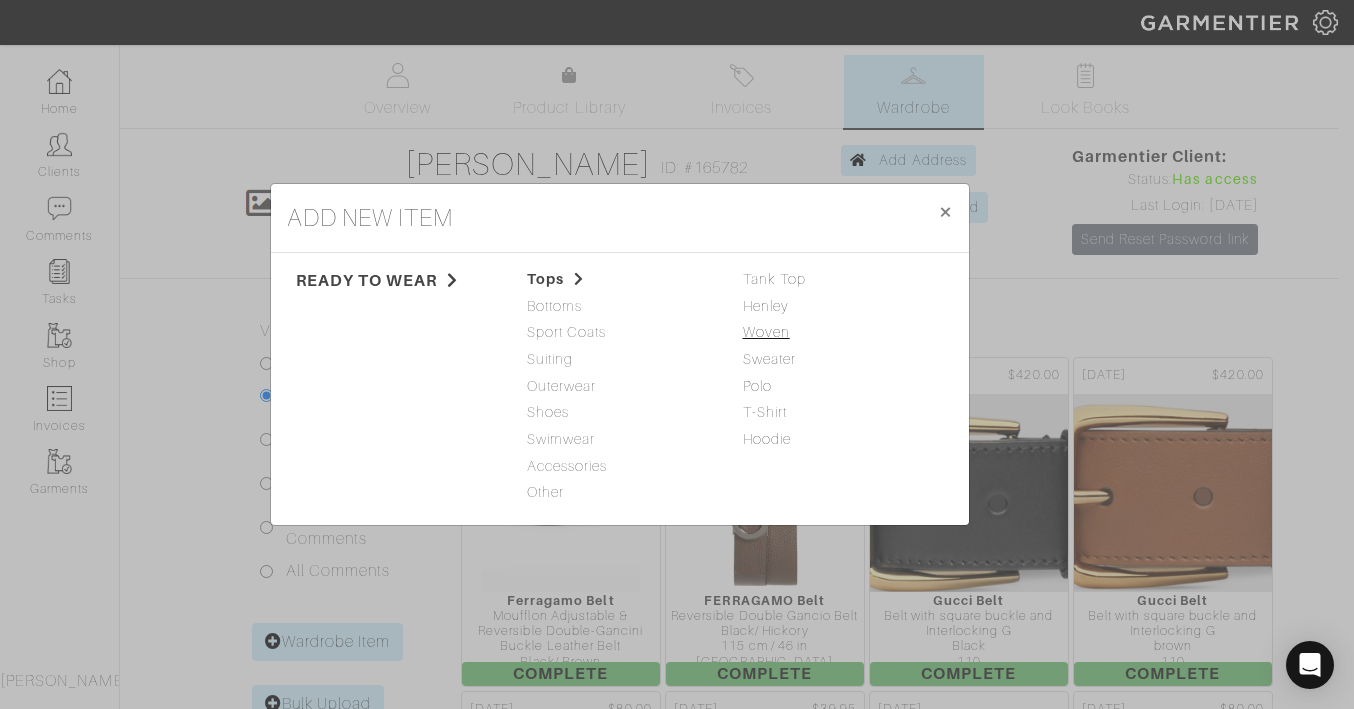 click on "Woven" at bounding box center [766, 332] 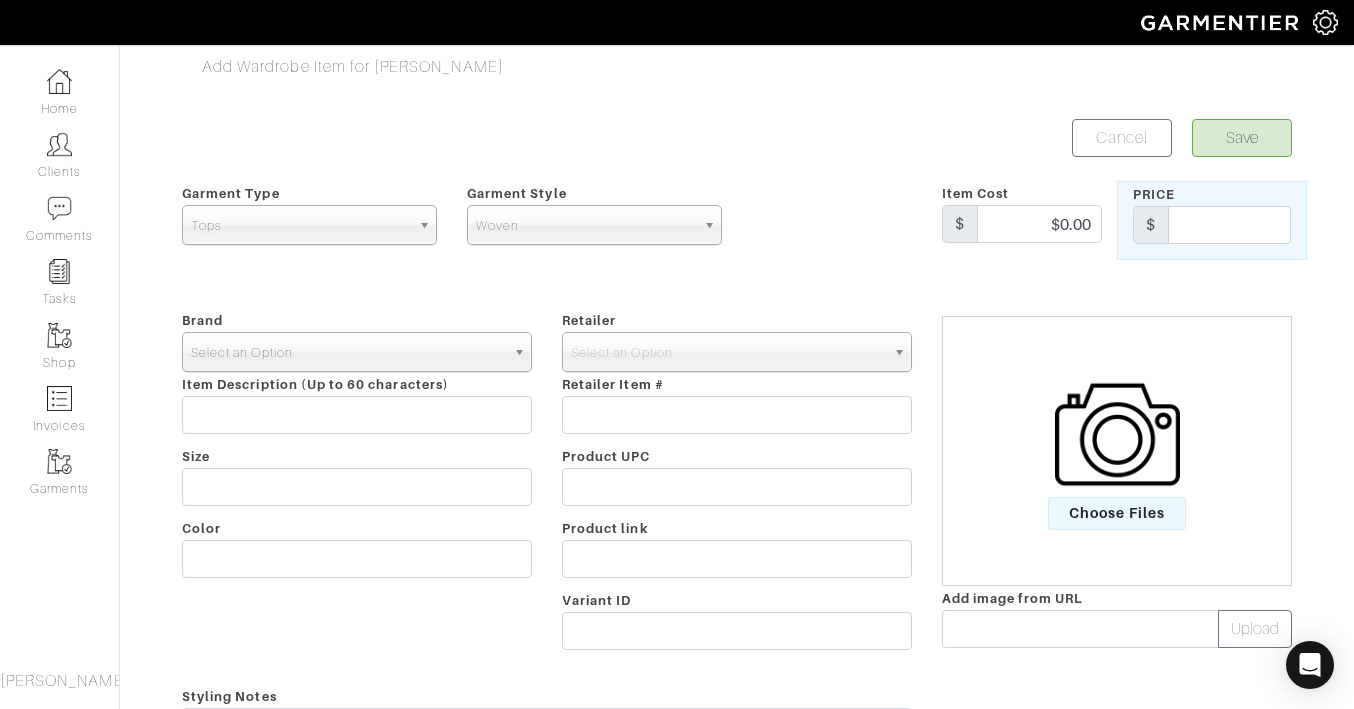 click on "Select an Option" at bounding box center [348, 353] 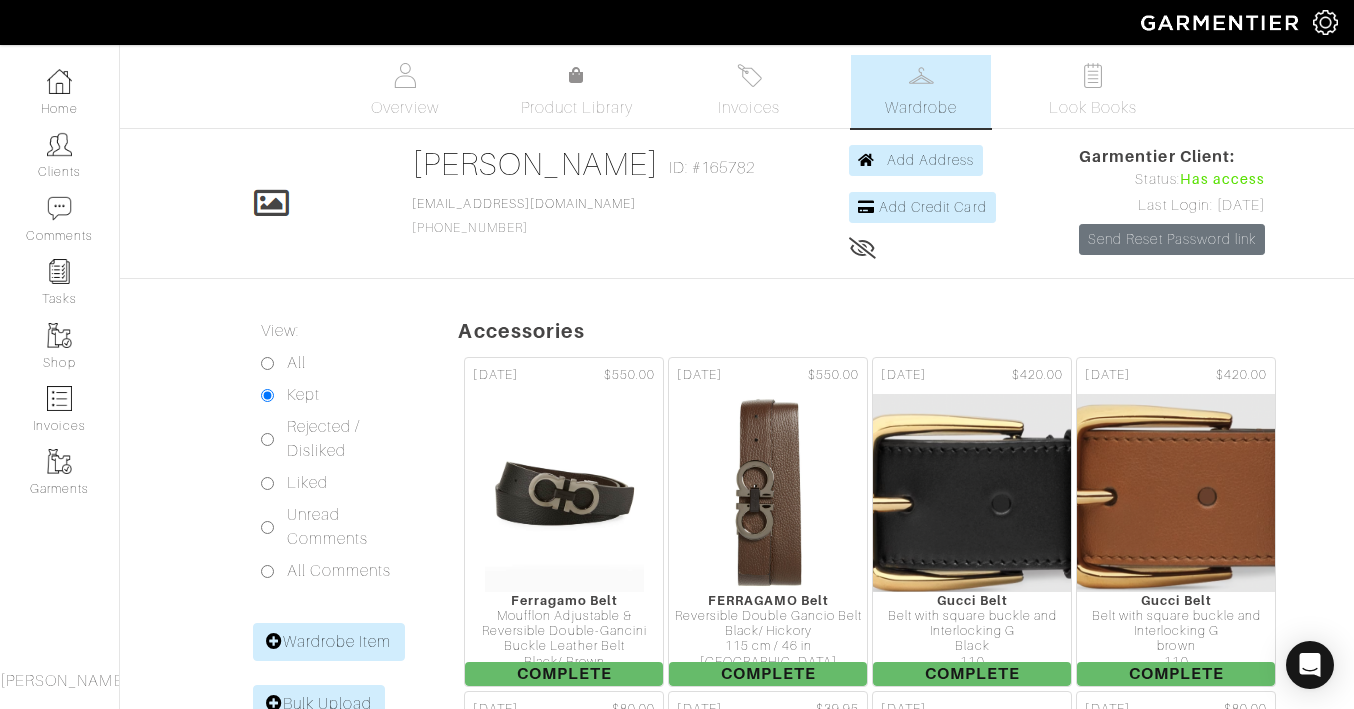 scroll, scrollTop: 0, scrollLeft: 0, axis: both 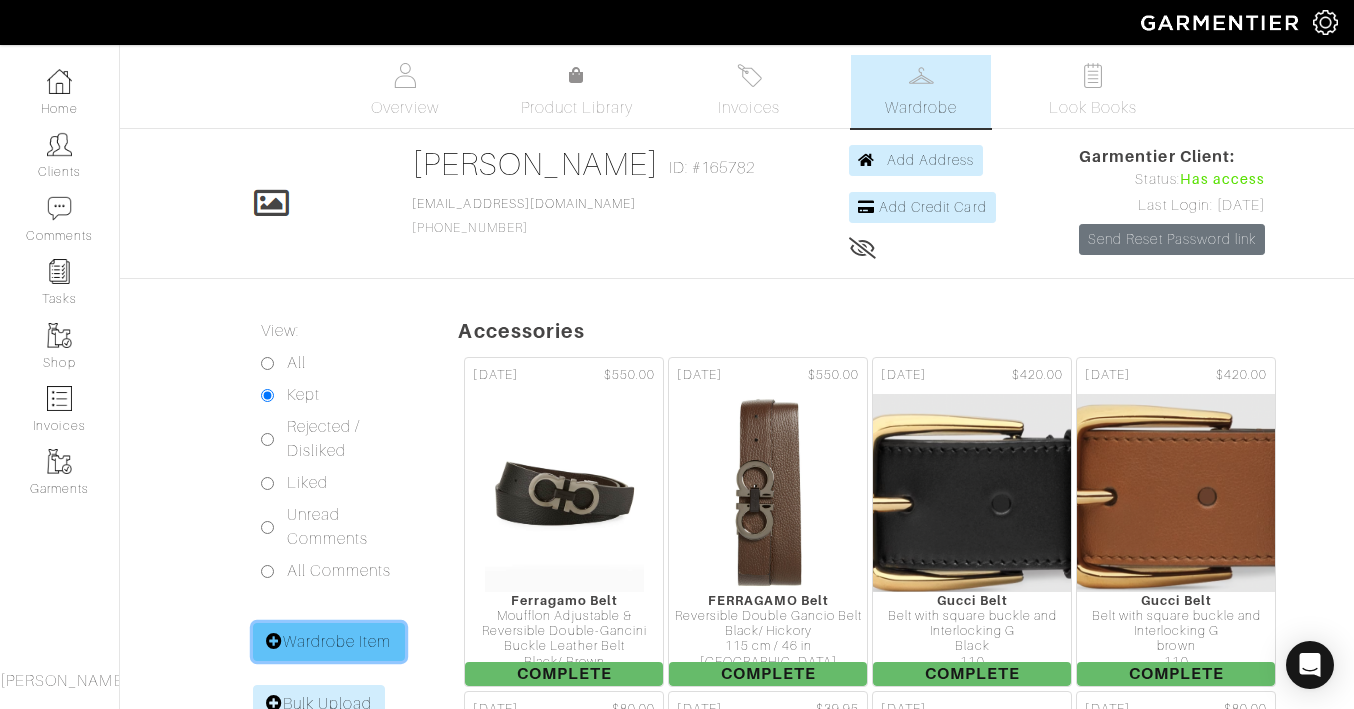 click on "Wardrobe Item" at bounding box center (329, 642) 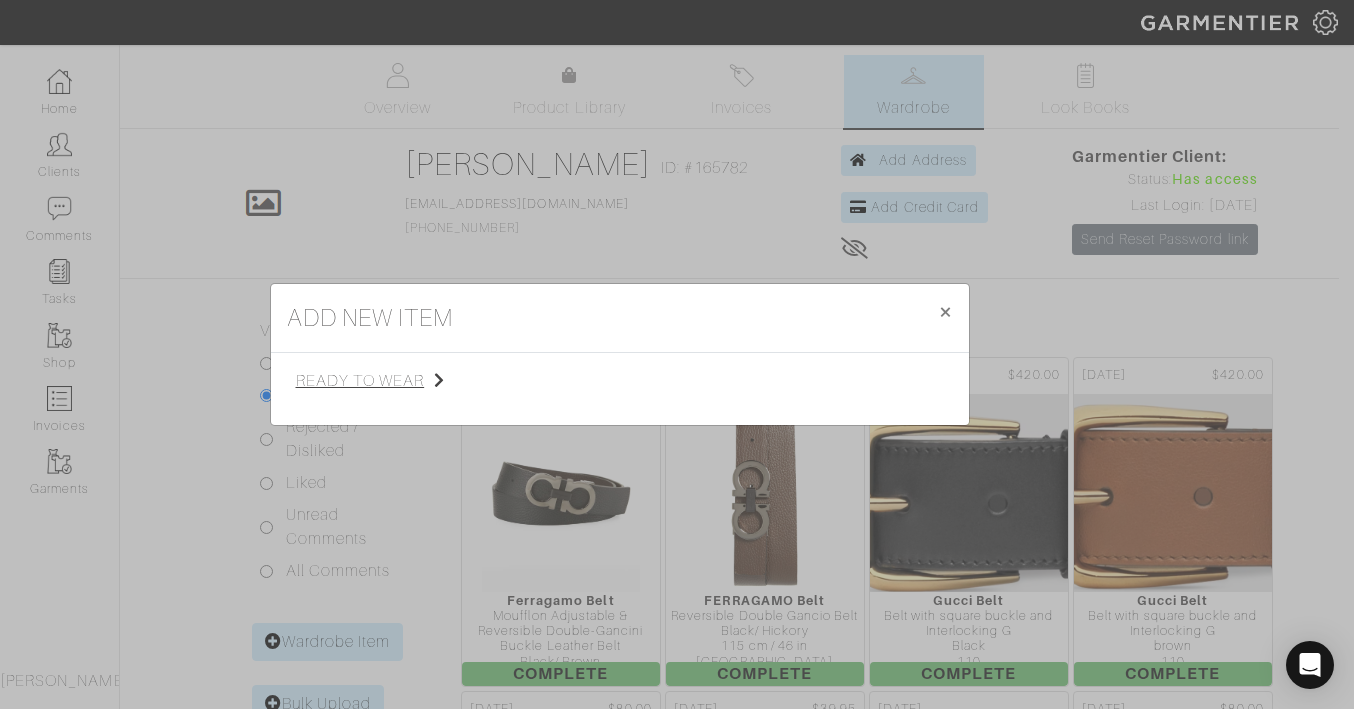 click on "ready to wear" at bounding box center [396, 381] 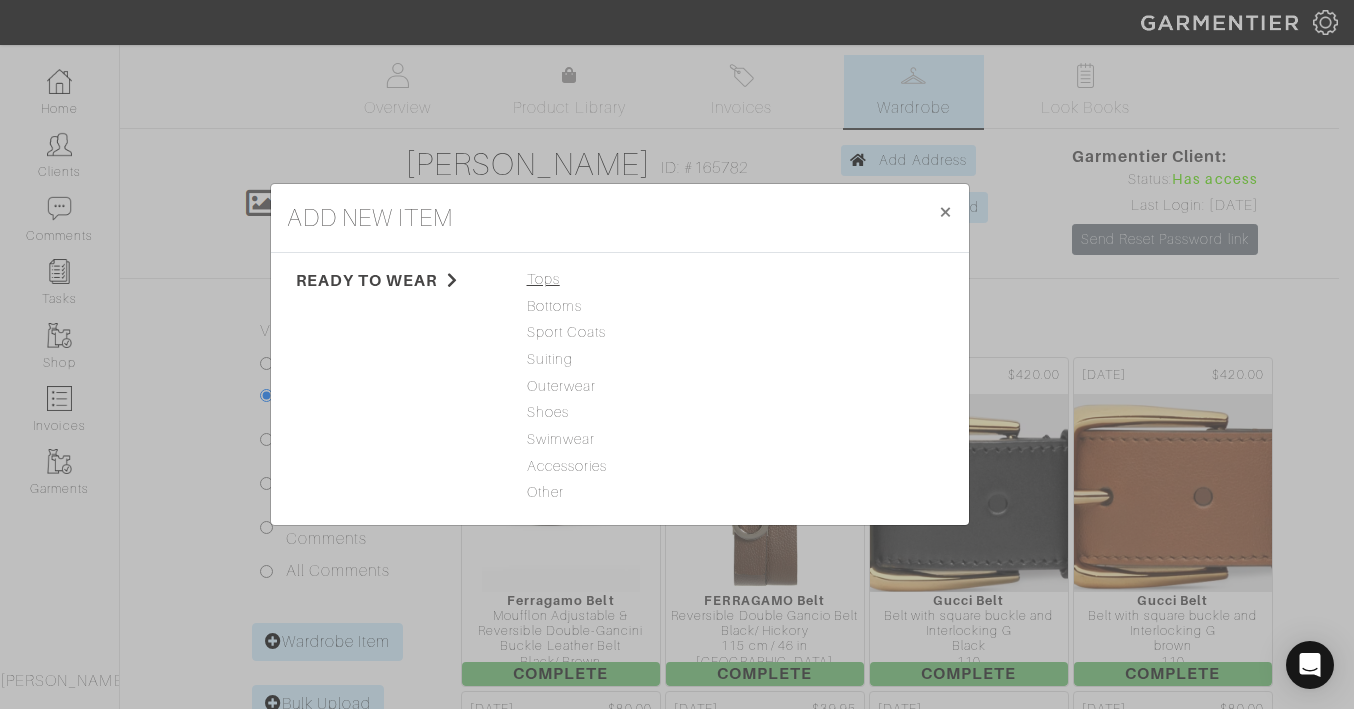 click on "Tops" at bounding box center (620, 280) 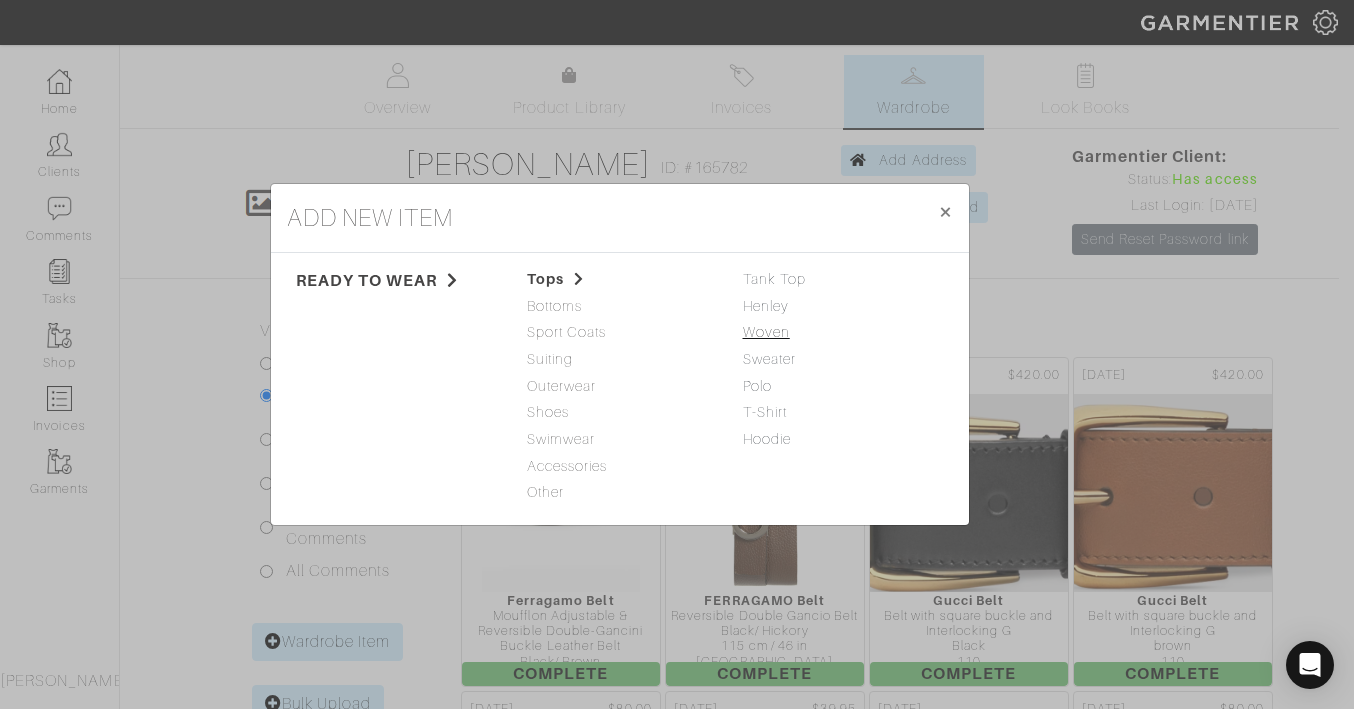 click on "Woven" at bounding box center [766, 332] 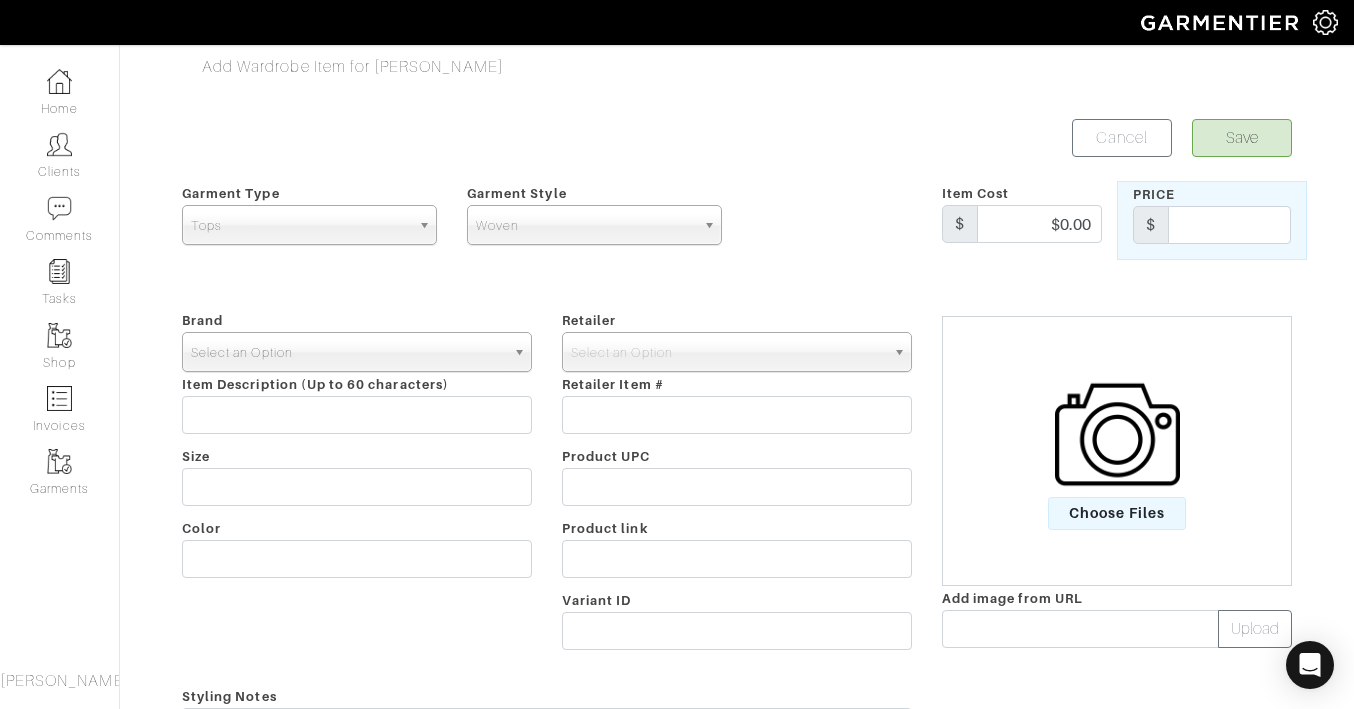 click on "Select an Option" at bounding box center [348, 353] 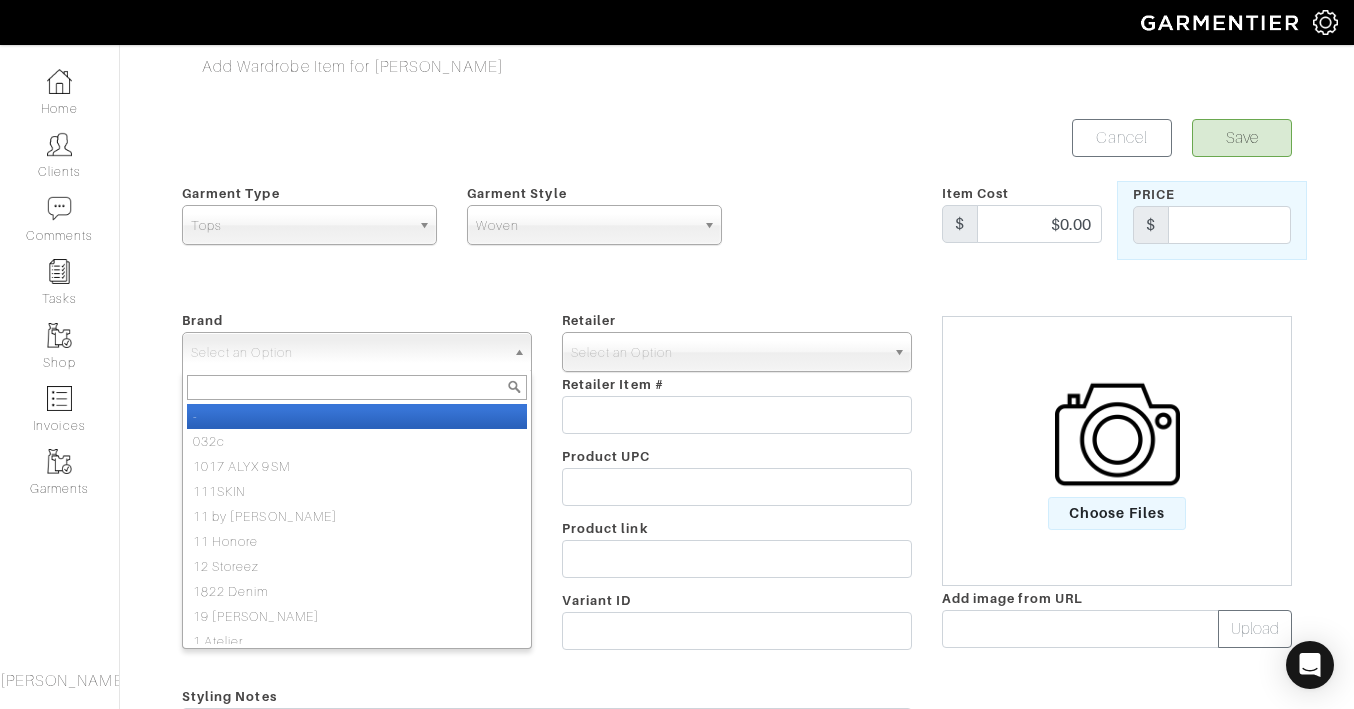 click on "-" at bounding box center (357, 416) 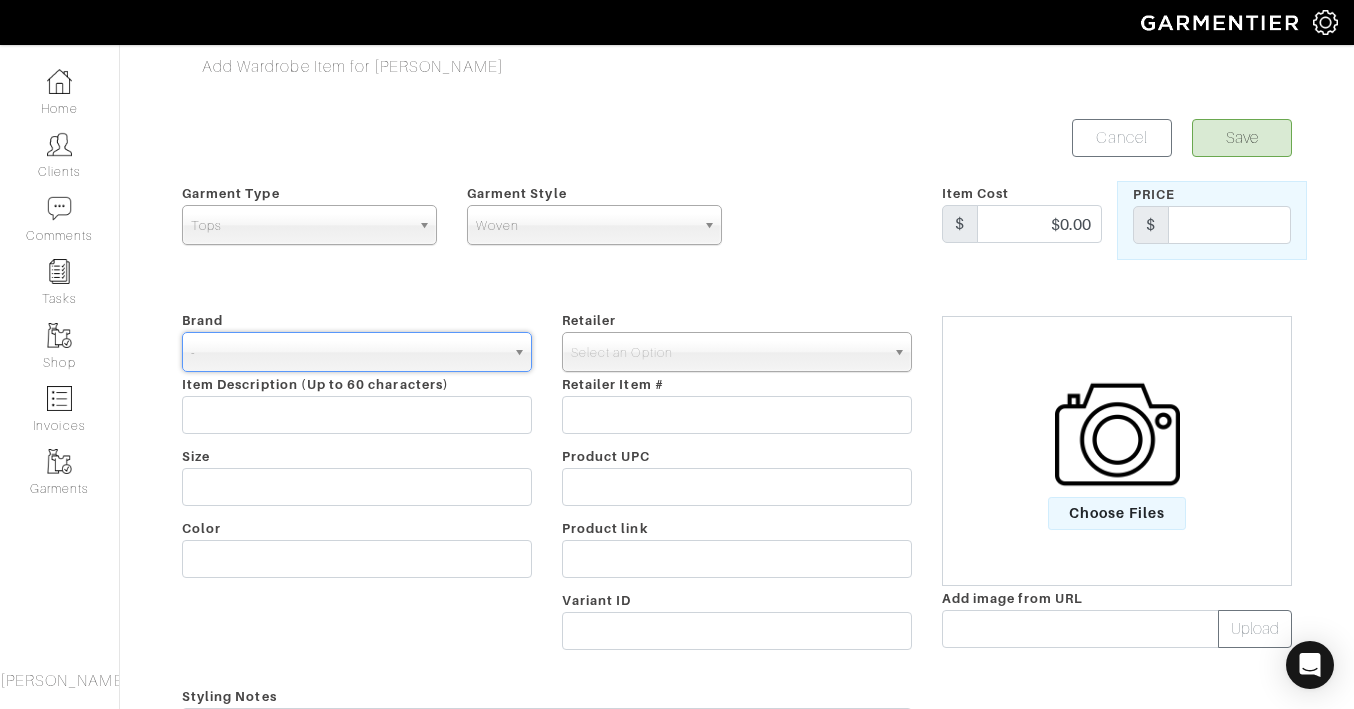 click on "Retailer Item #" at bounding box center [613, 384] 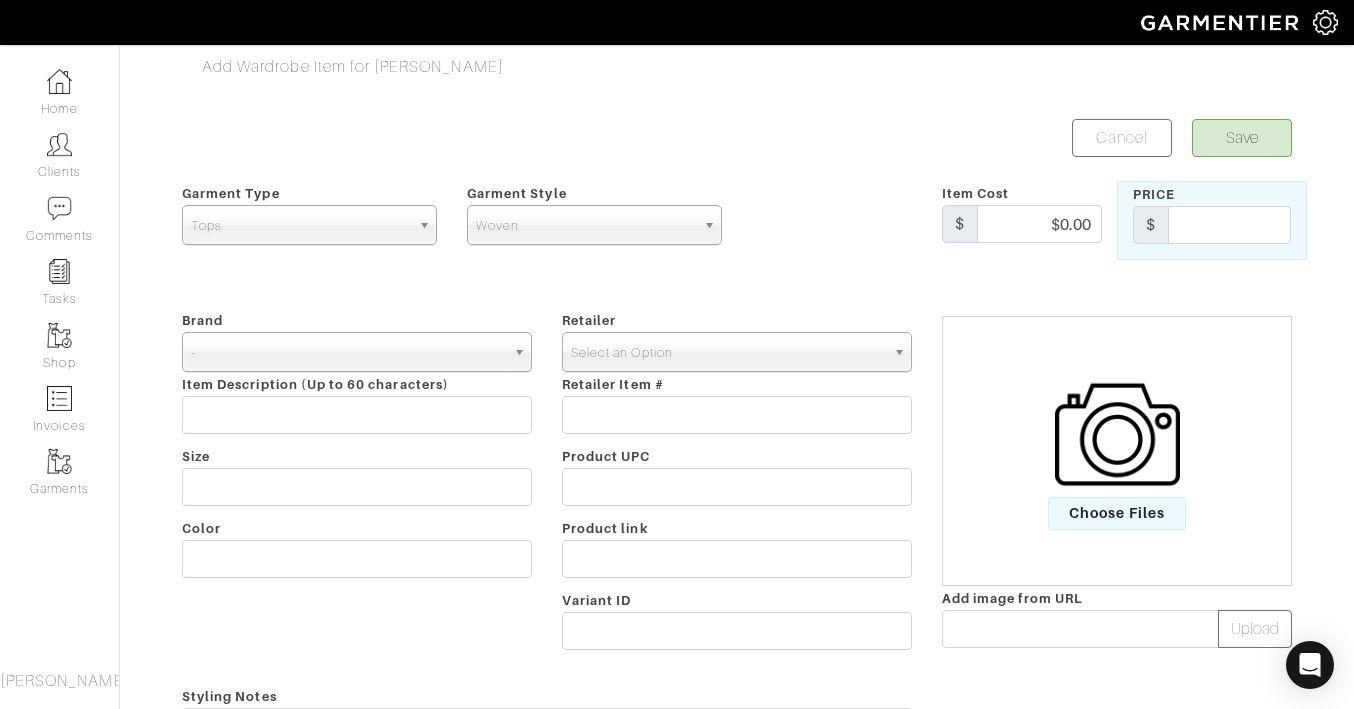 click on "Select an Option" at bounding box center [728, 353] 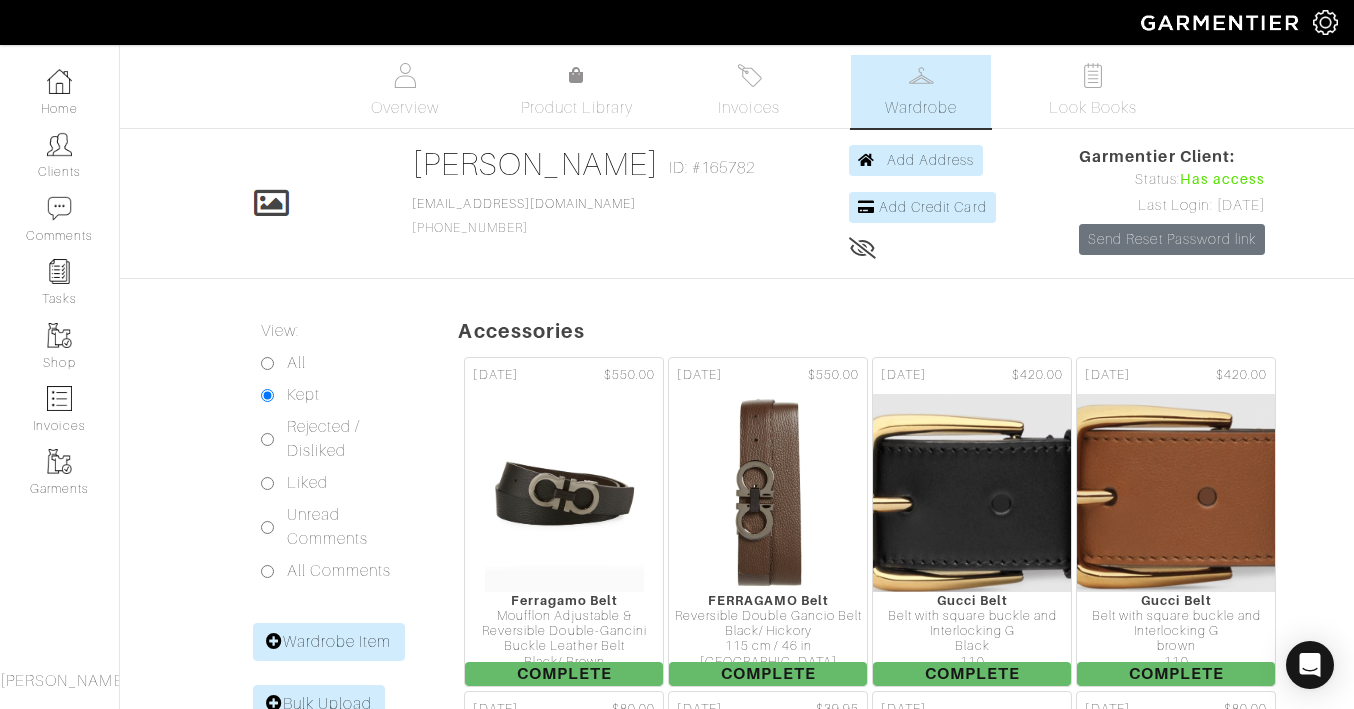 scroll, scrollTop: 0, scrollLeft: 0, axis: both 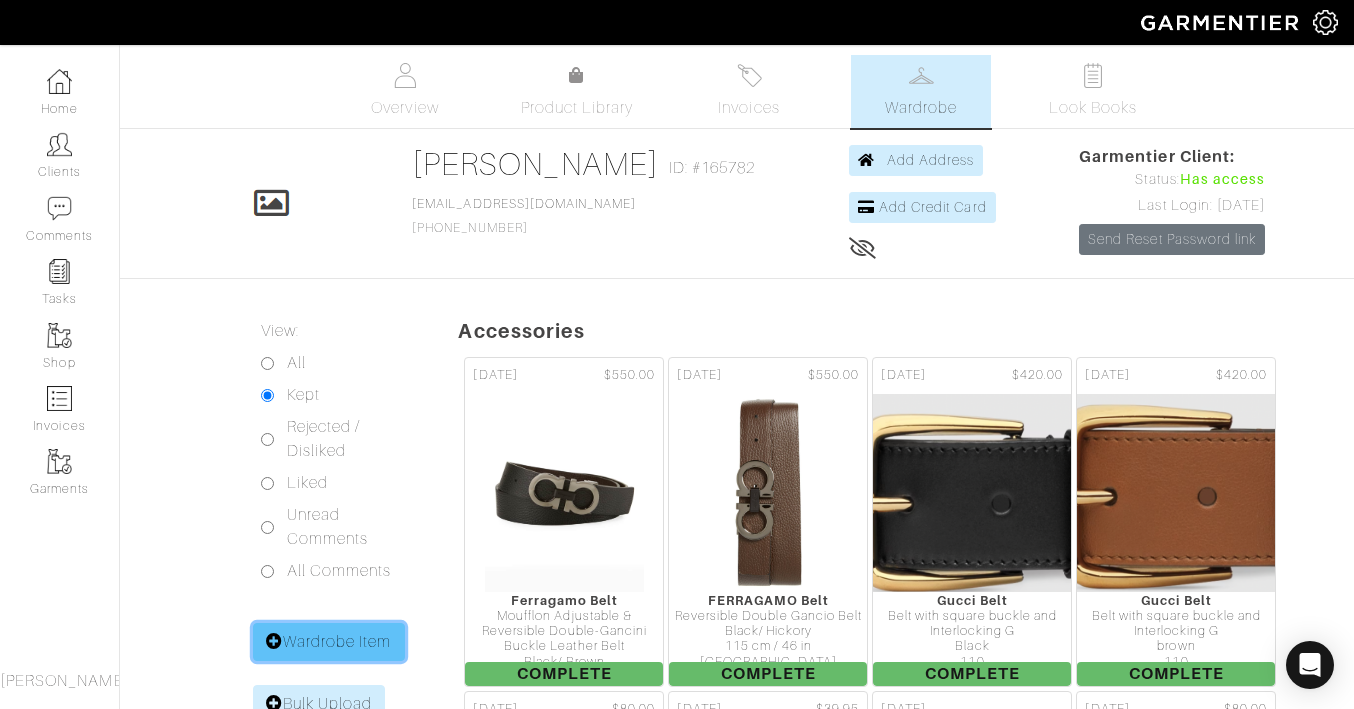 click on "Wardrobe Item" at bounding box center (329, 642) 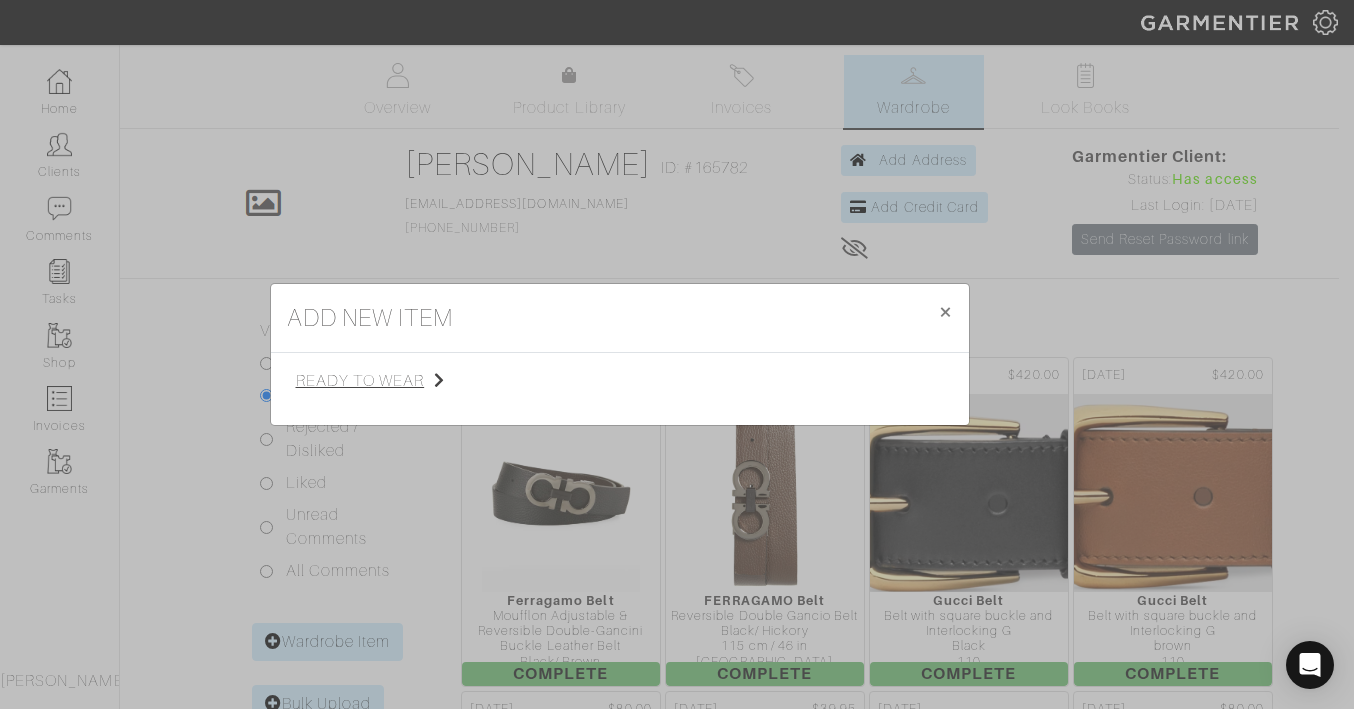 click on "ready to wear" at bounding box center (396, 381) 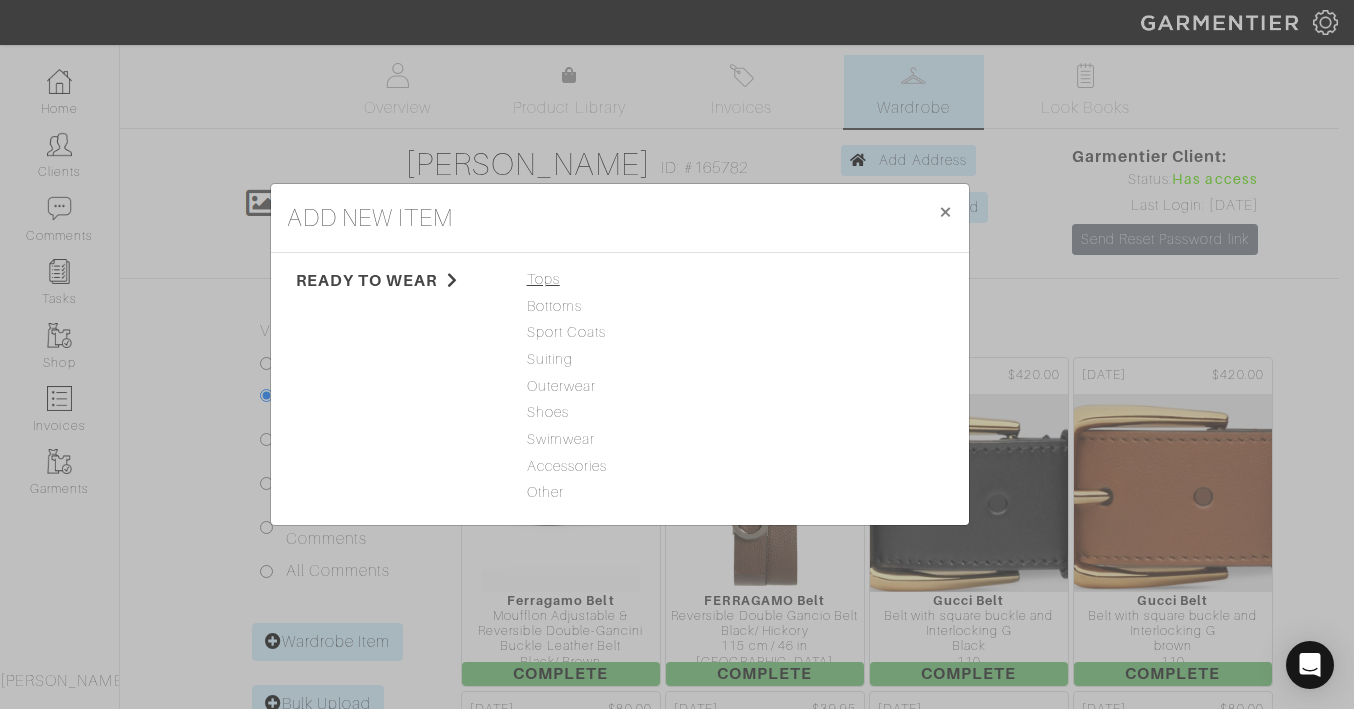 click on "Tops" at bounding box center (620, 280) 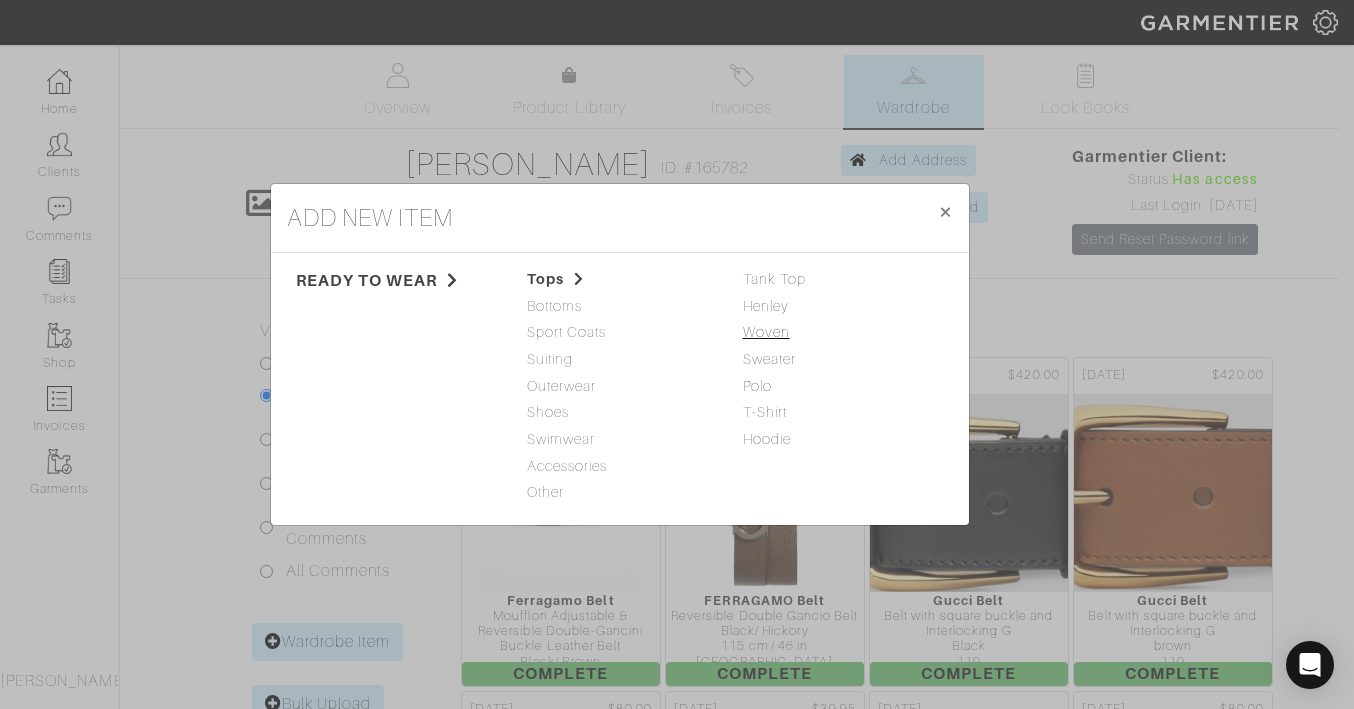 click on "Woven" at bounding box center (766, 332) 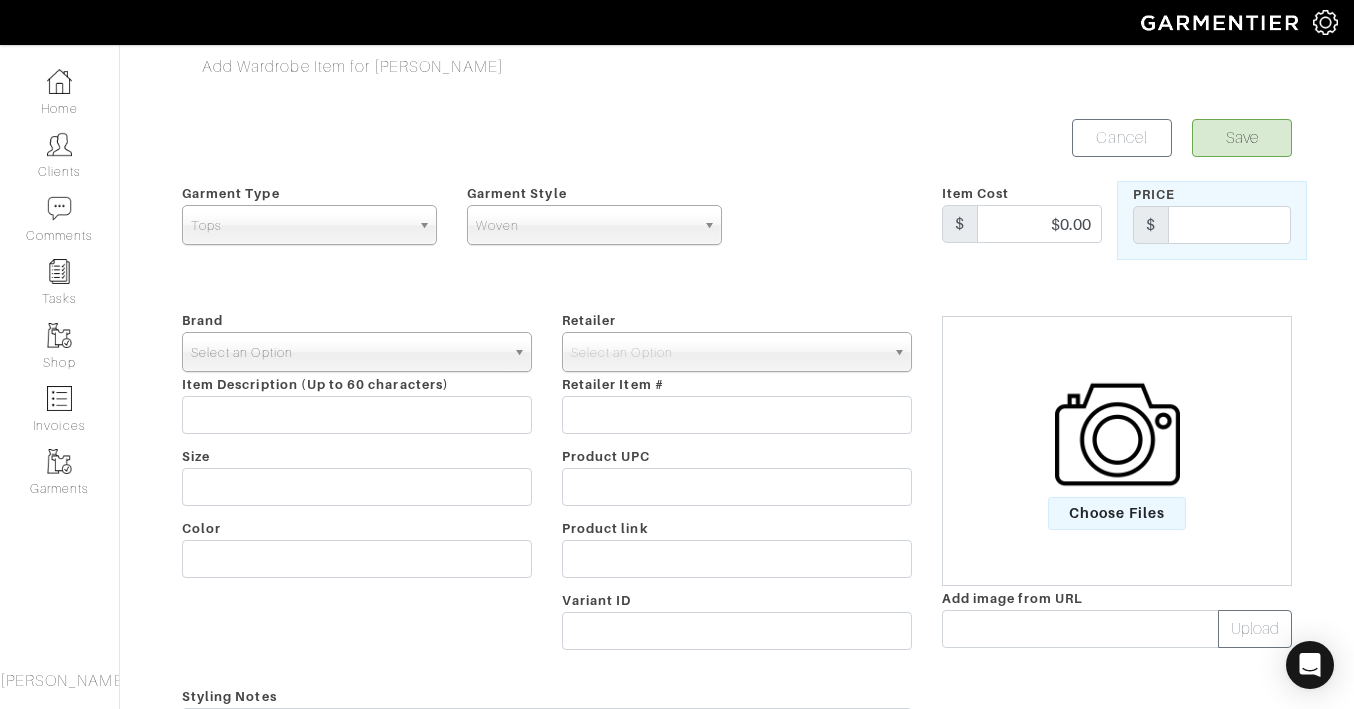 click on "Select an Option" at bounding box center (357, 352) 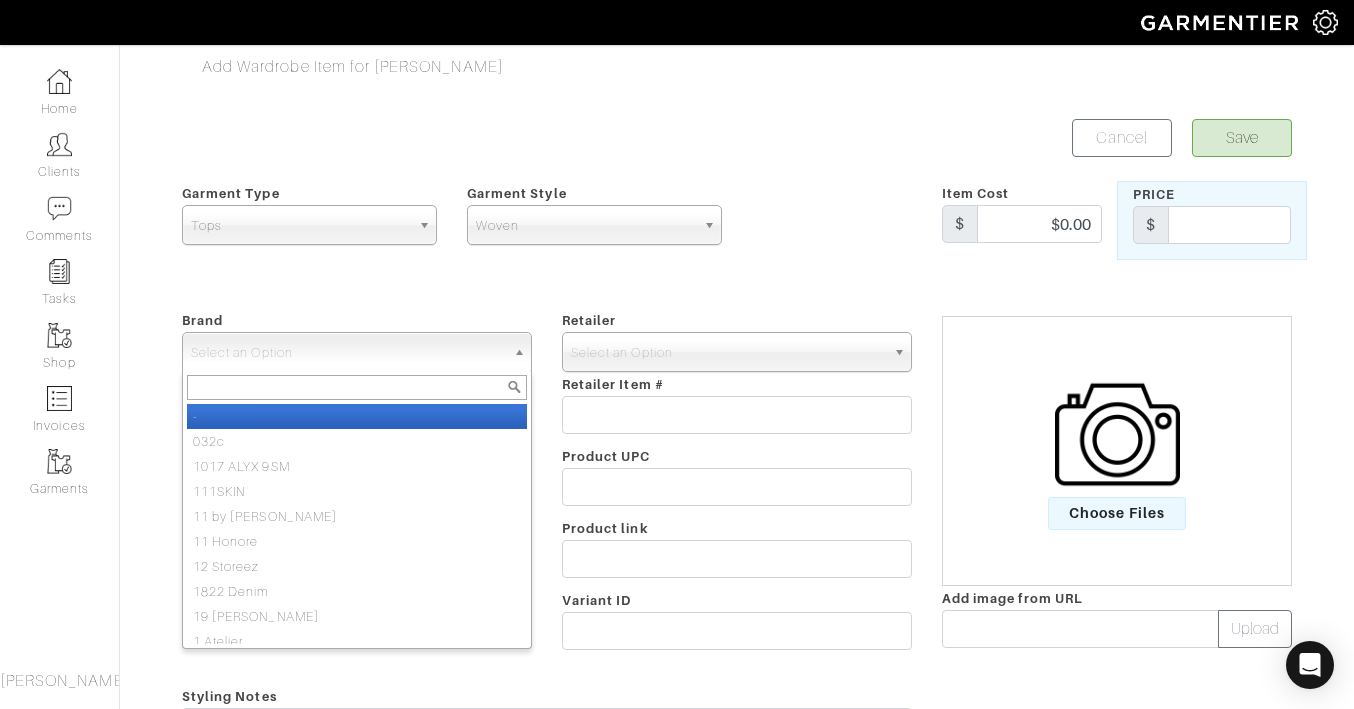 click on "-" at bounding box center (357, 416) 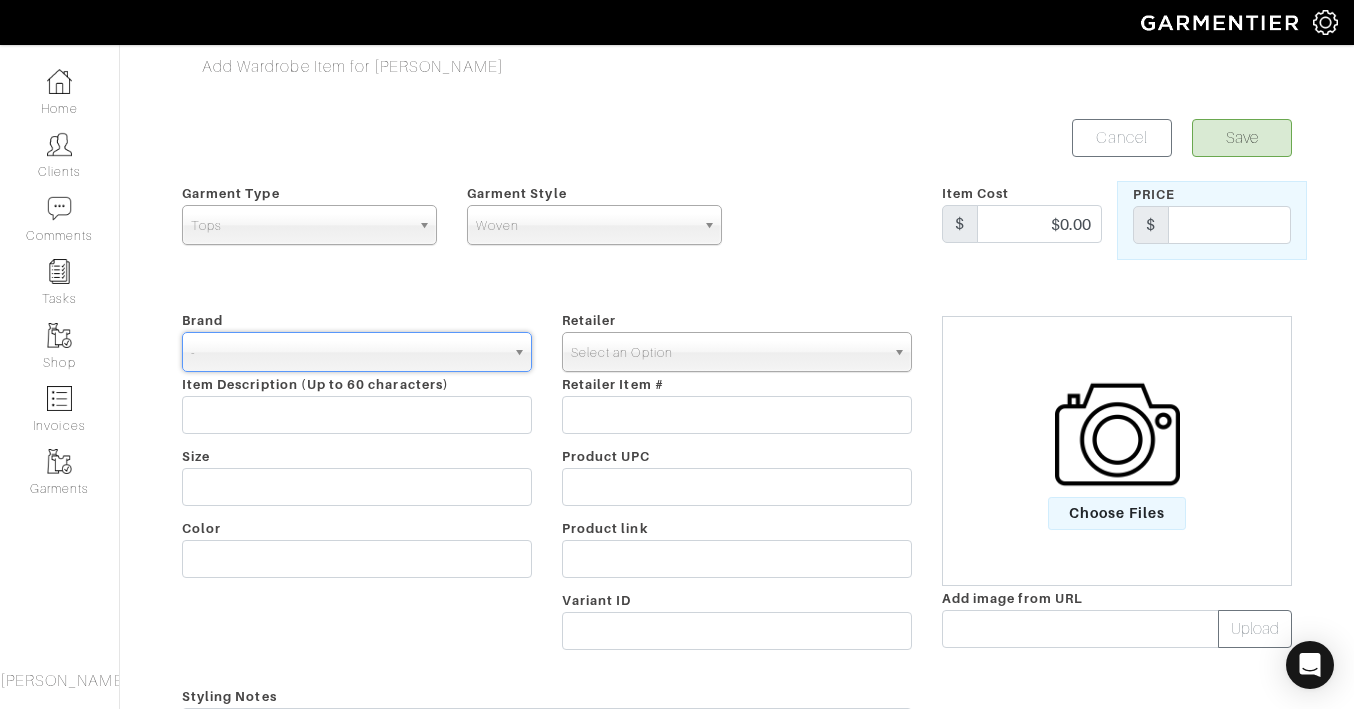 click on "Select an Option" at bounding box center [728, 353] 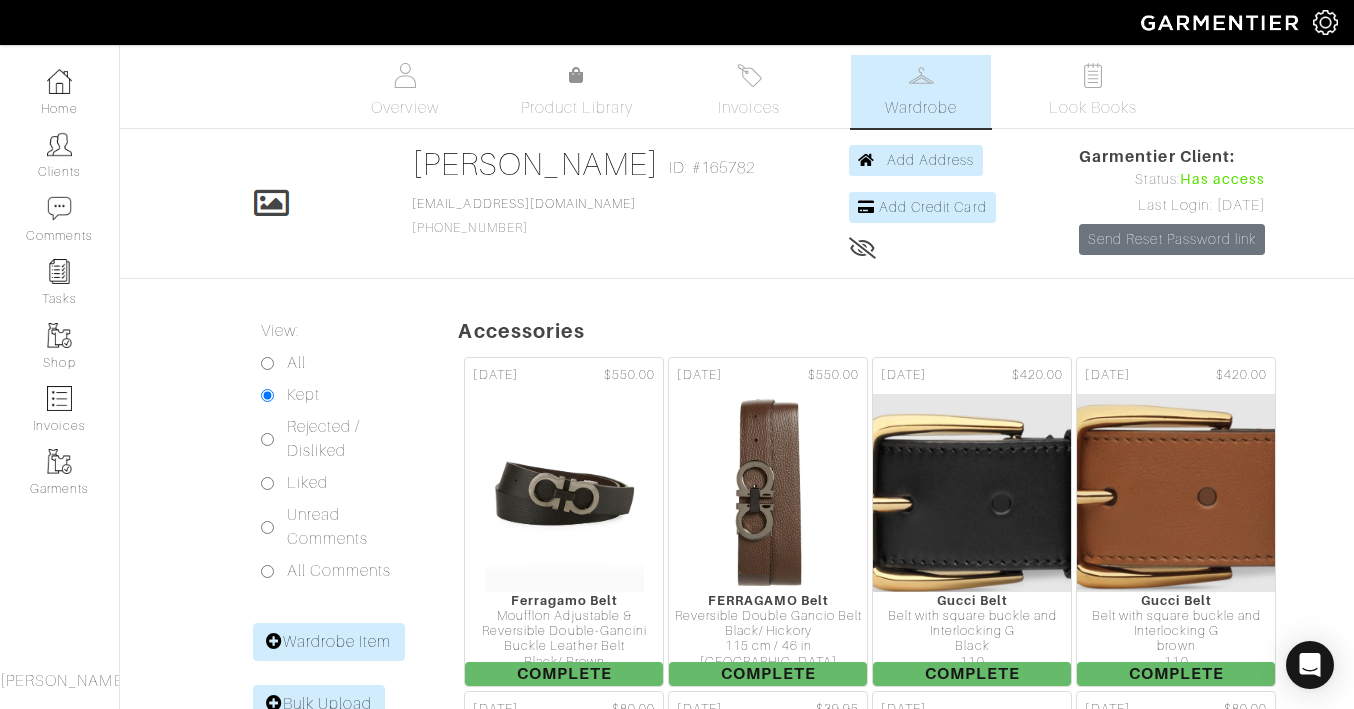 scroll, scrollTop: 0, scrollLeft: 0, axis: both 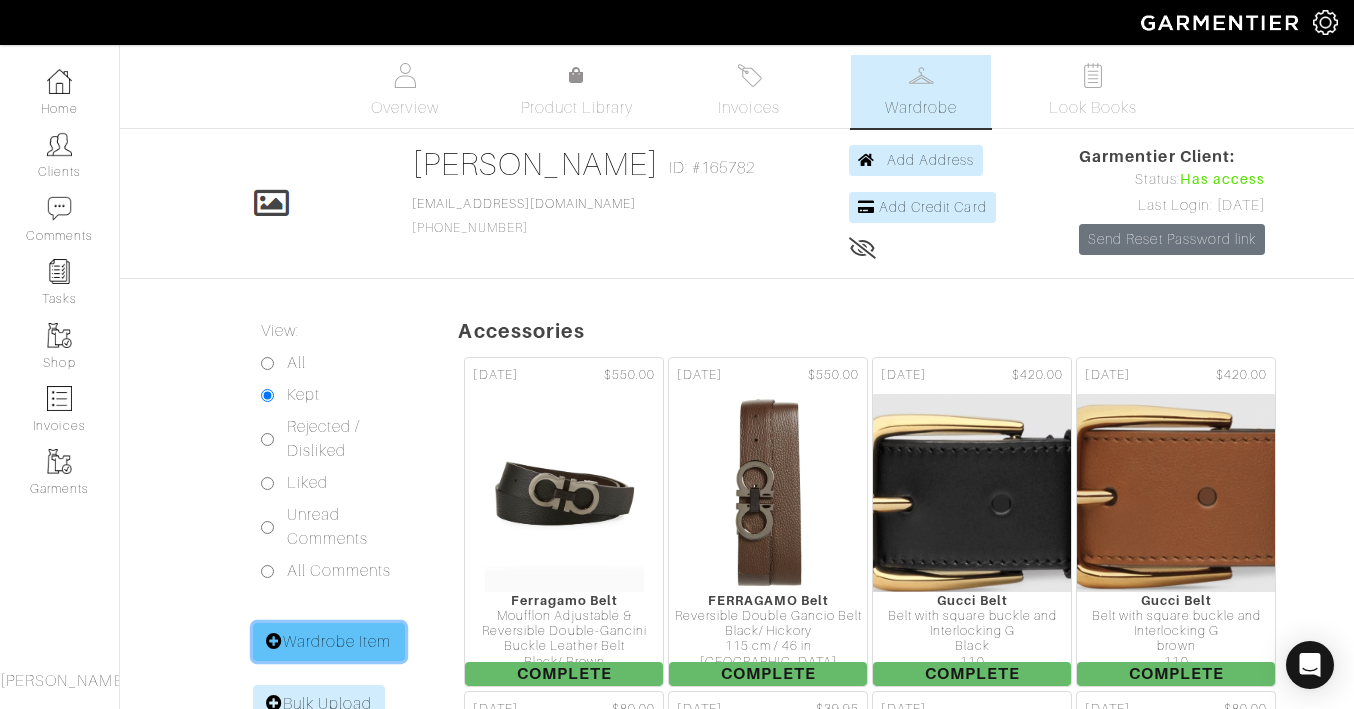 click on "Wardrobe Item" at bounding box center (329, 642) 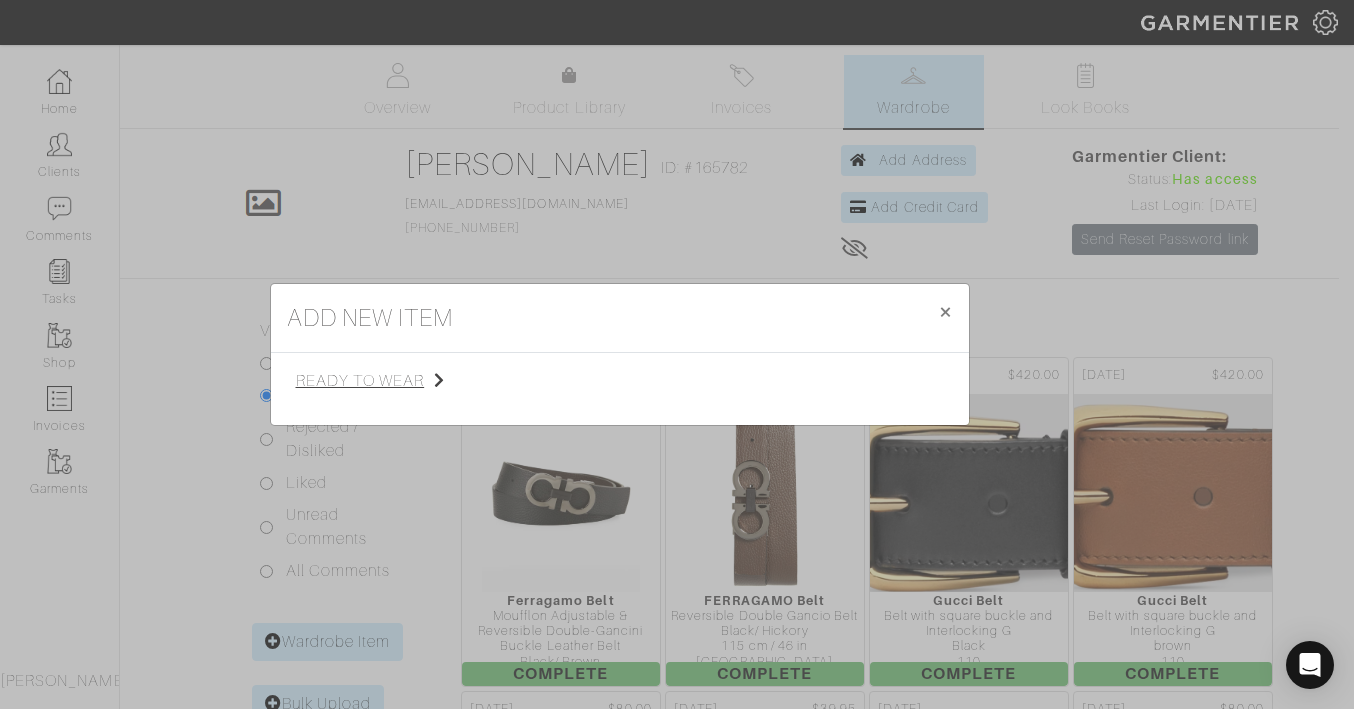 click on "ready to wear" at bounding box center [396, 381] 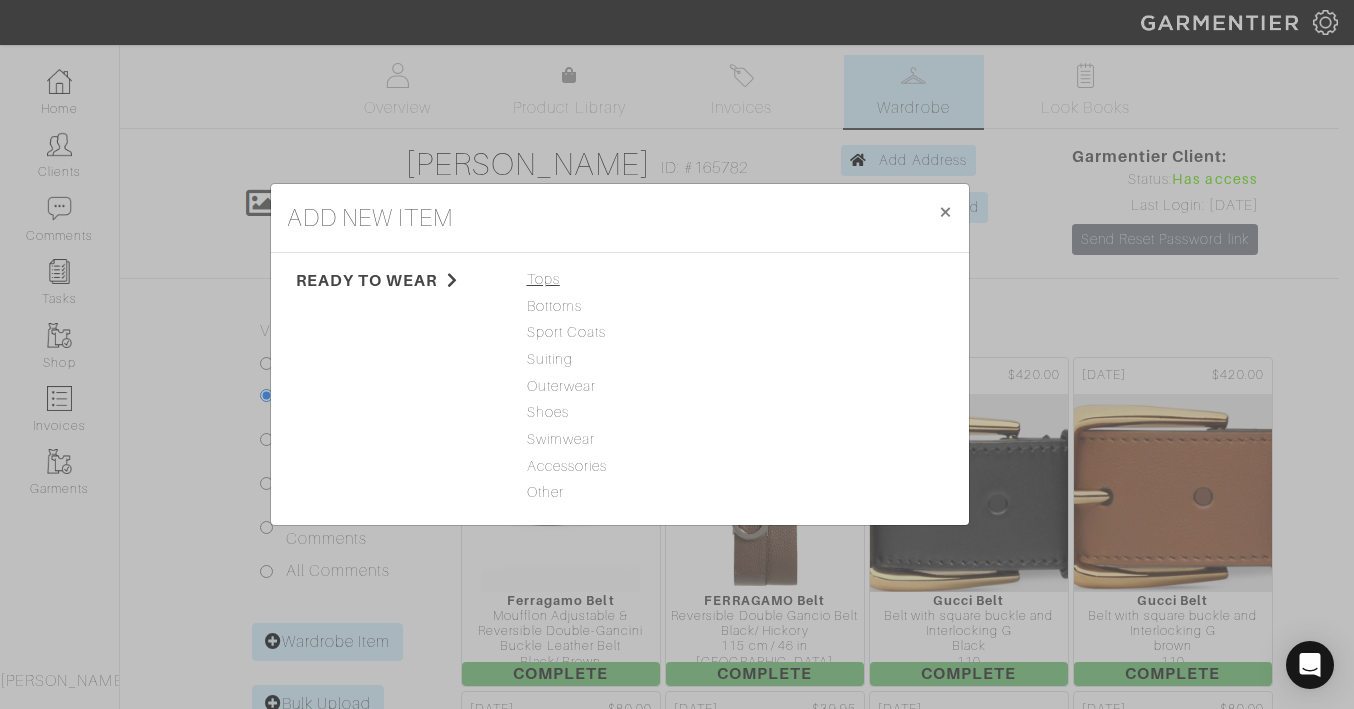 click on "Tops" at bounding box center [620, 280] 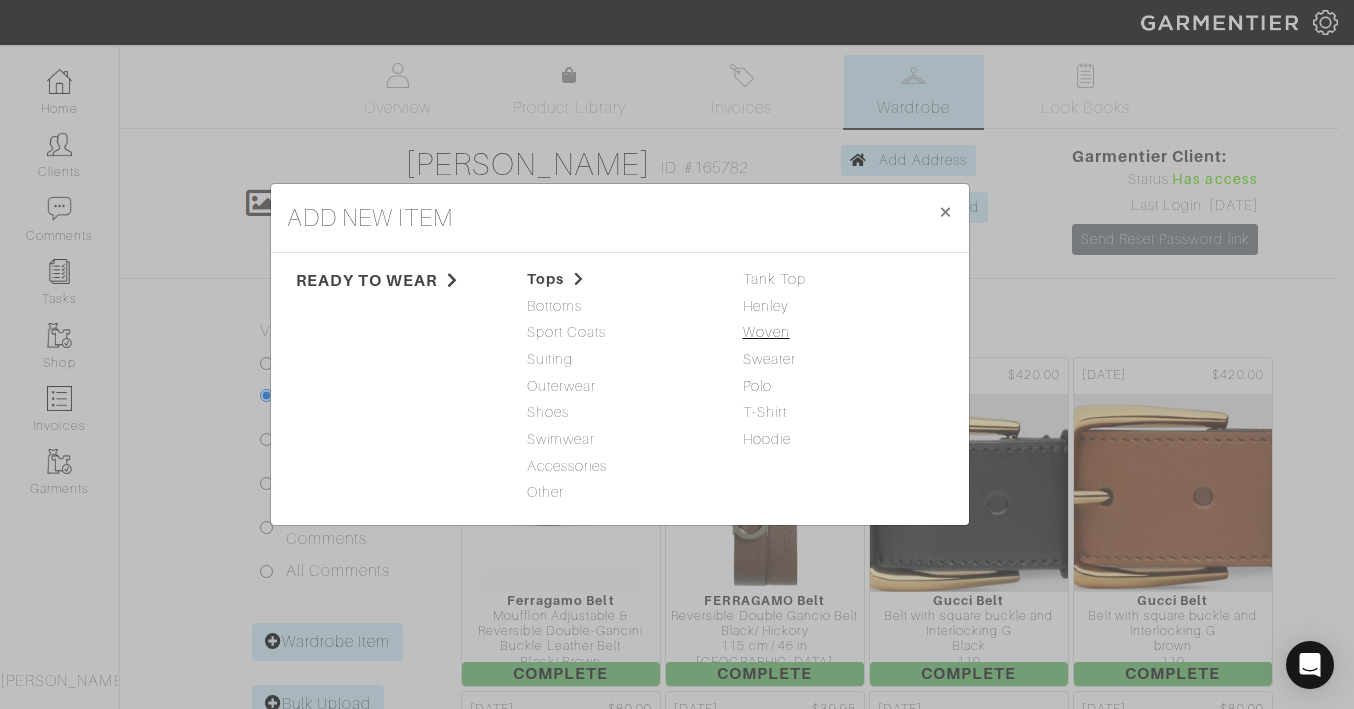 click on "Woven" at bounding box center [766, 332] 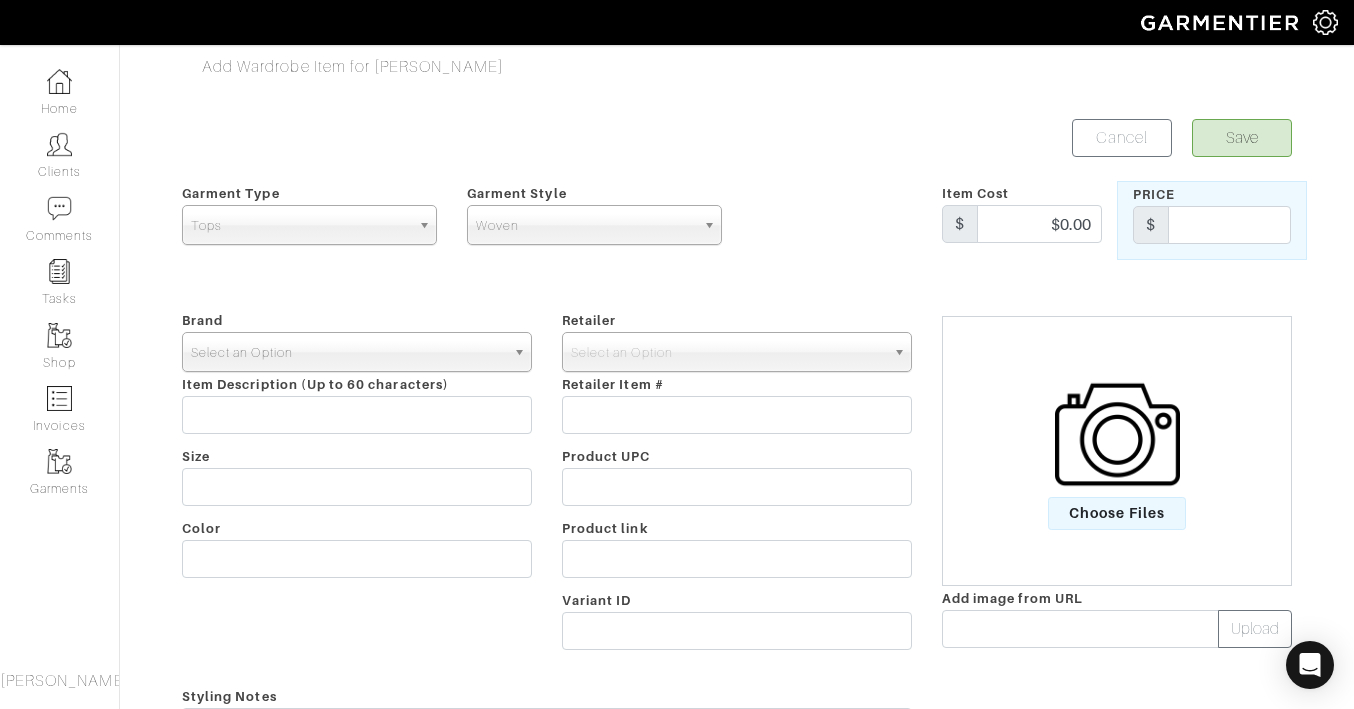 click on "Select an Option" at bounding box center (348, 353) 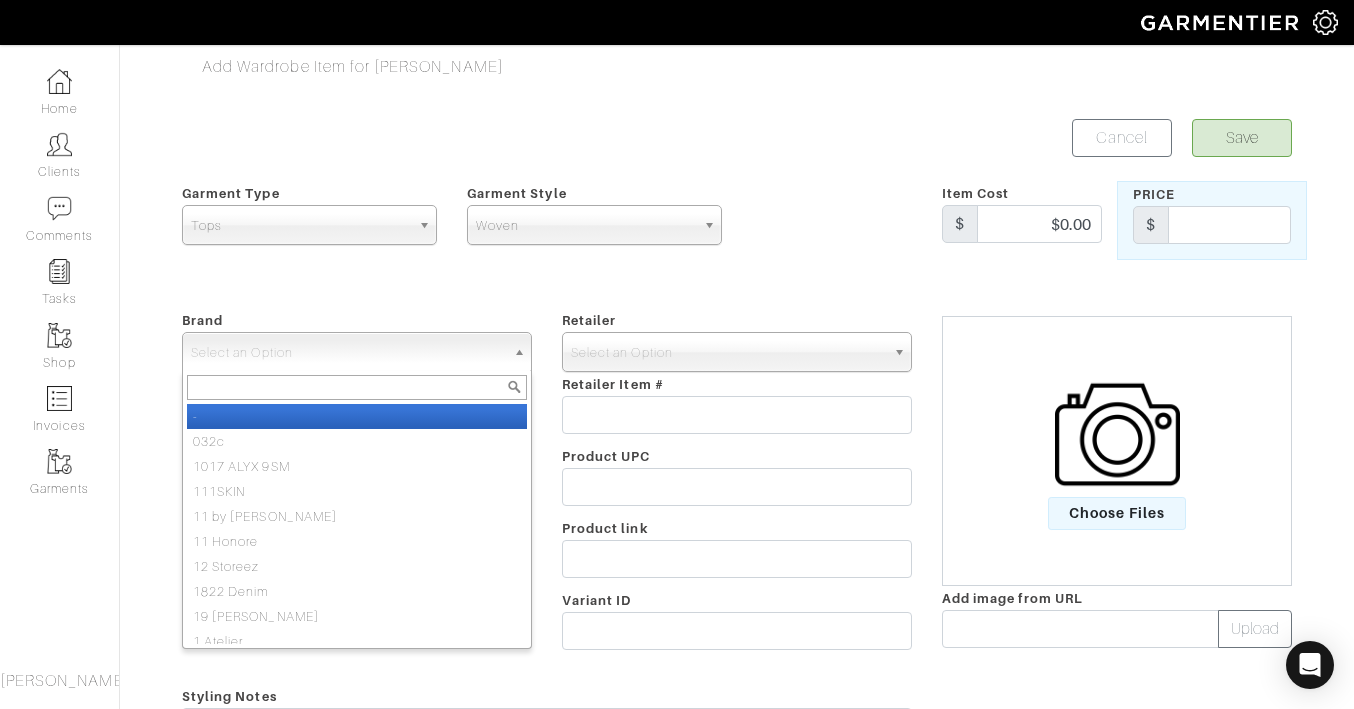 click on "-" at bounding box center [357, 416] 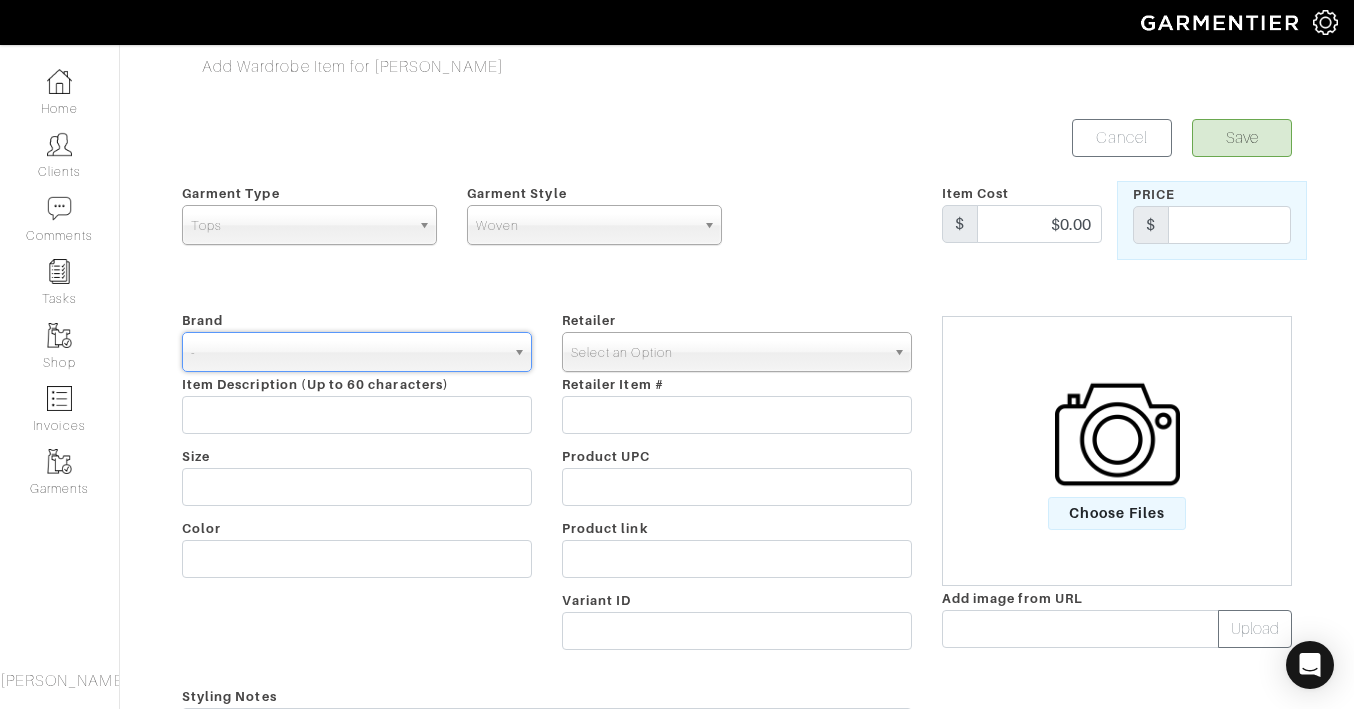 click on "Select an Option" at bounding box center (728, 353) 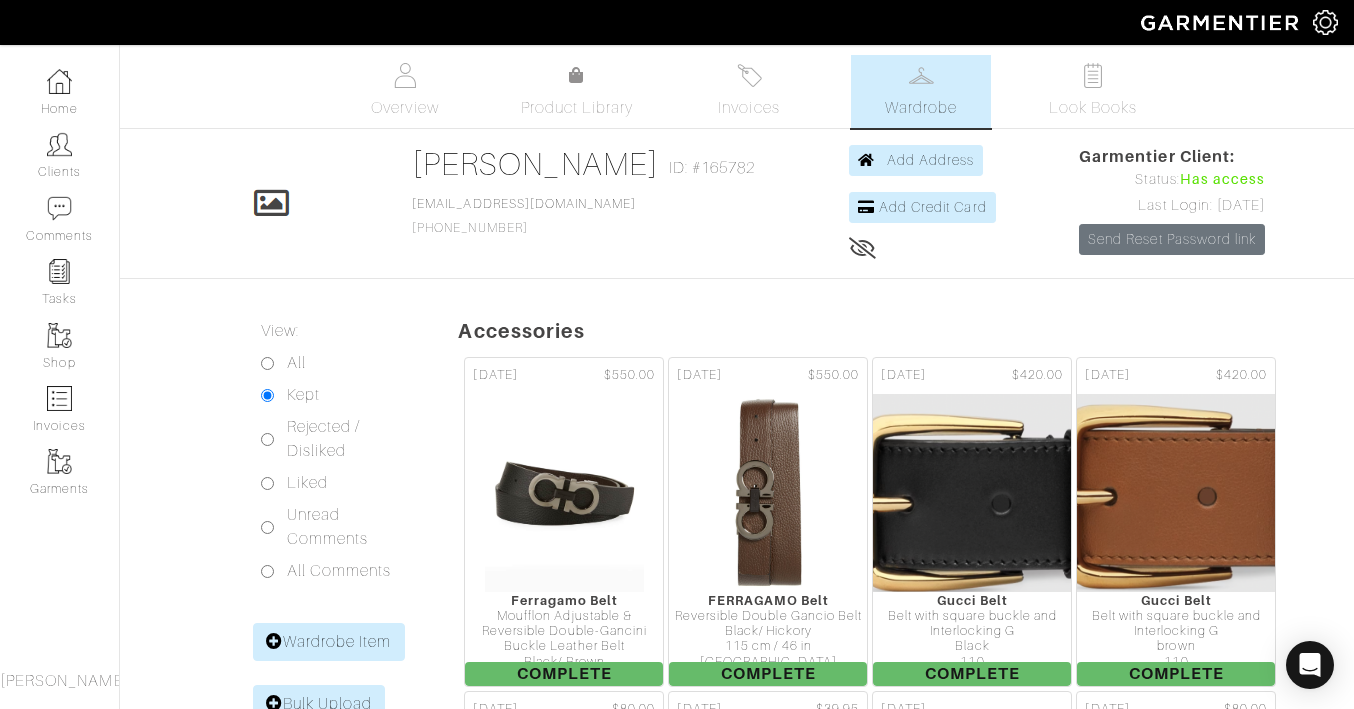 scroll, scrollTop: 0, scrollLeft: 0, axis: both 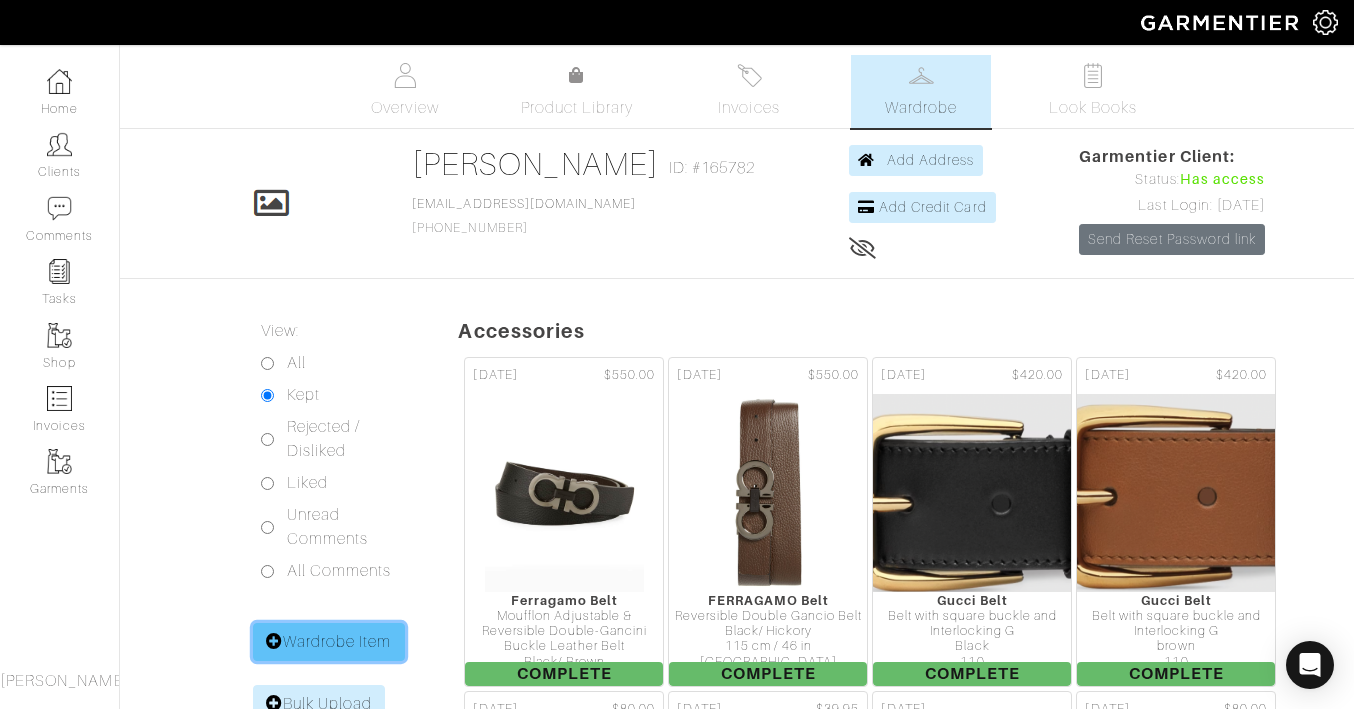 click on "Wardrobe Item" at bounding box center [329, 642] 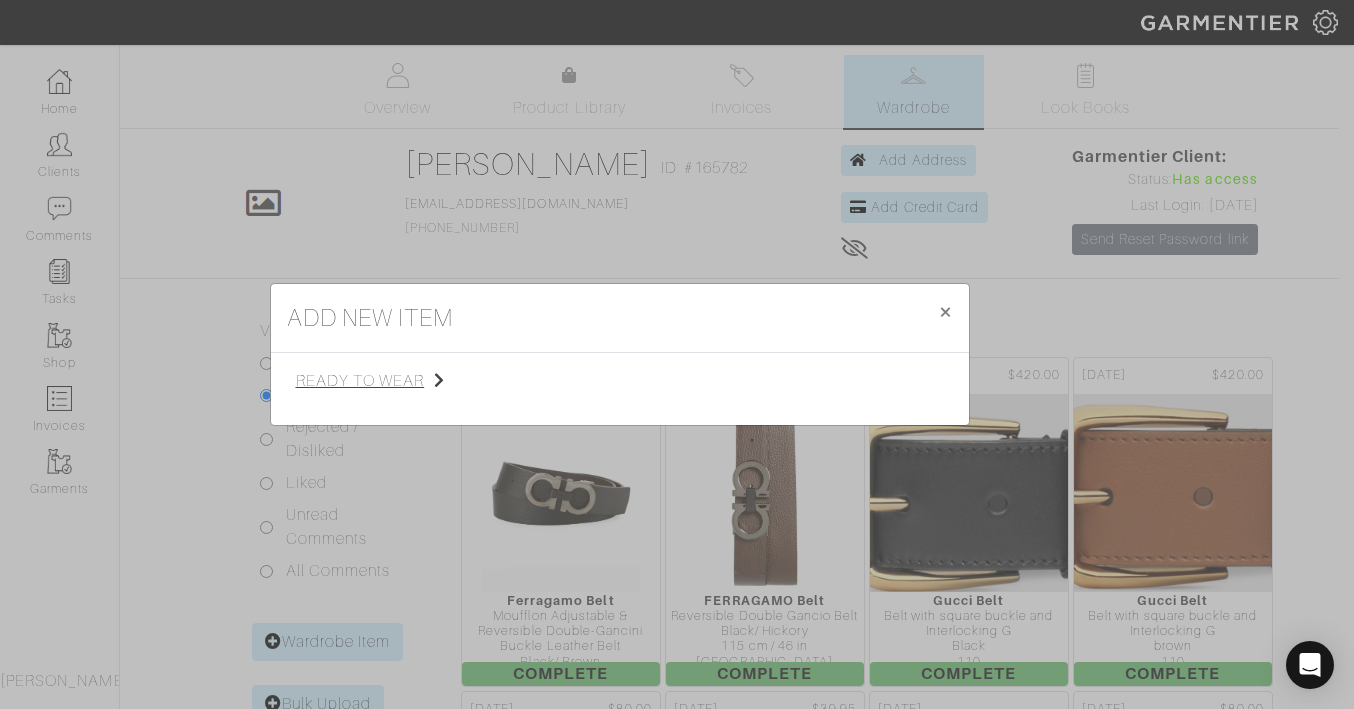 click on "ready to wear" at bounding box center [396, 381] 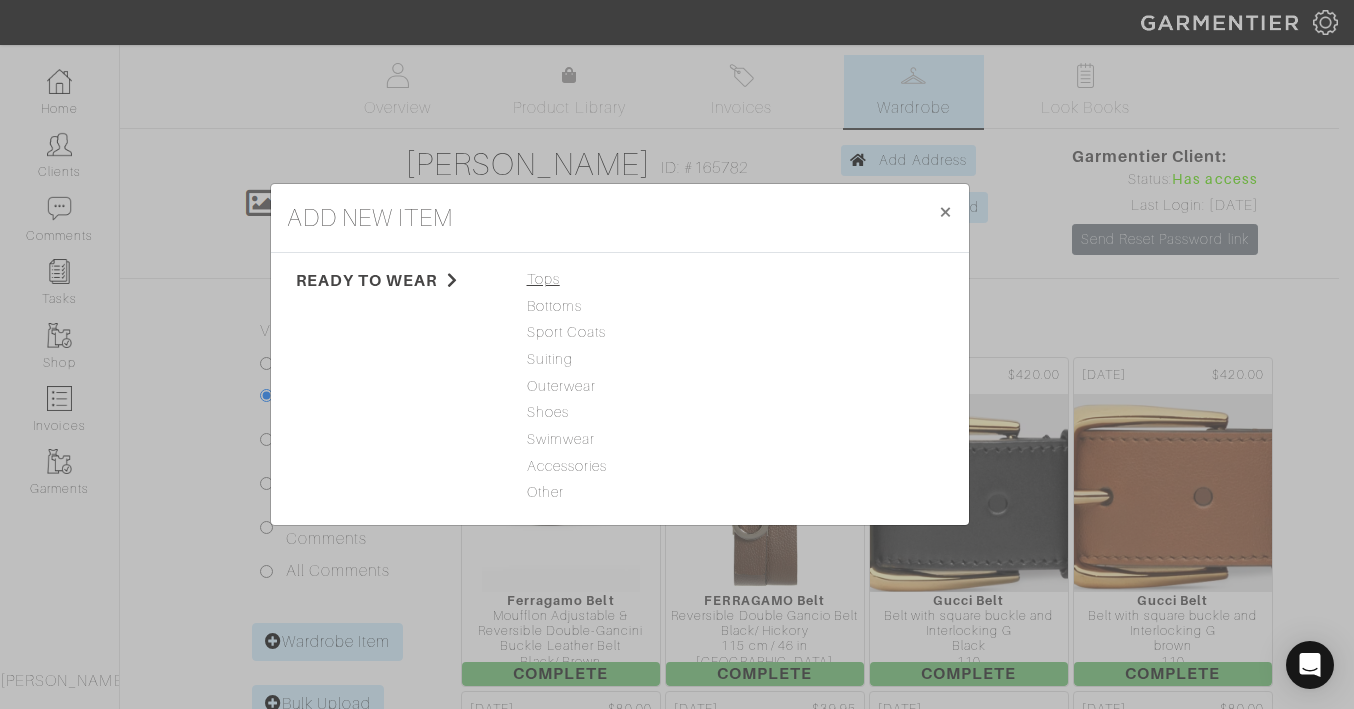 click on "Tops" at bounding box center [620, 280] 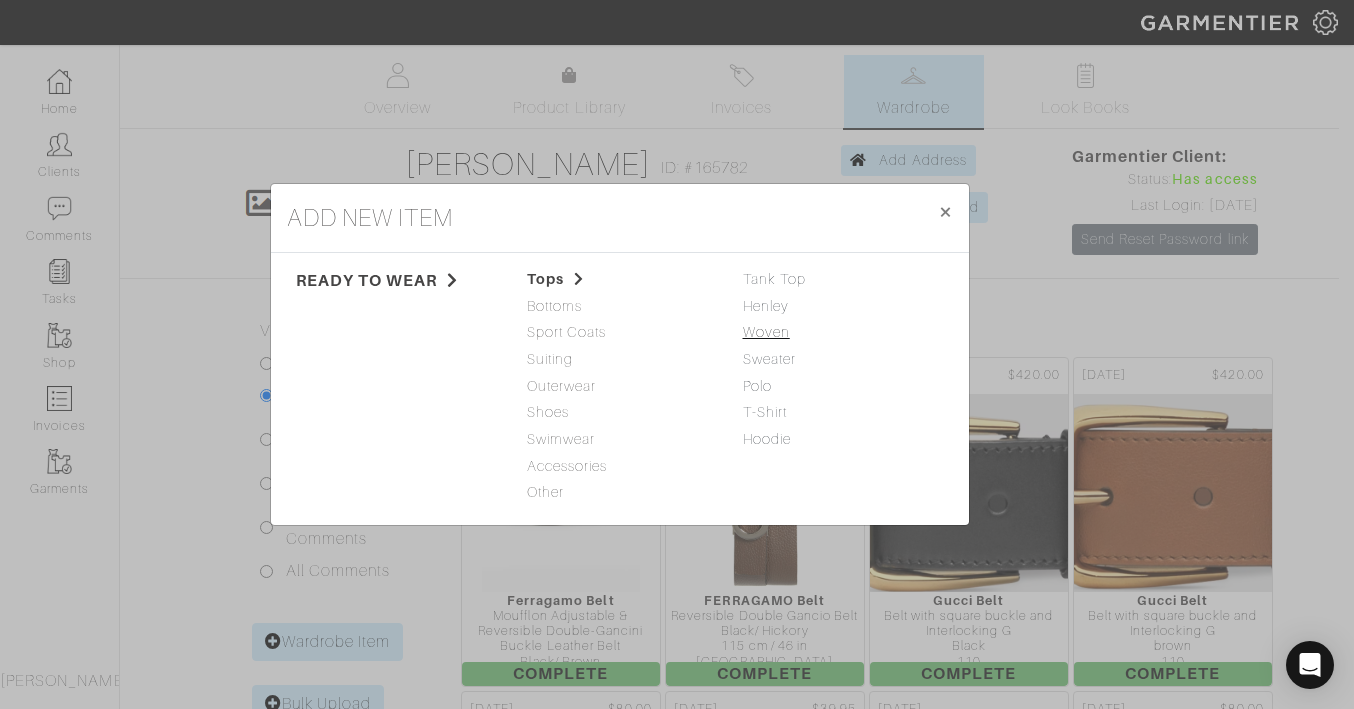 click on "Woven" at bounding box center (766, 332) 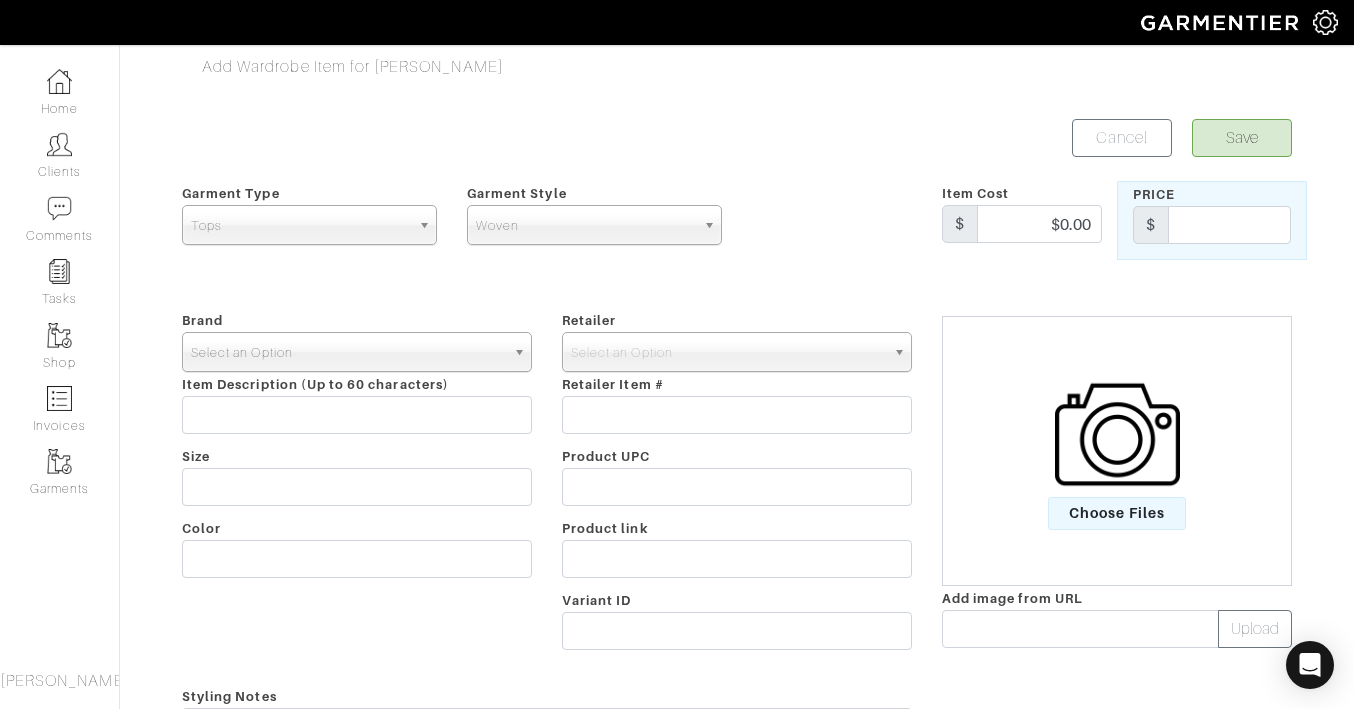 click on "Select an Option" at bounding box center [348, 353] 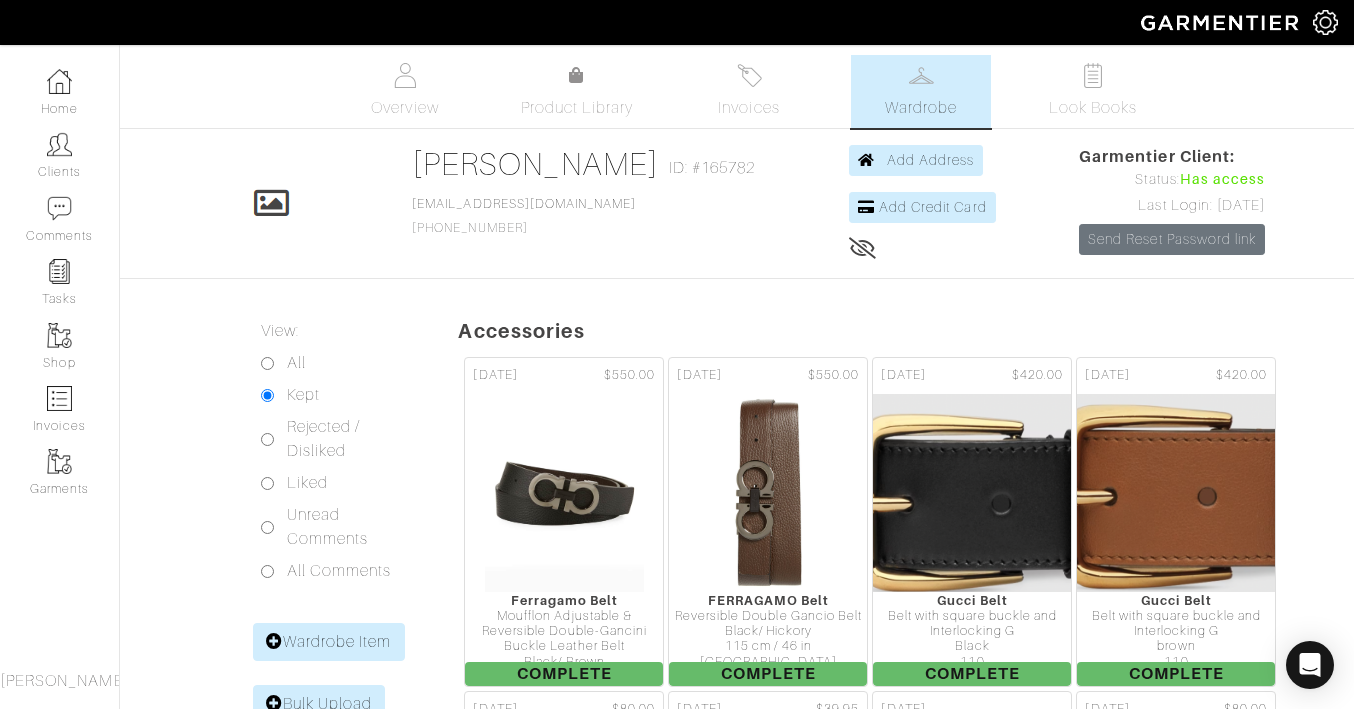 scroll, scrollTop: 0, scrollLeft: 0, axis: both 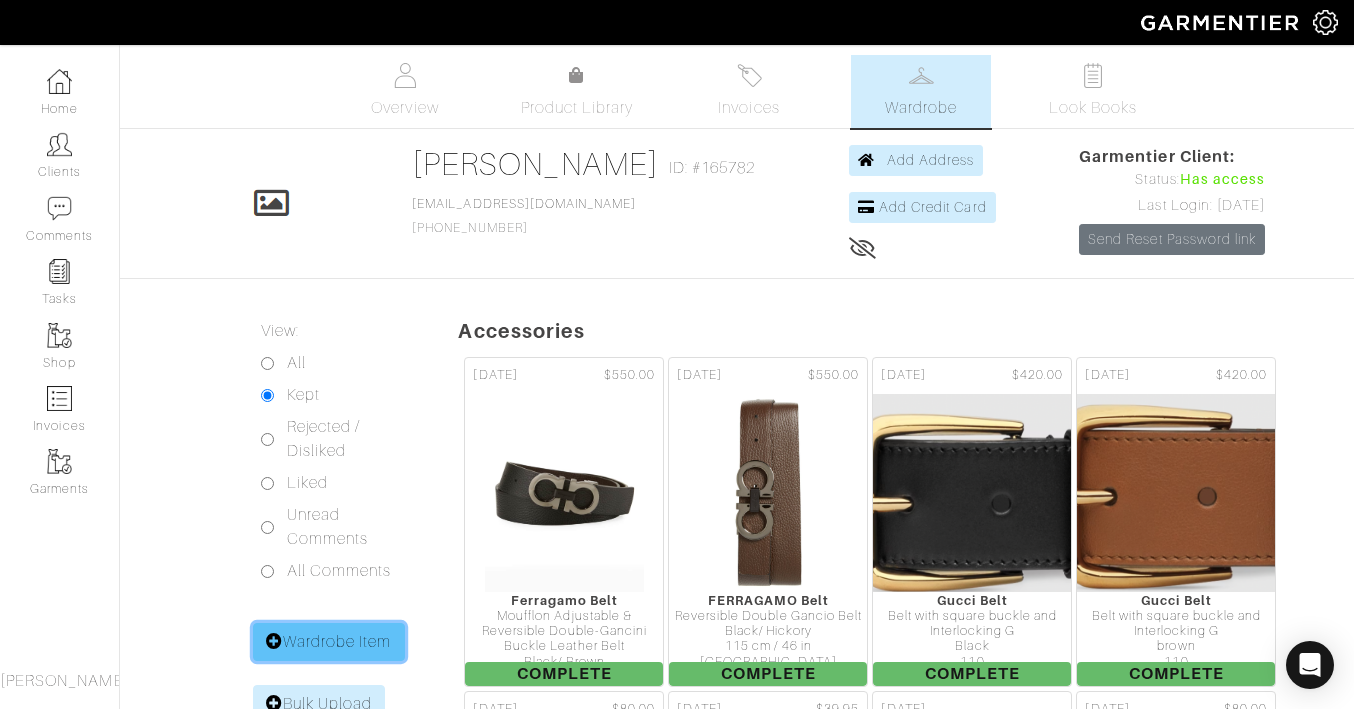 click on "Wardrobe Item" at bounding box center (329, 642) 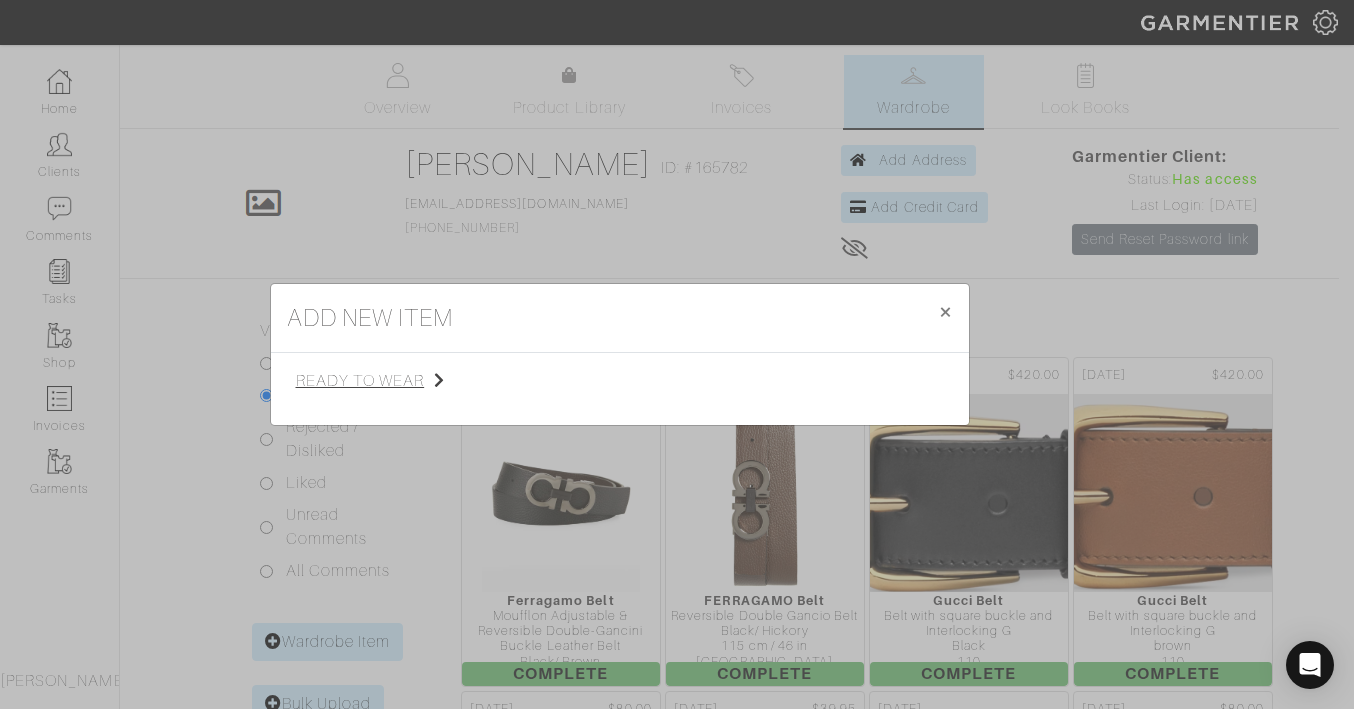 click on "ready to wear" at bounding box center [396, 381] 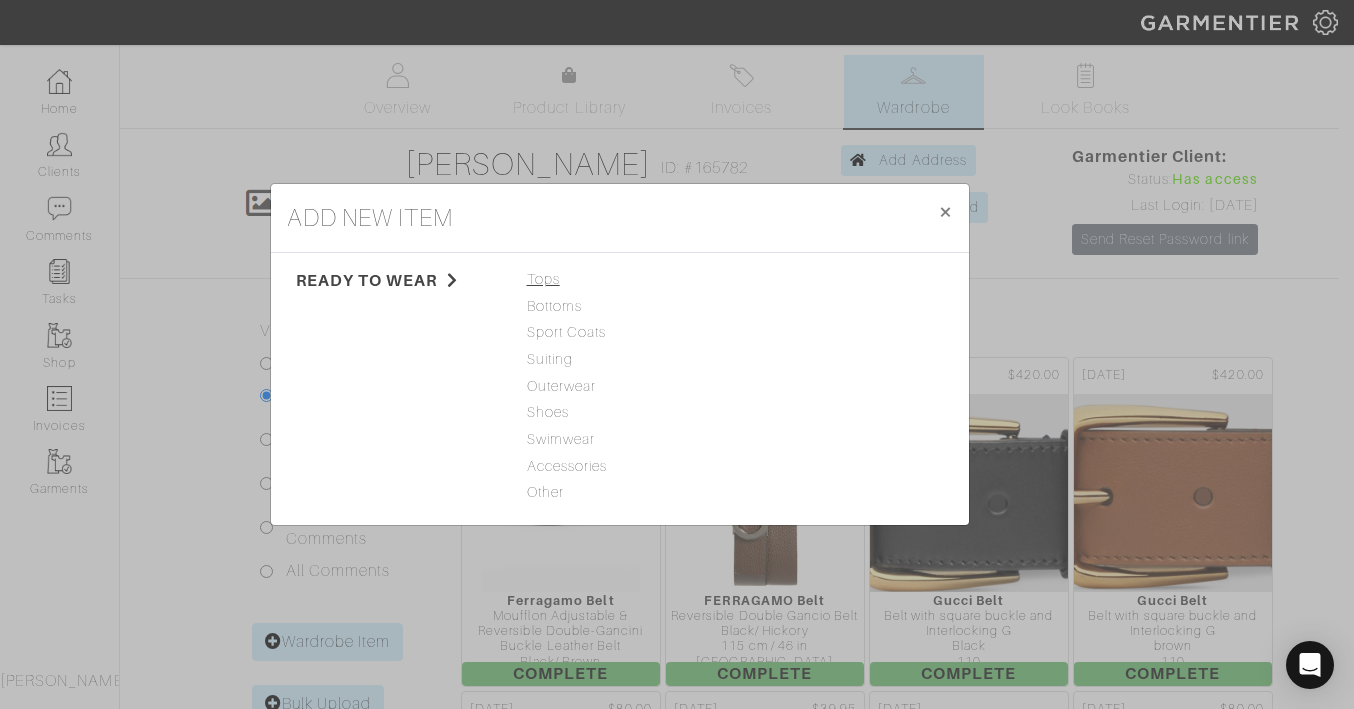 click on "Tops" at bounding box center (620, 280) 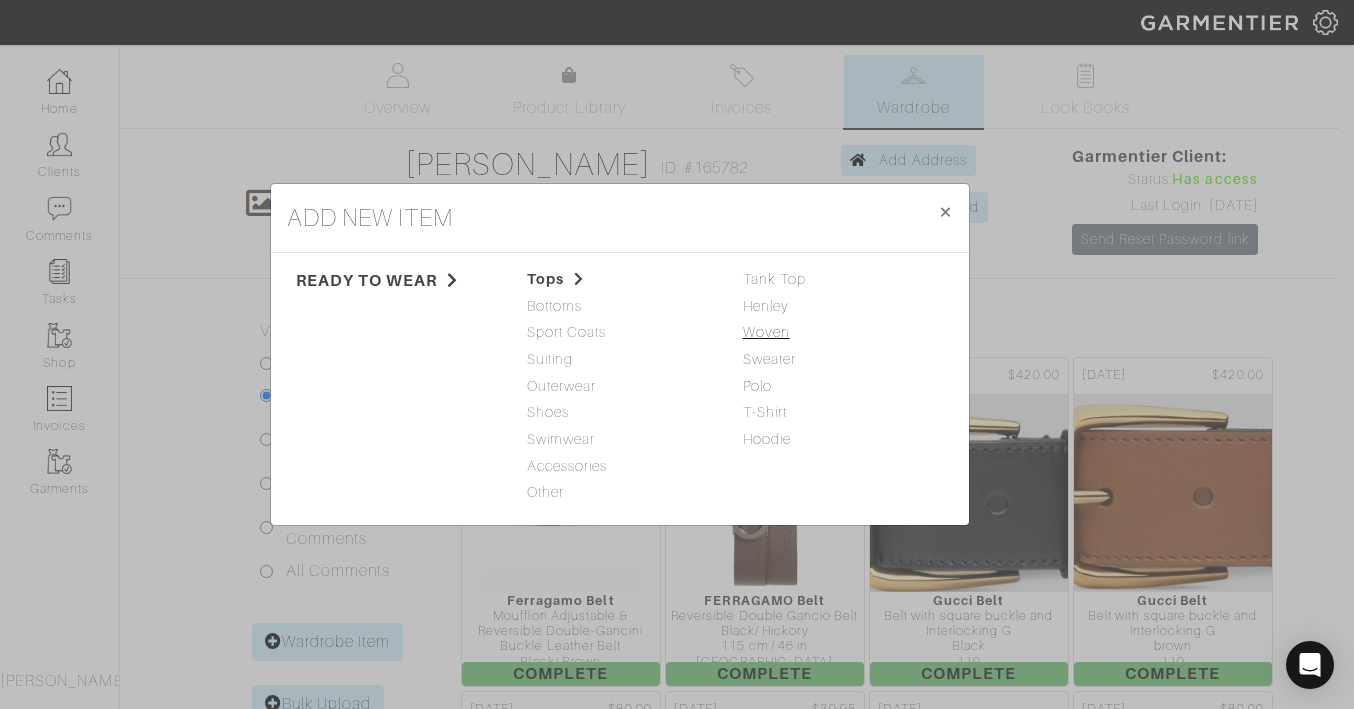 click on "Woven" at bounding box center [766, 332] 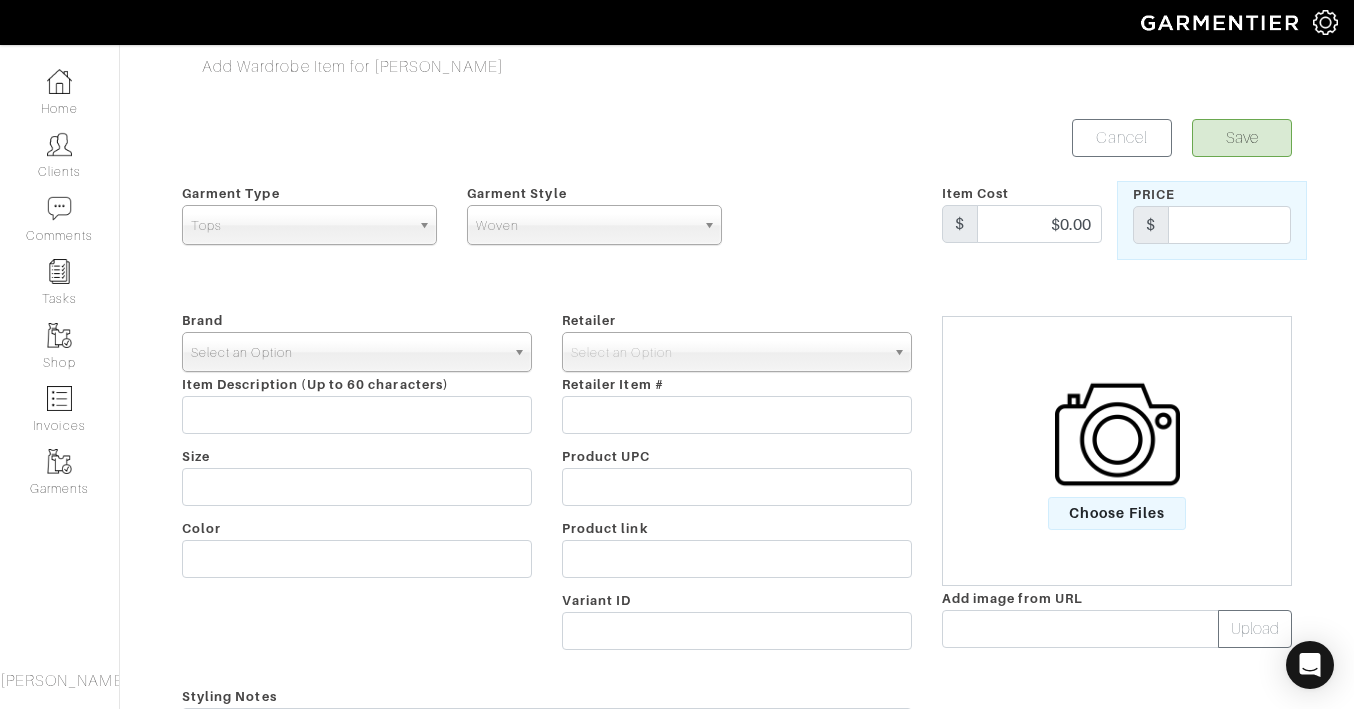 click on "Select an Option" at bounding box center (348, 353) 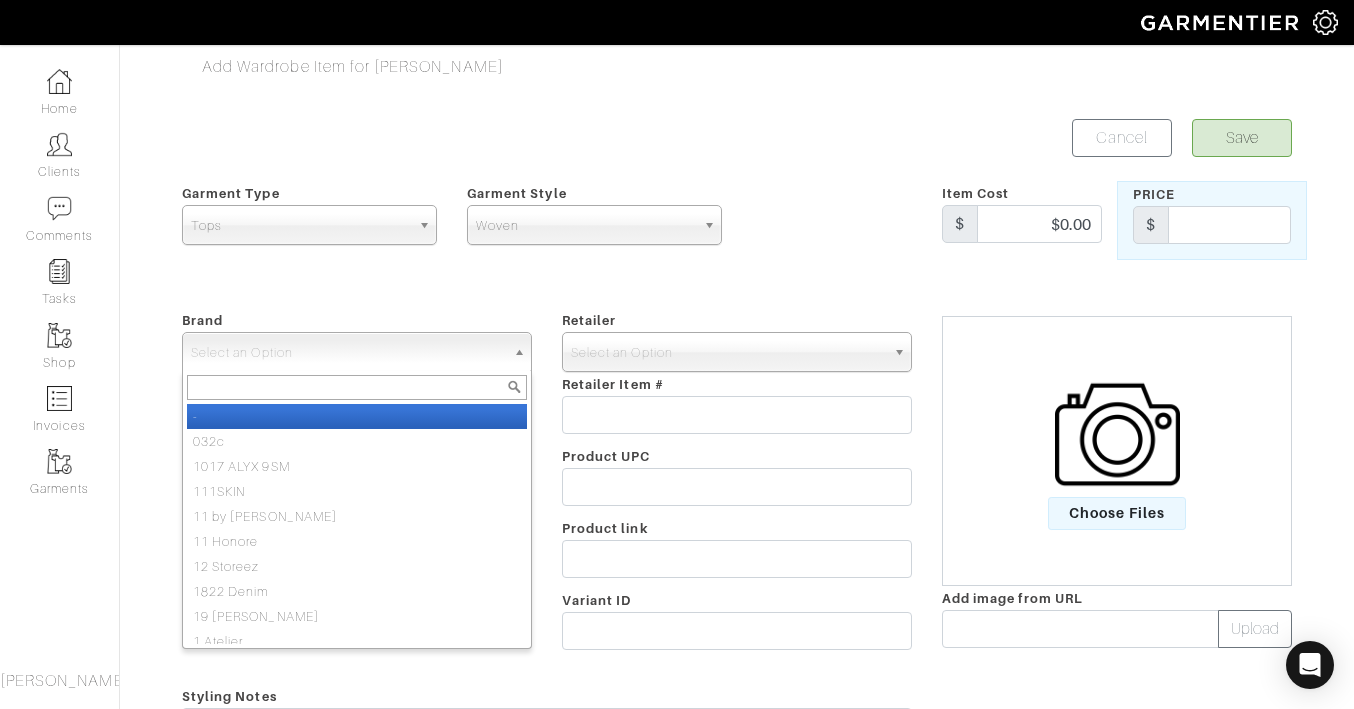 click on "-" at bounding box center (357, 416) 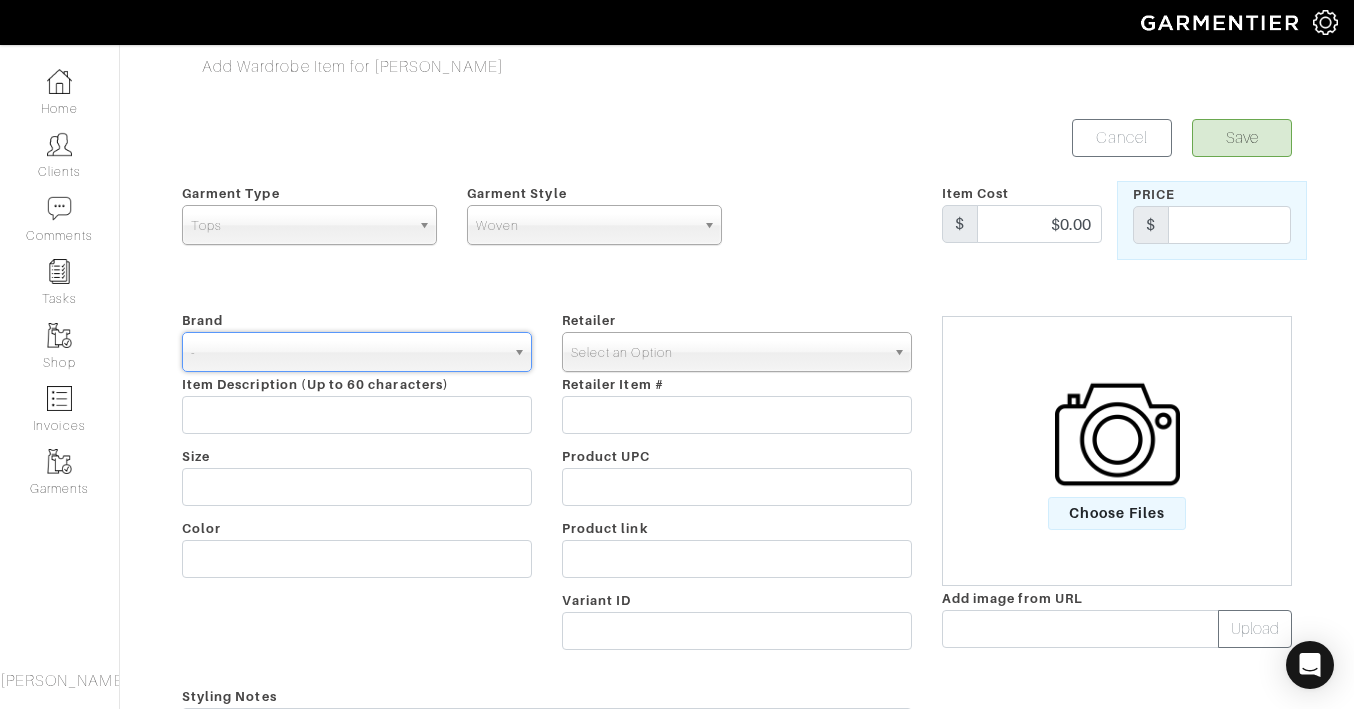 click on "Select an Option" at bounding box center [728, 353] 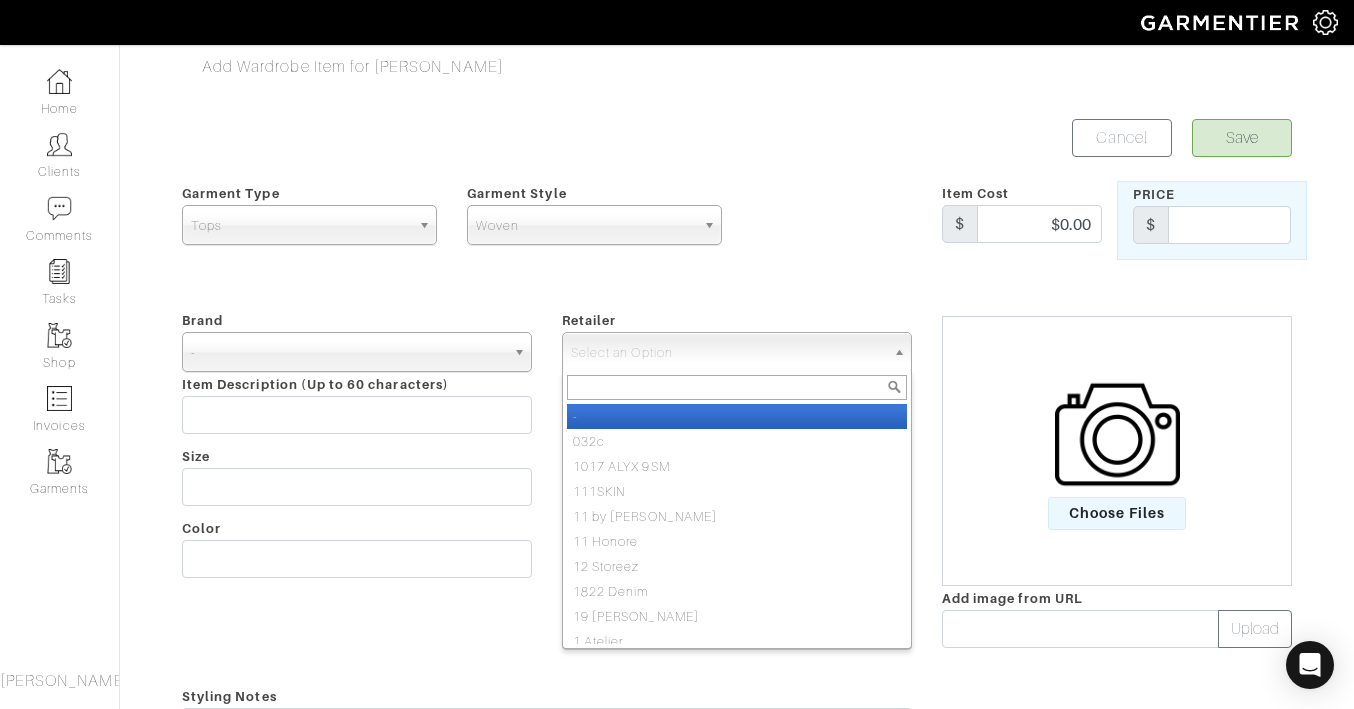 click on "-" at bounding box center [737, 416] 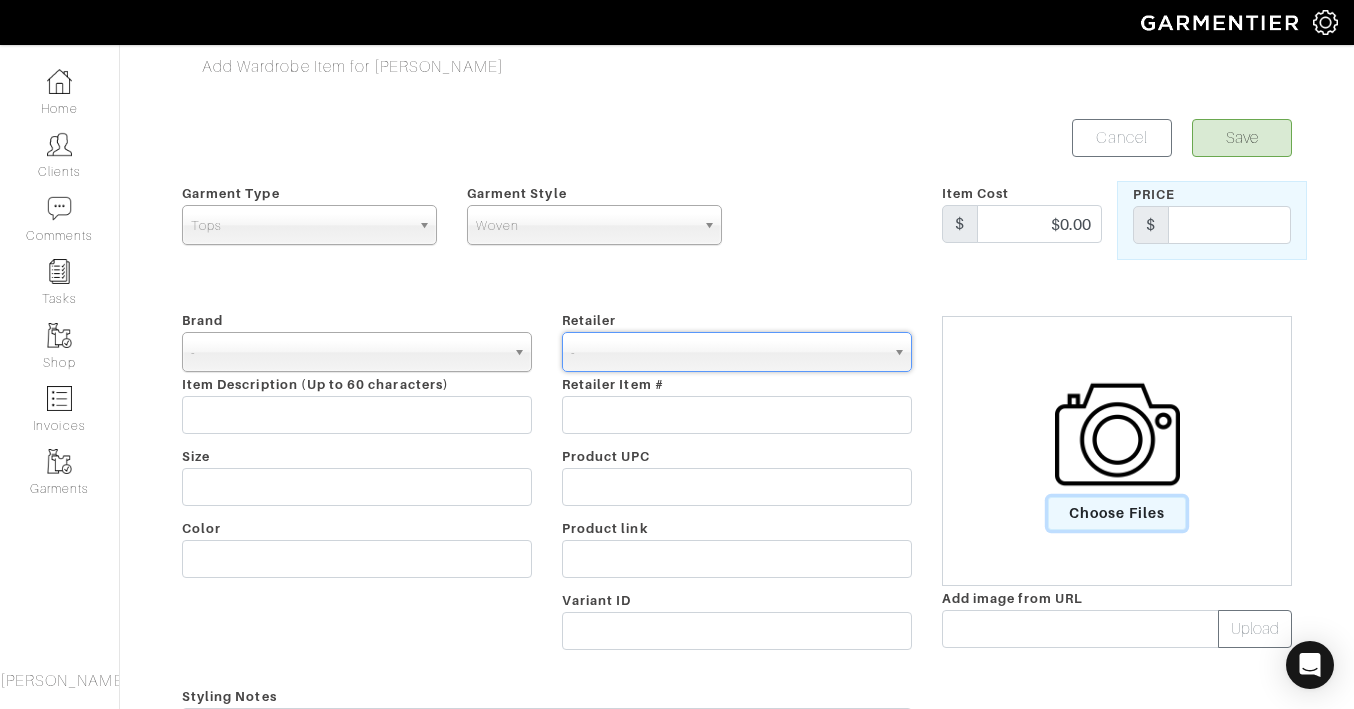 click on "Choose Files" at bounding box center (1117, 513) 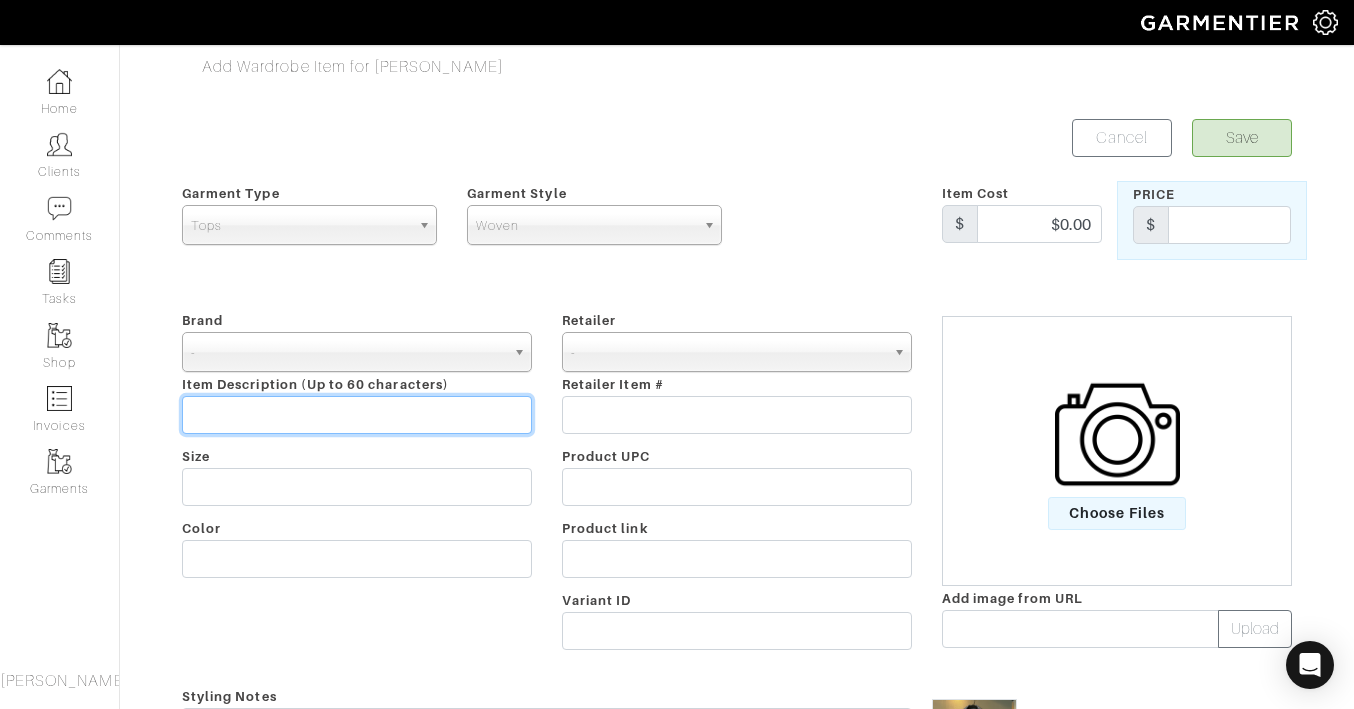 click at bounding box center (357, 415) 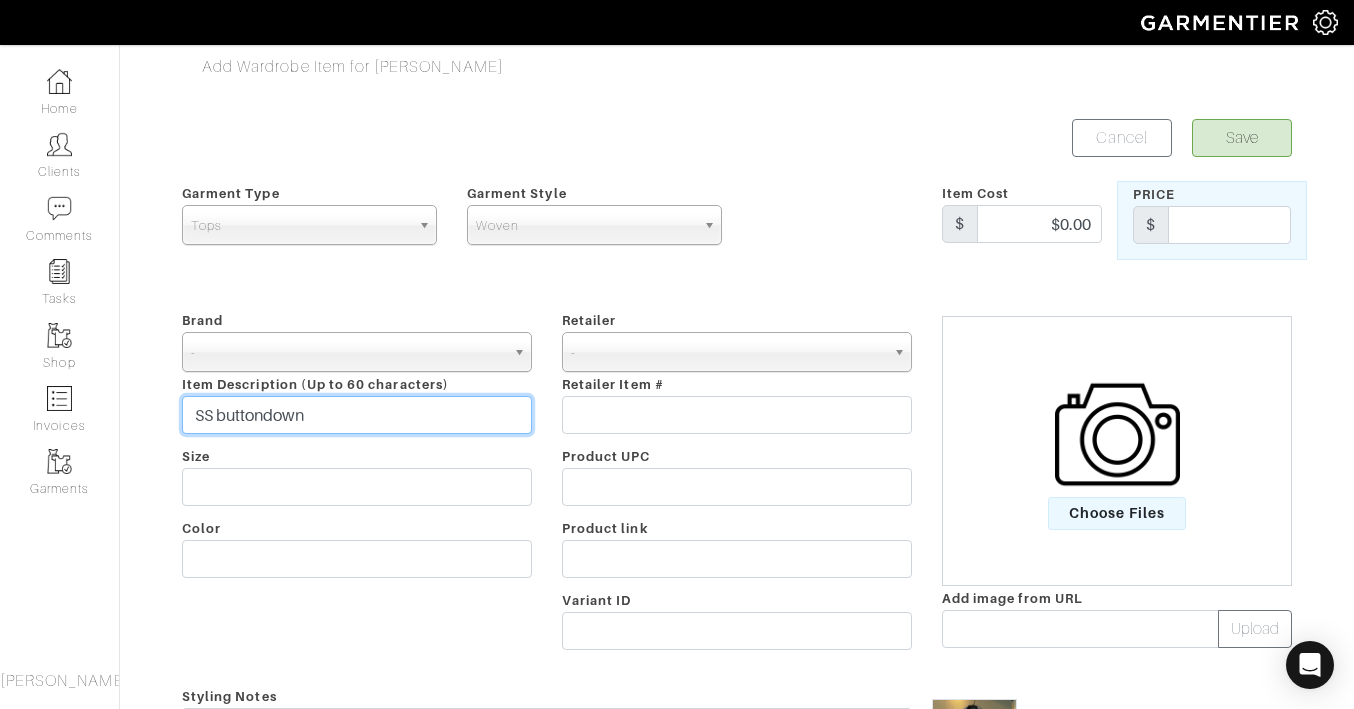 type on "SS buttondown" 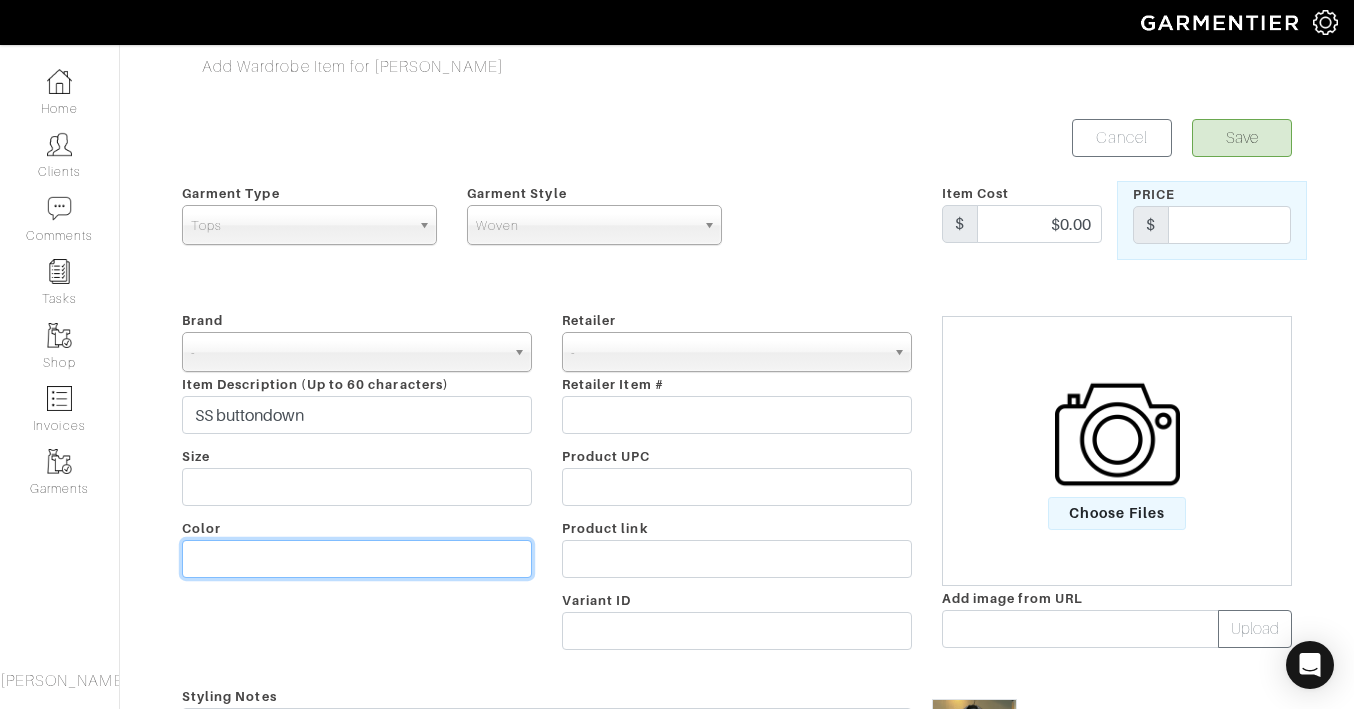 click at bounding box center [357, 559] 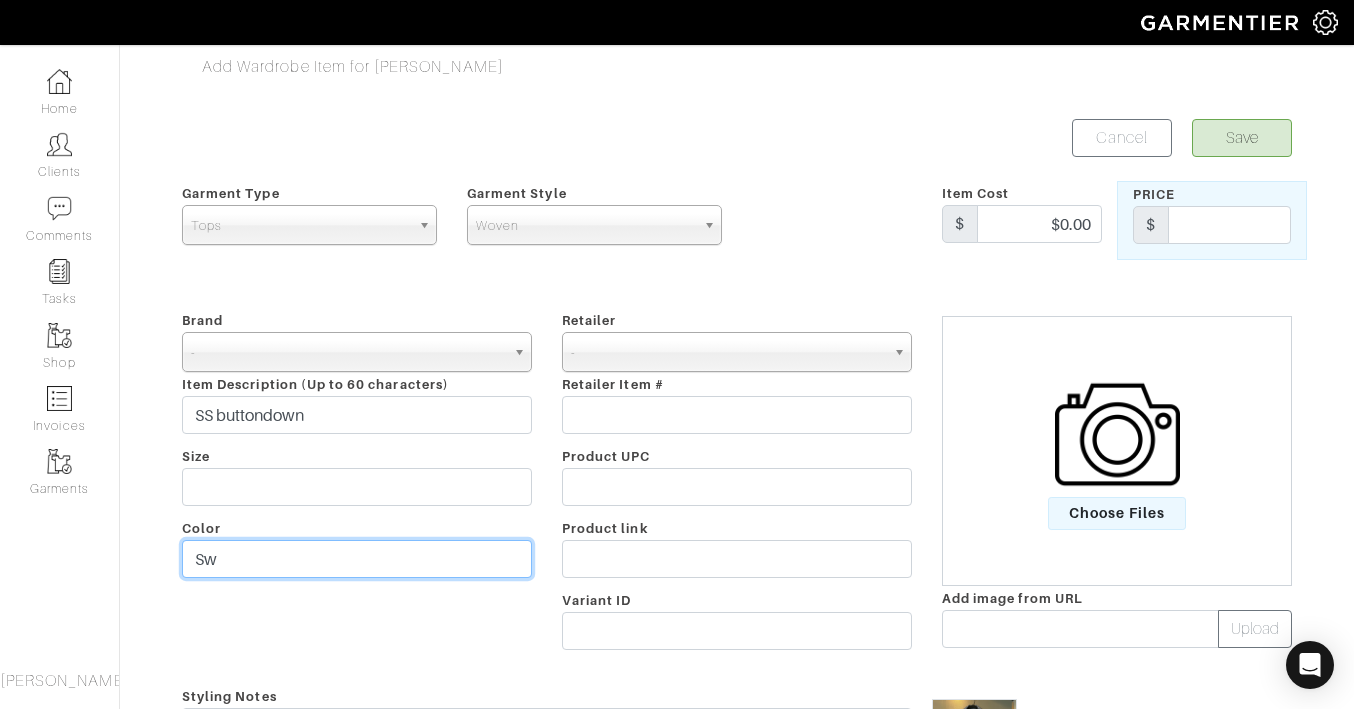 type on "S" 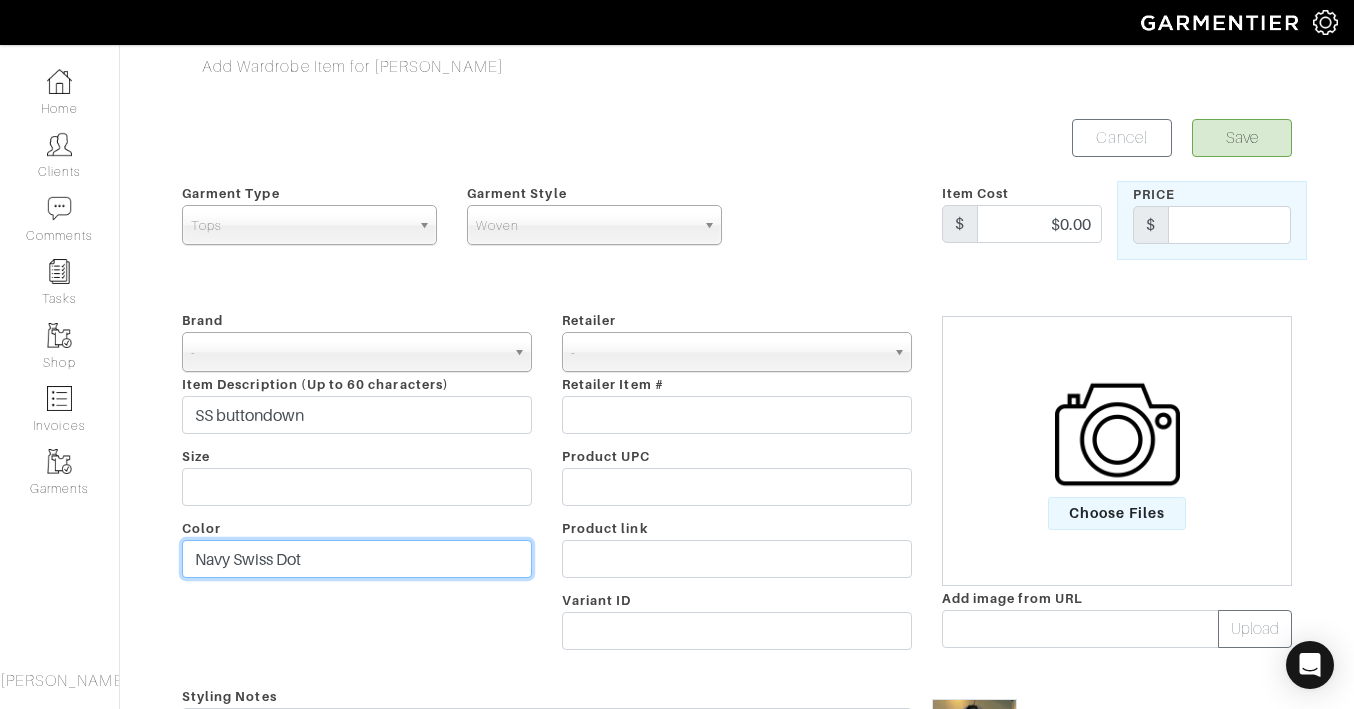 type on "Navy Swiss Dot" 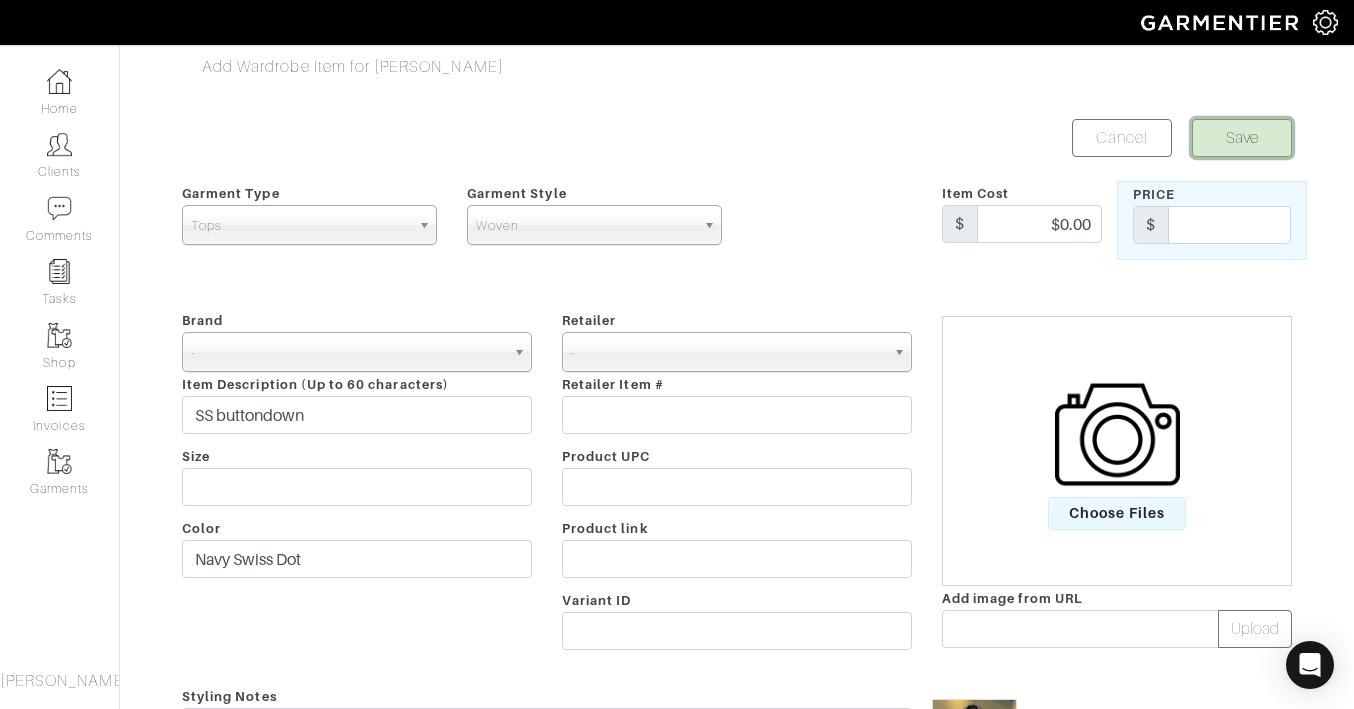 click on "Save" at bounding box center (1242, 138) 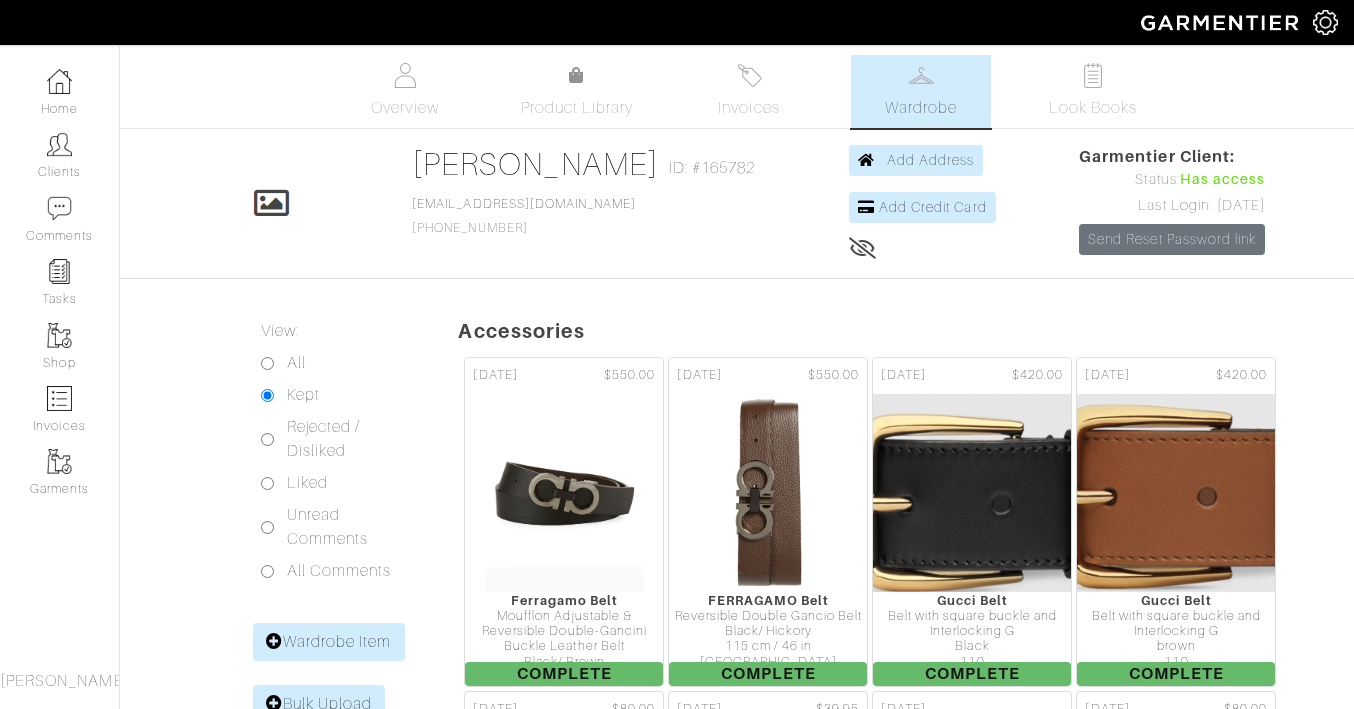 scroll, scrollTop: 0, scrollLeft: 0, axis: both 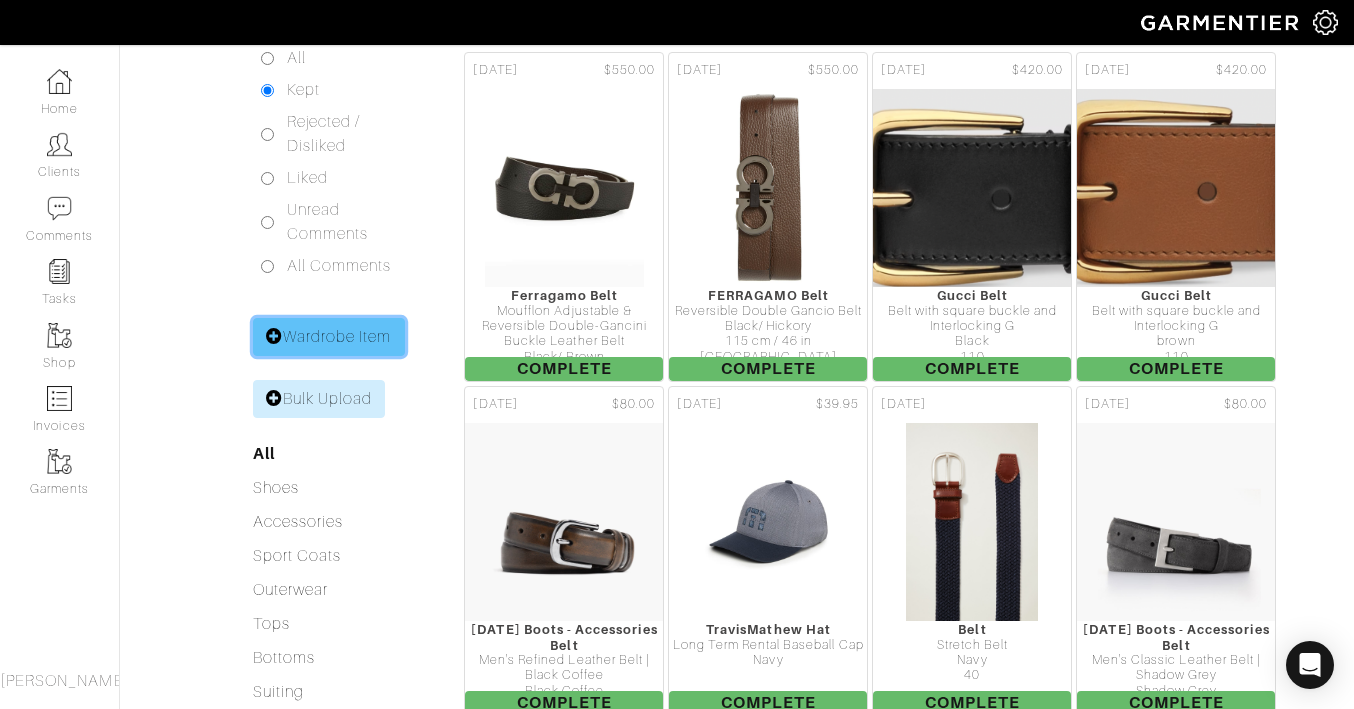 click on "Wardrobe Item" at bounding box center (329, 337) 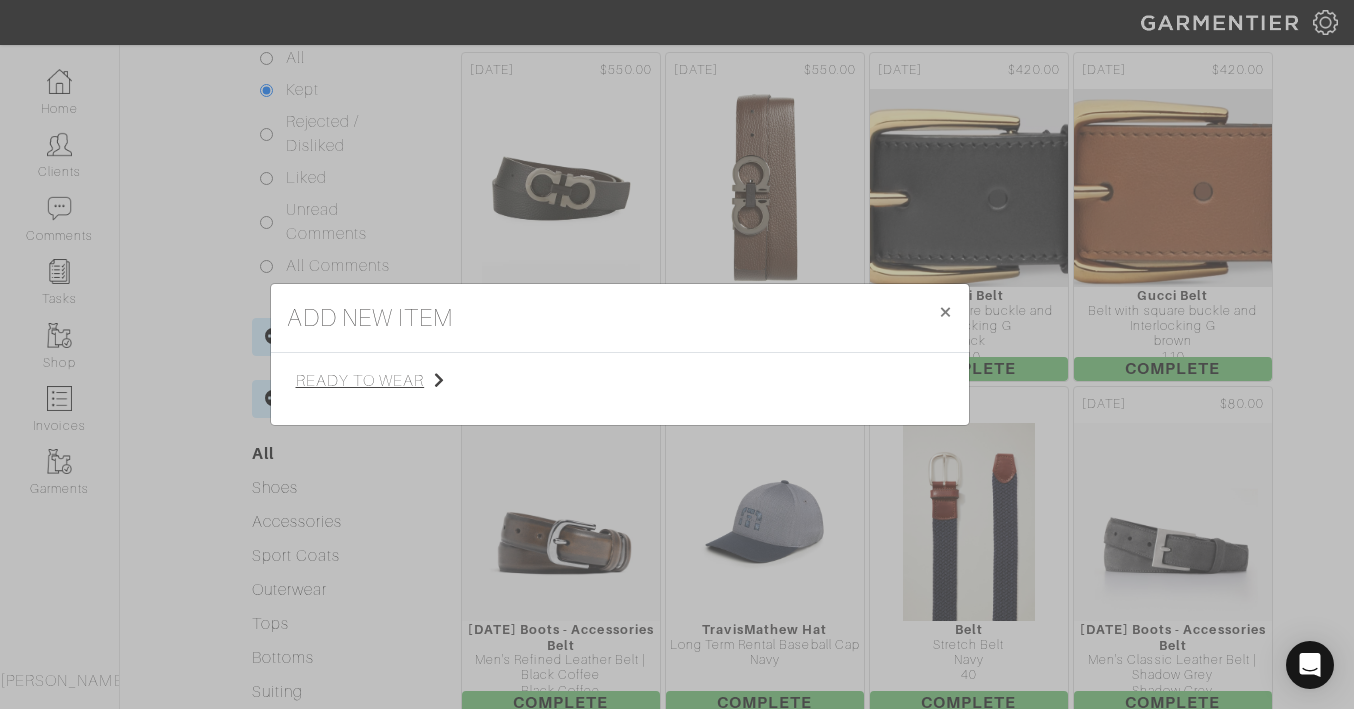 click on "ready to wear" at bounding box center (396, 381) 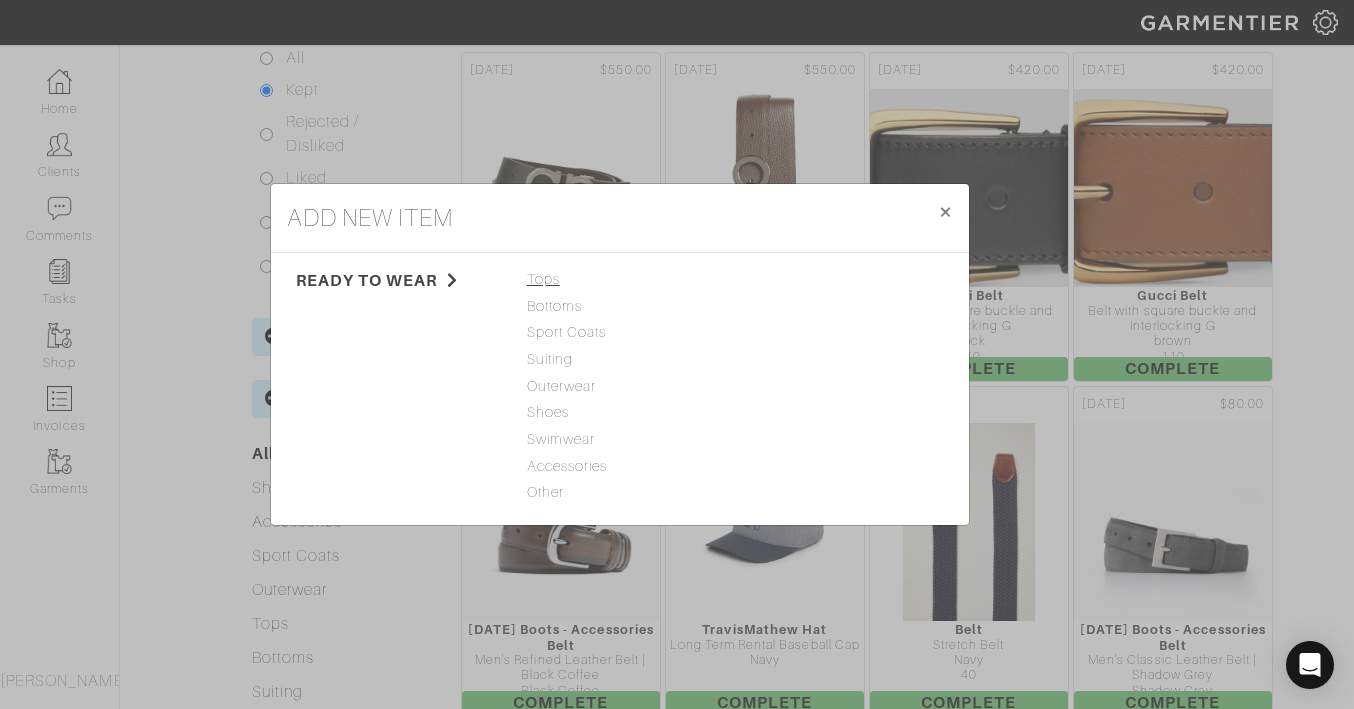 click on "Tops" at bounding box center [620, 280] 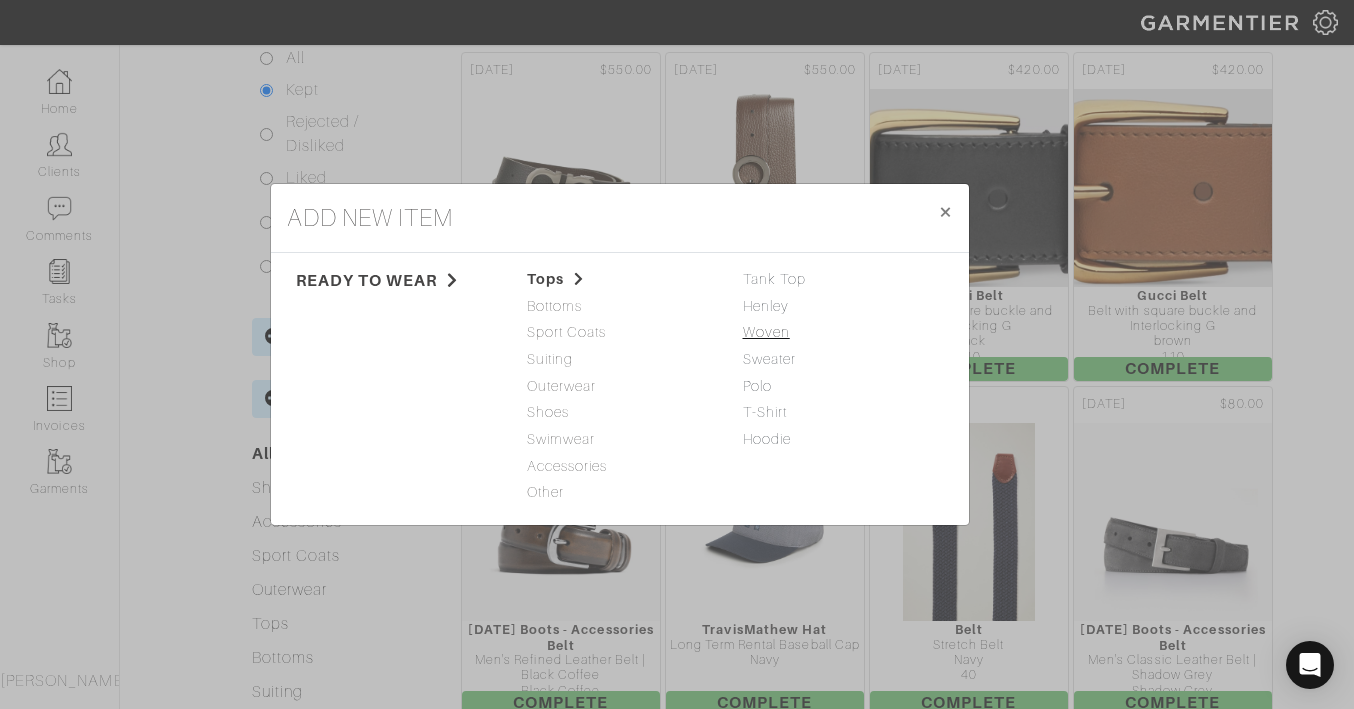 click on "Woven" at bounding box center (766, 332) 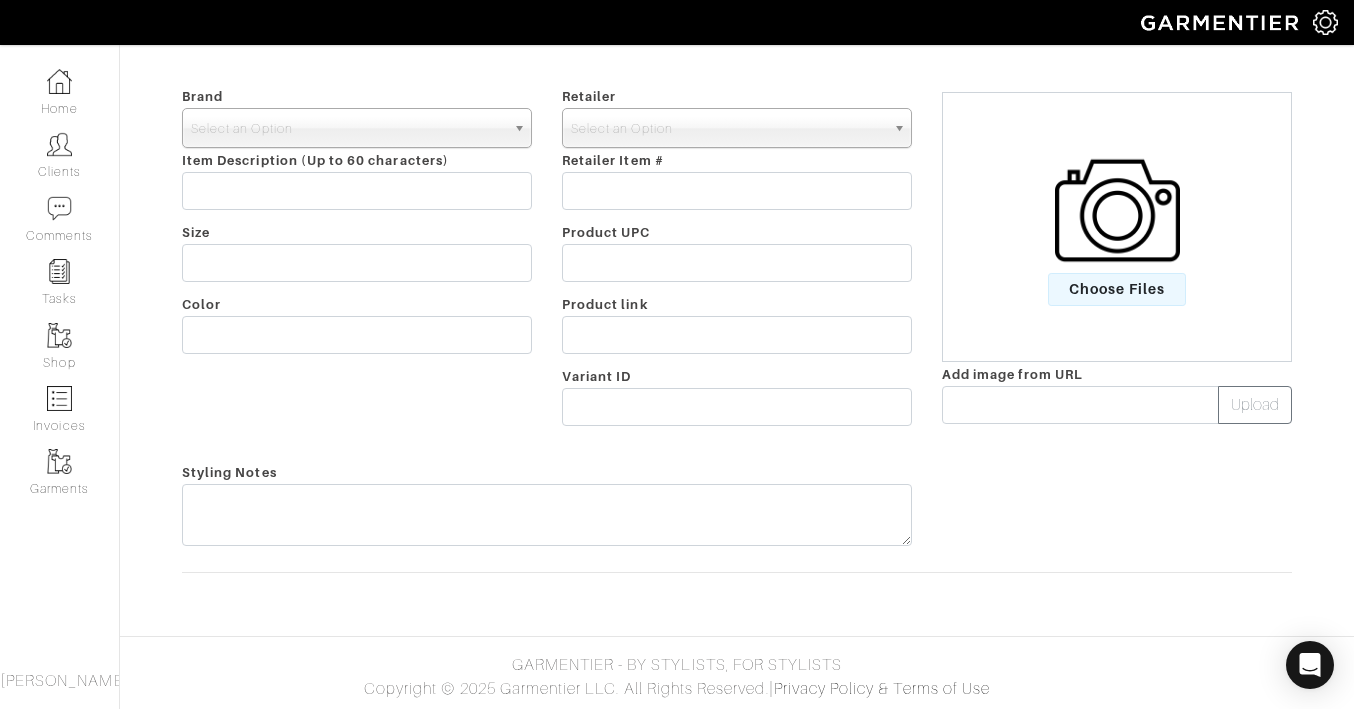 scroll, scrollTop: 0, scrollLeft: 0, axis: both 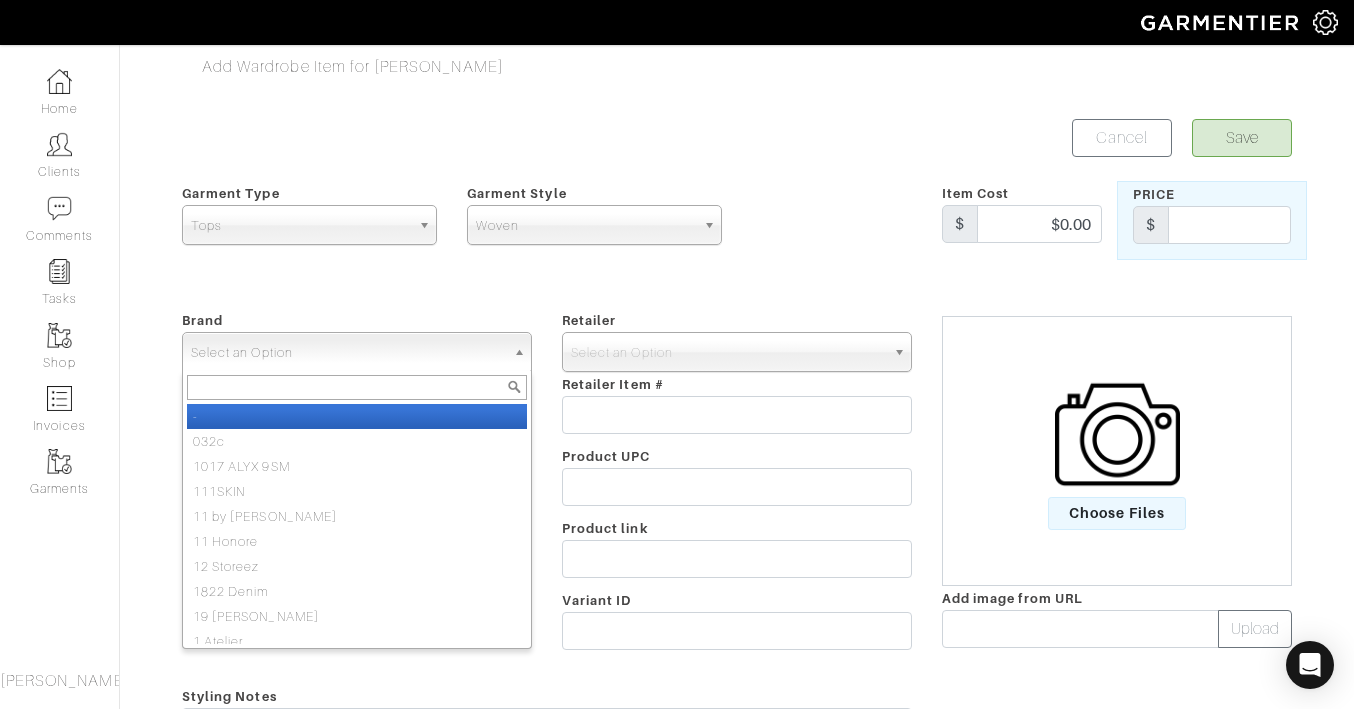click on "Select an Option" at bounding box center [348, 353] 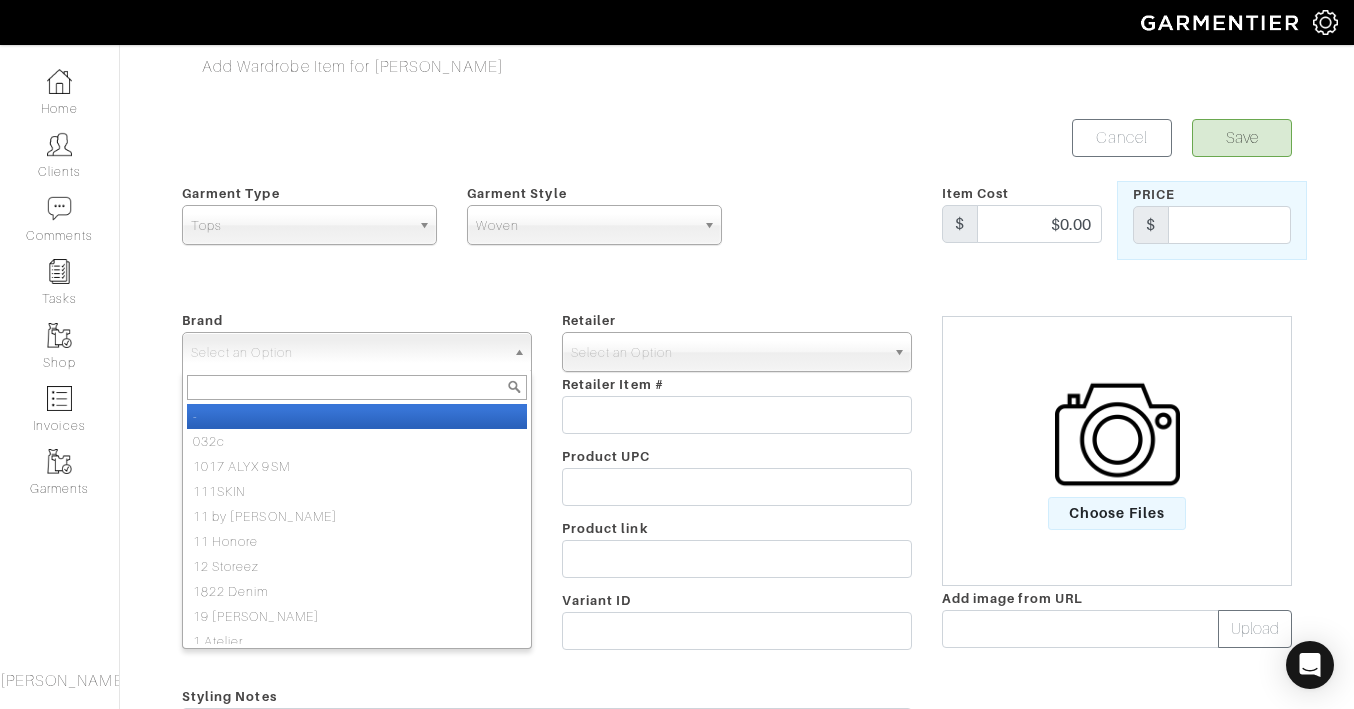 click on "-" at bounding box center [357, 416] 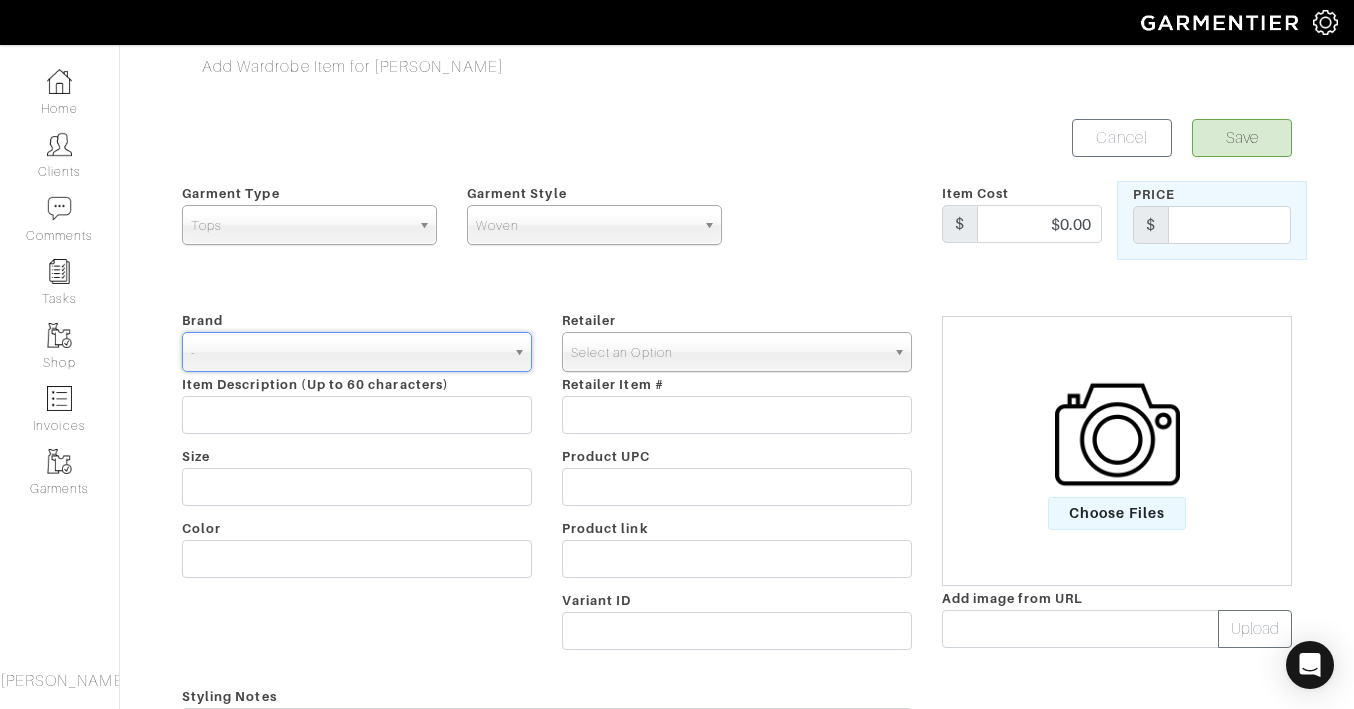 click on "Select an Option" at bounding box center [728, 353] 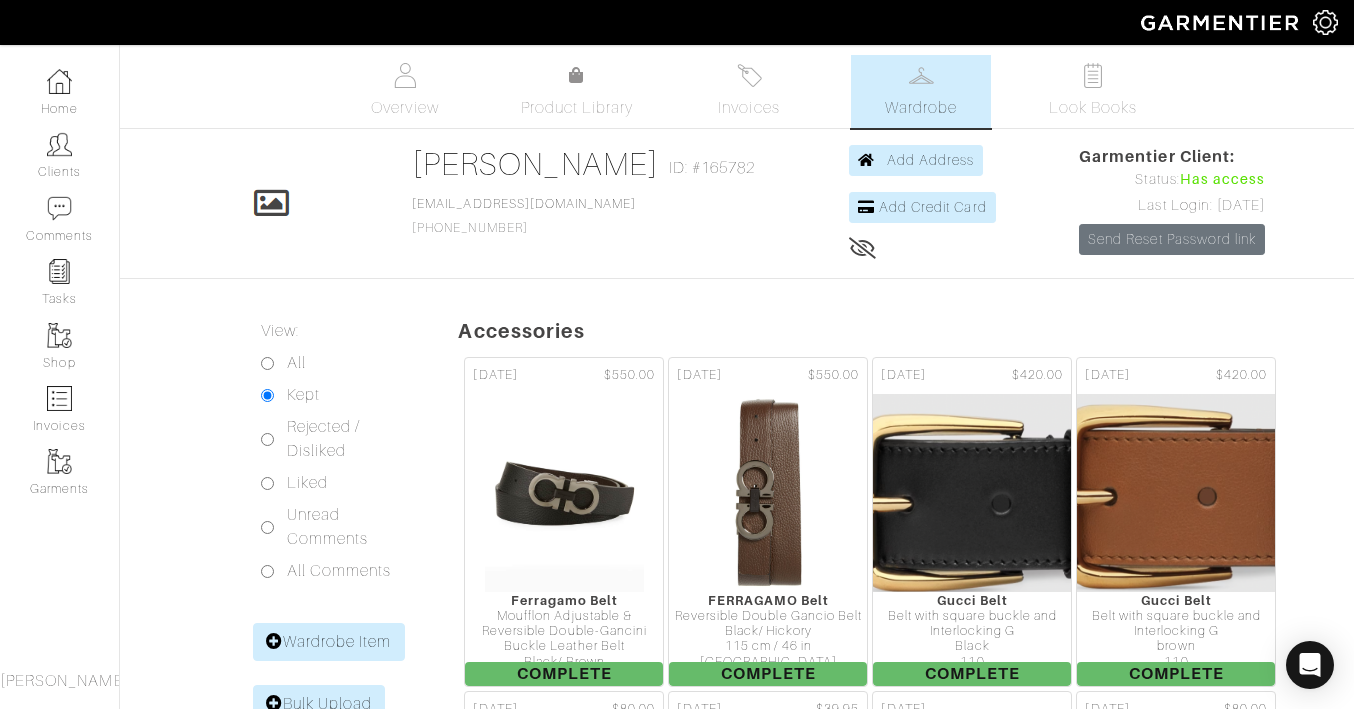 scroll, scrollTop: 0, scrollLeft: 0, axis: both 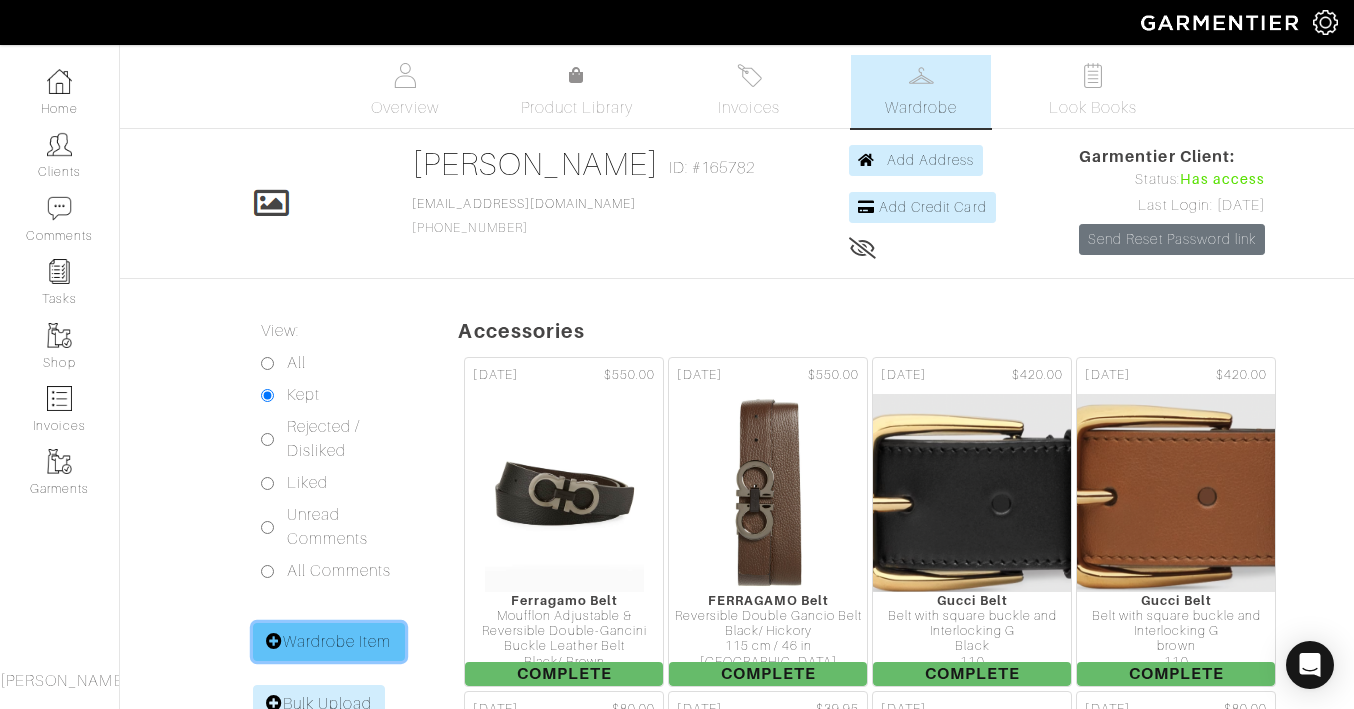 click on "Wardrobe Item" at bounding box center [329, 642] 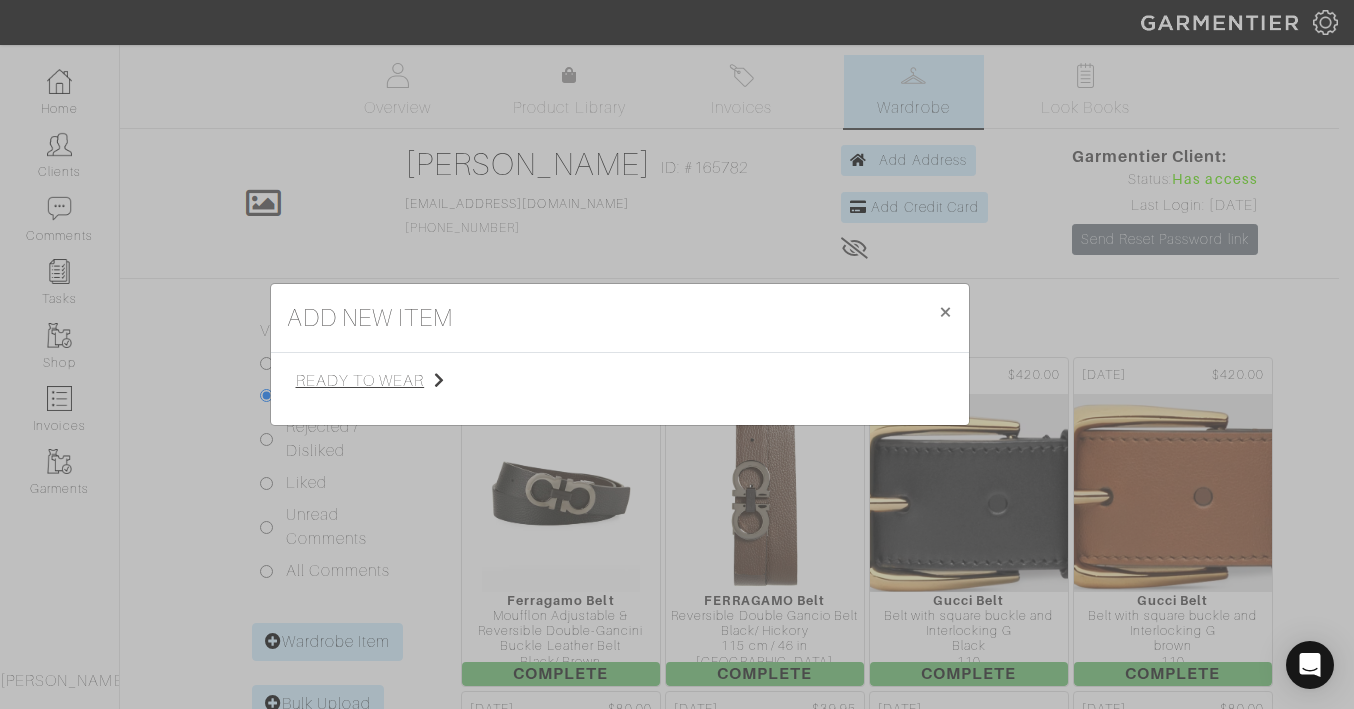 click on "ready to wear" at bounding box center [396, 381] 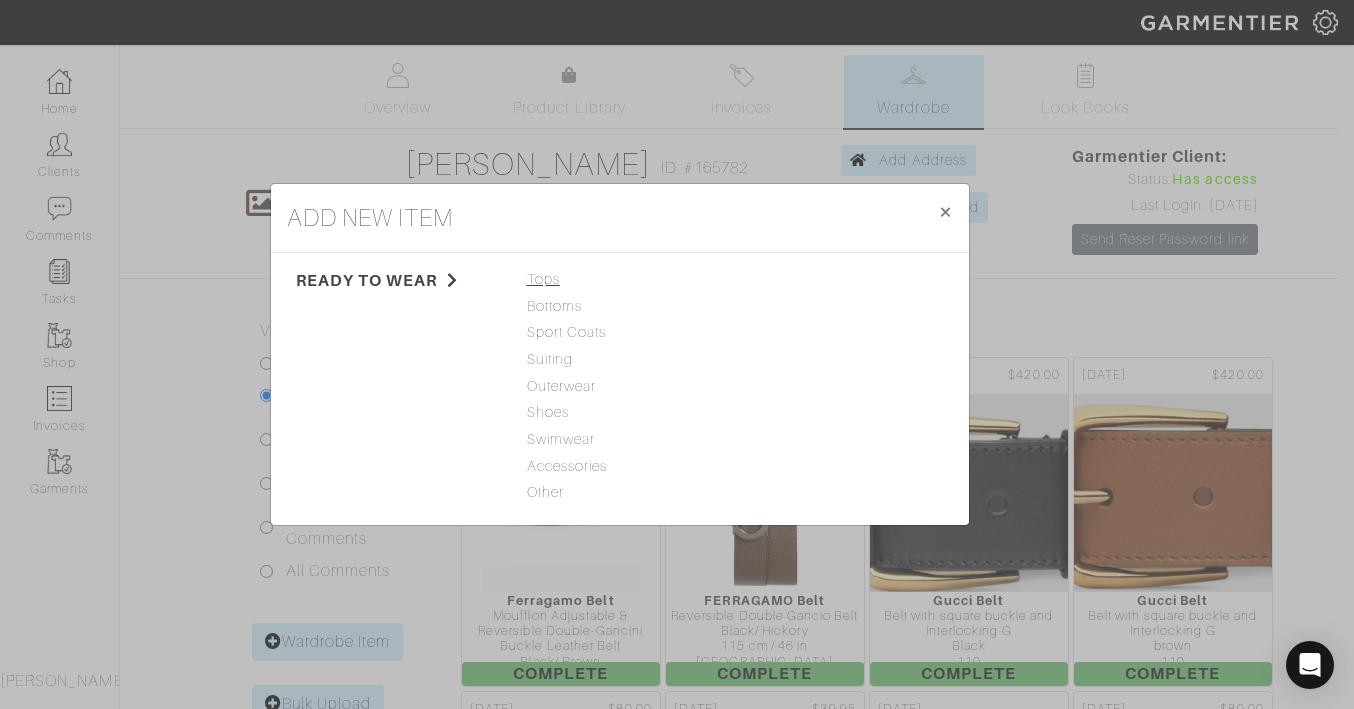 click on "Tops" at bounding box center [620, 280] 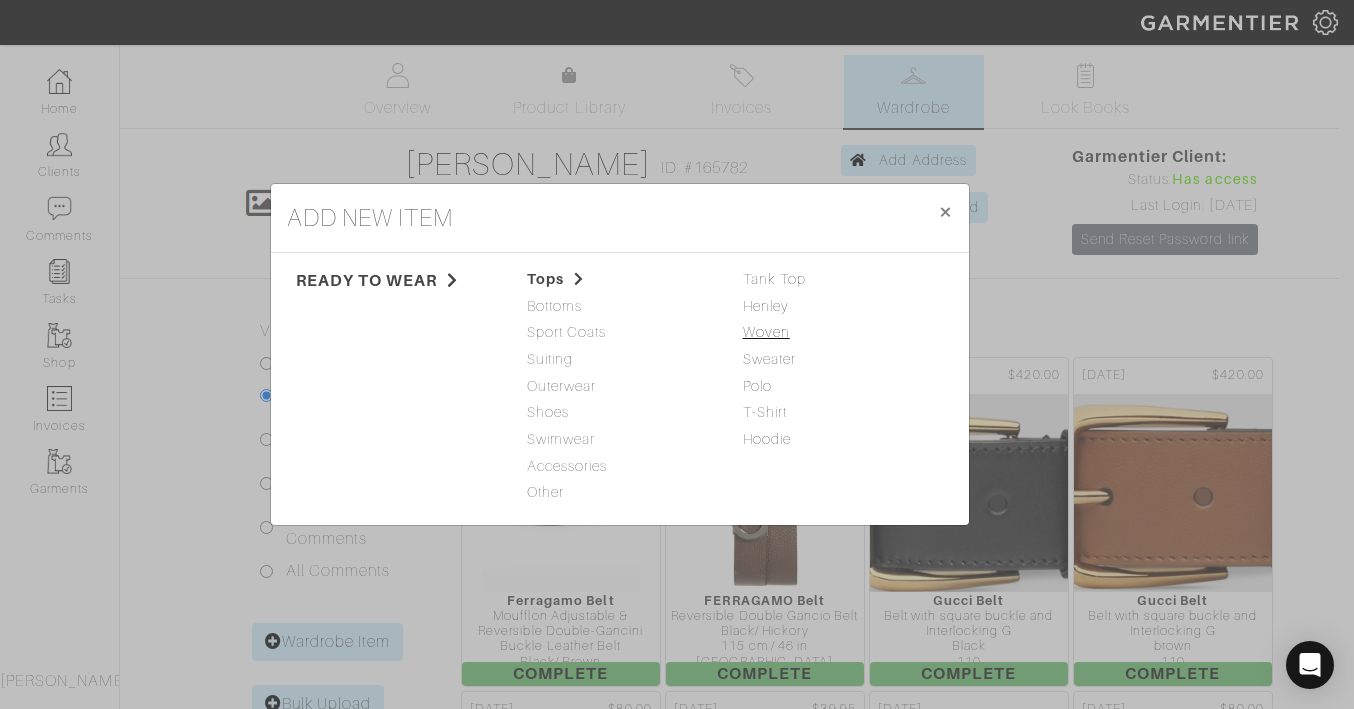 click on "Woven" at bounding box center (766, 332) 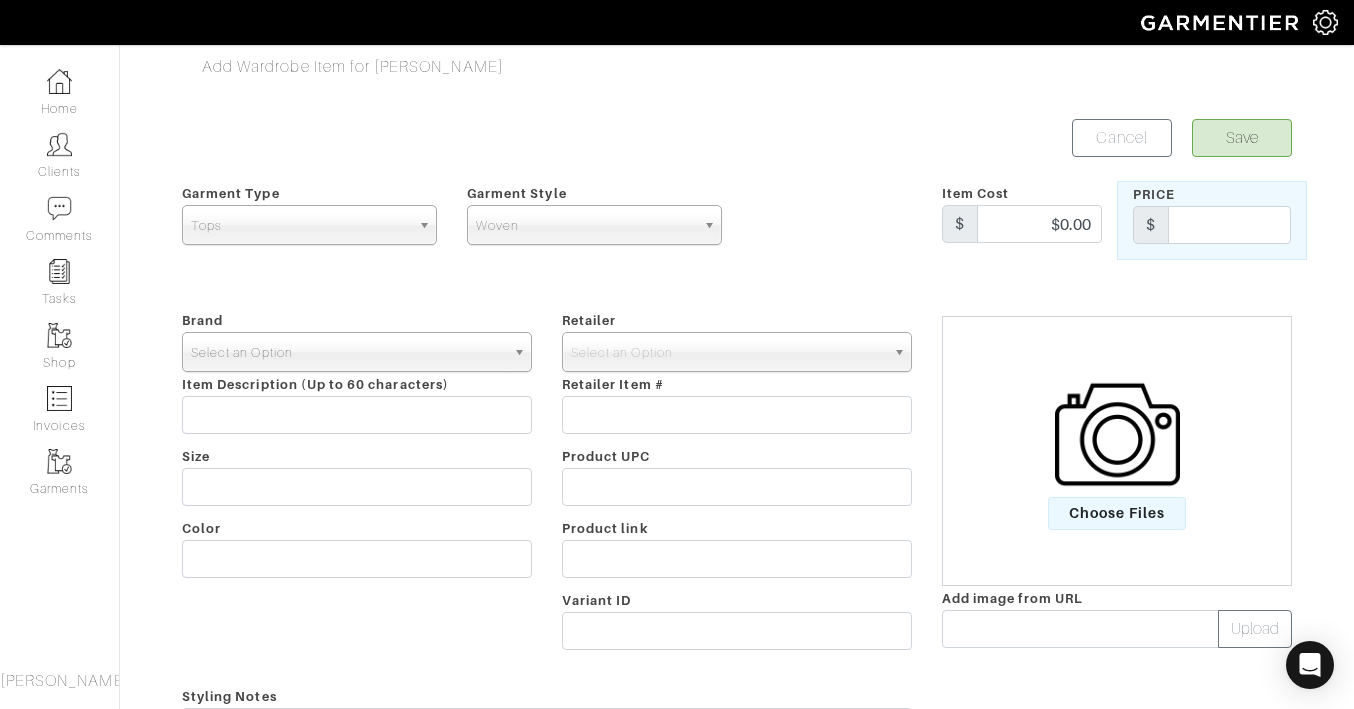 click on "Select an Option" at bounding box center [348, 353] 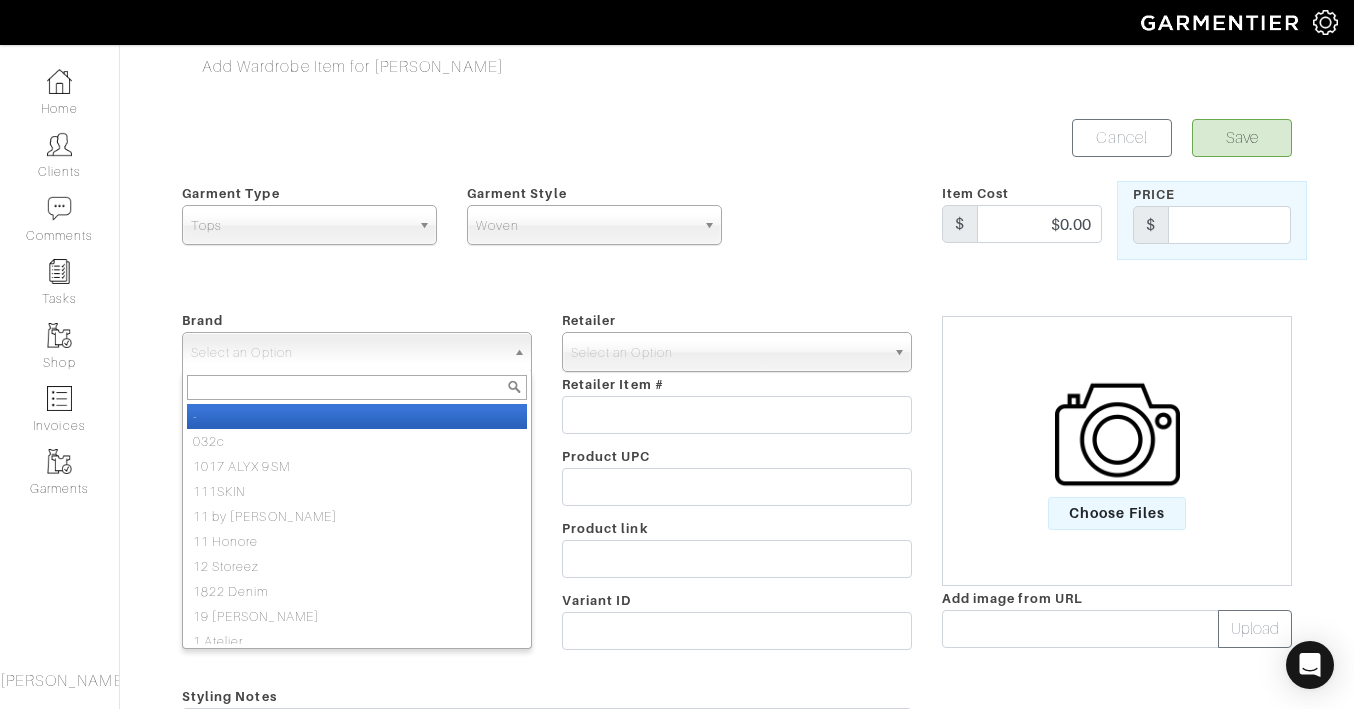 click on "-" at bounding box center [357, 416] 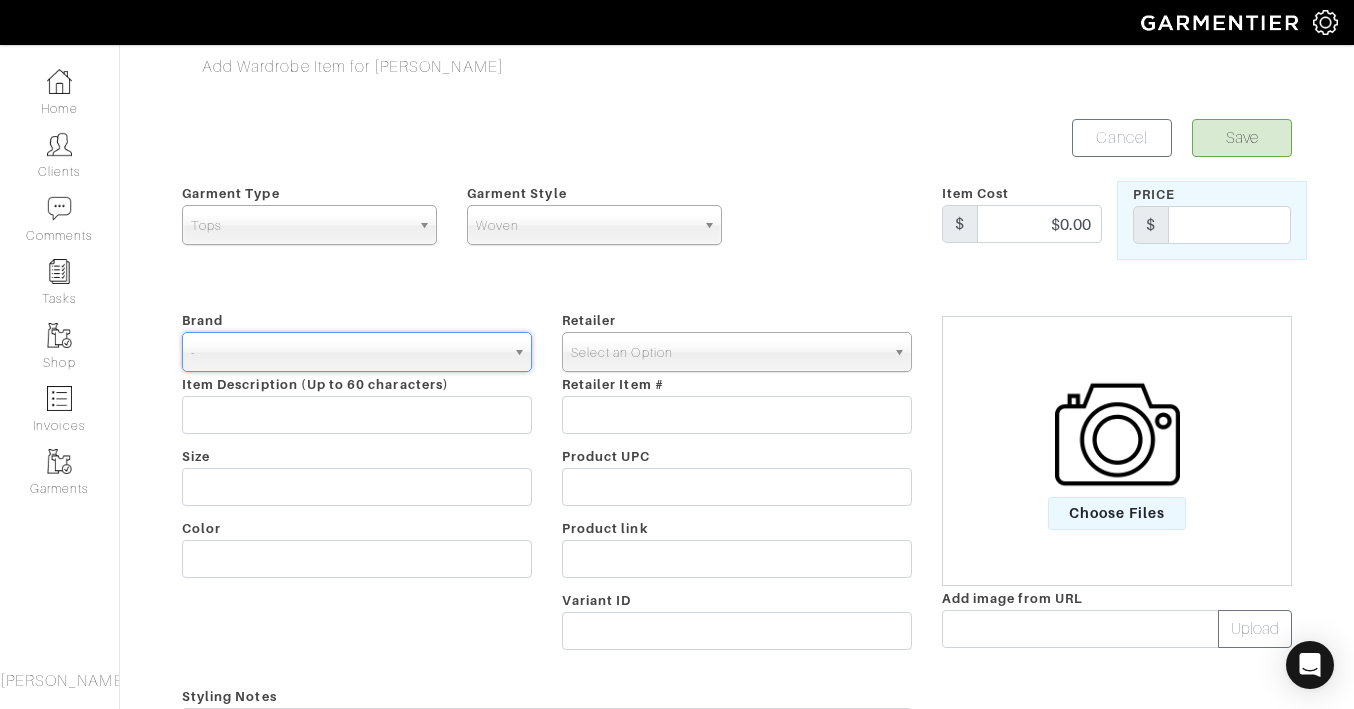 click on "Select an Option" at bounding box center (728, 353) 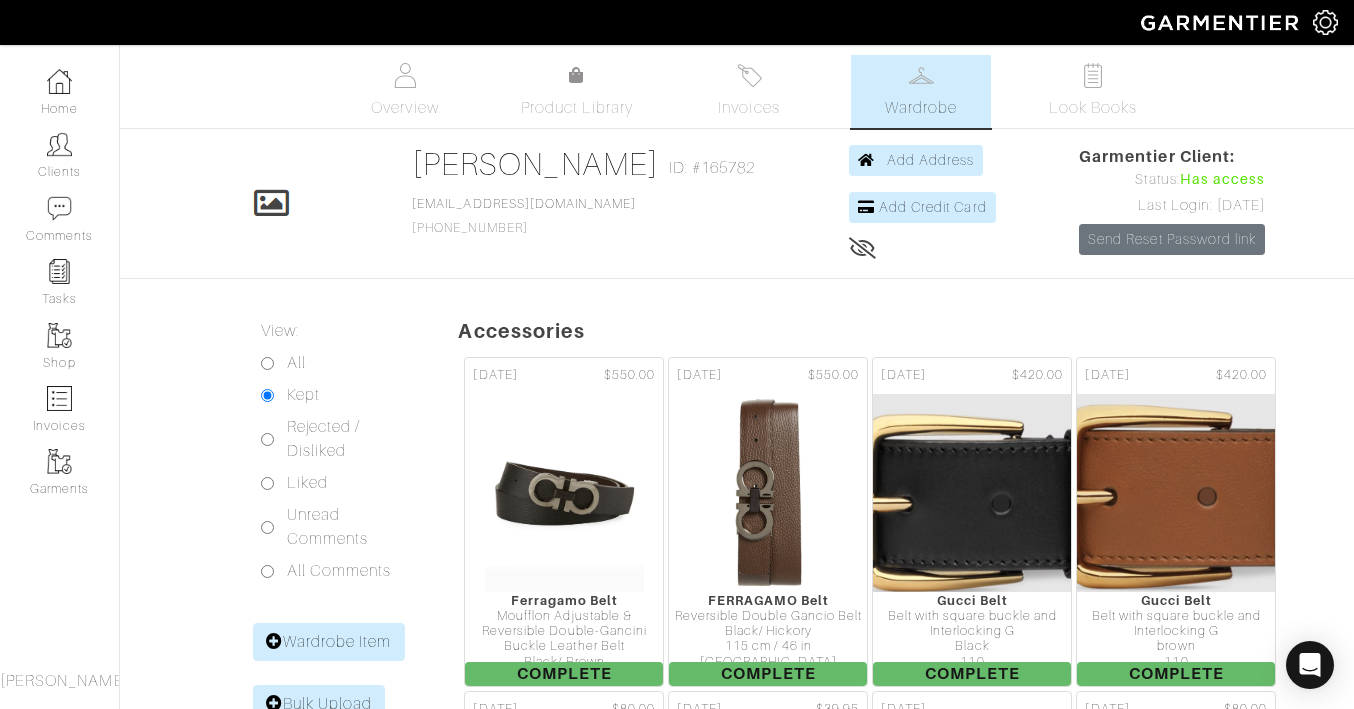 scroll, scrollTop: 0, scrollLeft: 0, axis: both 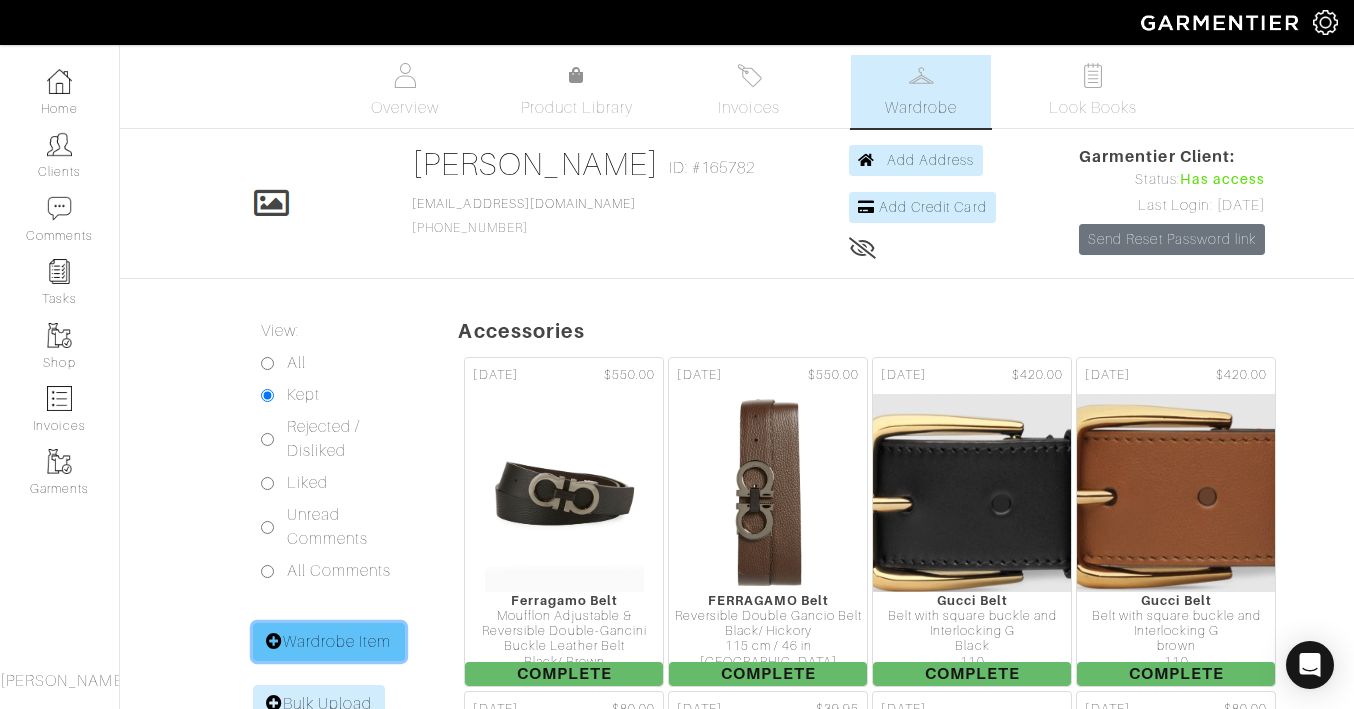 click on "Wardrobe Item" at bounding box center (329, 642) 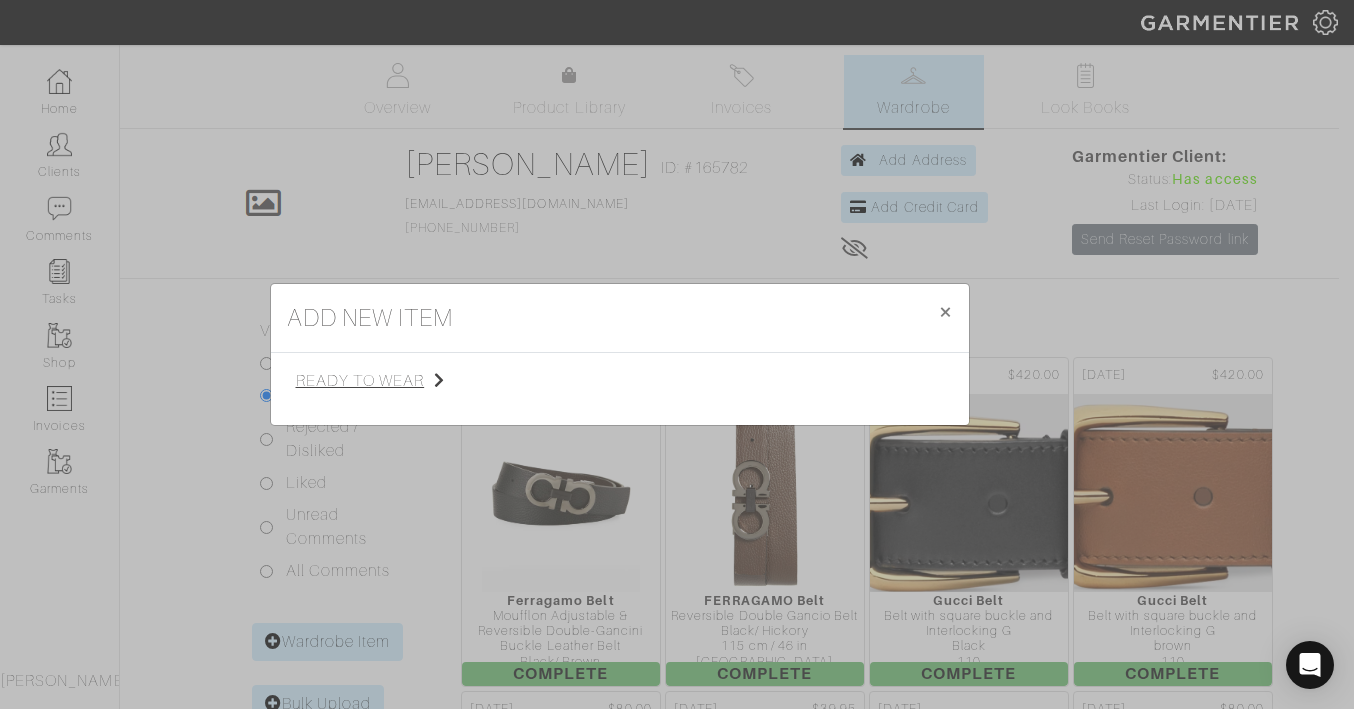 click on "ready to wear" at bounding box center (396, 381) 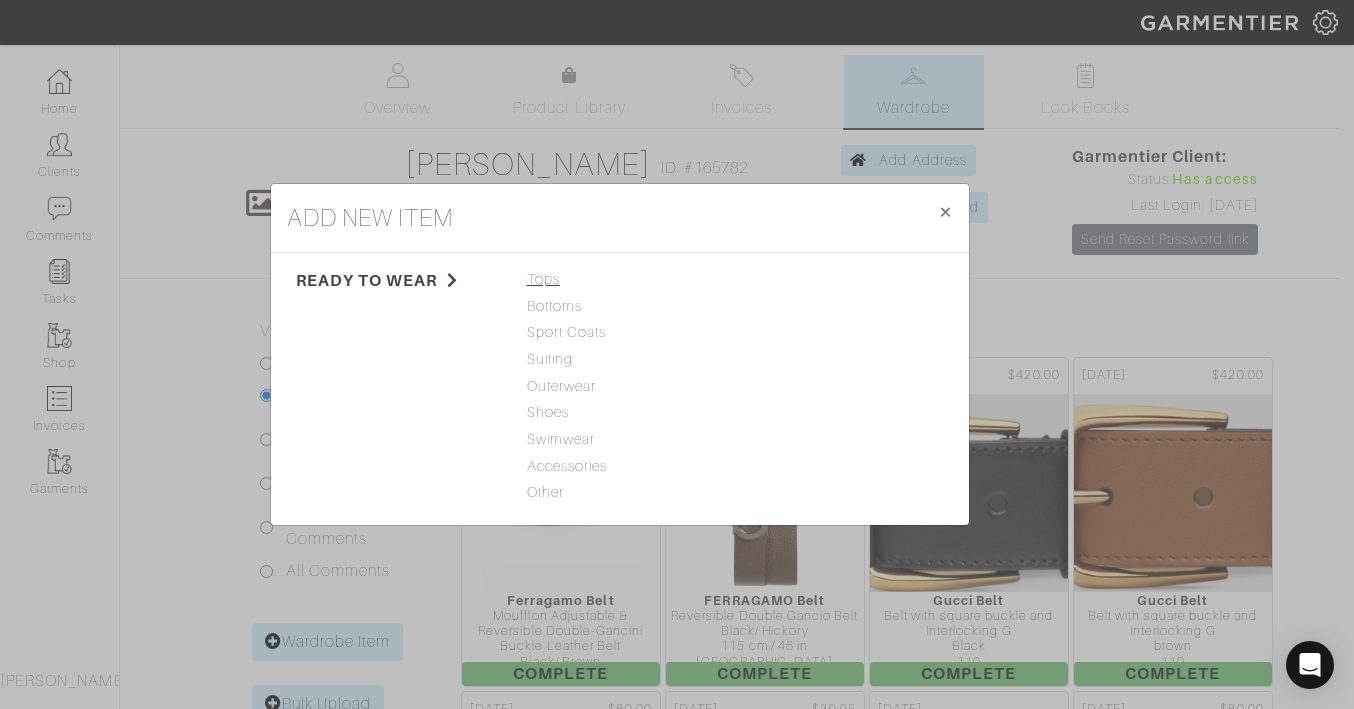 click on "Tops" at bounding box center [620, 280] 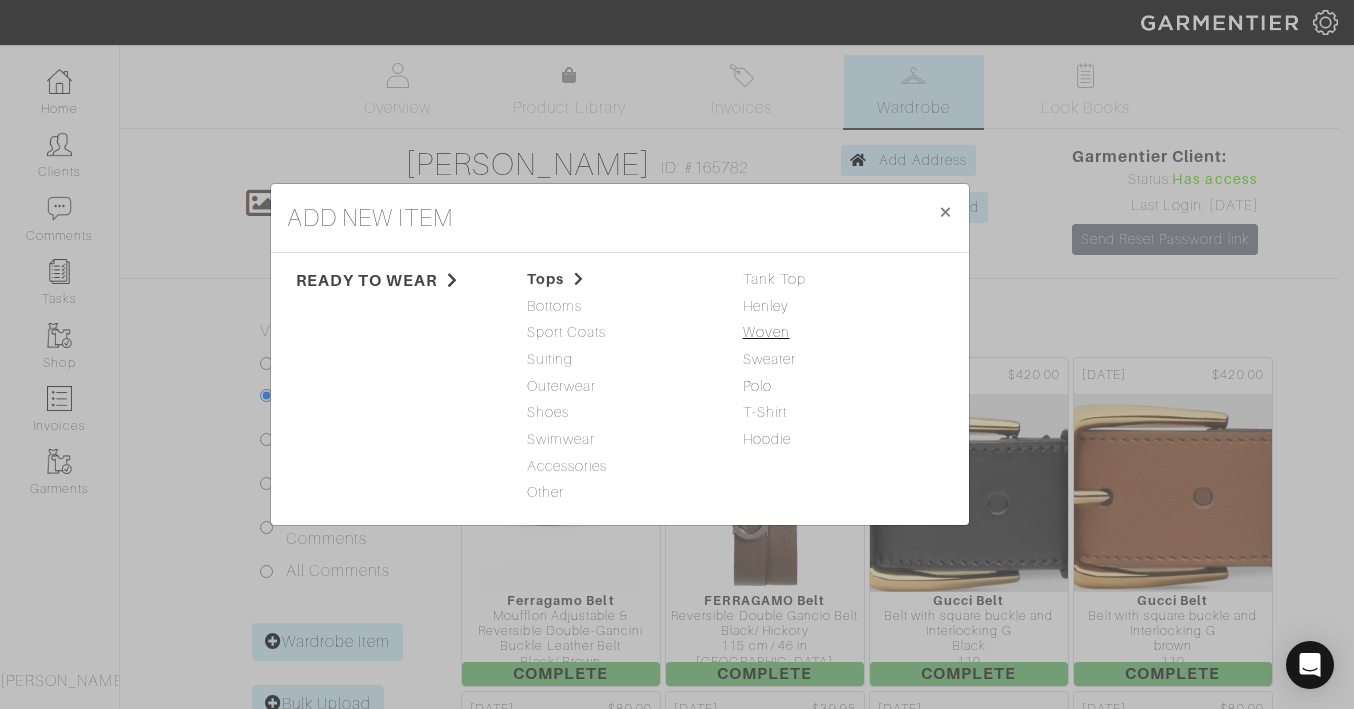 click on "Woven" at bounding box center [766, 332] 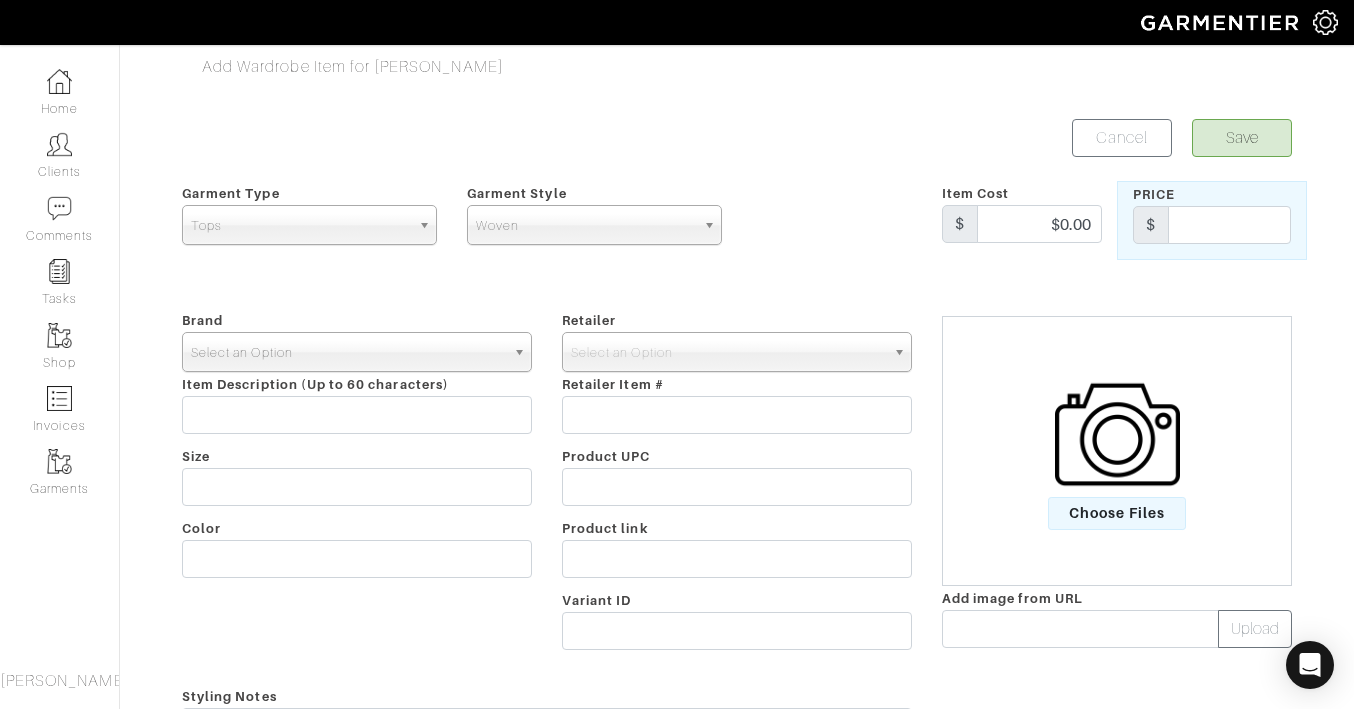 click on "Select an Option" at bounding box center (348, 353) 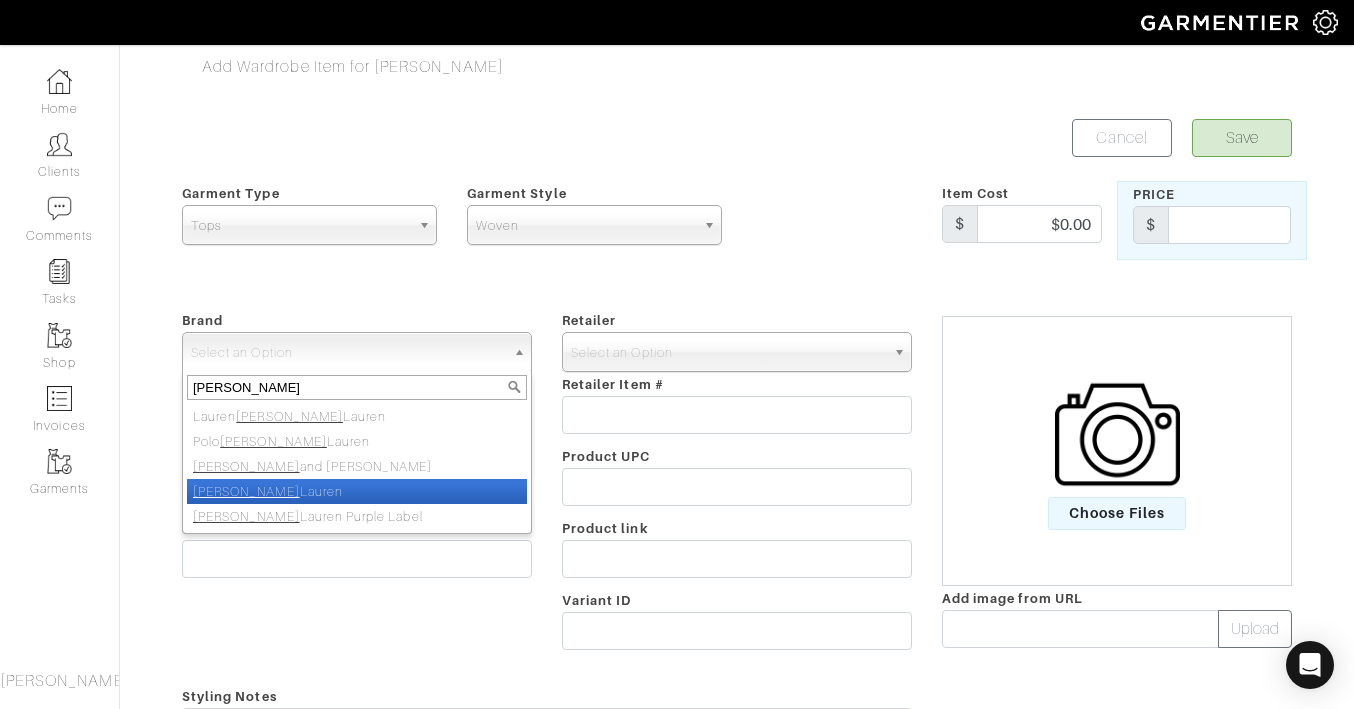 type on "ralph" 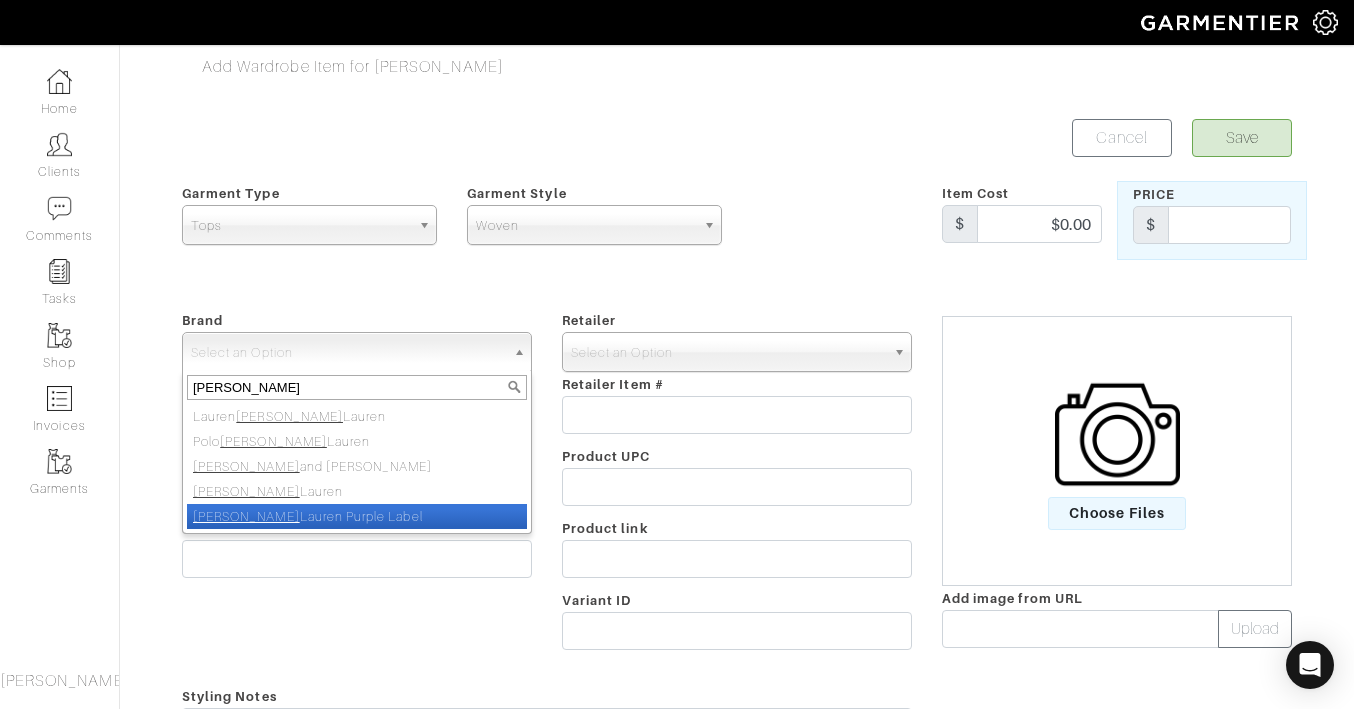 click on "Ralph  Lauren Purple Label" at bounding box center [357, 516] 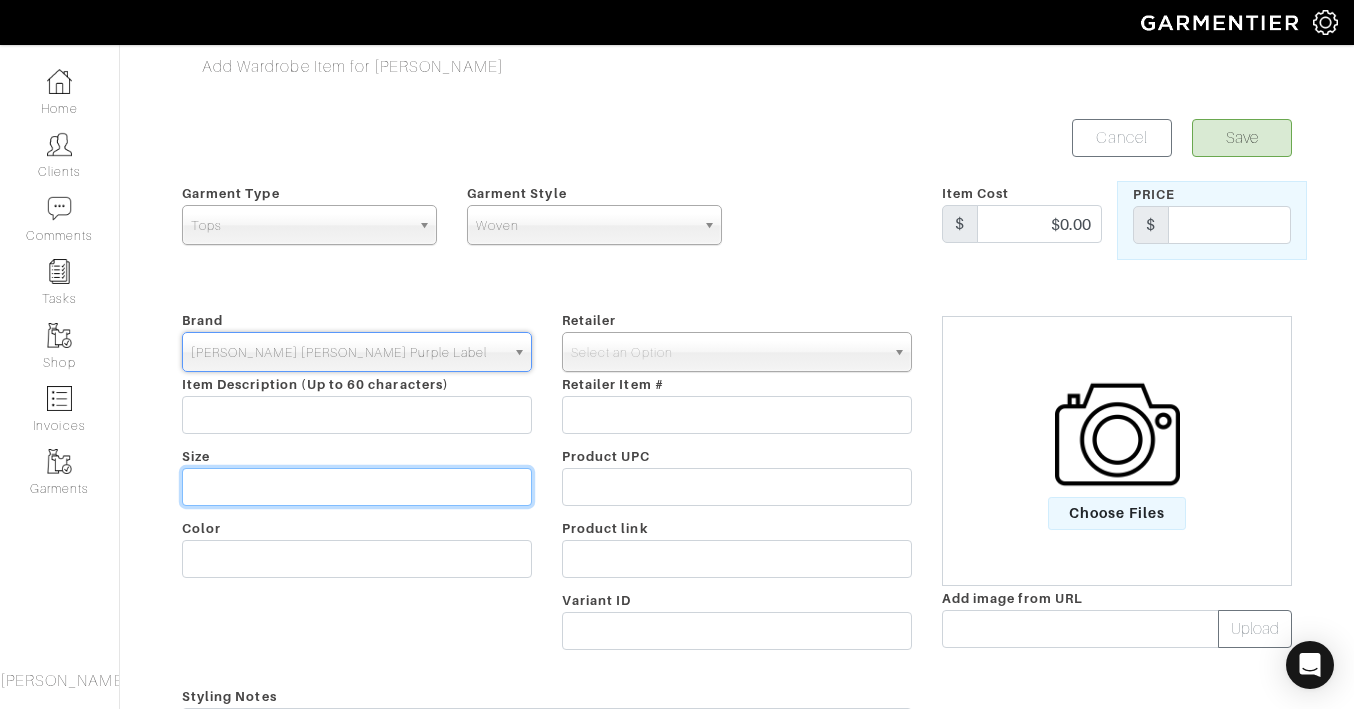 click at bounding box center [357, 487] 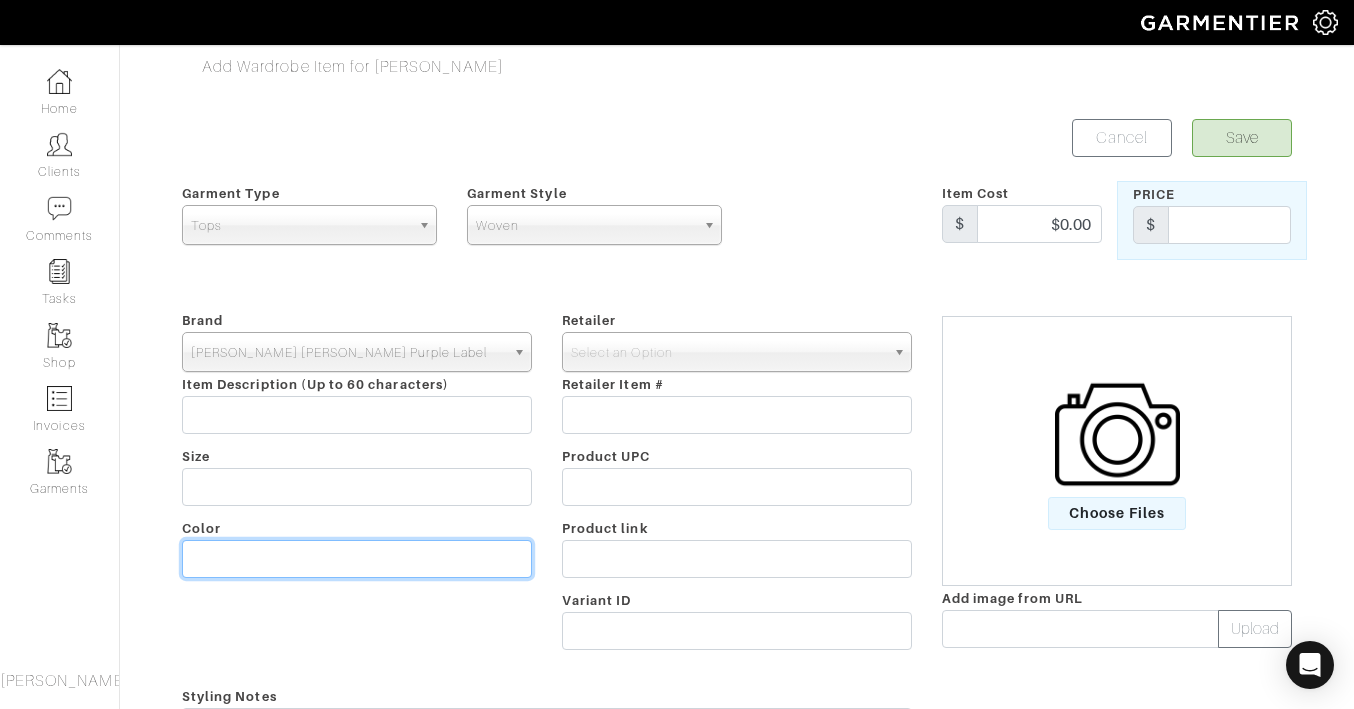 click at bounding box center (357, 559) 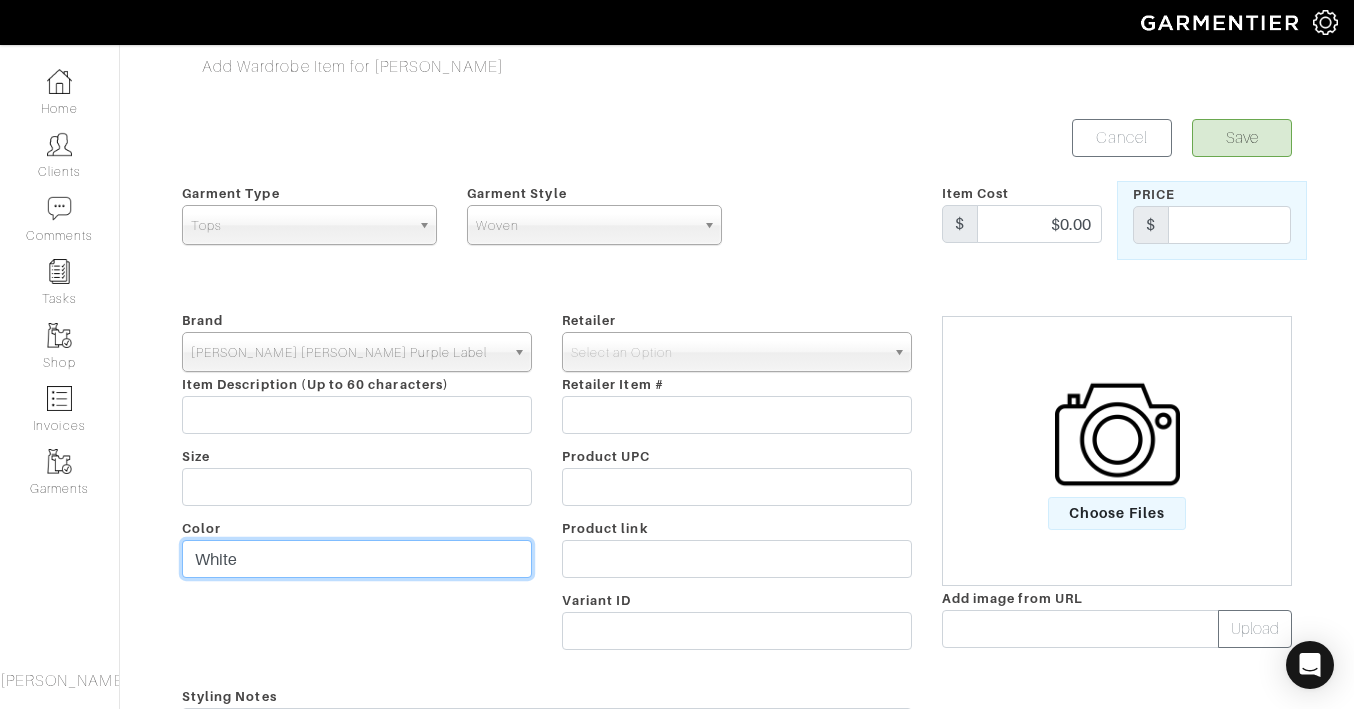 type on "White" 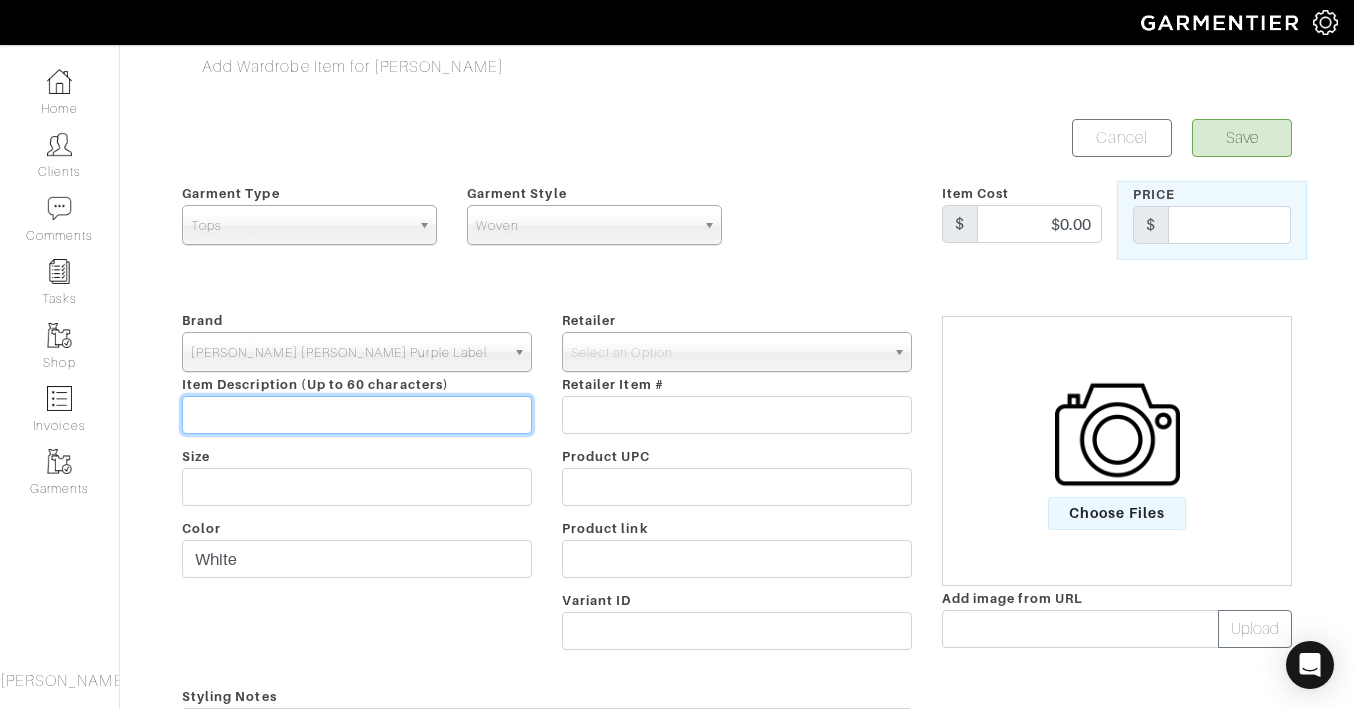 click at bounding box center [357, 415] 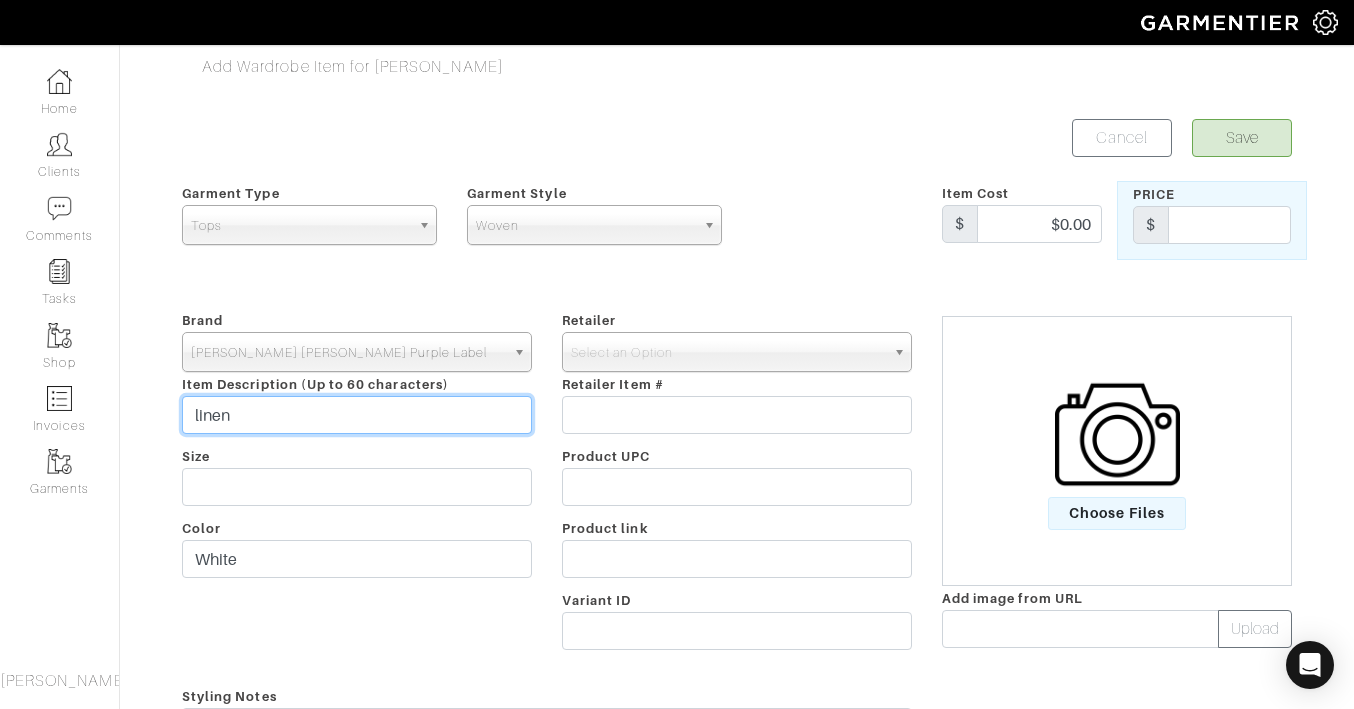 click on "linen" at bounding box center [357, 415] 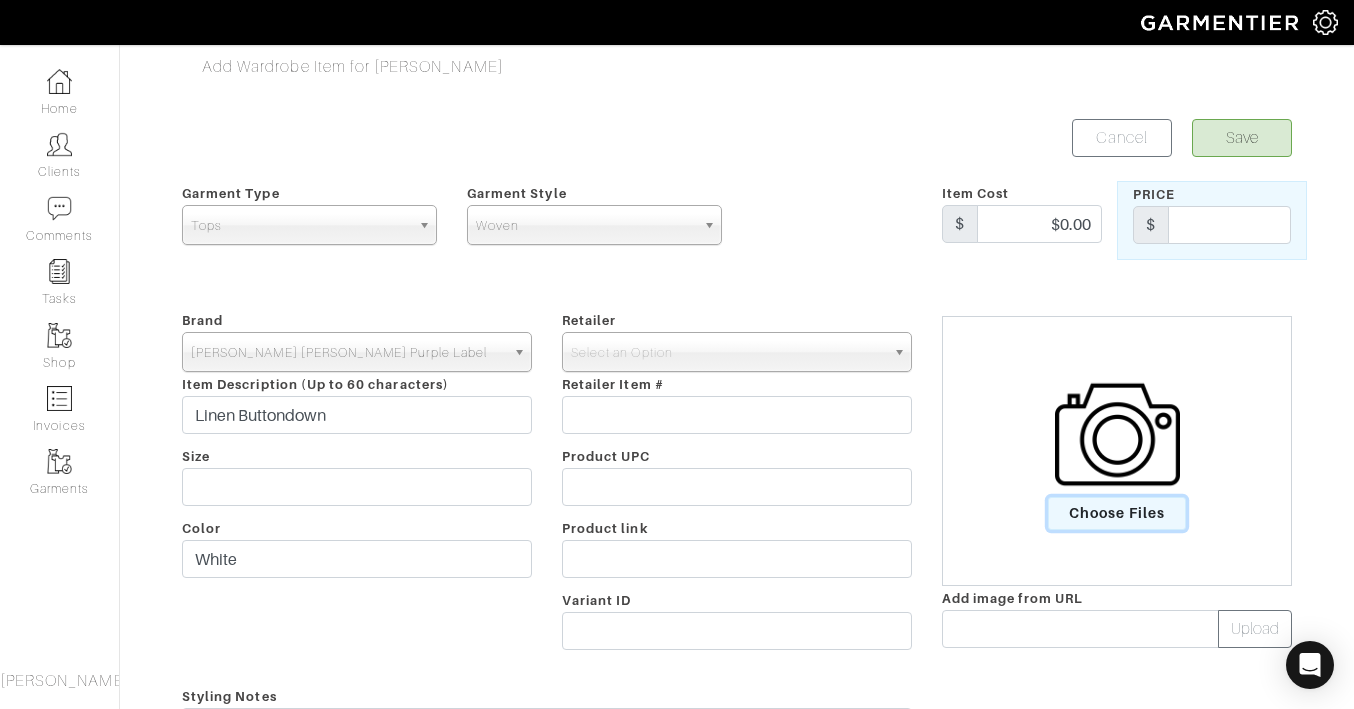 click on "Choose Files" at bounding box center (1117, 513) 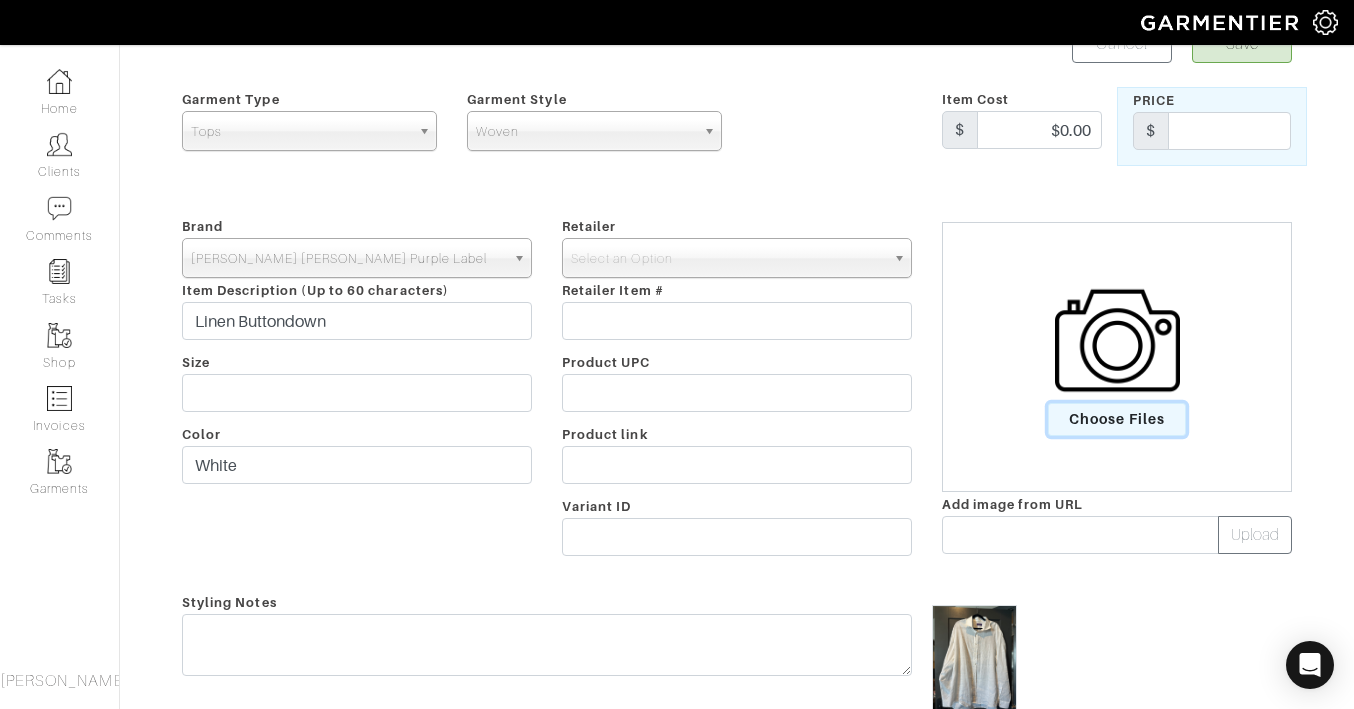 scroll, scrollTop: 0, scrollLeft: 0, axis: both 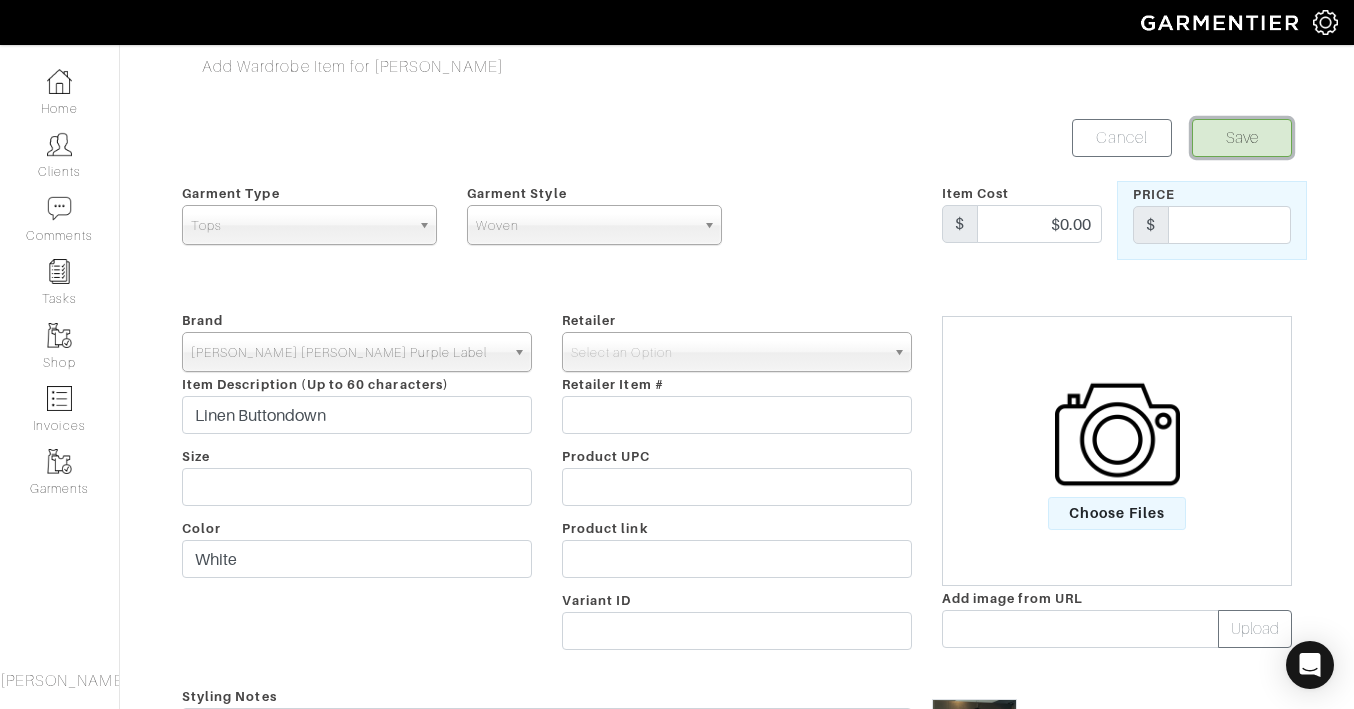 click on "Save" at bounding box center [1242, 138] 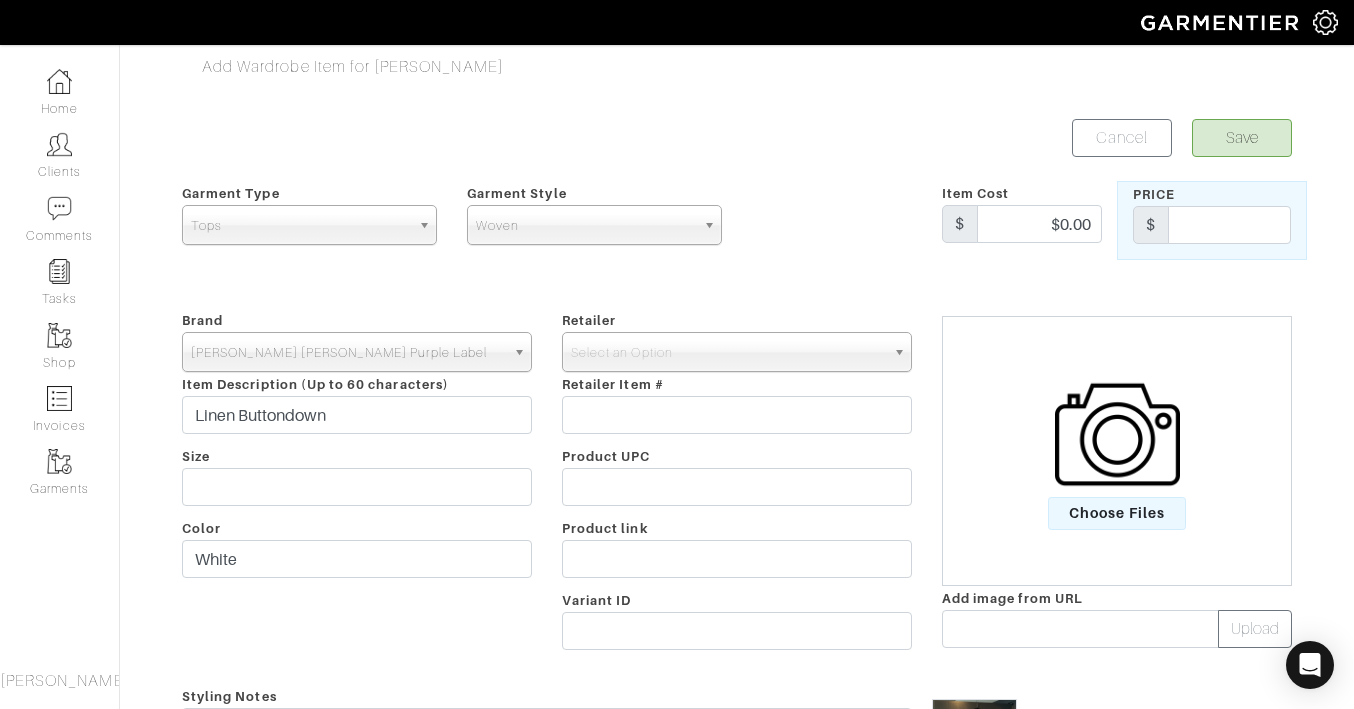 click at bounding box center [832, 220] 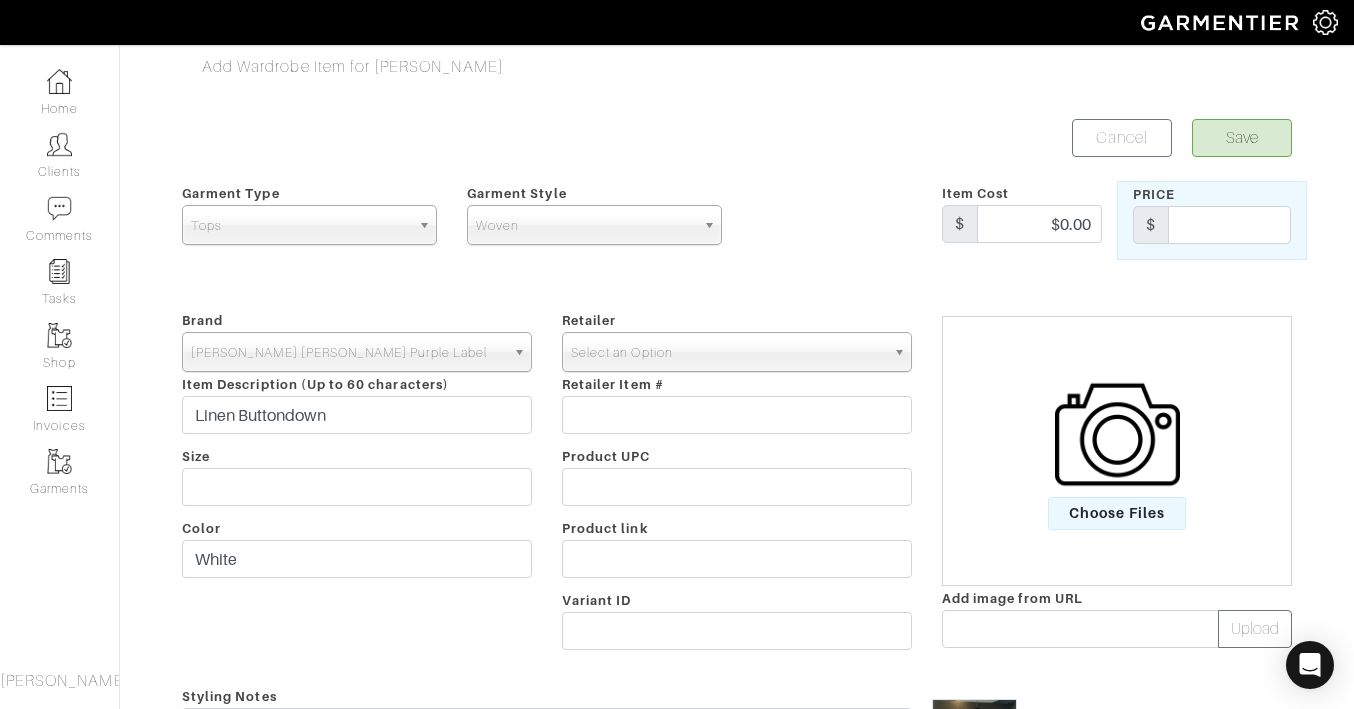 click on "Select an Option" at bounding box center [728, 353] 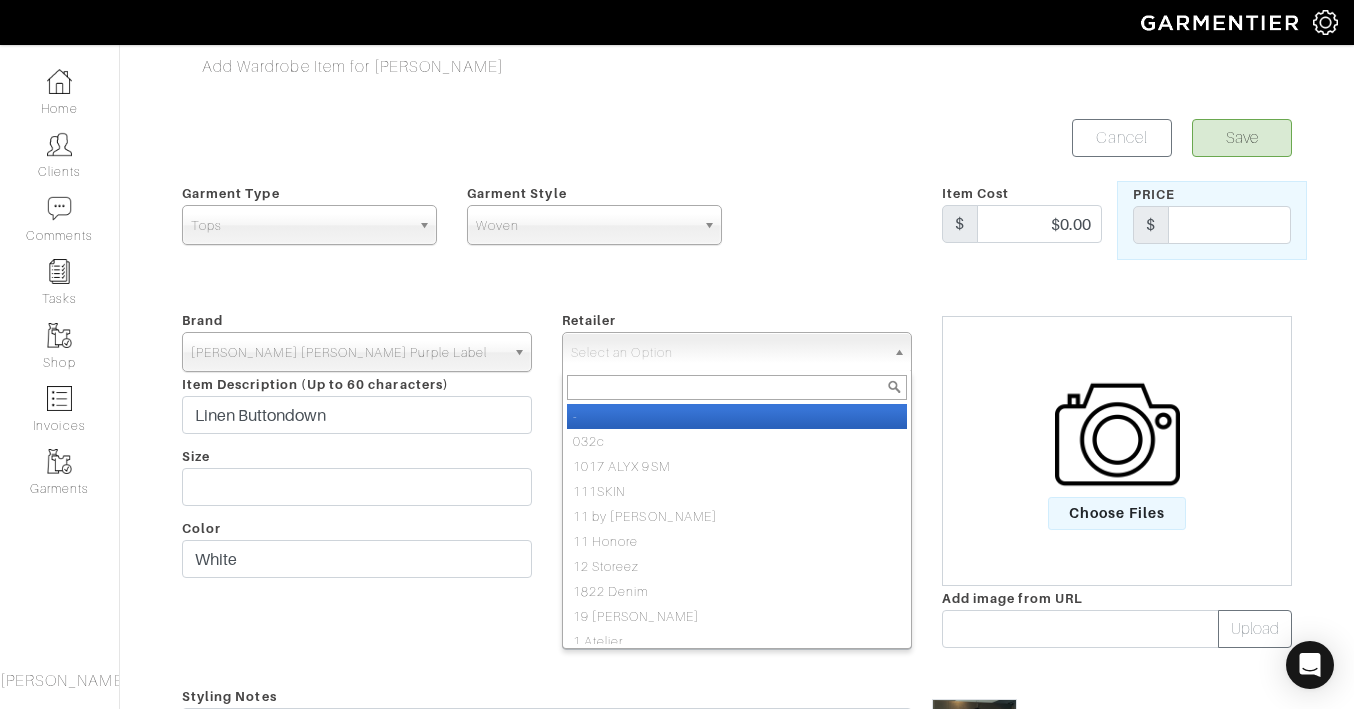 click on "-" at bounding box center (737, 416) 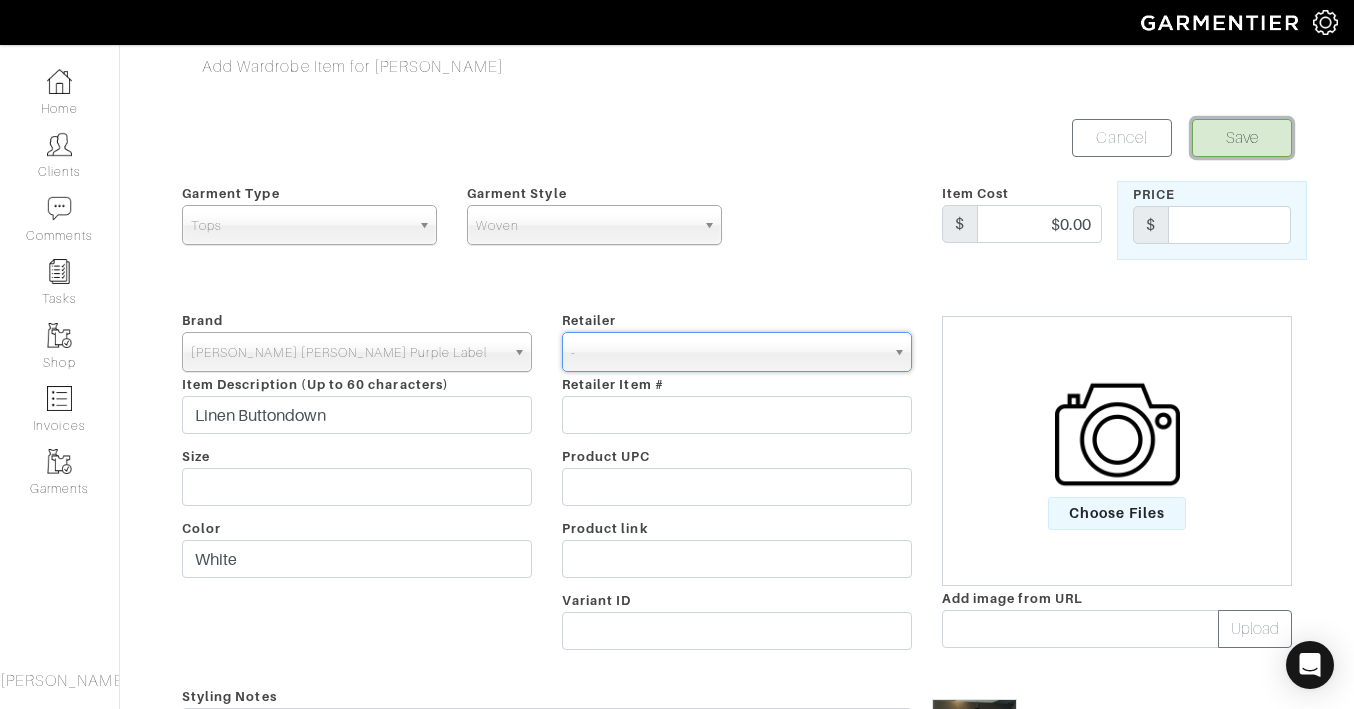click on "Save" at bounding box center (1242, 138) 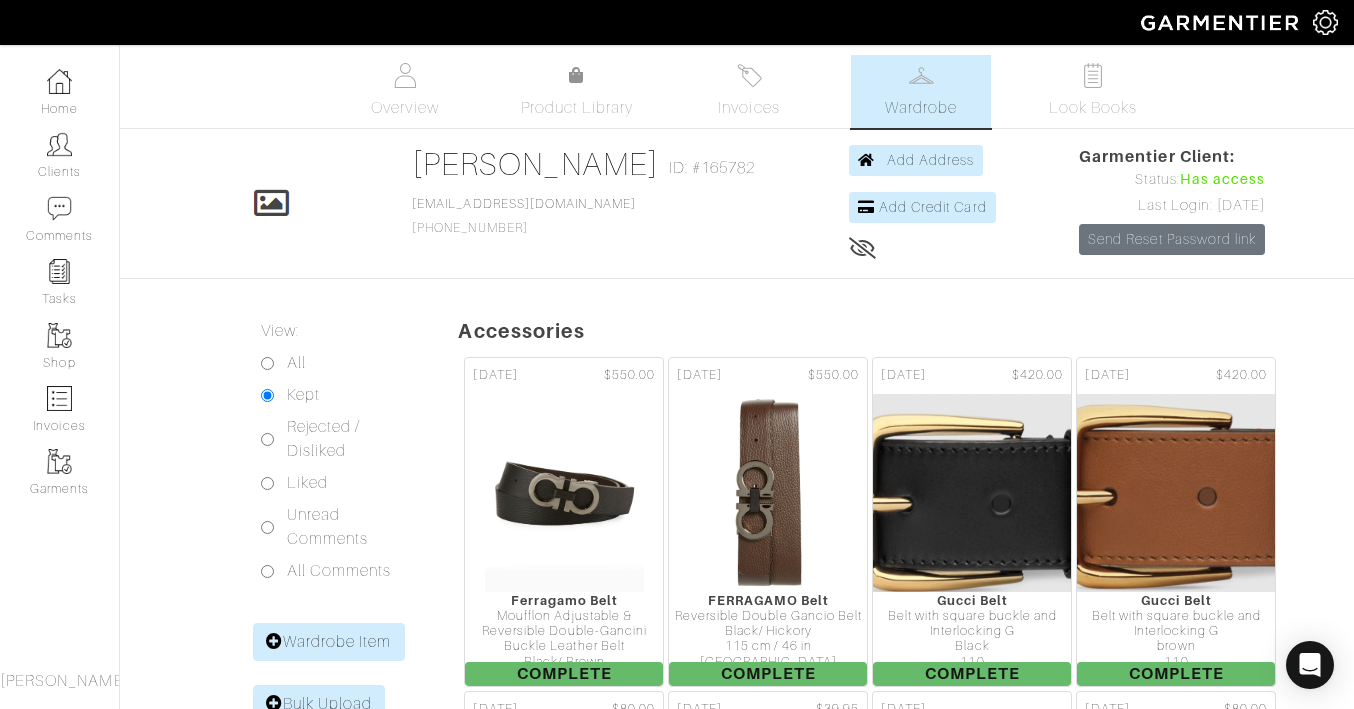 scroll, scrollTop: 0, scrollLeft: 0, axis: both 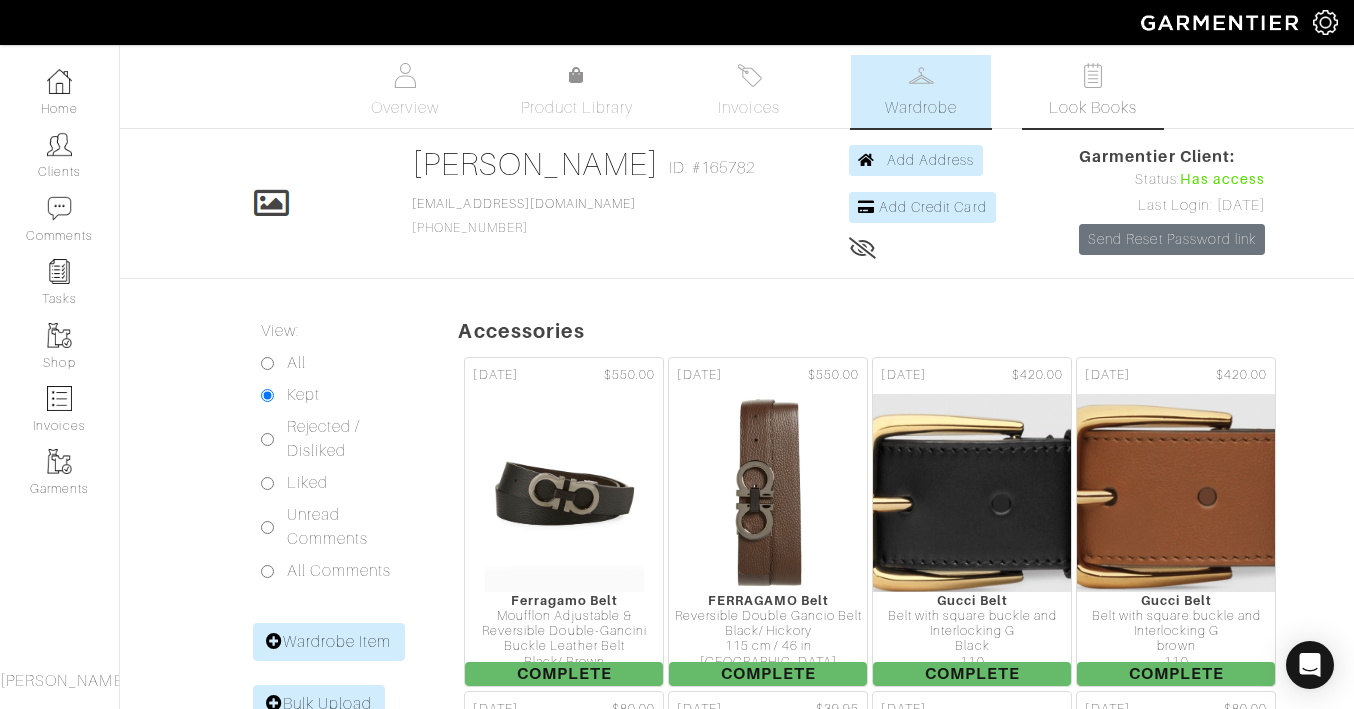 click at bounding box center (1093, 75) 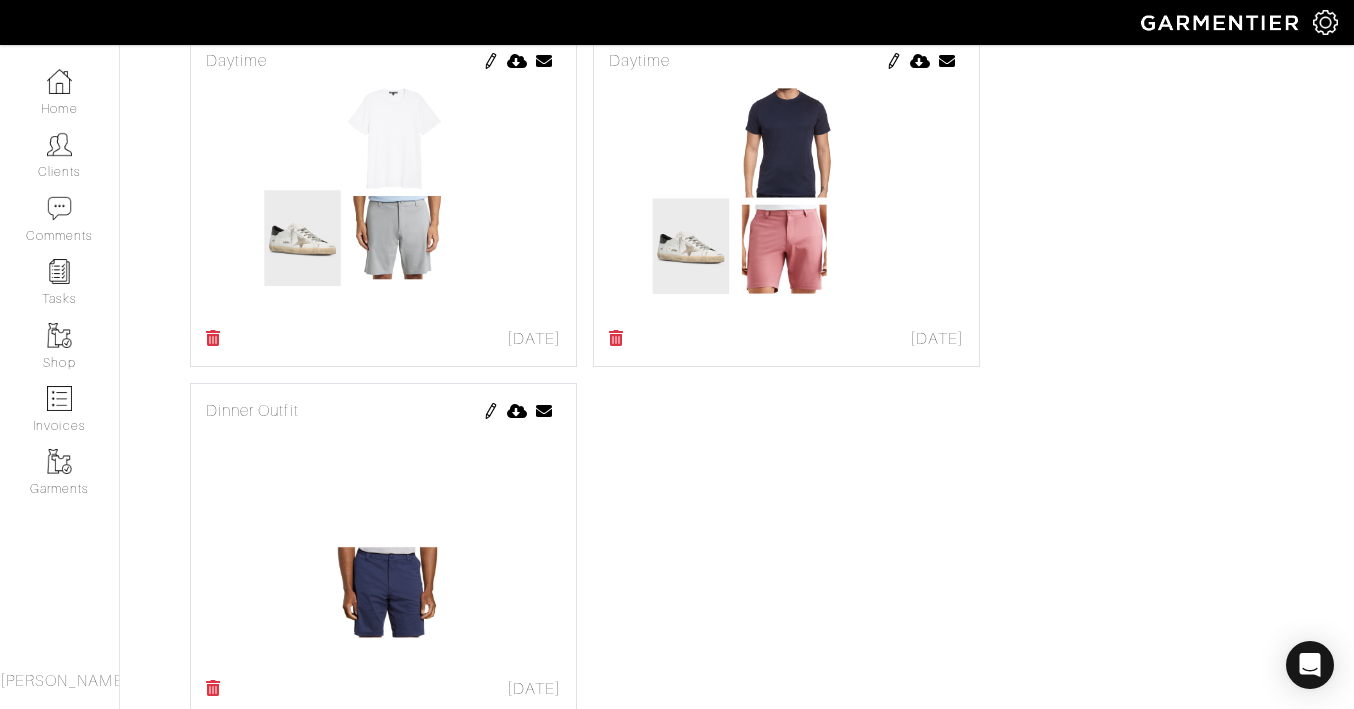 scroll, scrollTop: 931, scrollLeft: 0, axis: vertical 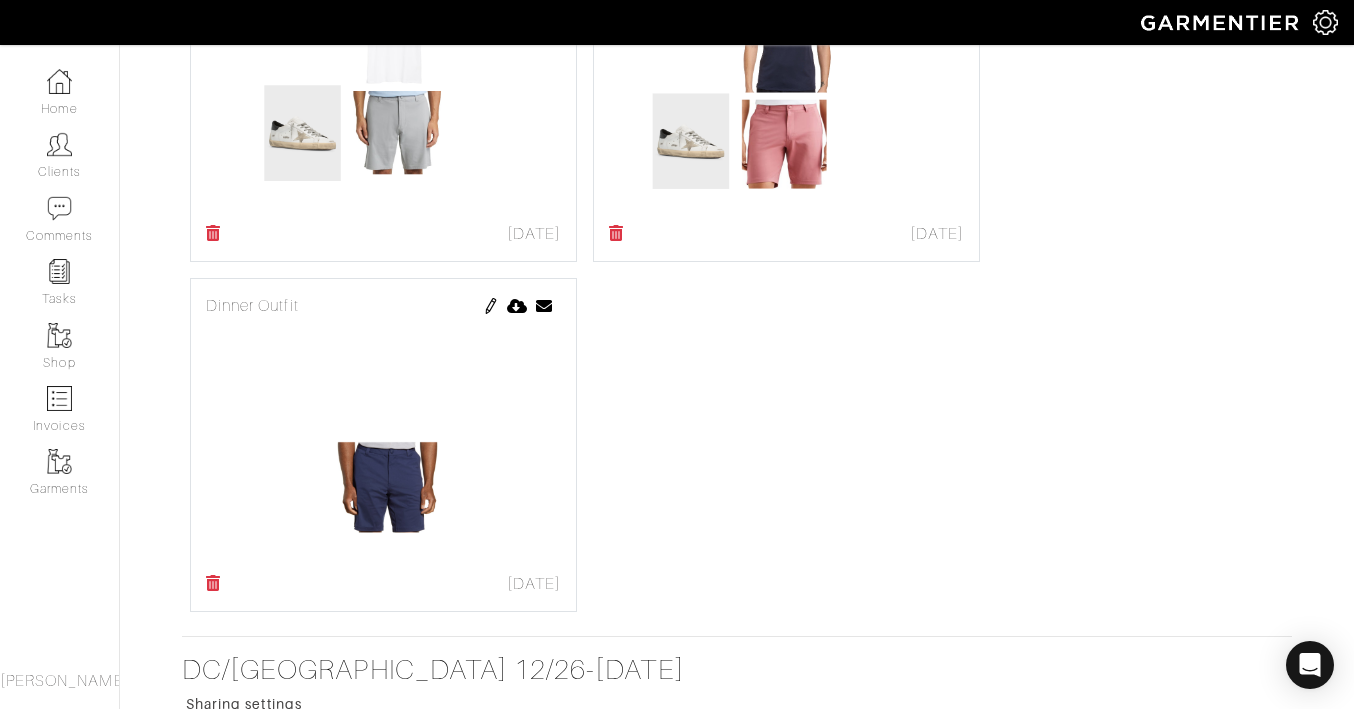 click at bounding box center [491, 306] 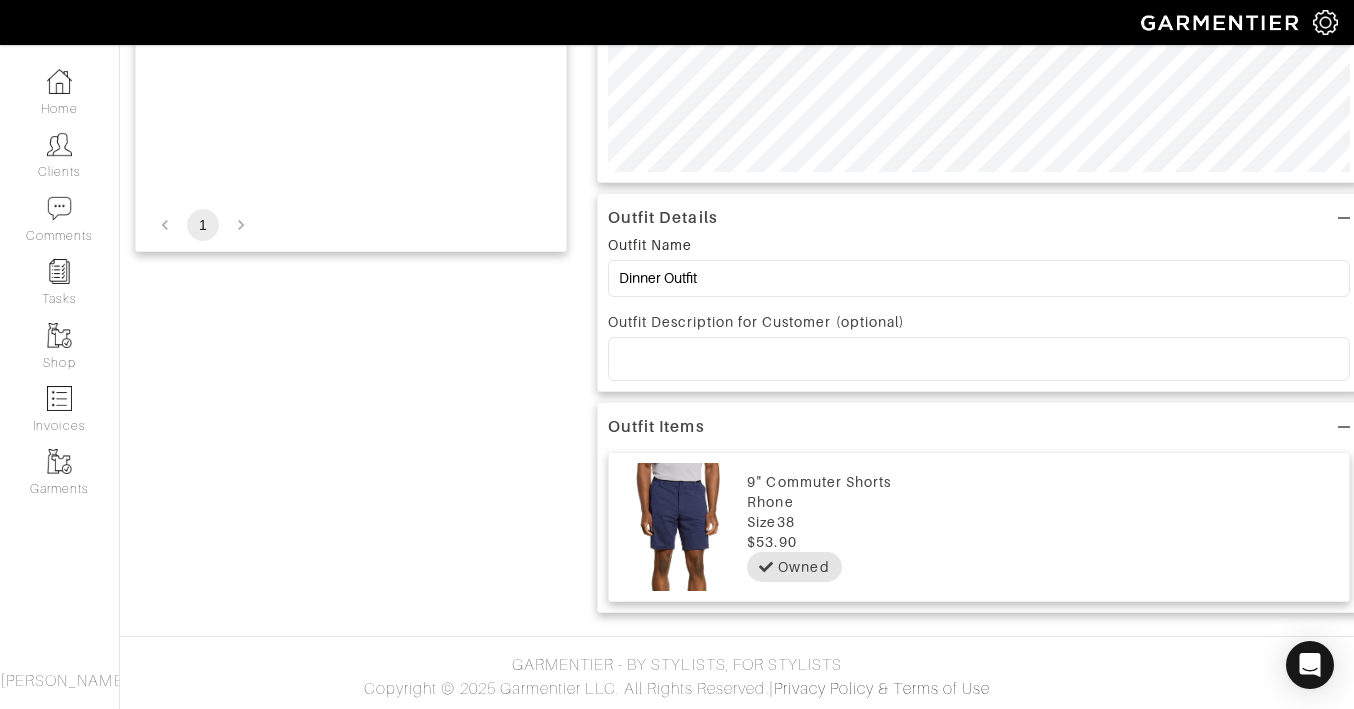 scroll, scrollTop: 0, scrollLeft: 0, axis: both 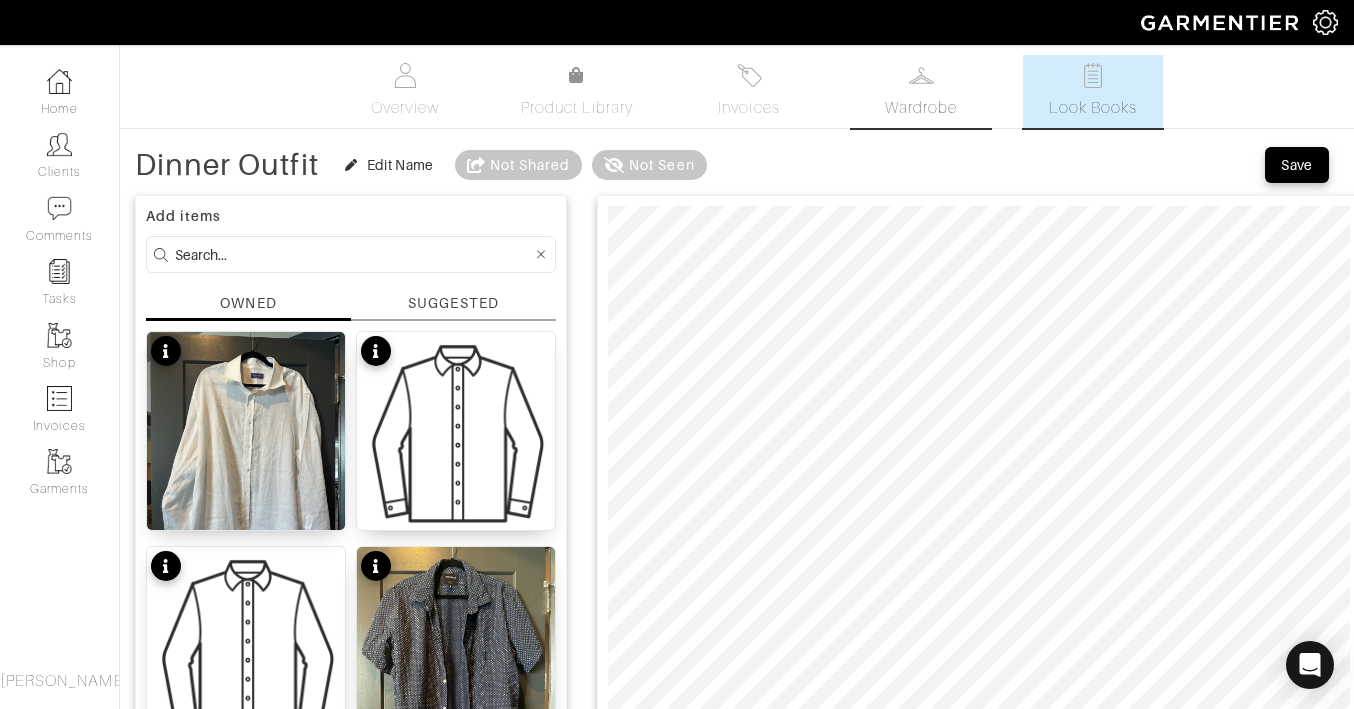 click on "Wardrobe" at bounding box center [921, 108] 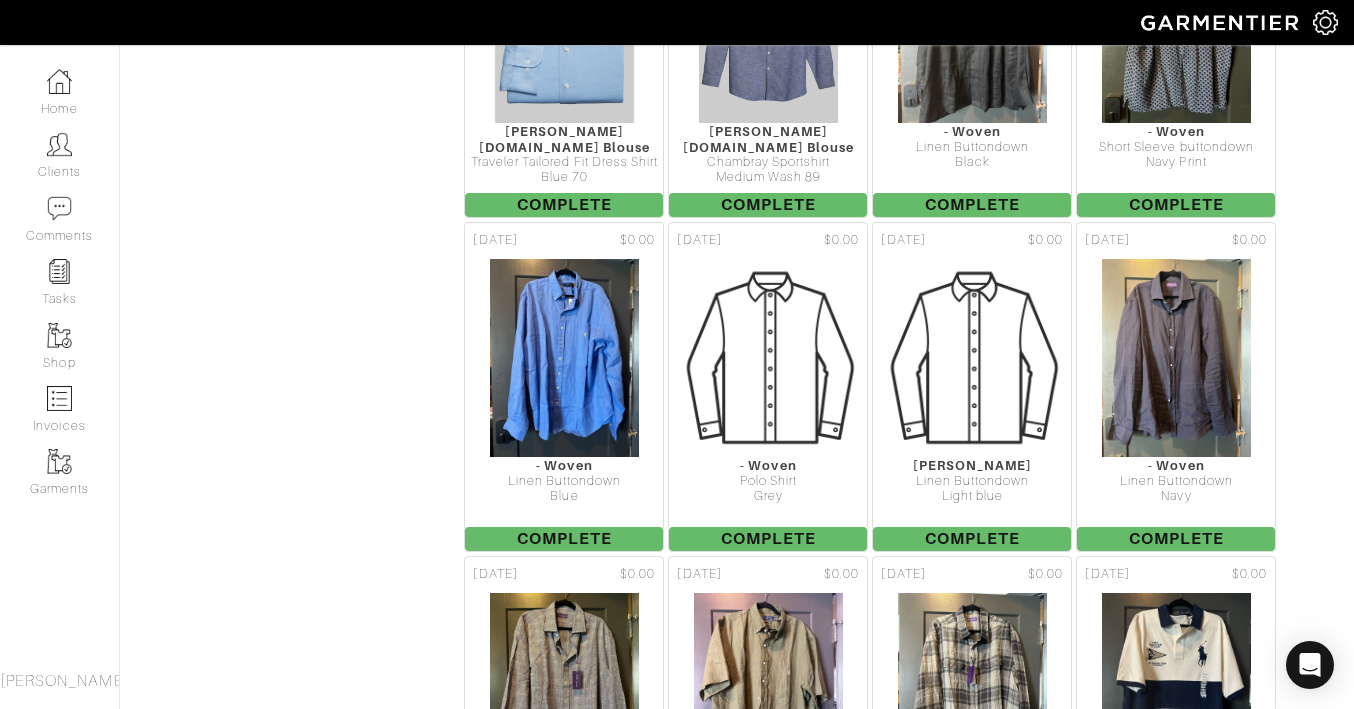 scroll, scrollTop: 9276, scrollLeft: 0, axis: vertical 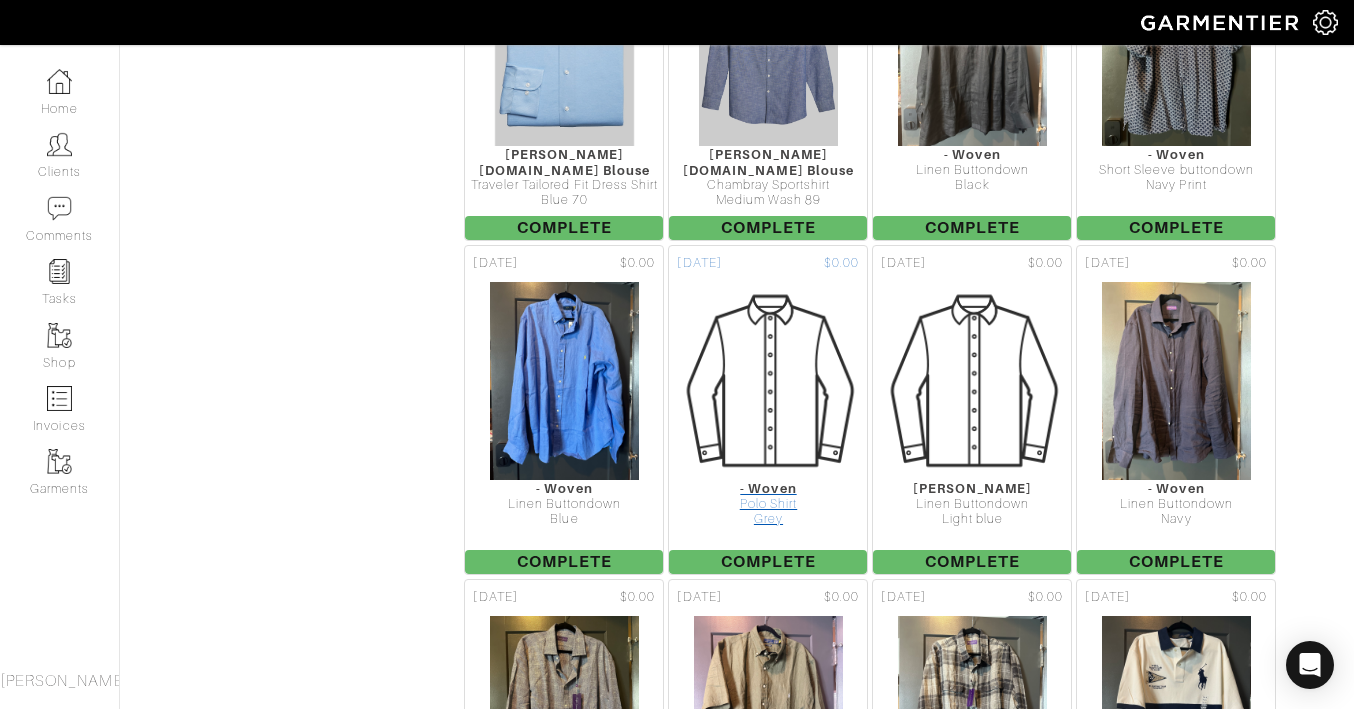 click at bounding box center (768, 381) 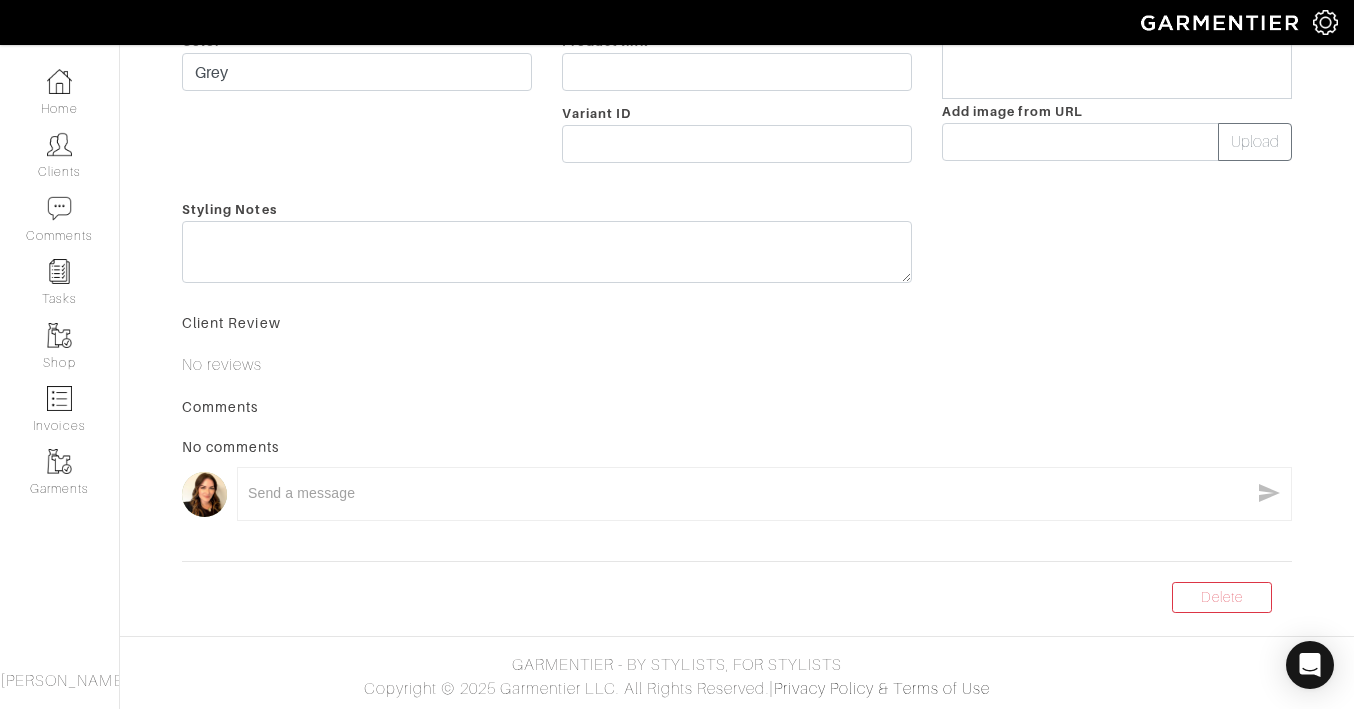 scroll, scrollTop: 0, scrollLeft: 0, axis: both 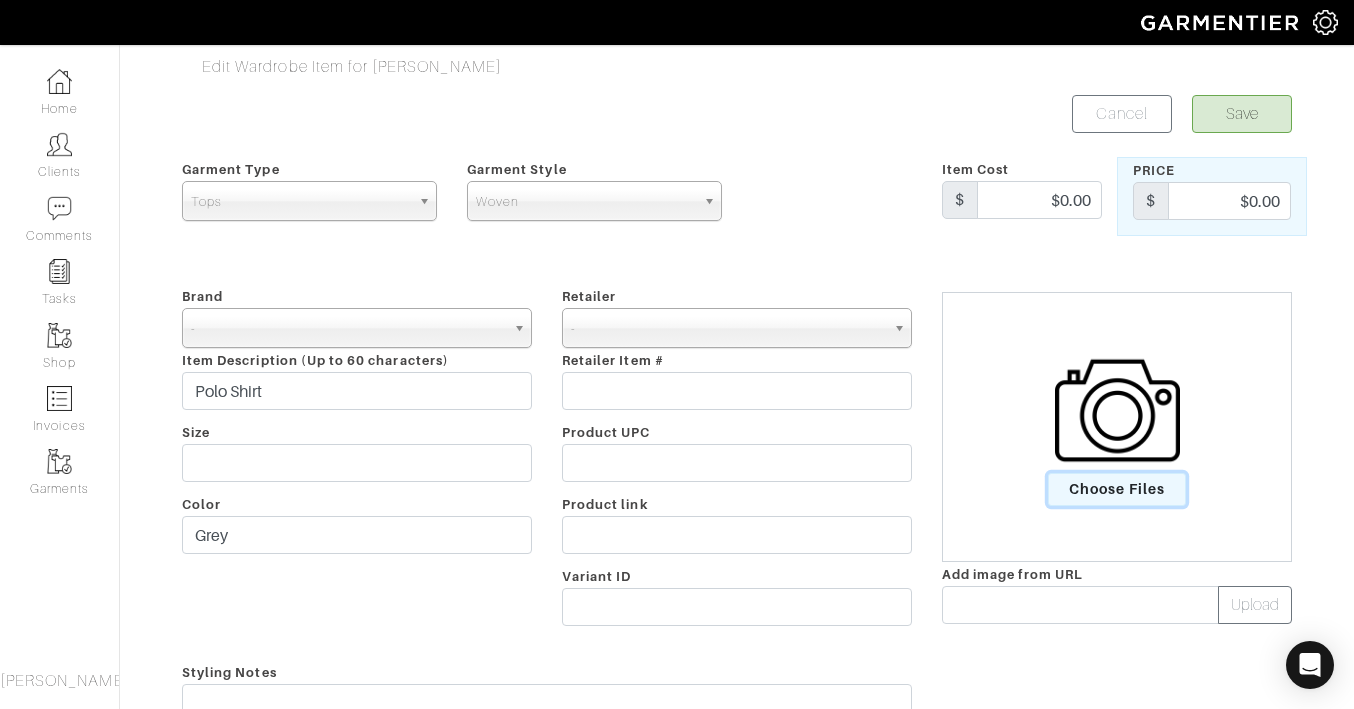 click on "Choose Files" at bounding box center [1117, 489] 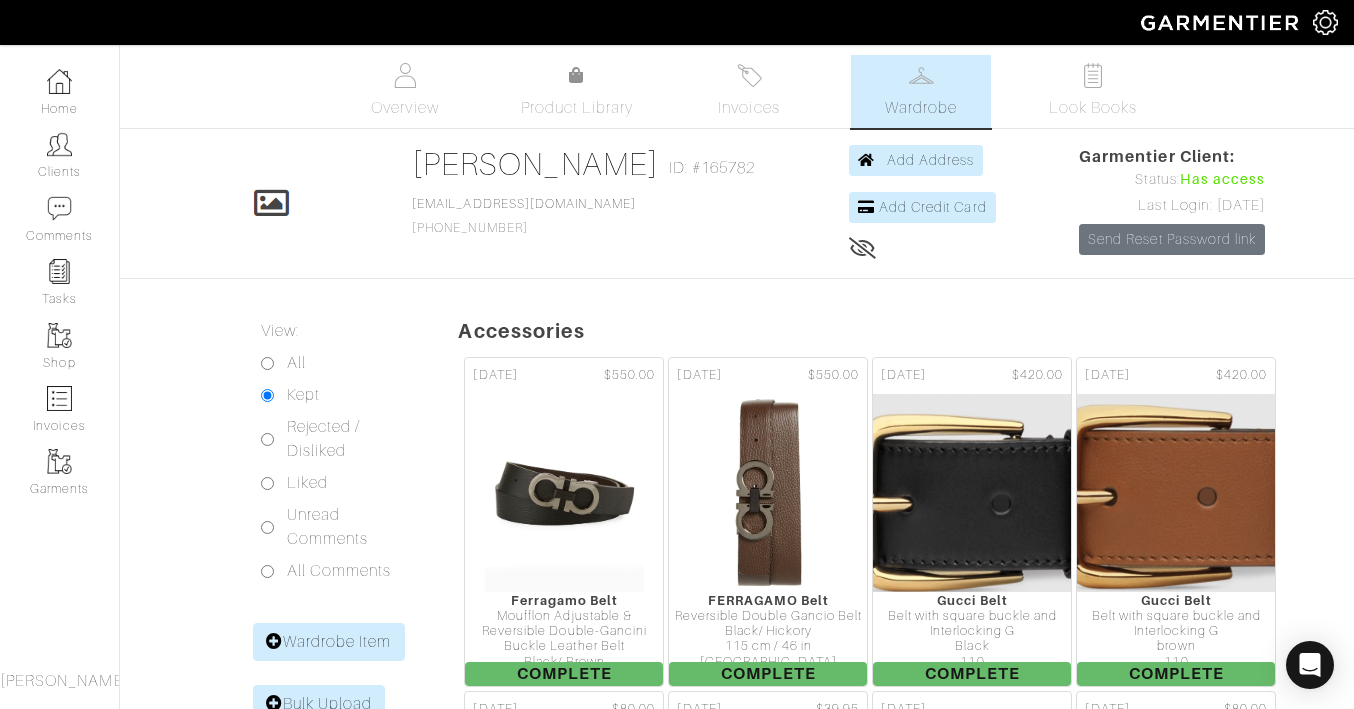 scroll, scrollTop: 0, scrollLeft: 0, axis: both 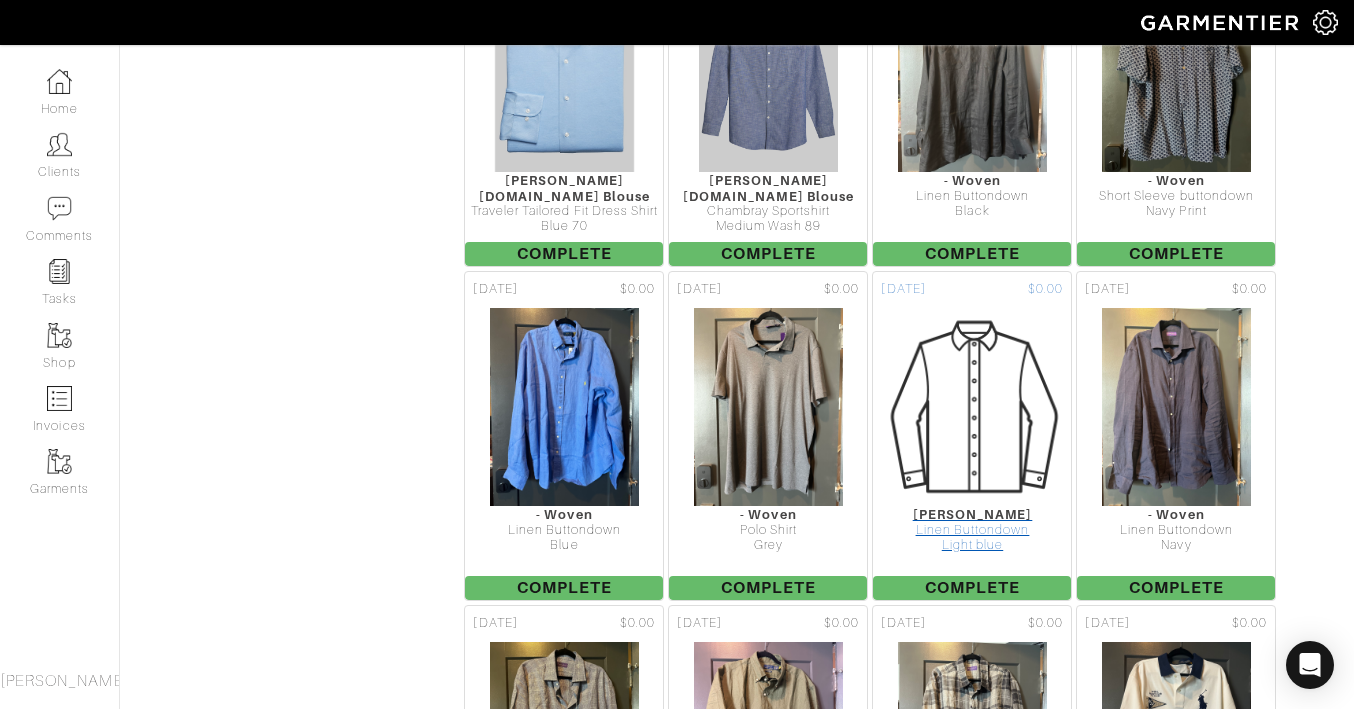 click at bounding box center [972, 407] 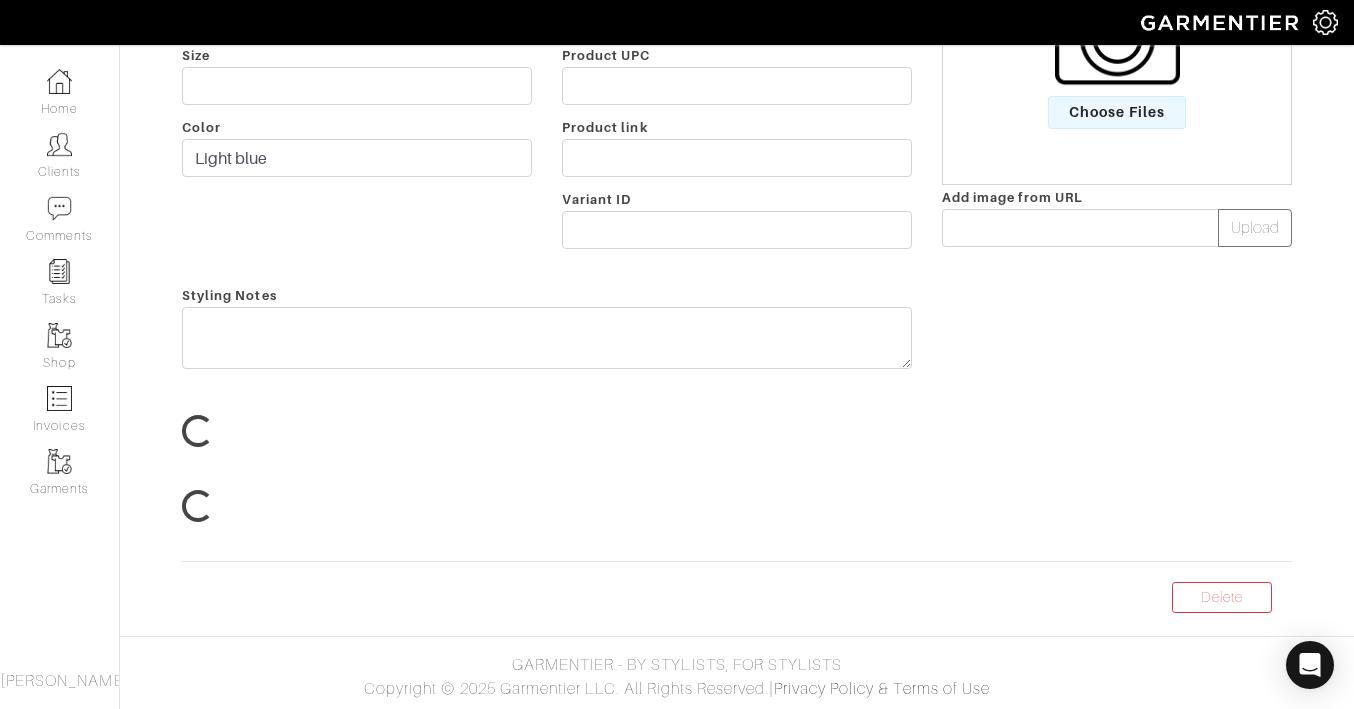 scroll, scrollTop: 0, scrollLeft: 0, axis: both 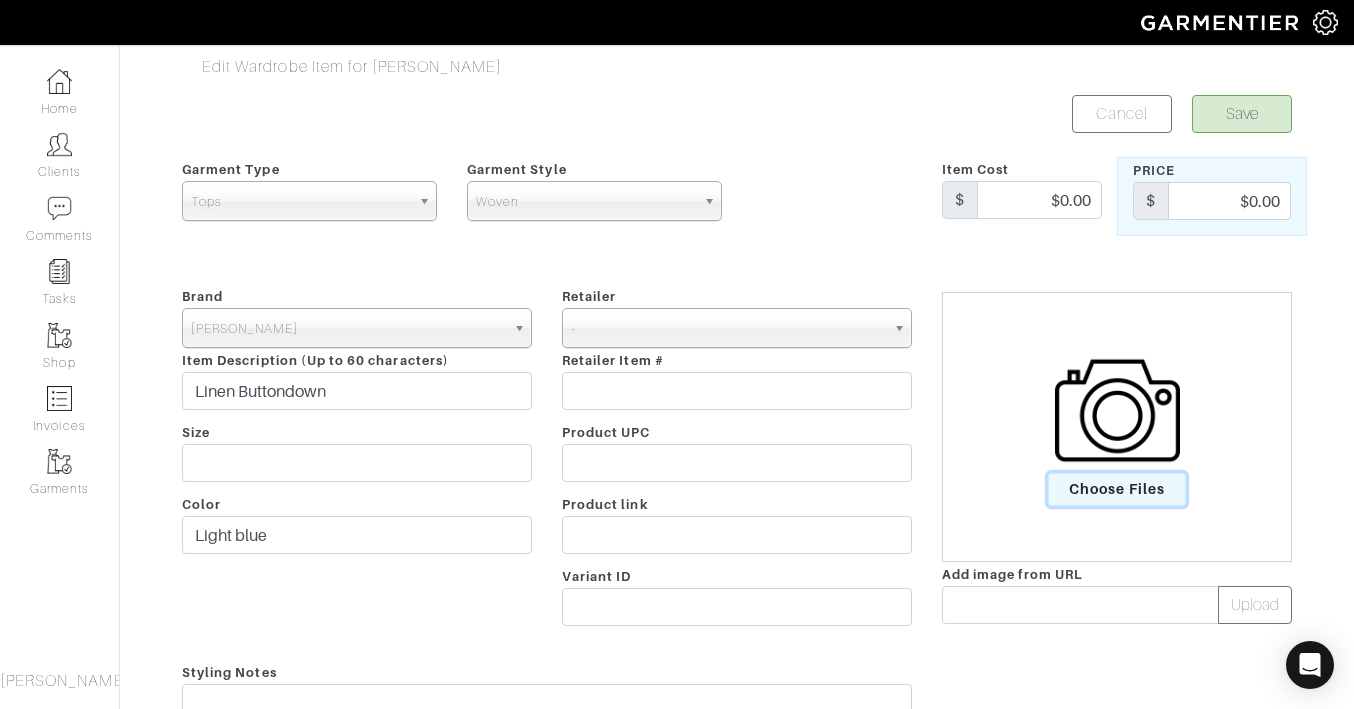 click on "Choose Files" at bounding box center (1117, 489) 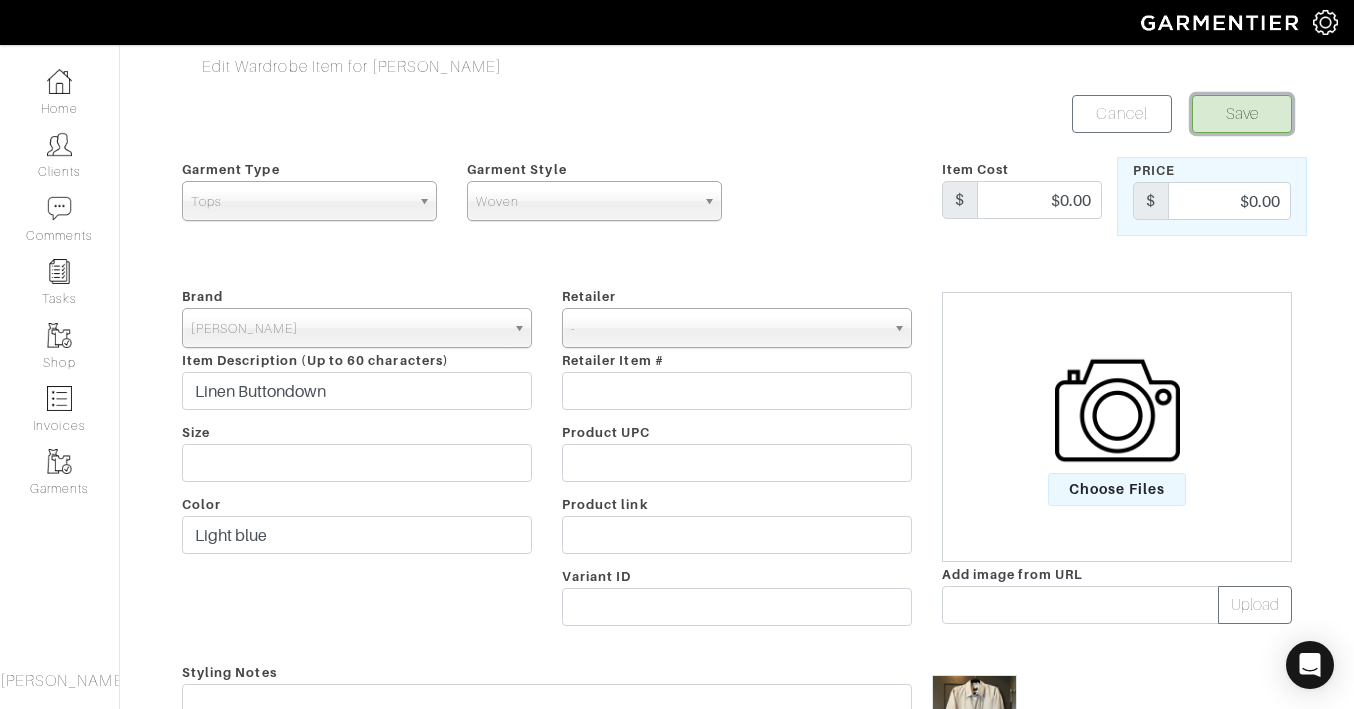 click on "Save" at bounding box center (1242, 114) 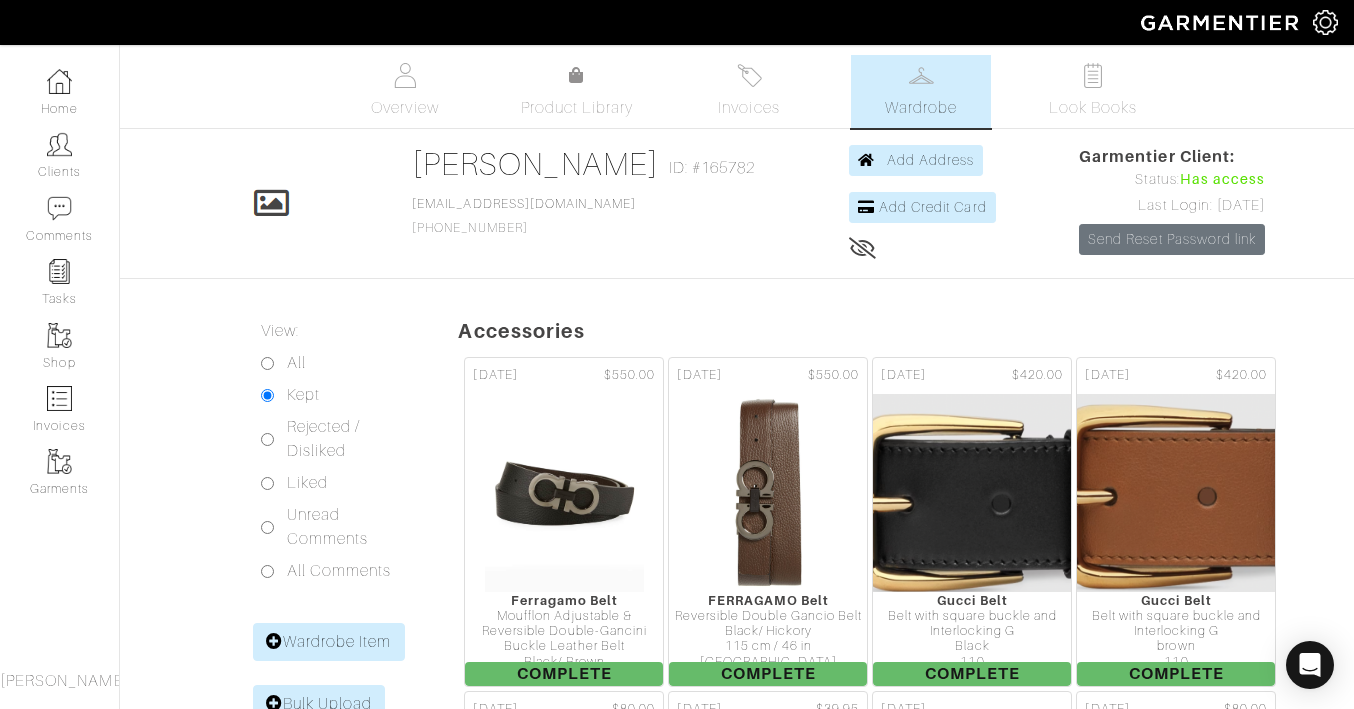 scroll, scrollTop: 0, scrollLeft: 0, axis: both 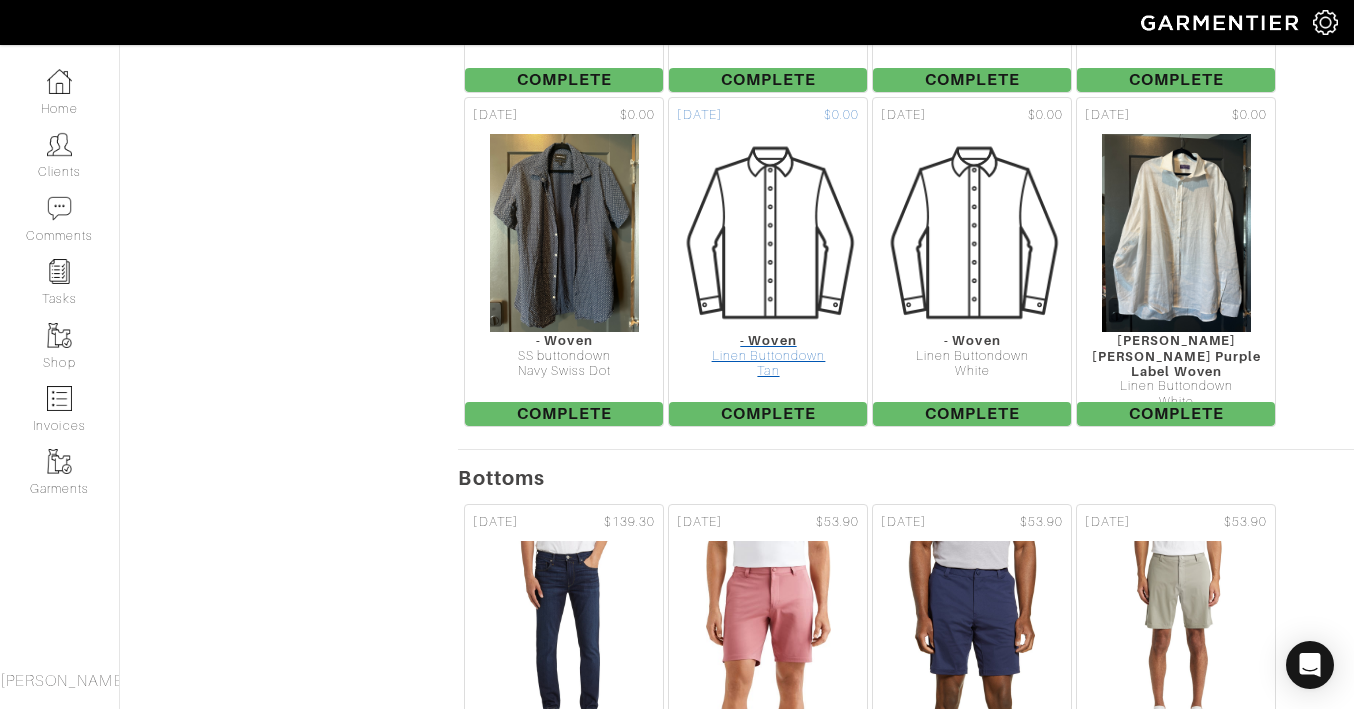click at bounding box center (768, 233) 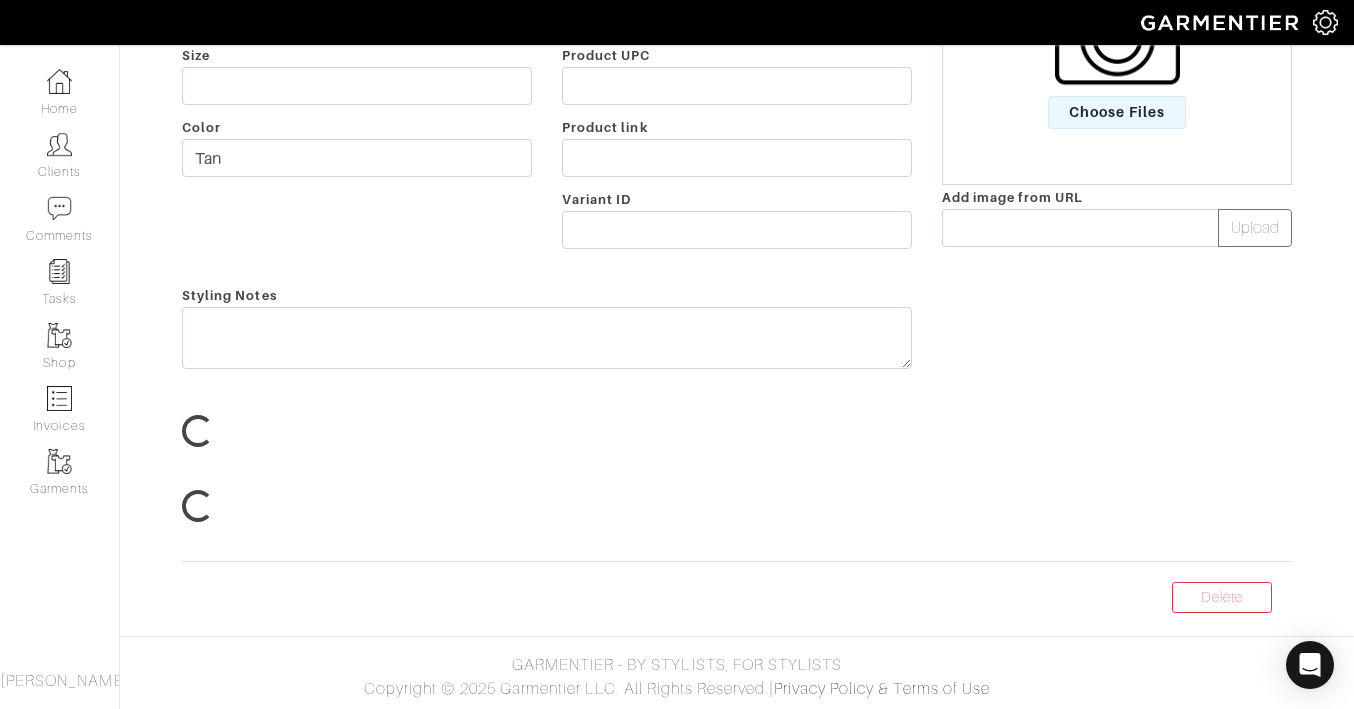 scroll, scrollTop: 0, scrollLeft: 0, axis: both 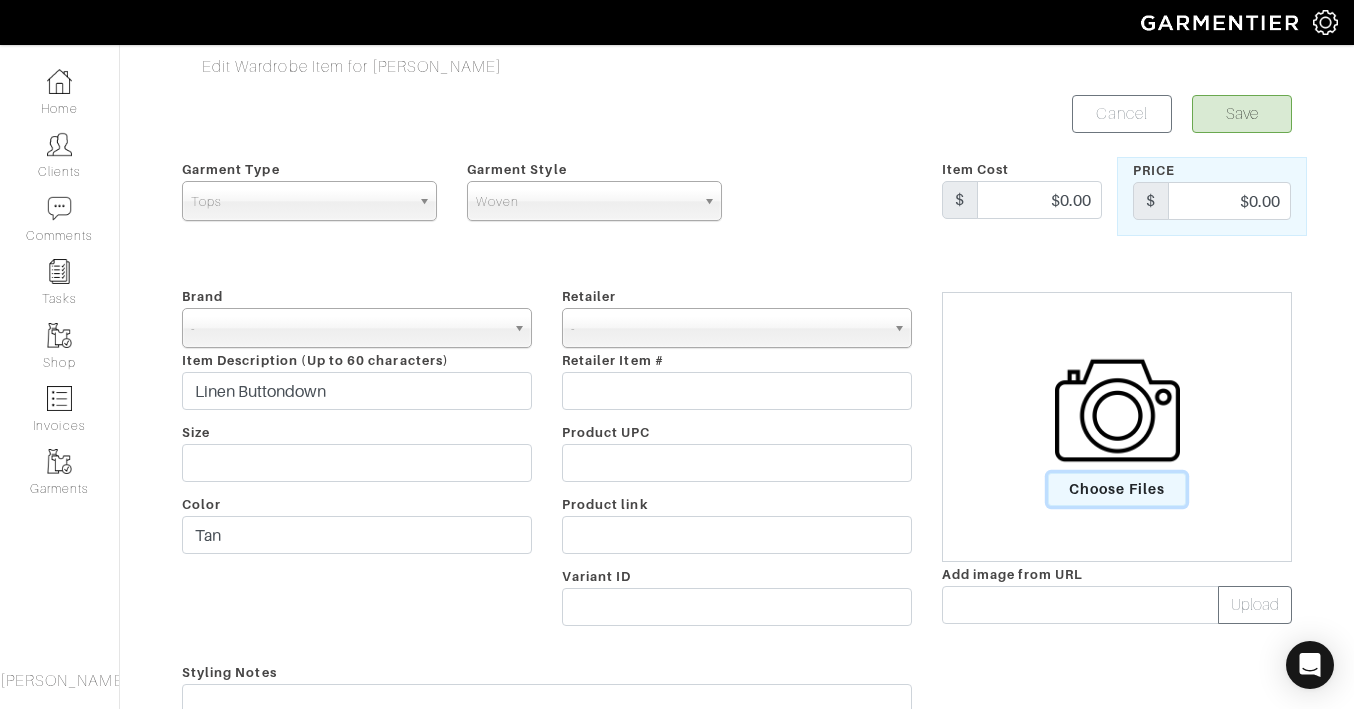 click on "Choose Files" at bounding box center [1117, 489] 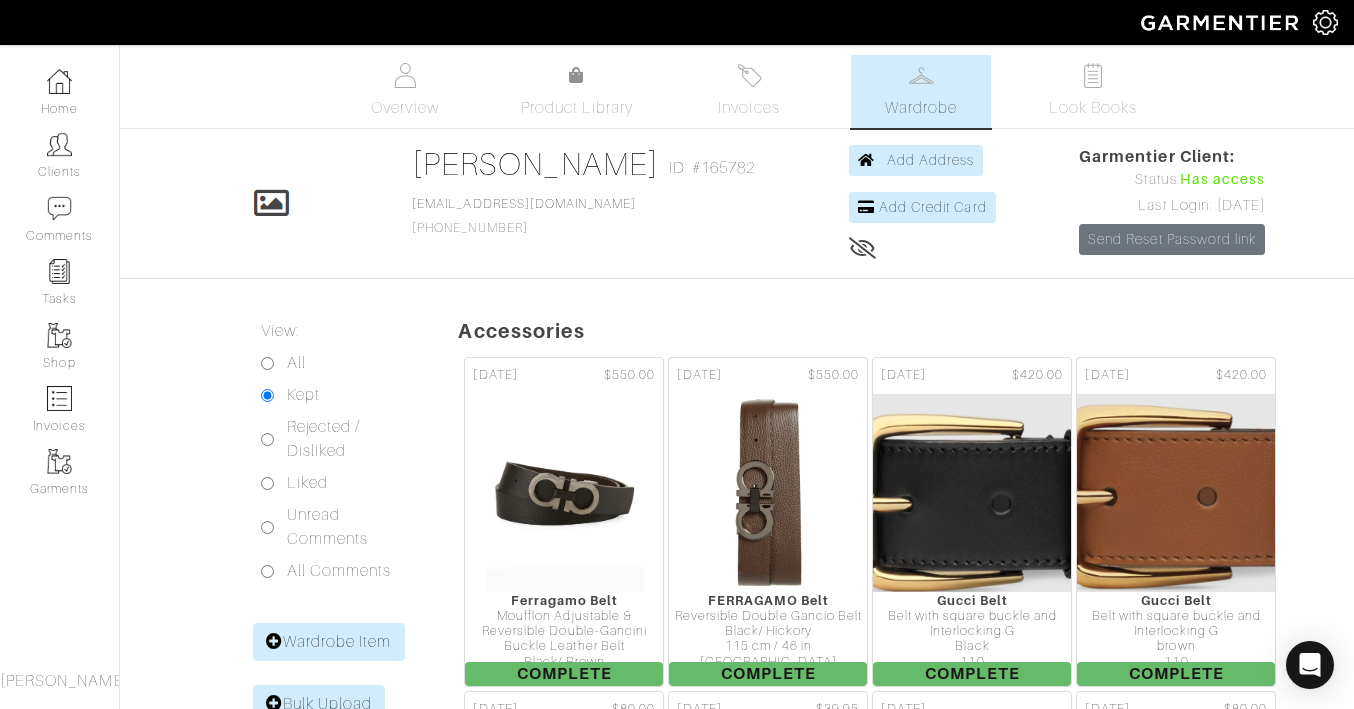 scroll, scrollTop: 0, scrollLeft: 0, axis: both 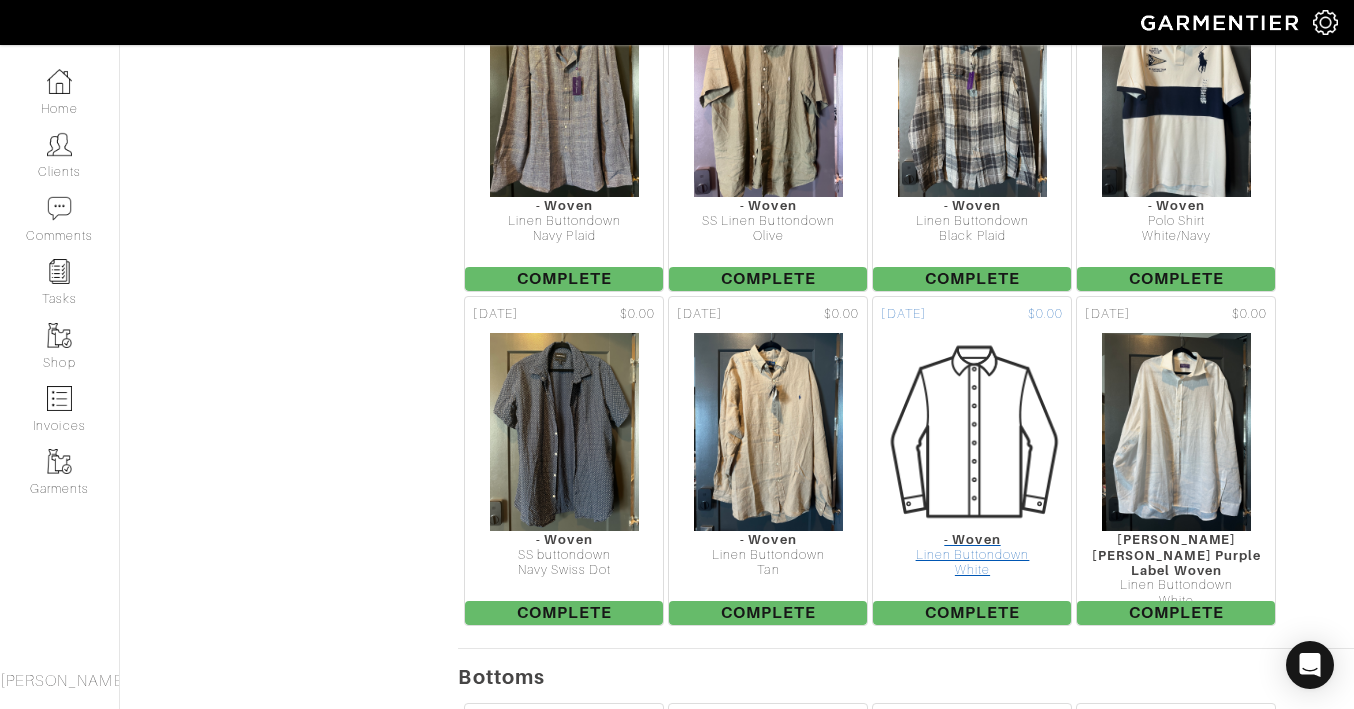 click on "Linen Buttondown" at bounding box center (972, 555) 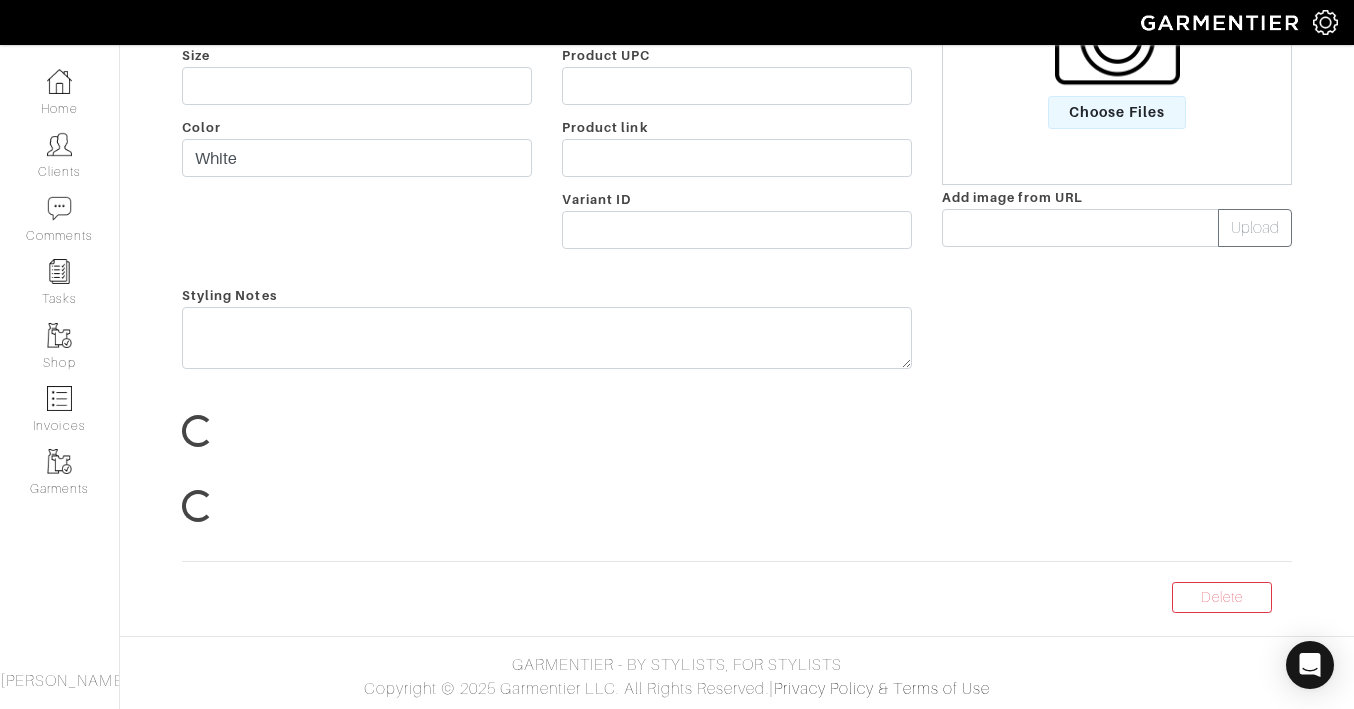 scroll, scrollTop: 0, scrollLeft: 0, axis: both 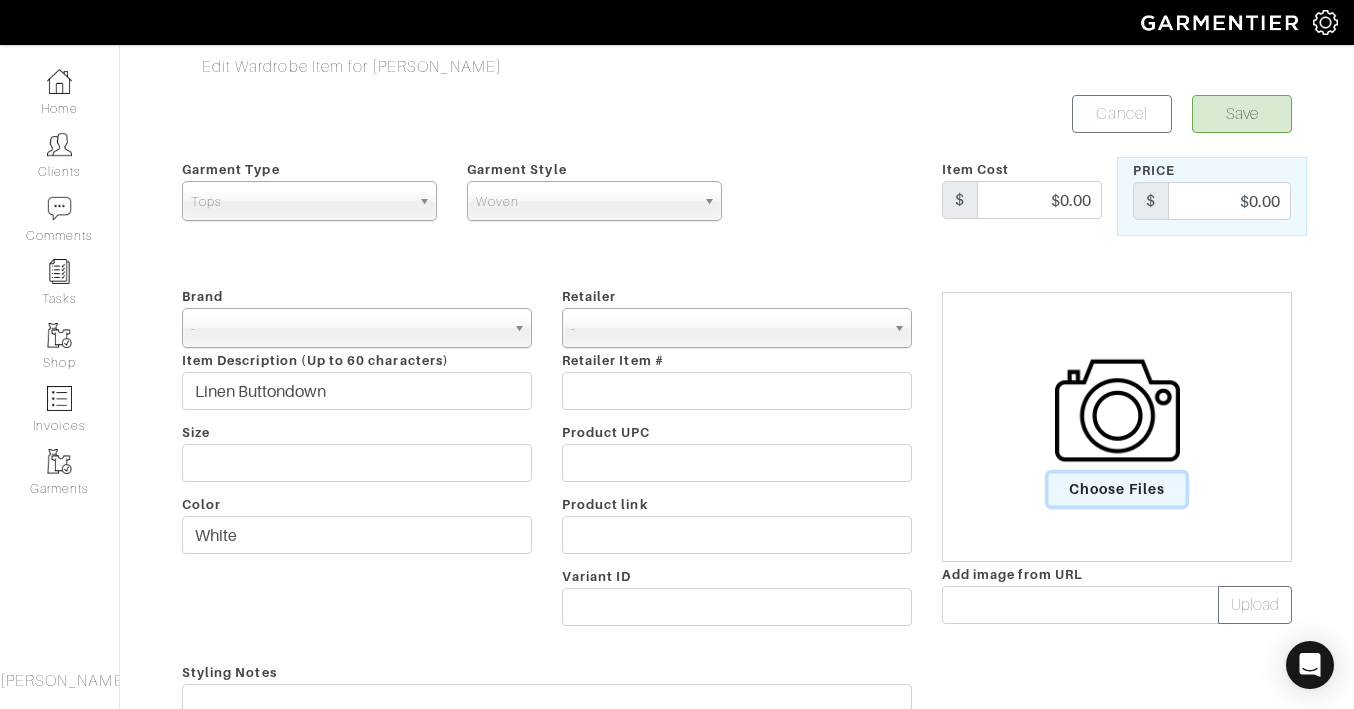 click on "Choose Files" at bounding box center (1117, 489) 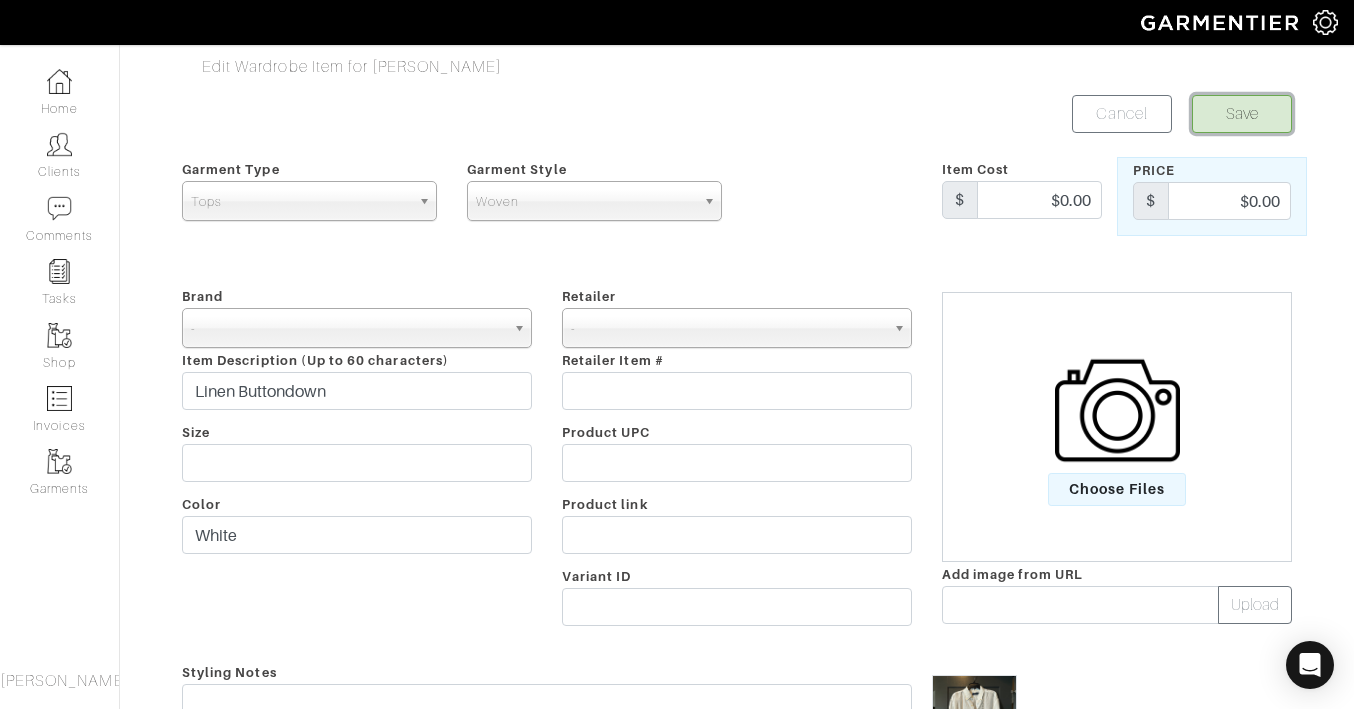 click on "Save" at bounding box center [1242, 114] 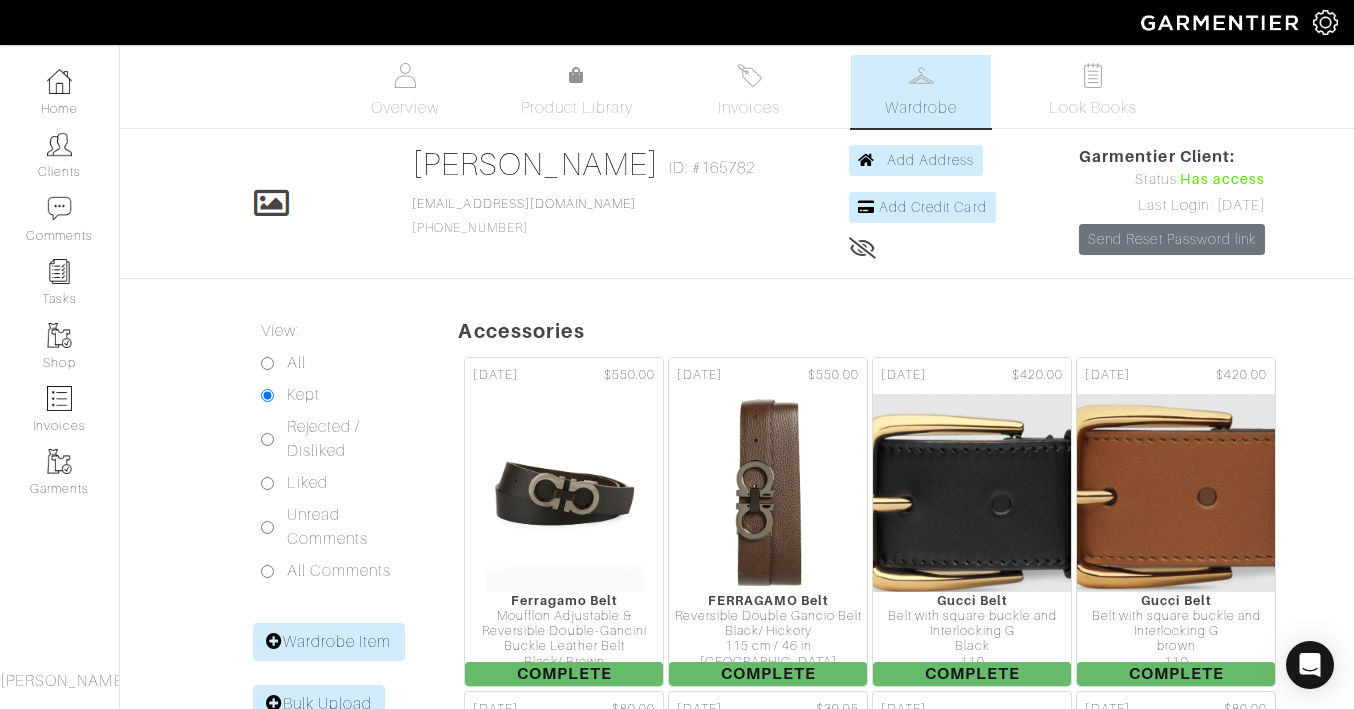 scroll, scrollTop: 0, scrollLeft: 0, axis: both 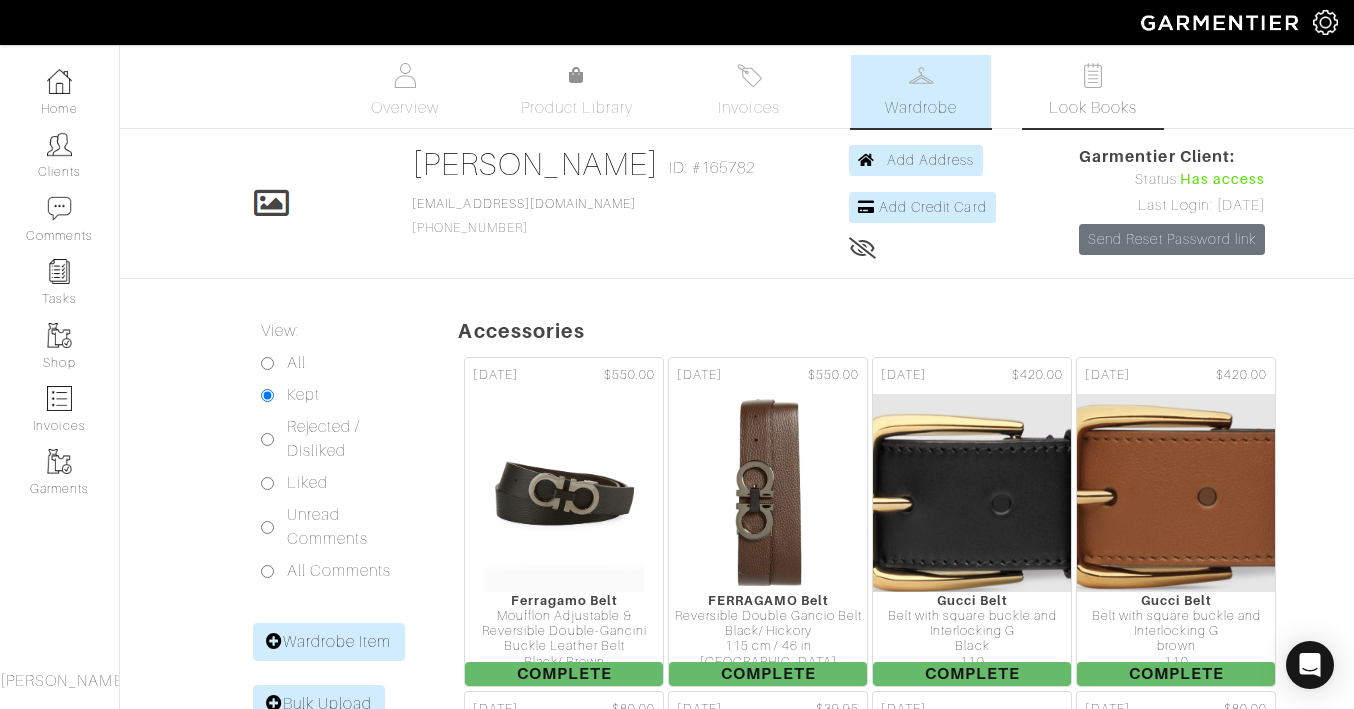 click at bounding box center (1093, 75) 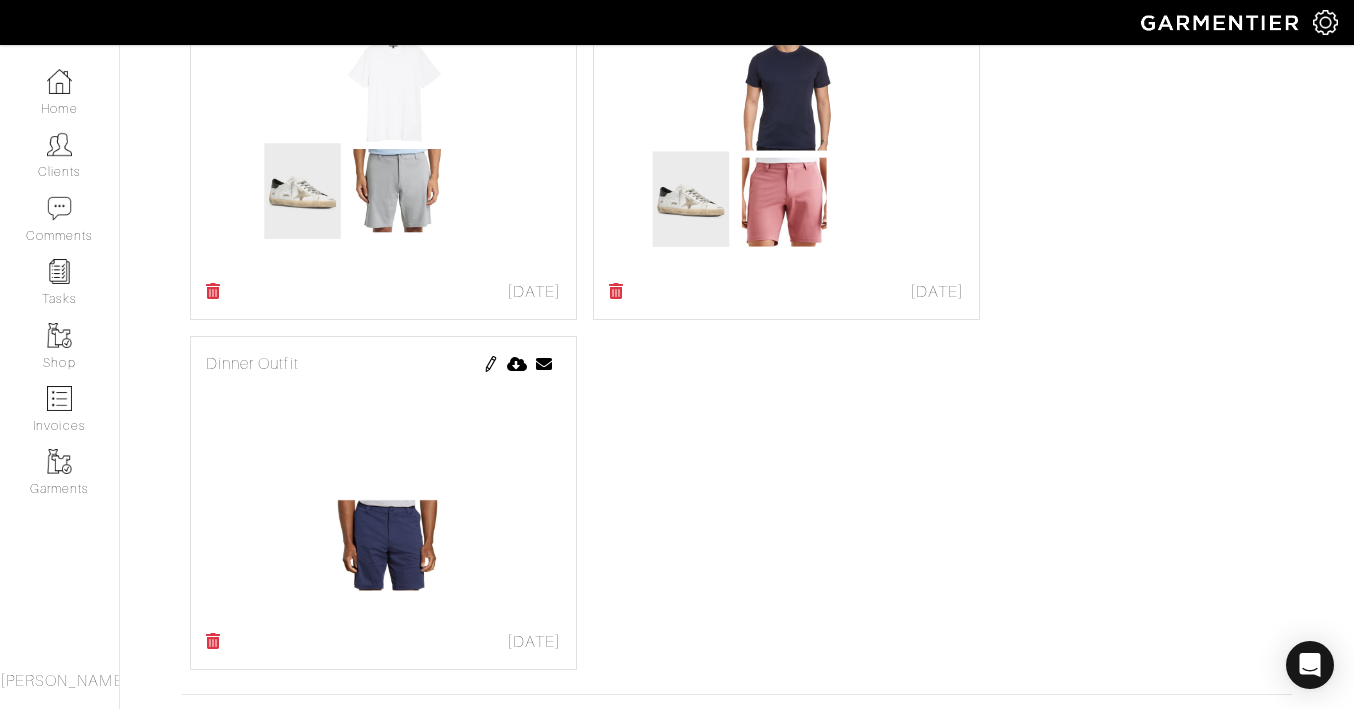 scroll, scrollTop: 884, scrollLeft: 0, axis: vertical 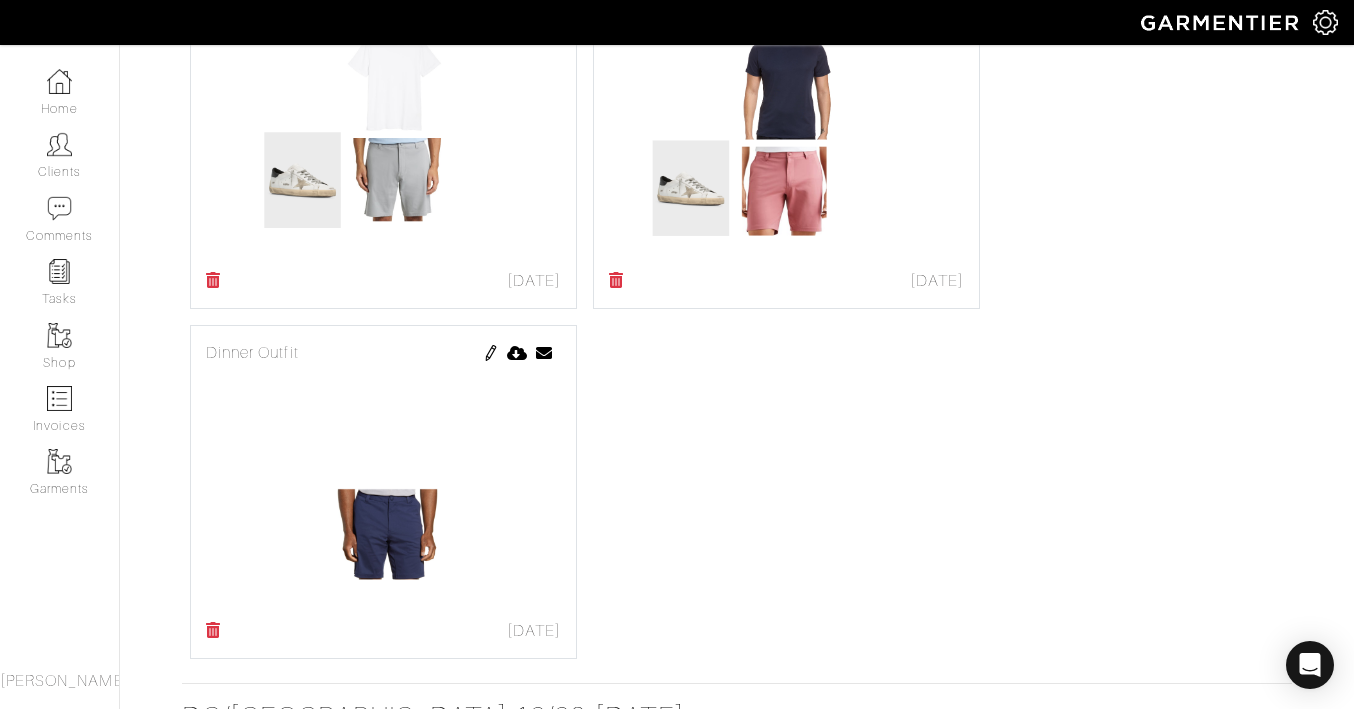 click at bounding box center [491, 353] 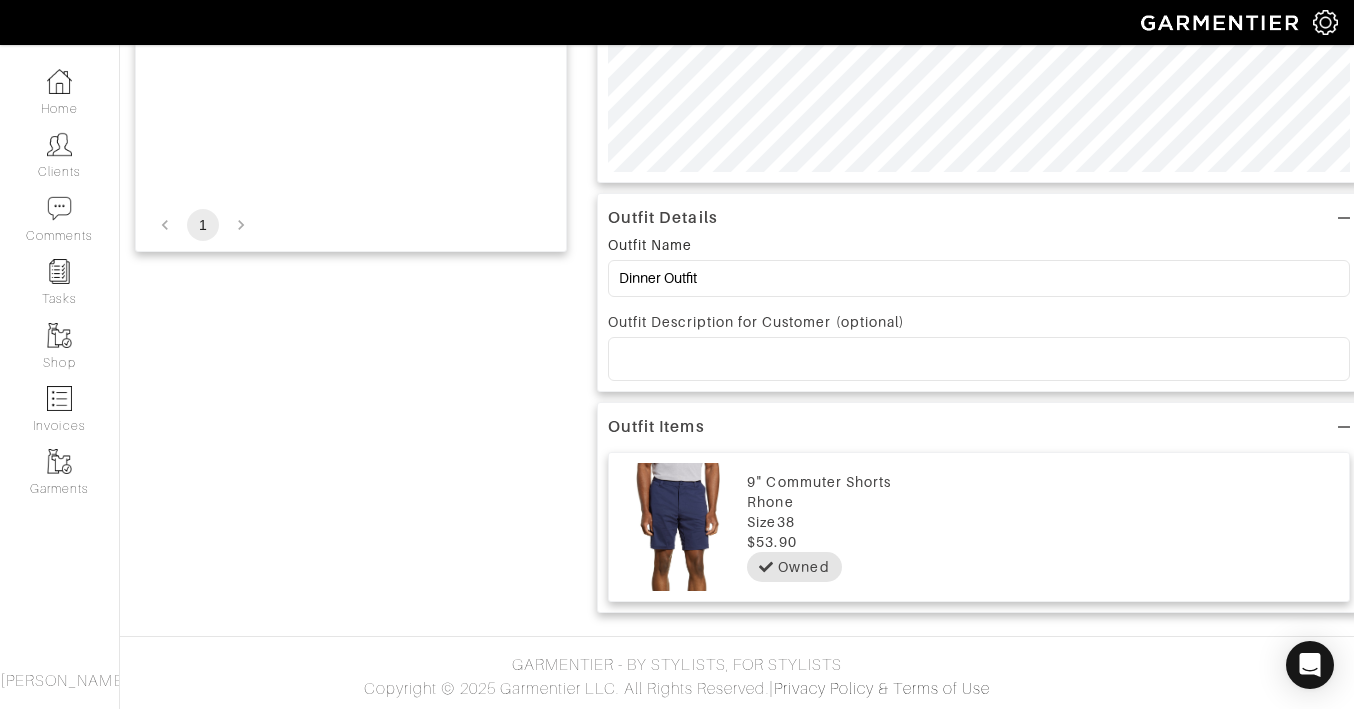 scroll, scrollTop: 0, scrollLeft: 0, axis: both 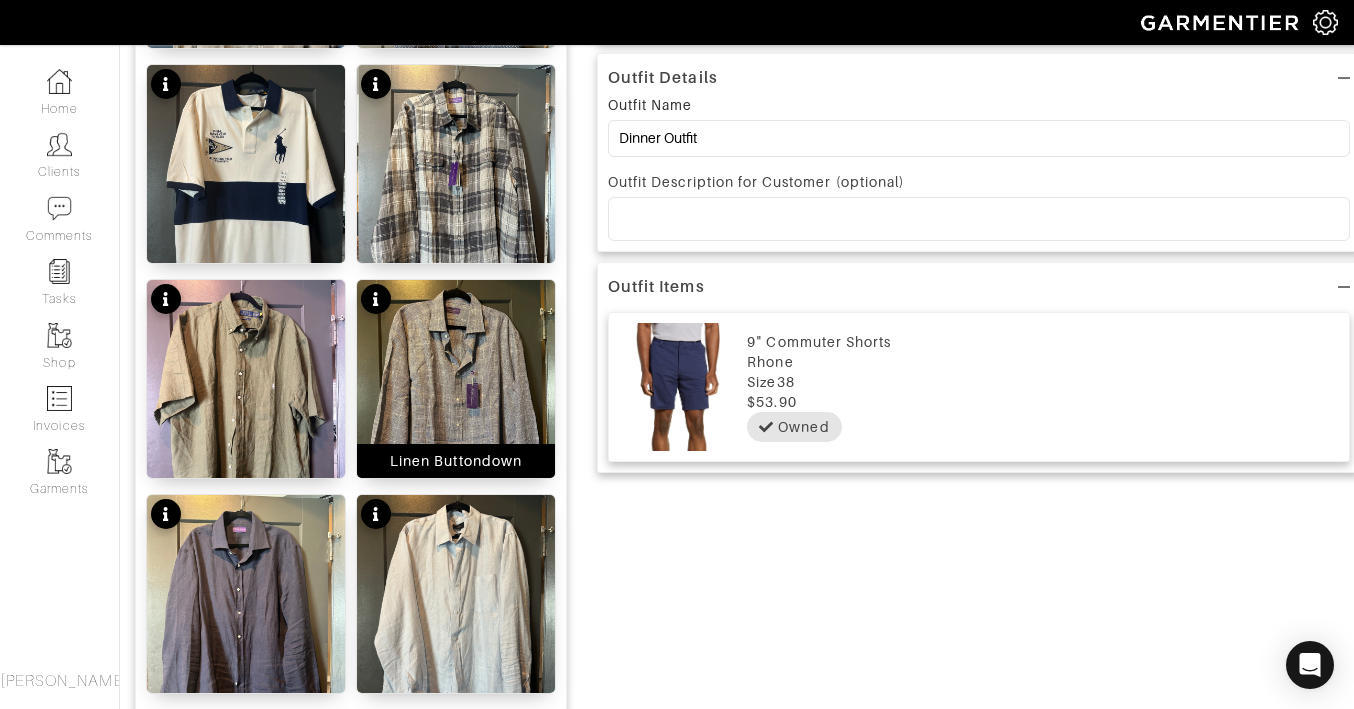 click at bounding box center [456, 412] 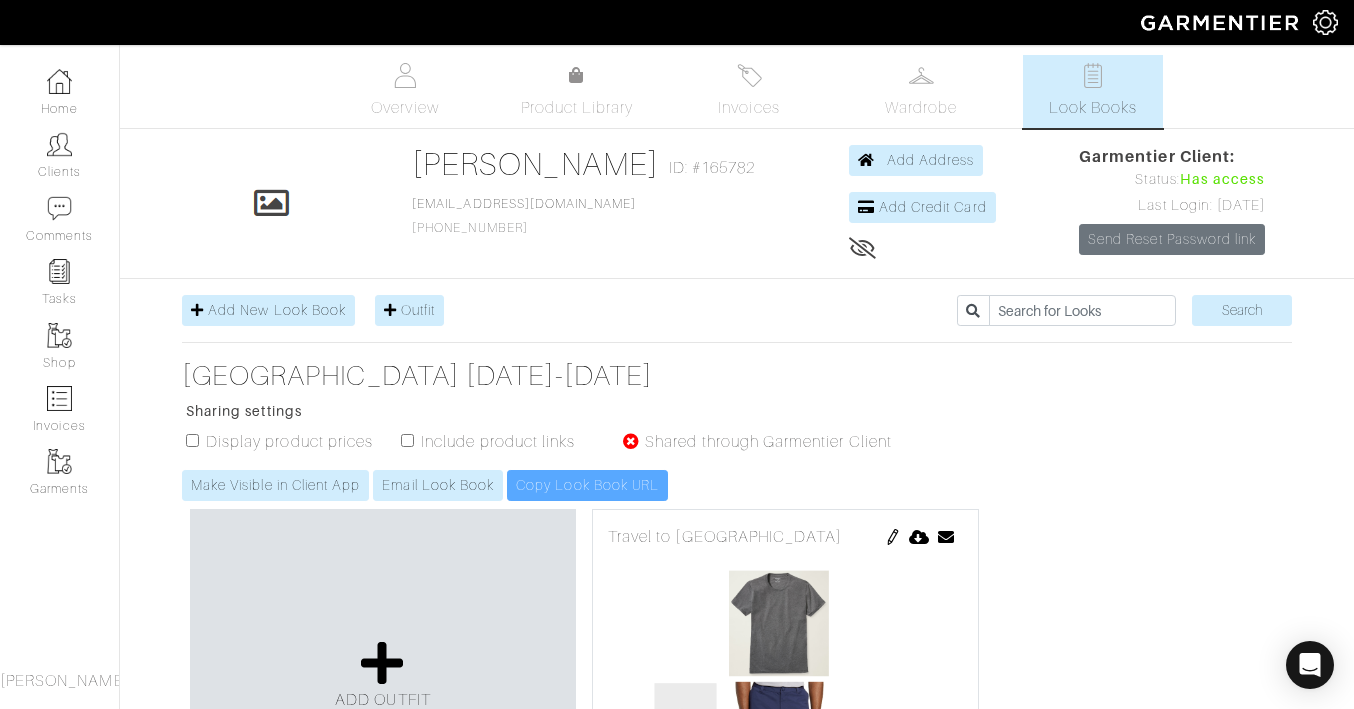 scroll, scrollTop: 0, scrollLeft: 0, axis: both 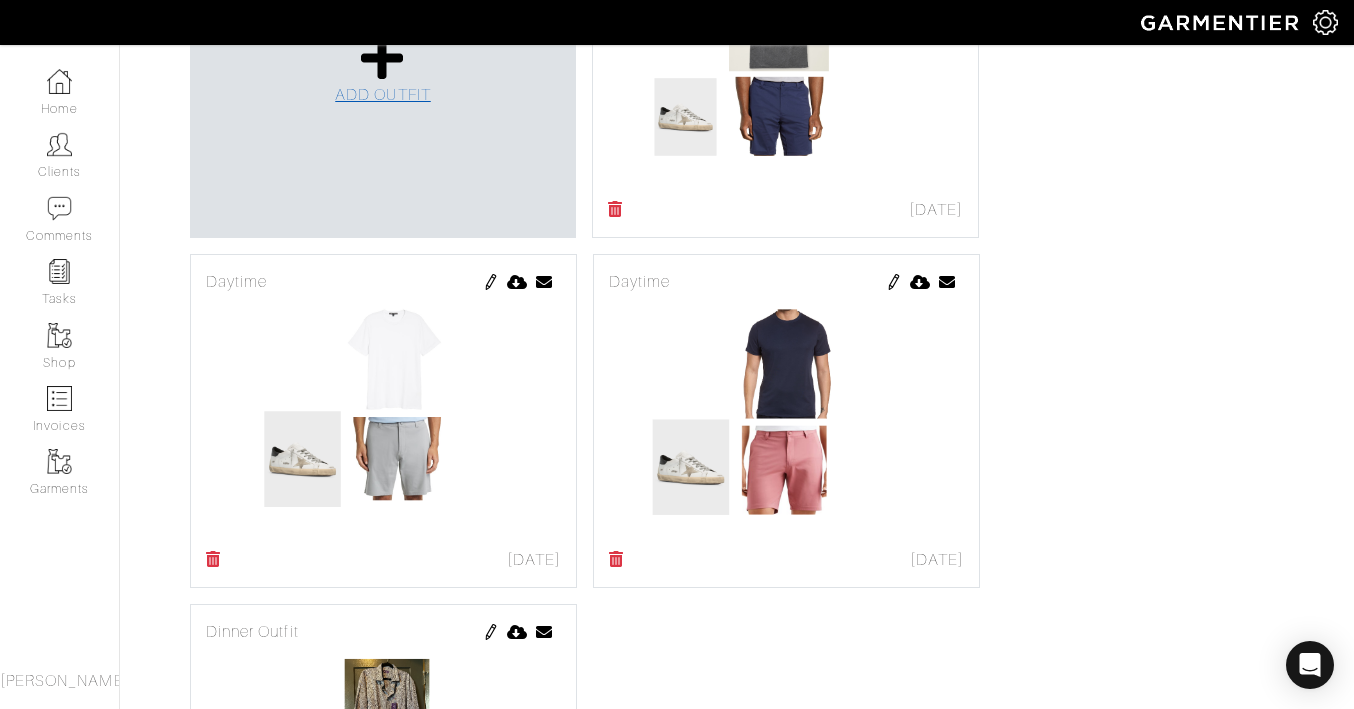 click at bounding box center (382, 58) 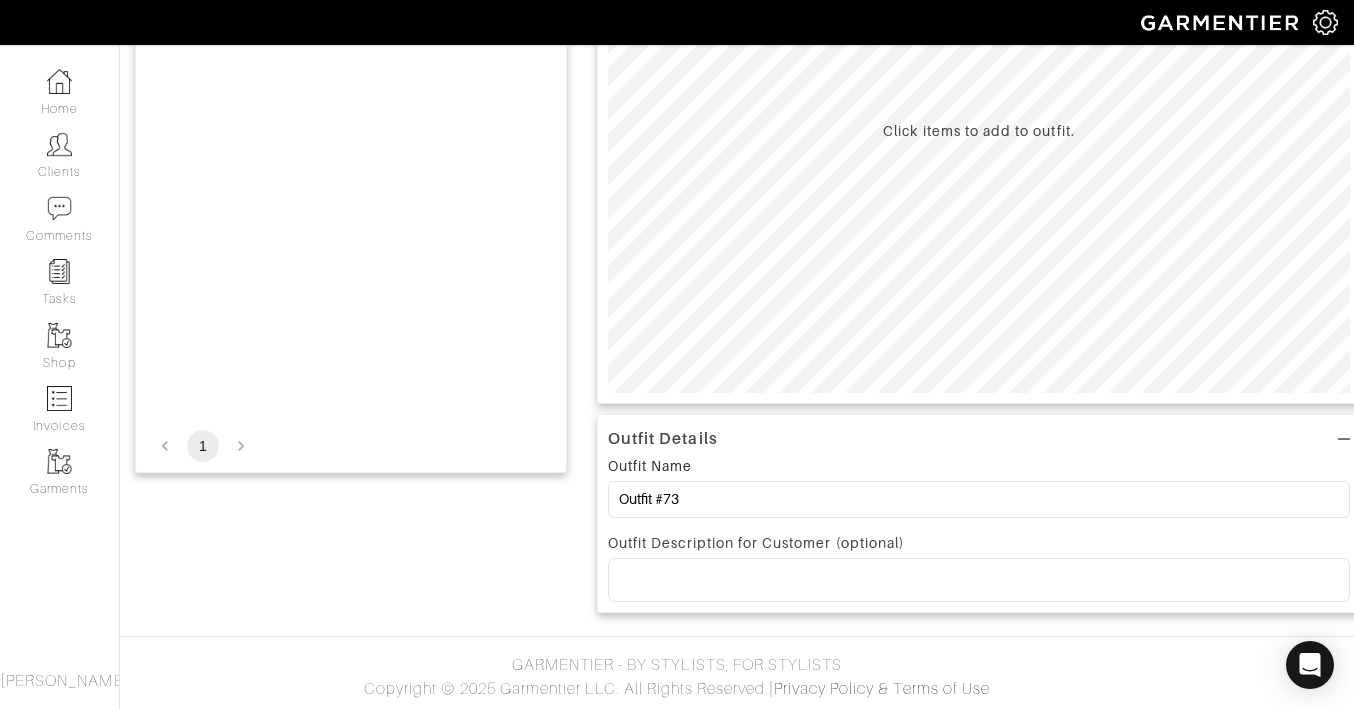 scroll, scrollTop: 0, scrollLeft: 0, axis: both 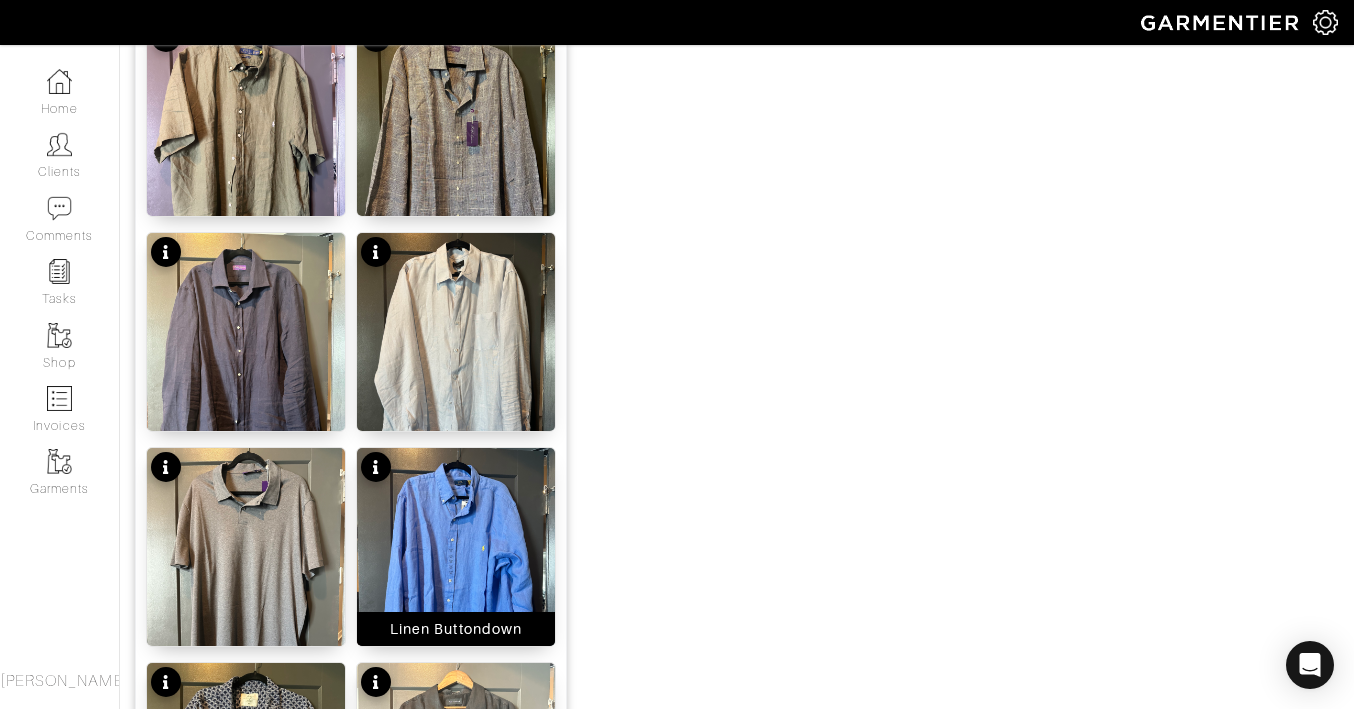 click at bounding box center [456, 580] 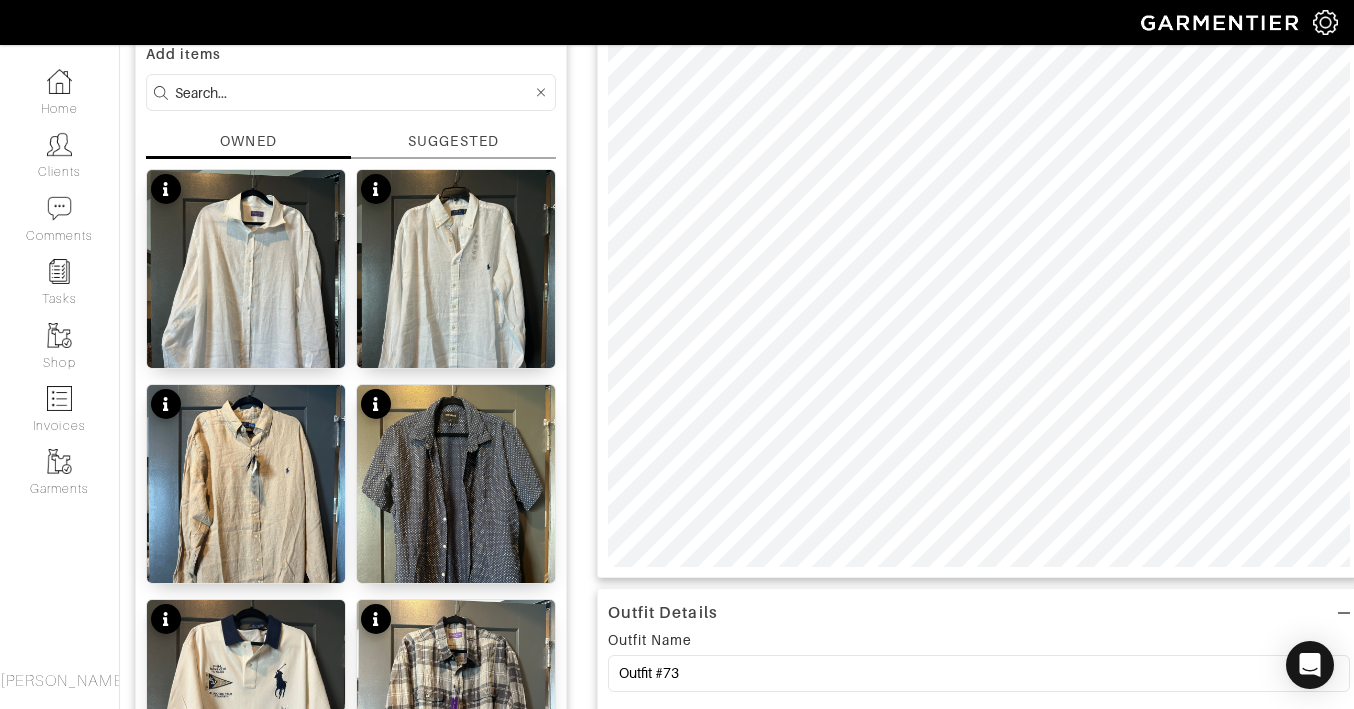 scroll, scrollTop: 155, scrollLeft: 0, axis: vertical 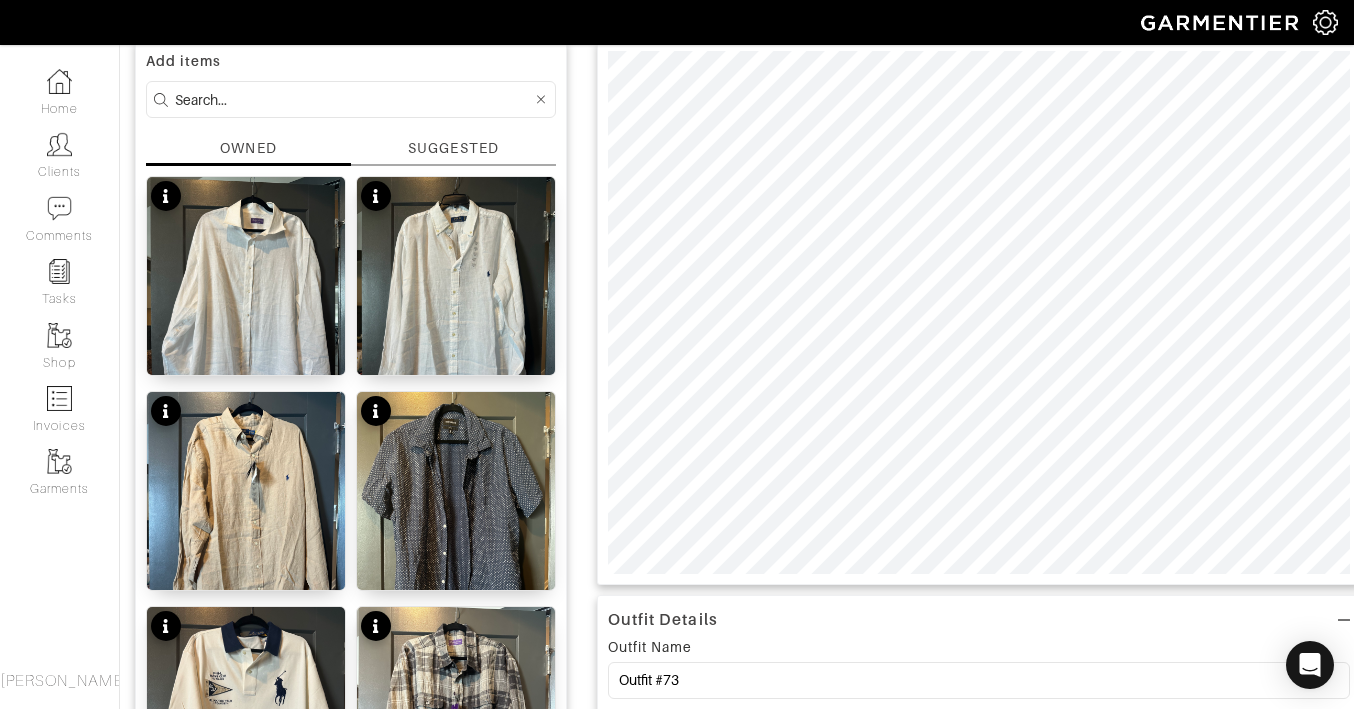 click at bounding box center [353, 99] 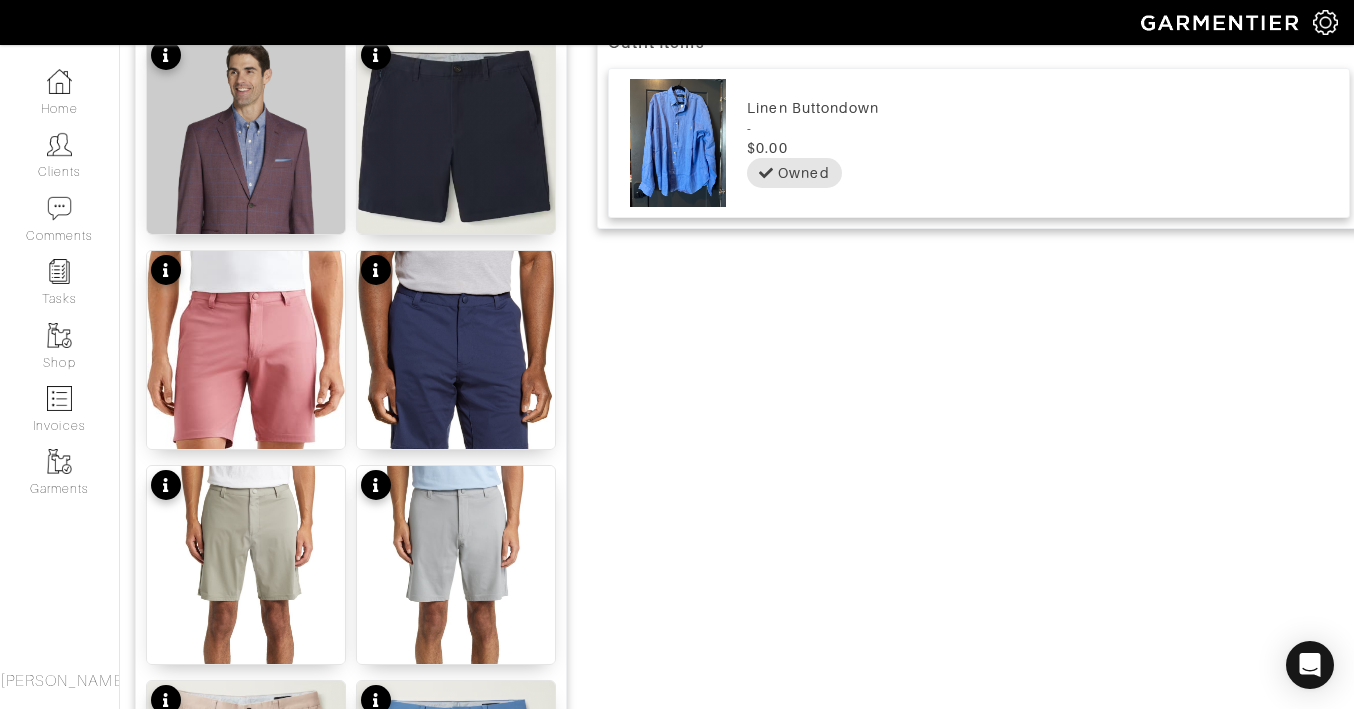 scroll, scrollTop: 1047, scrollLeft: 0, axis: vertical 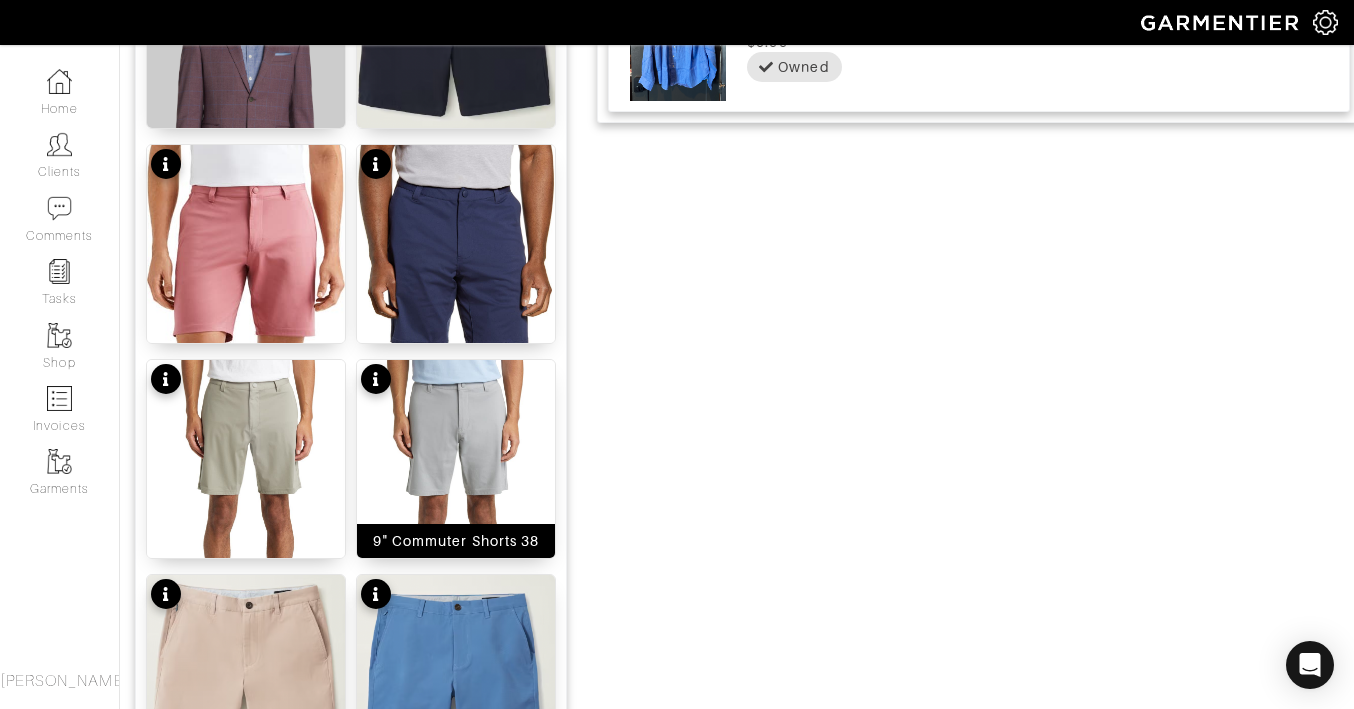 click at bounding box center (456, 512) 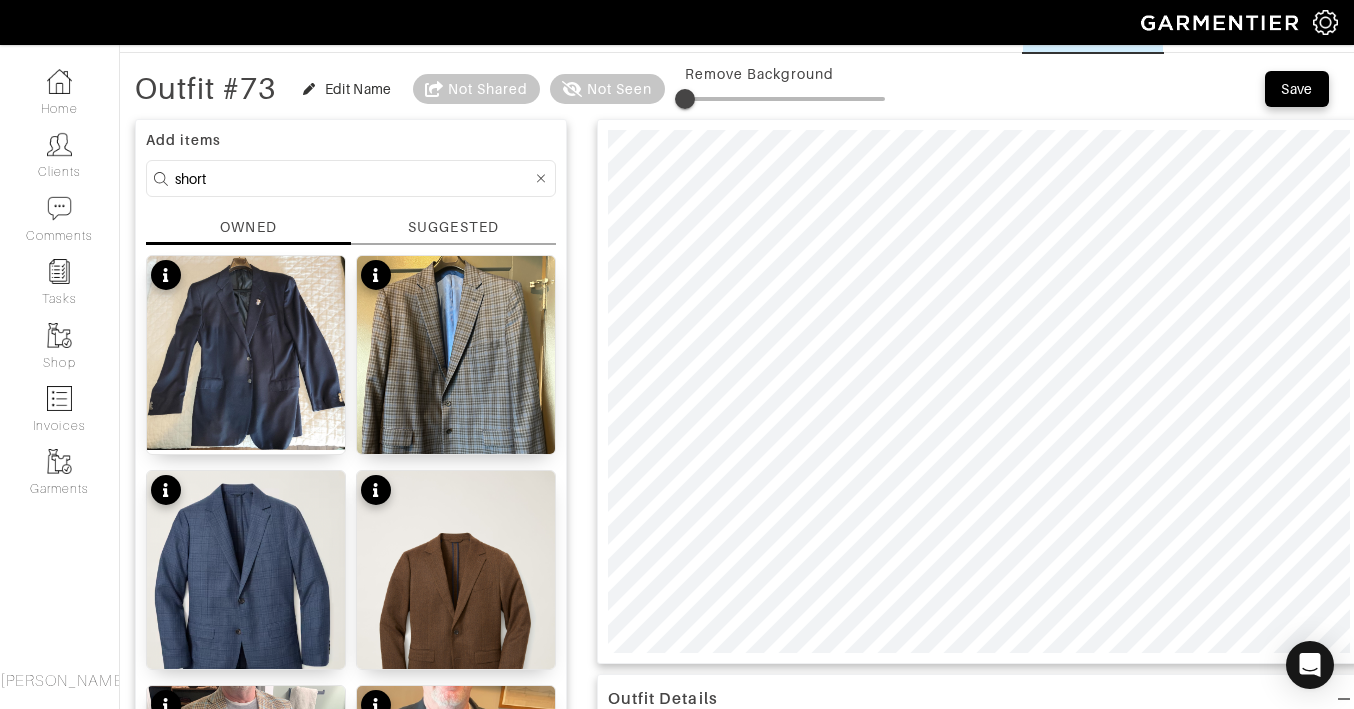 scroll, scrollTop: 50, scrollLeft: 0, axis: vertical 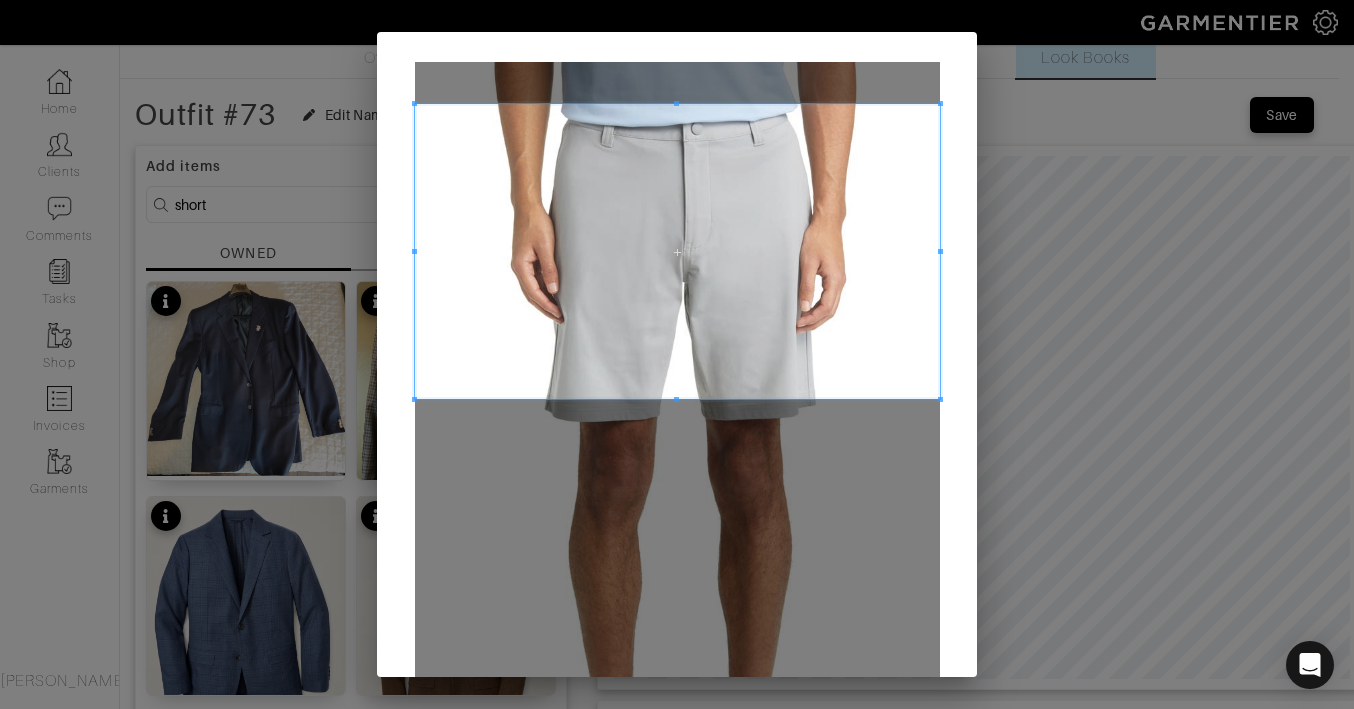 click at bounding box center [677, 251] 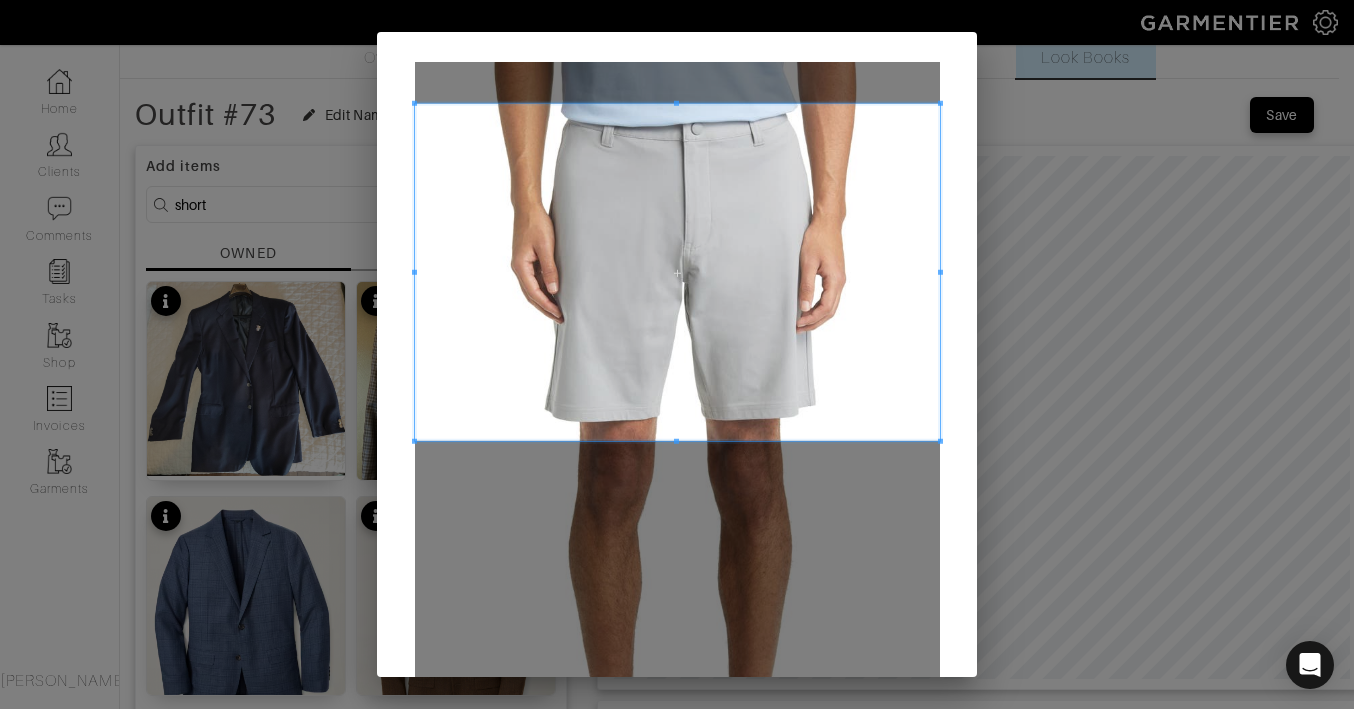 click at bounding box center [677, 272] 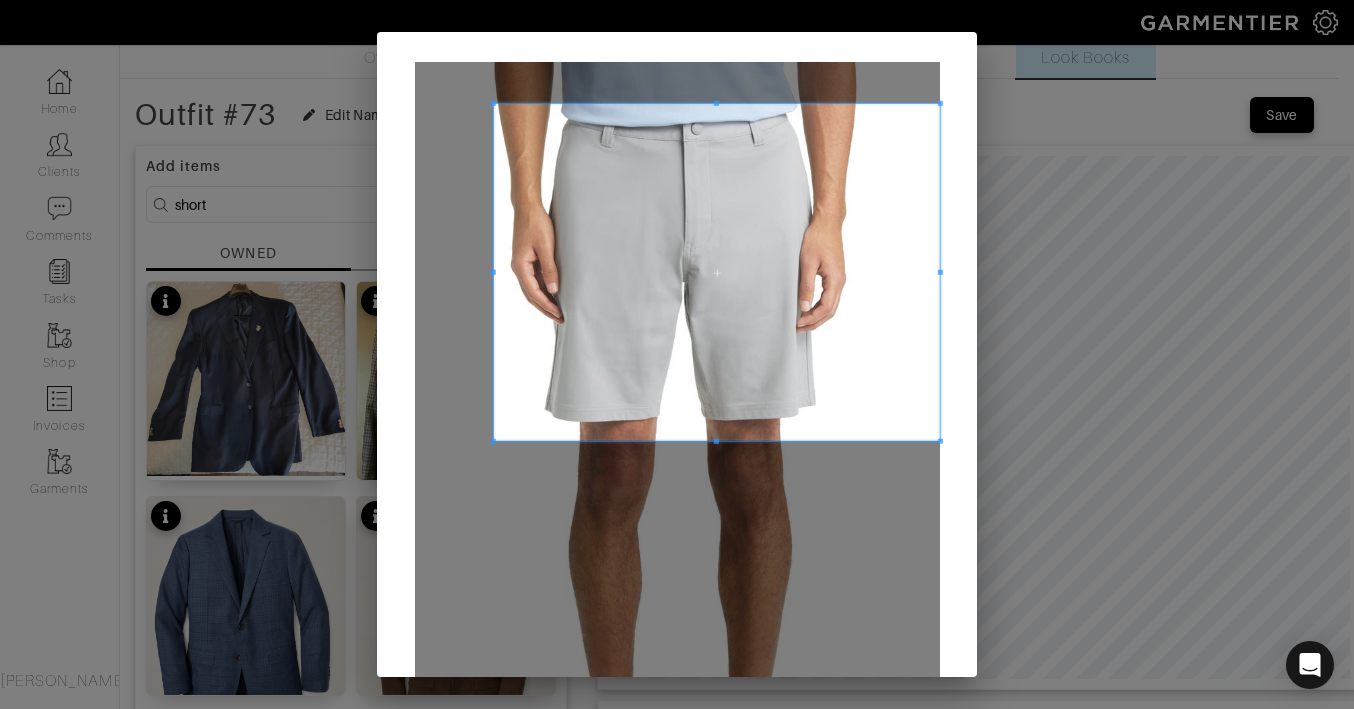 click at bounding box center (492, 272) 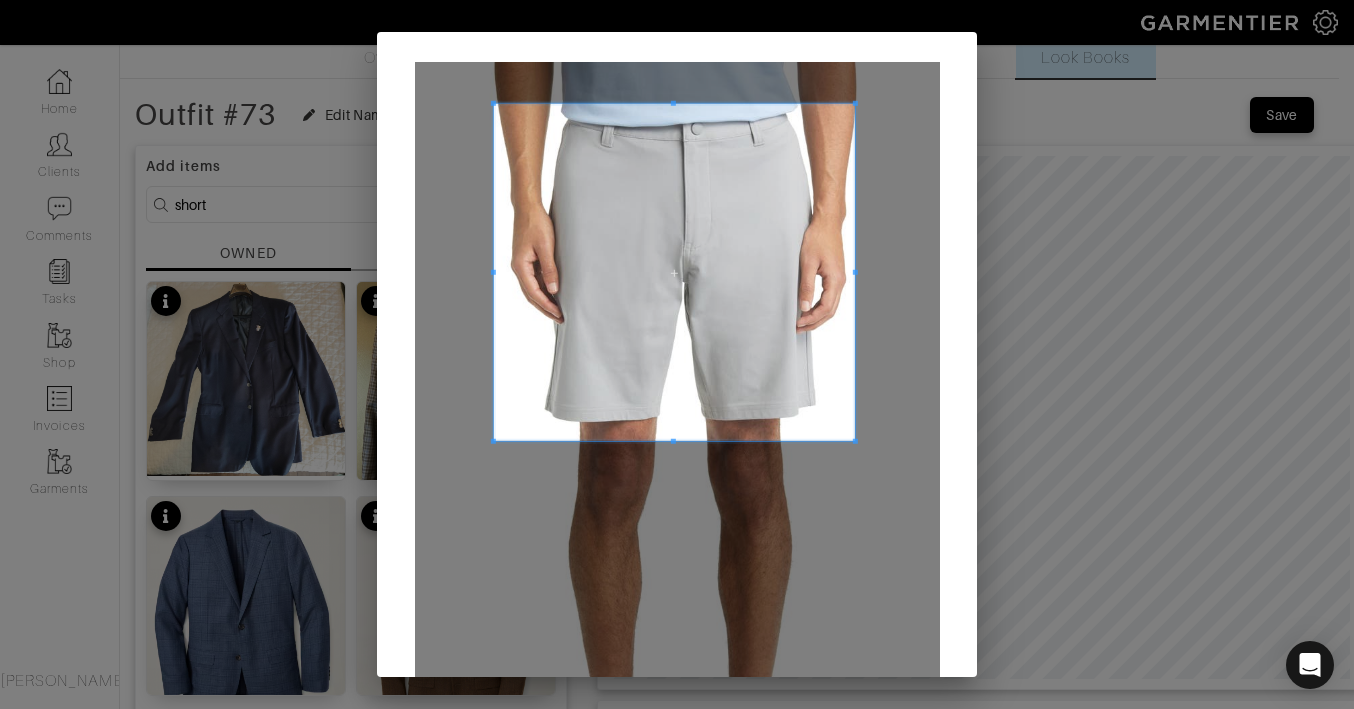 click at bounding box center [674, 272] 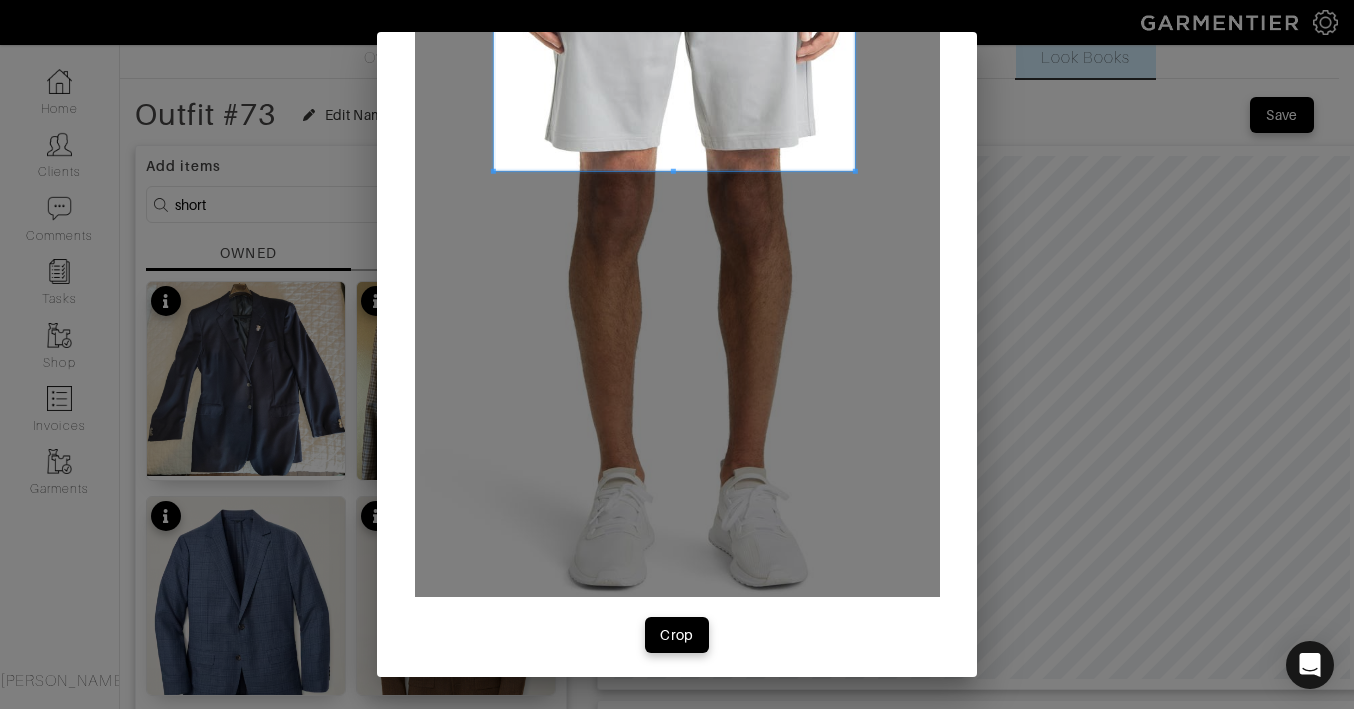 scroll, scrollTop: 276, scrollLeft: 0, axis: vertical 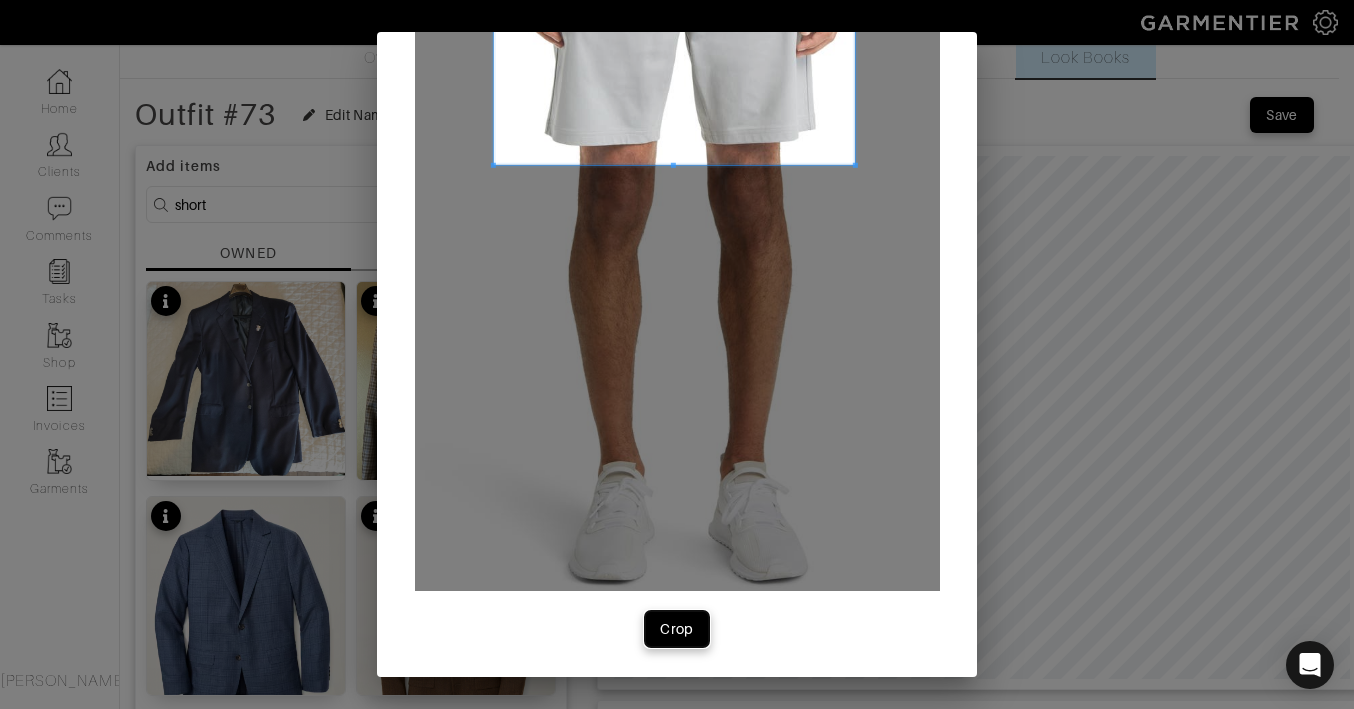 click on "Crop" at bounding box center [677, 629] 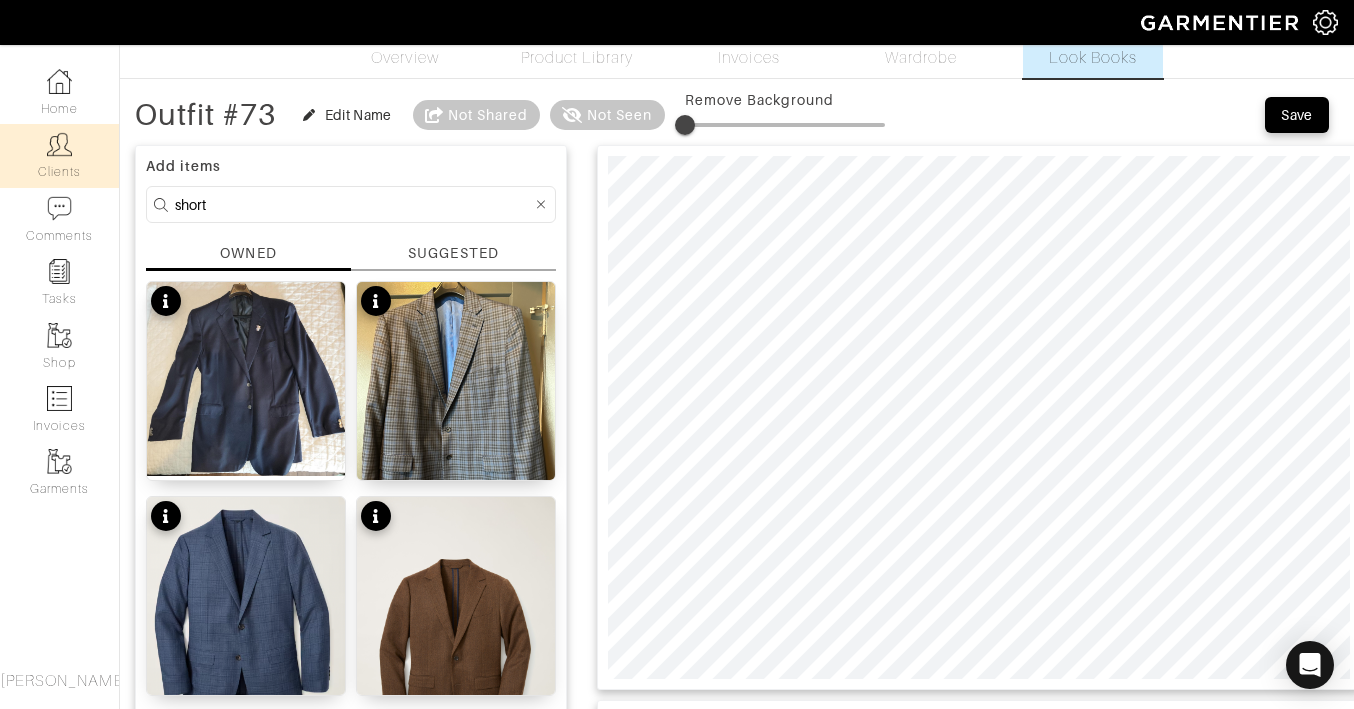 drag, startPoint x: 255, startPoint y: 208, endPoint x: 60, endPoint y: 184, distance: 196.47137 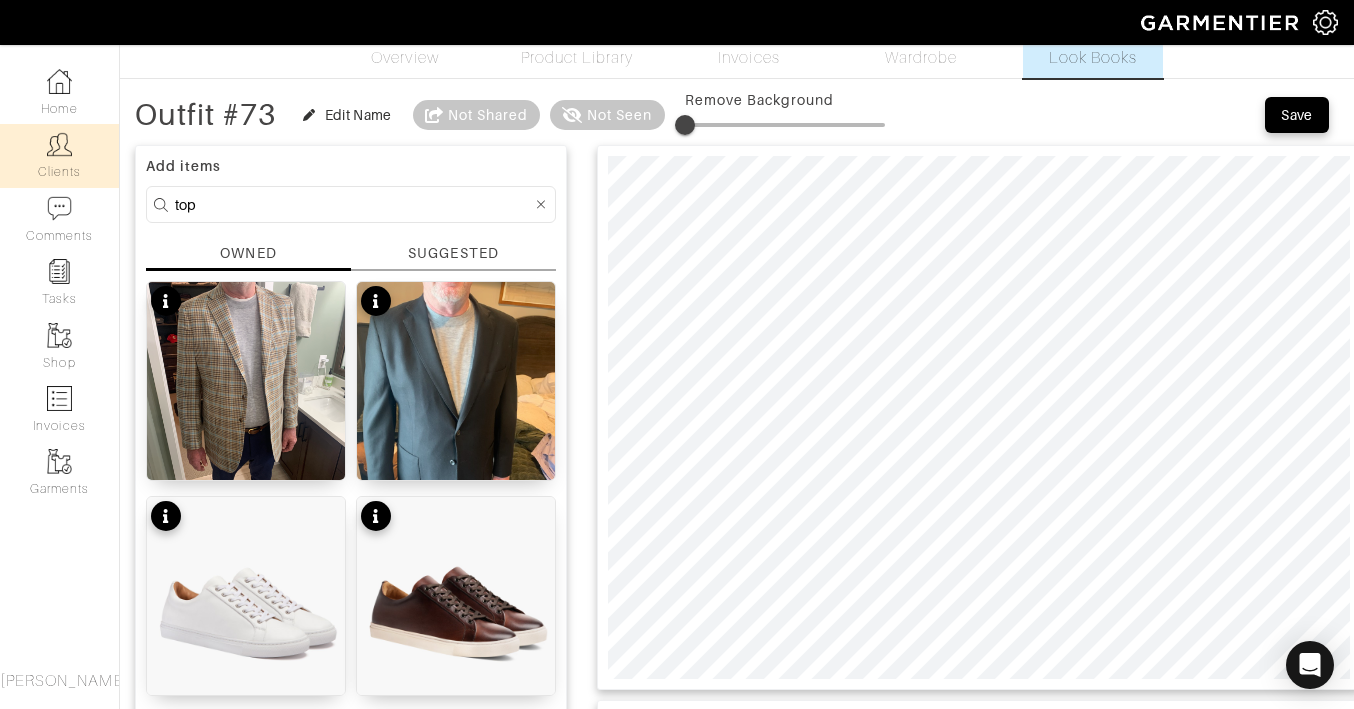 drag, startPoint x: 222, startPoint y: 207, endPoint x: 81, endPoint y: 128, distance: 161.62302 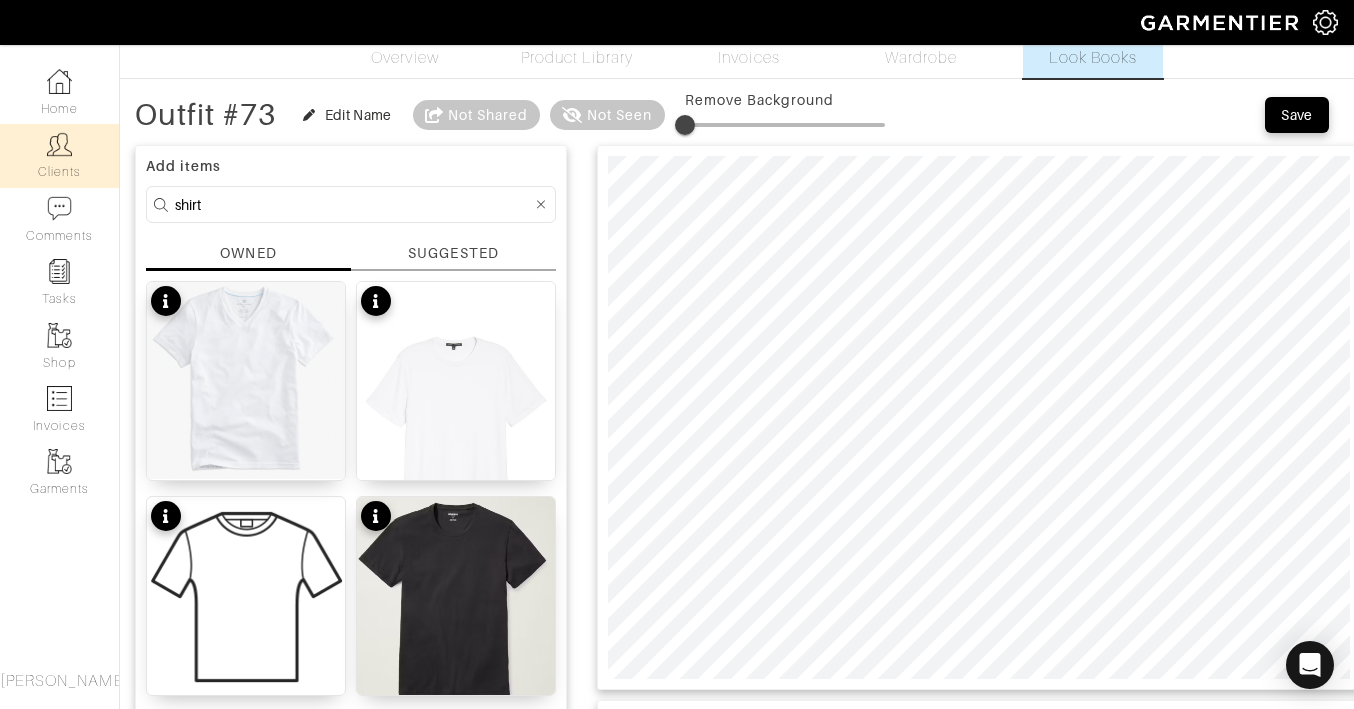 drag, startPoint x: 227, startPoint y: 207, endPoint x: 49, endPoint y: 170, distance: 181.80484 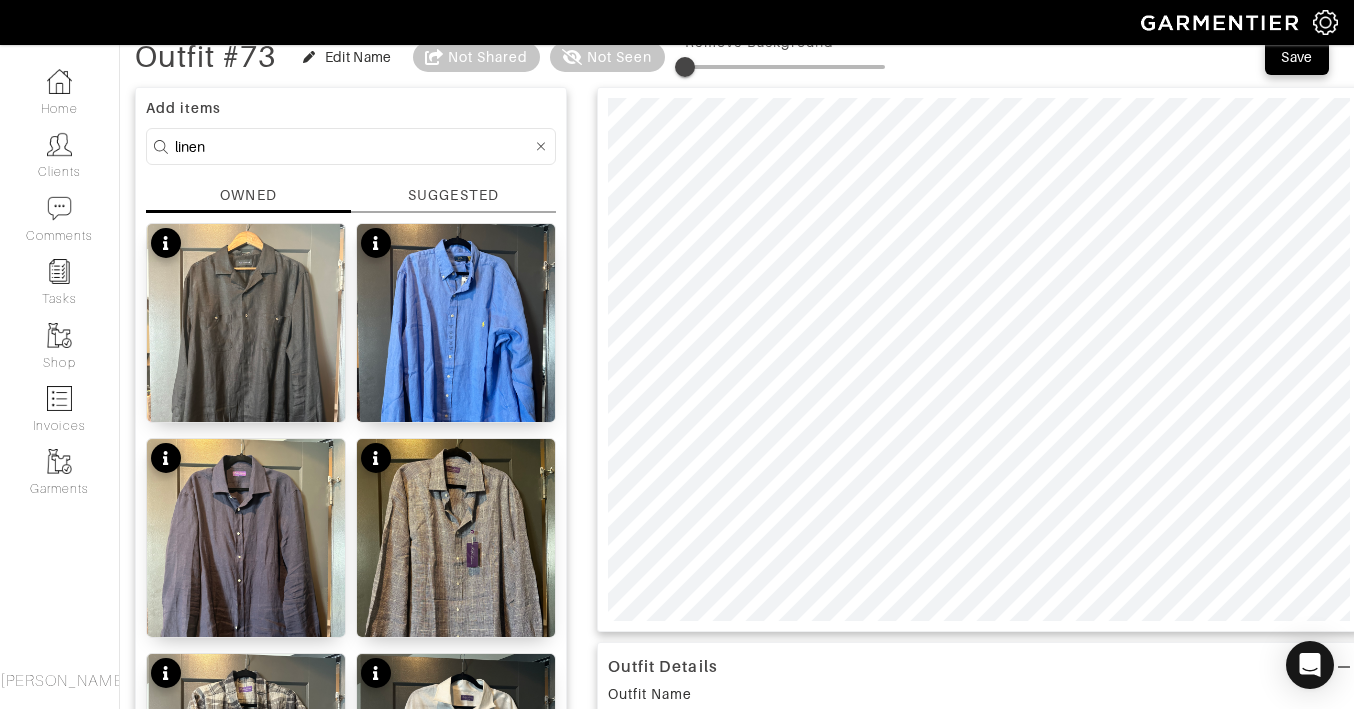 scroll, scrollTop: 115, scrollLeft: 0, axis: vertical 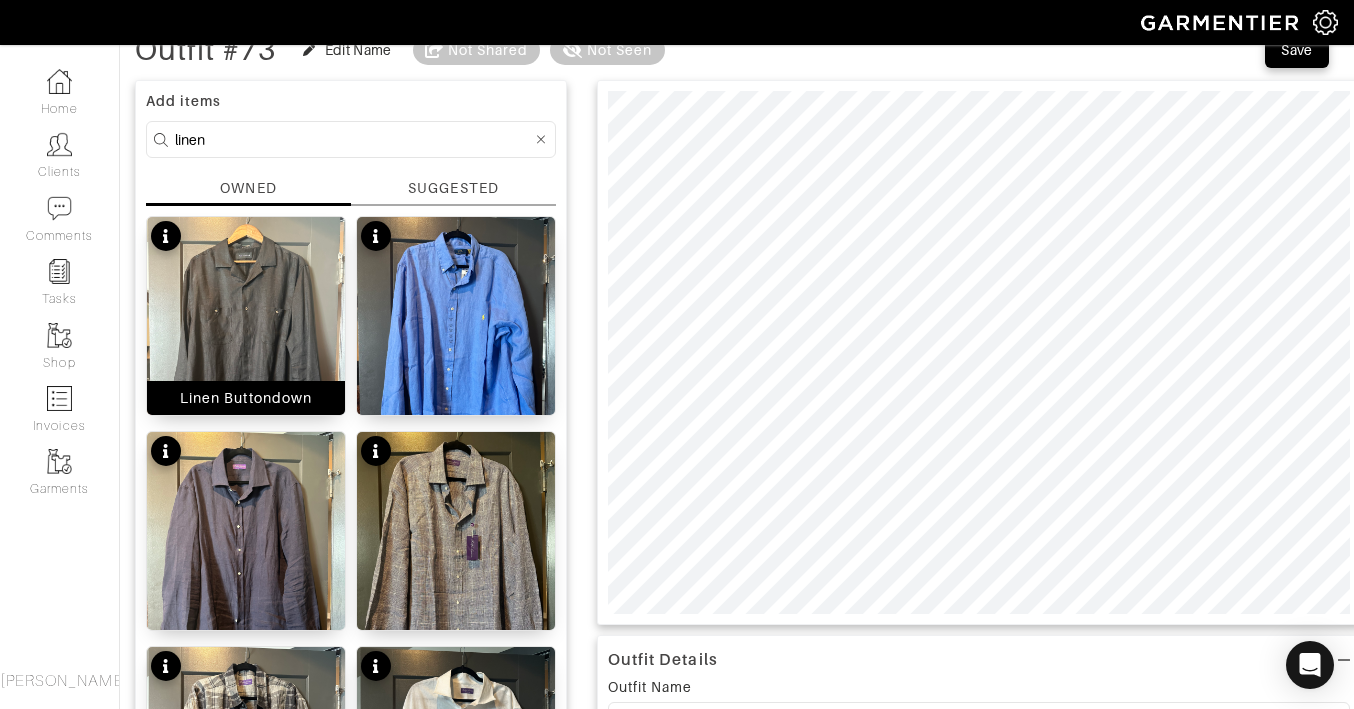 click at bounding box center (246, 349) 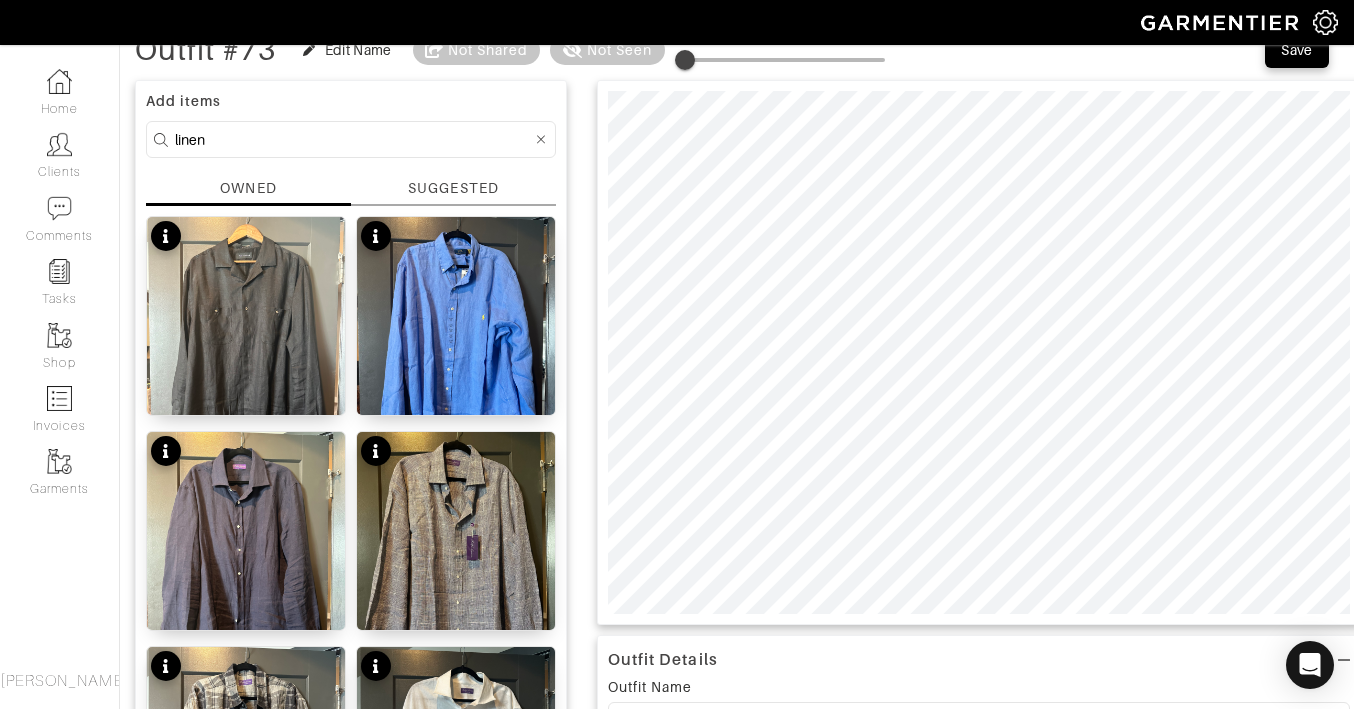 drag, startPoint x: 229, startPoint y: 127, endPoint x: 183, endPoint y: 127, distance: 46 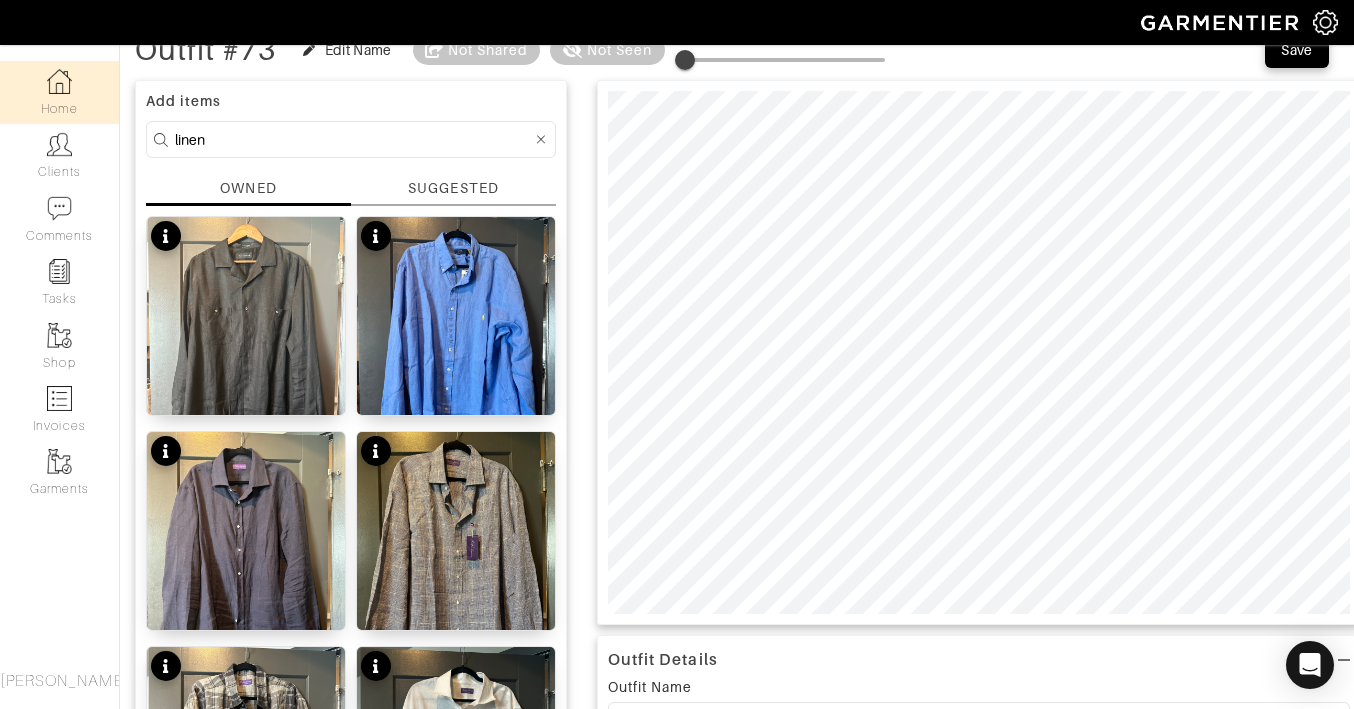 drag, startPoint x: 232, startPoint y: 149, endPoint x: 29, endPoint y: 120, distance: 205.06097 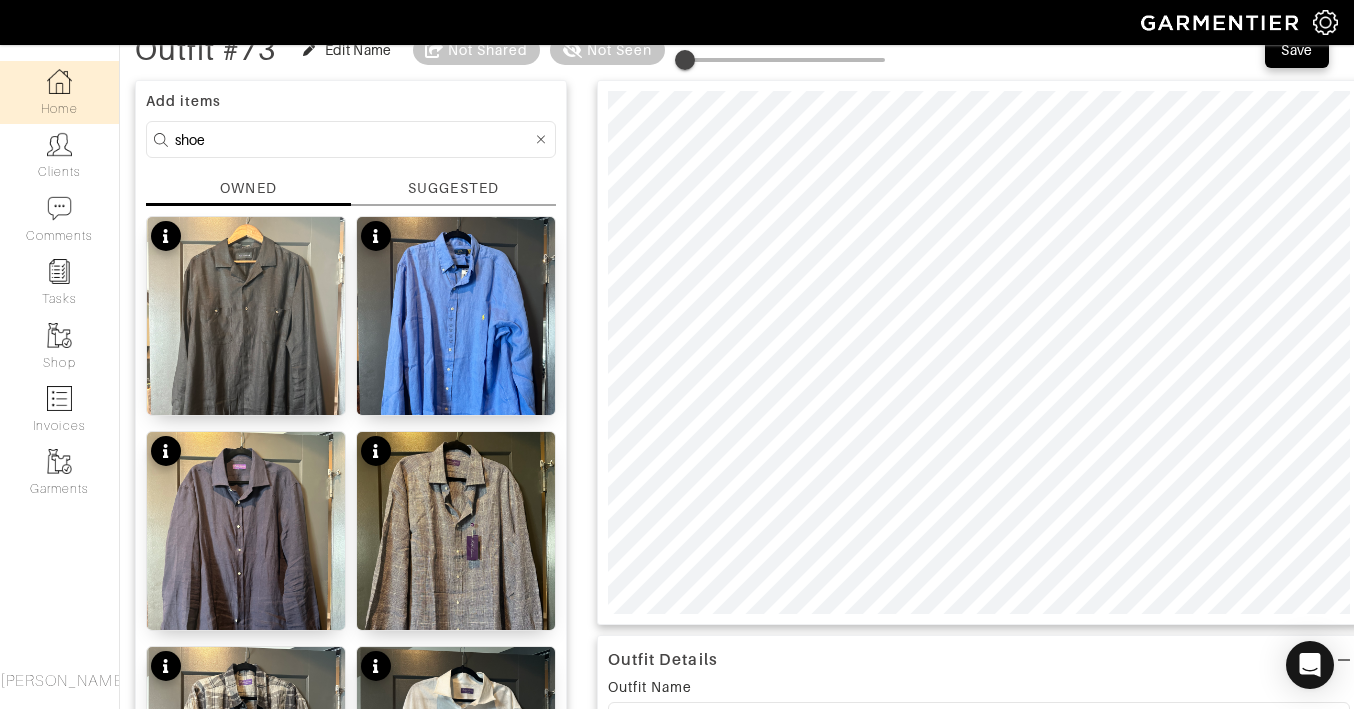 type on "shoe" 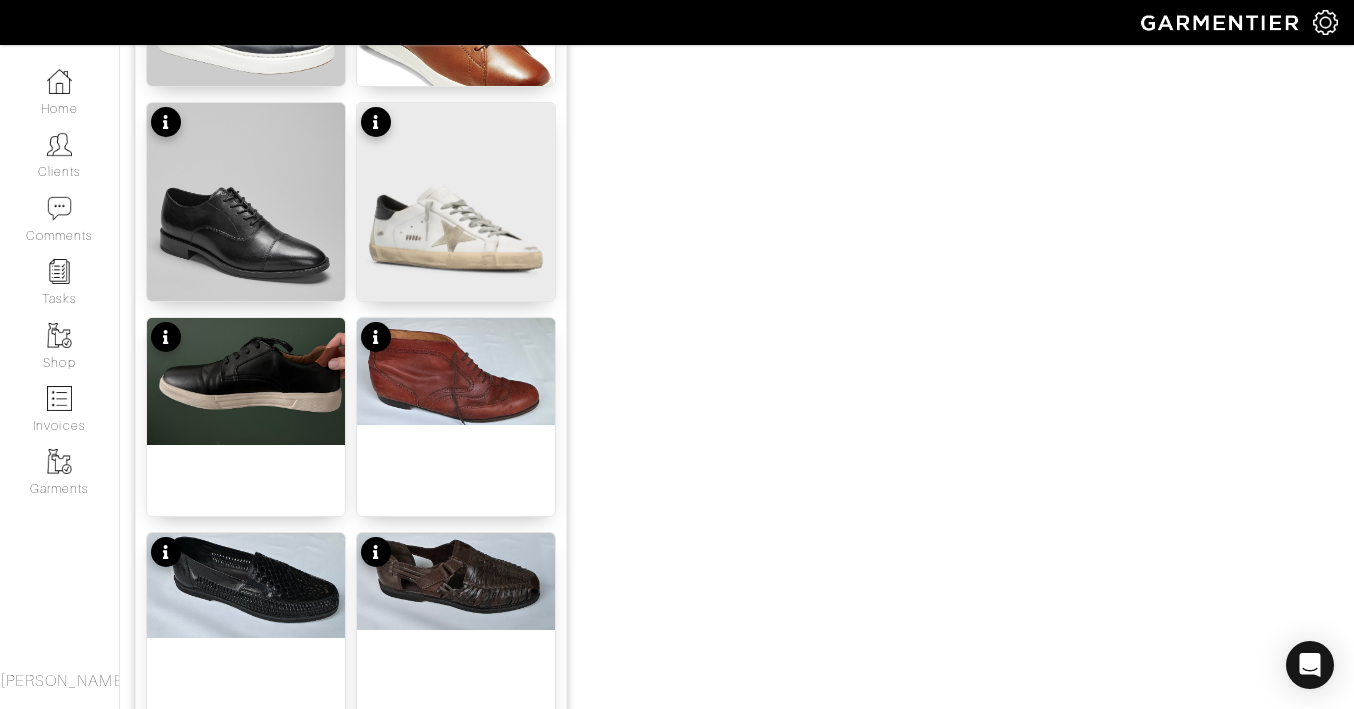scroll, scrollTop: 1445, scrollLeft: 0, axis: vertical 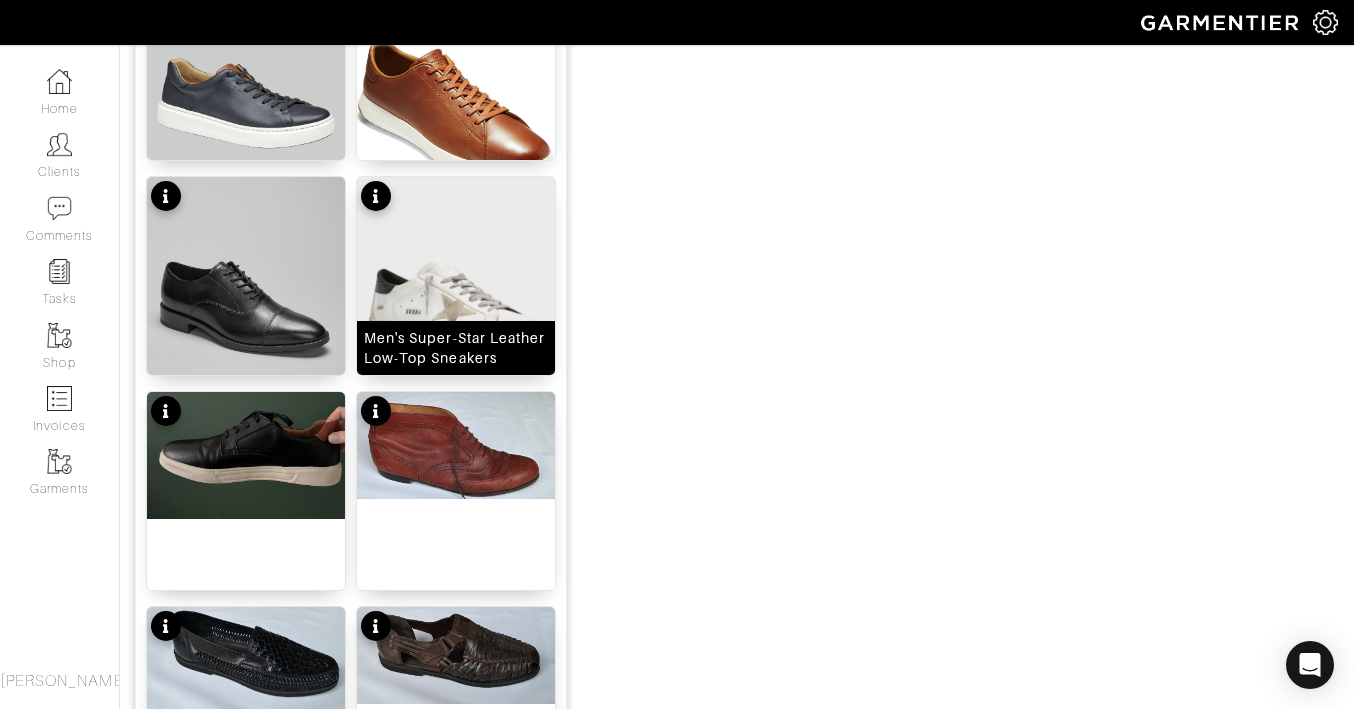 click at bounding box center [456, 301] 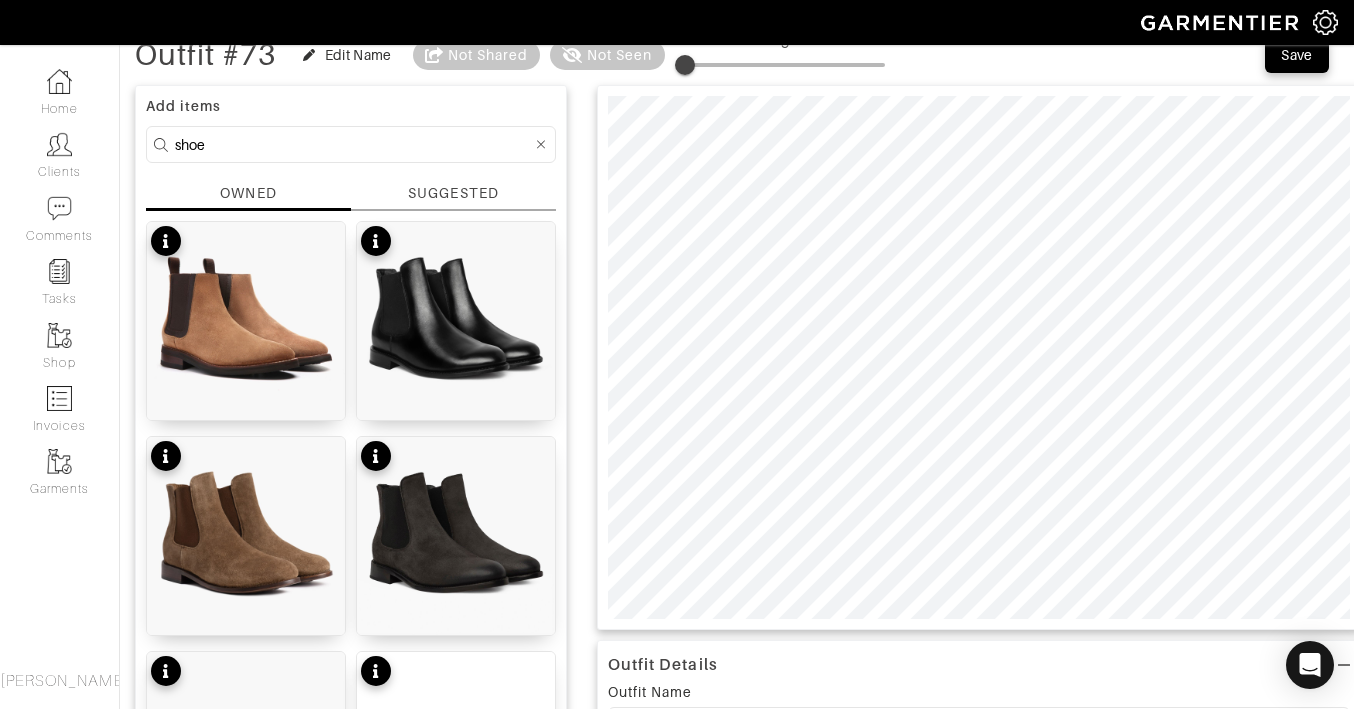 scroll, scrollTop: 53, scrollLeft: 0, axis: vertical 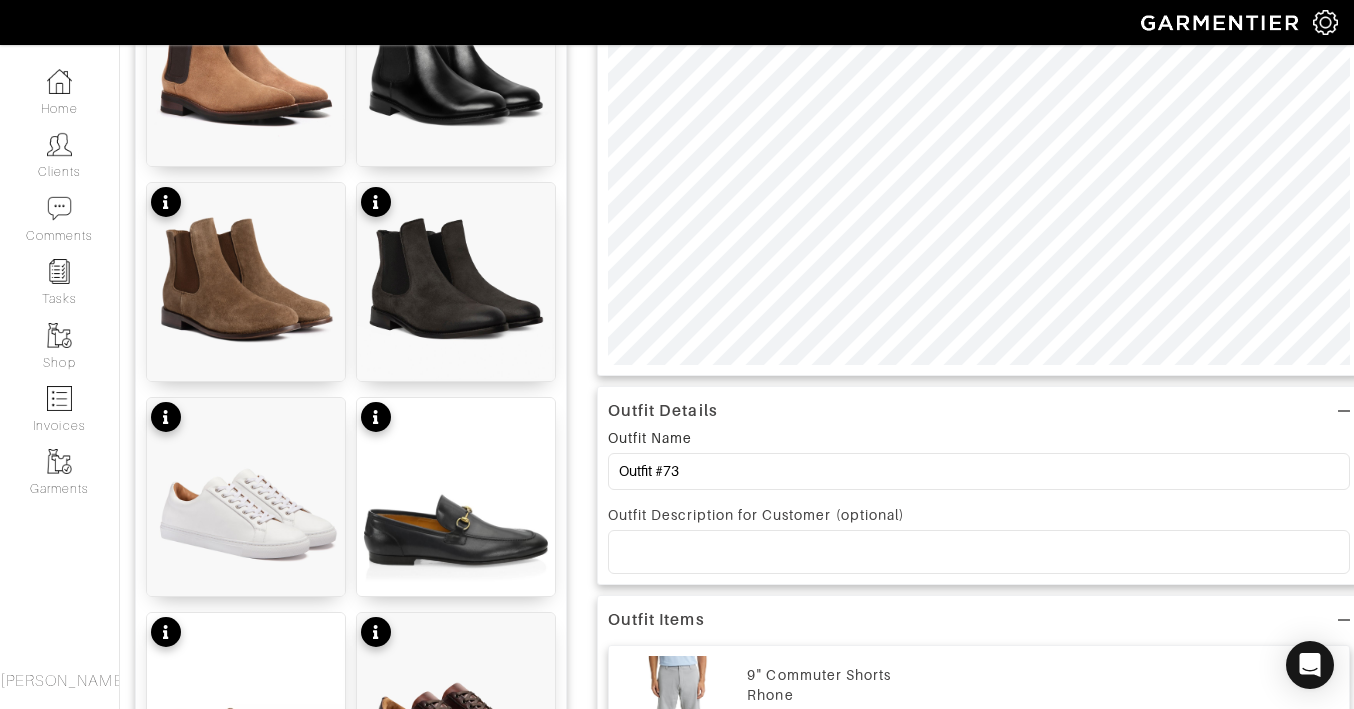 drag, startPoint x: 750, startPoint y: 490, endPoint x: 739, endPoint y: 485, distance: 12.083046 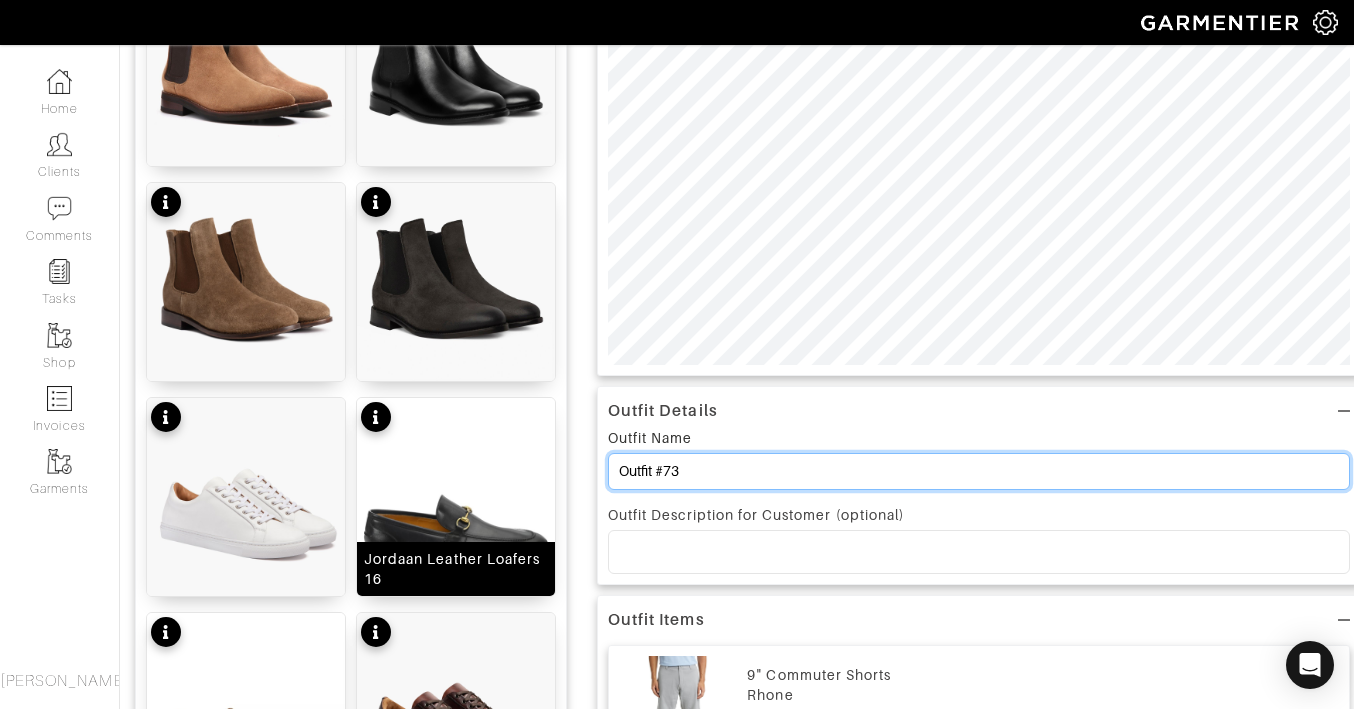 drag, startPoint x: 727, startPoint y: 481, endPoint x: 434, endPoint y: 457, distance: 293.9813 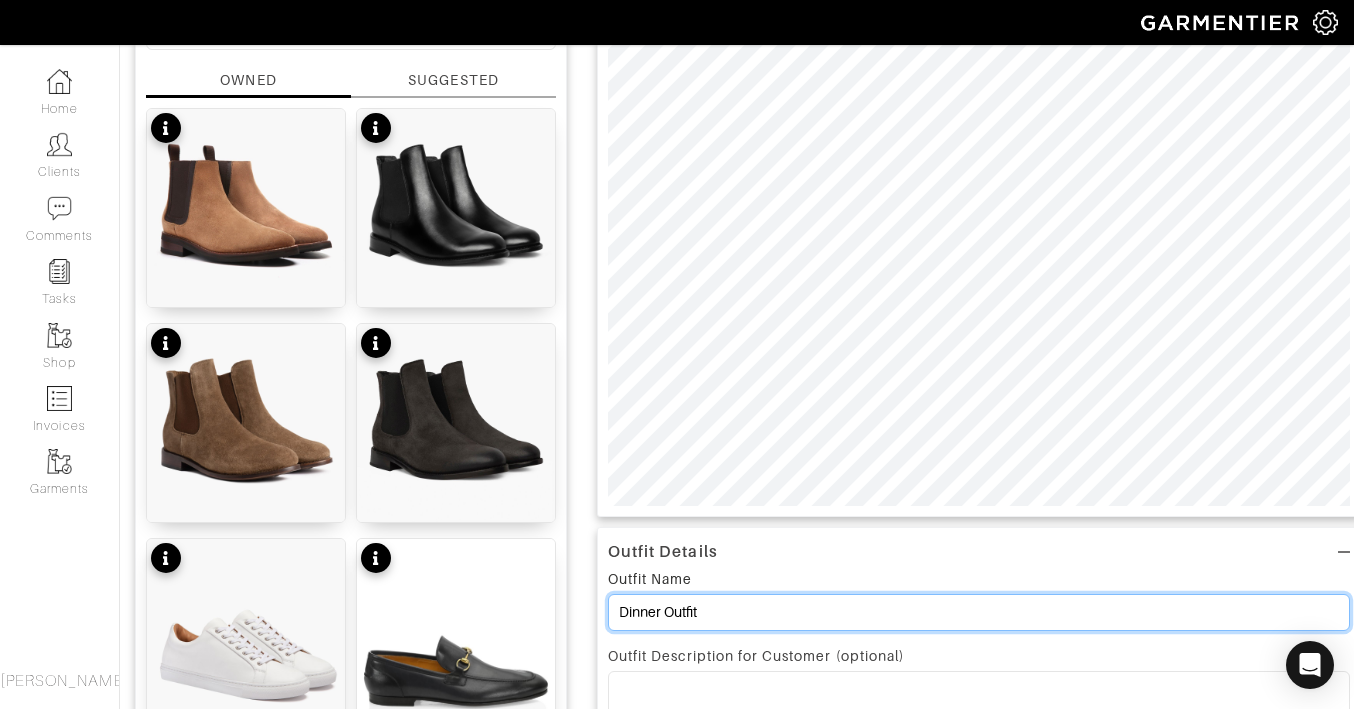 scroll, scrollTop: 204, scrollLeft: 0, axis: vertical 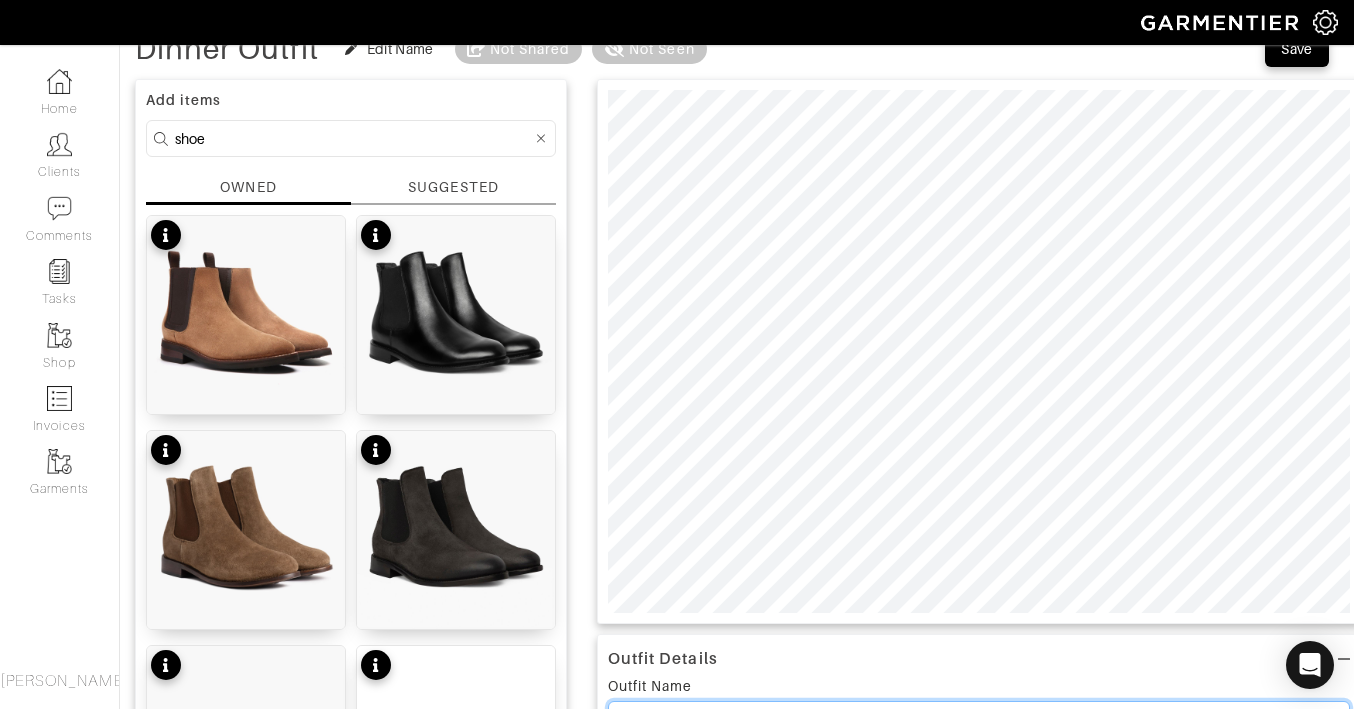 type on "Dinner Outfit" 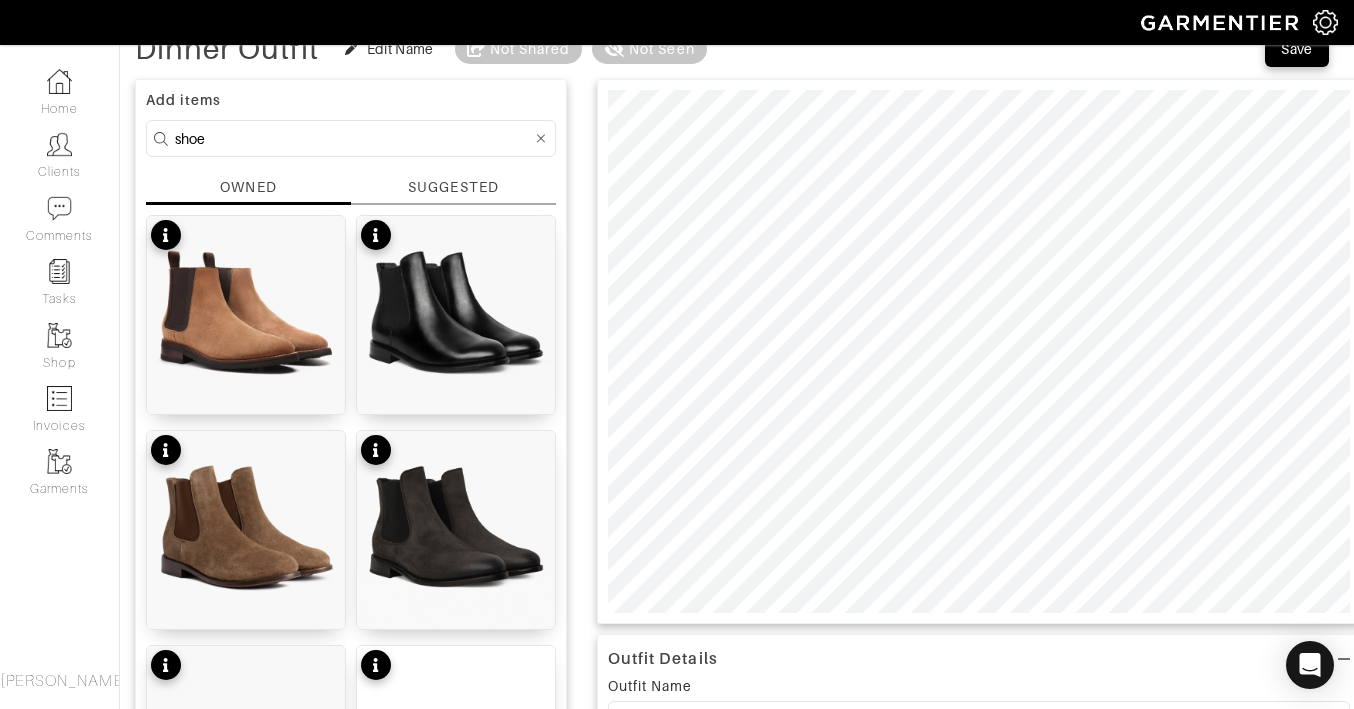 click on "Outfit Details Outfit Name Dinner Outfit Outfit Description for Customer (optional) Outfit Items 9" Commuter Shorts Rhone Size  38 $53.90 Owned Linen Buttondown - $0.00 Owned Men's Super-Star Leather Low-Top Sneakers Golden Goose Owned" at bounding box center [979, 1241] 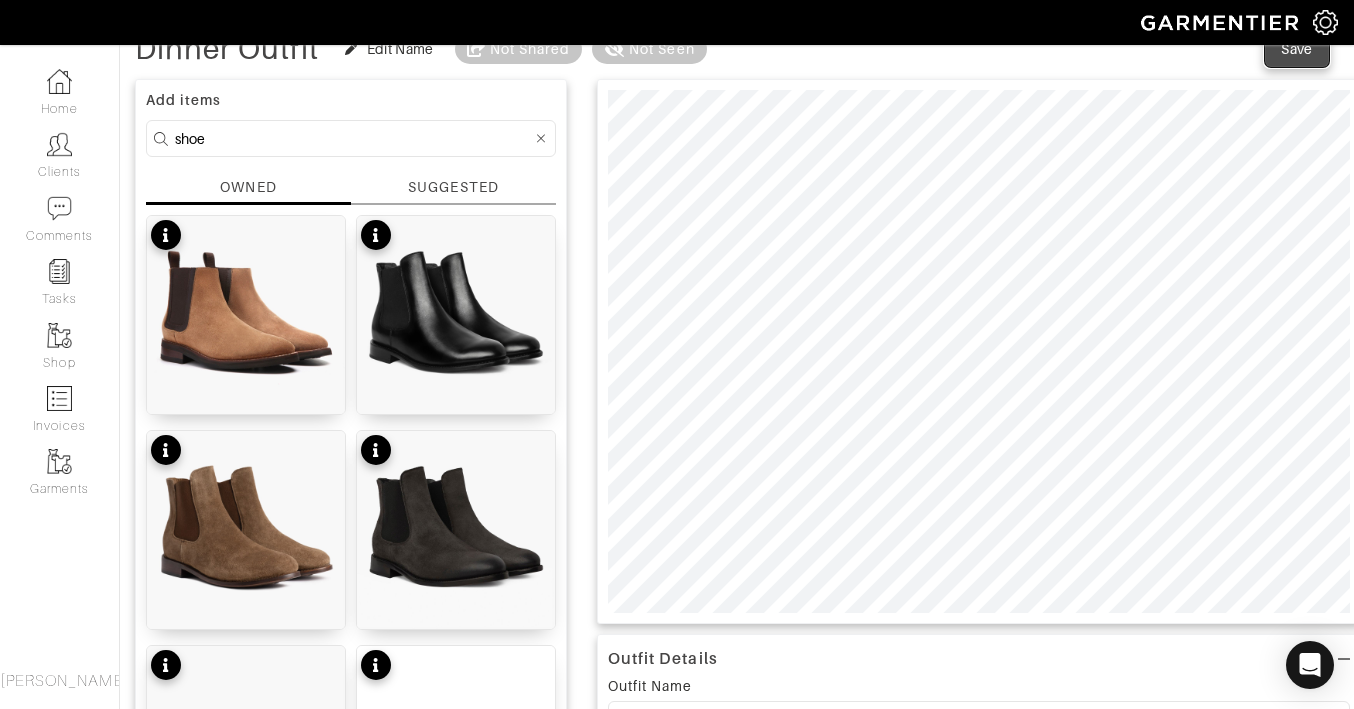click on "Save" at bounding box center [1297, 49] 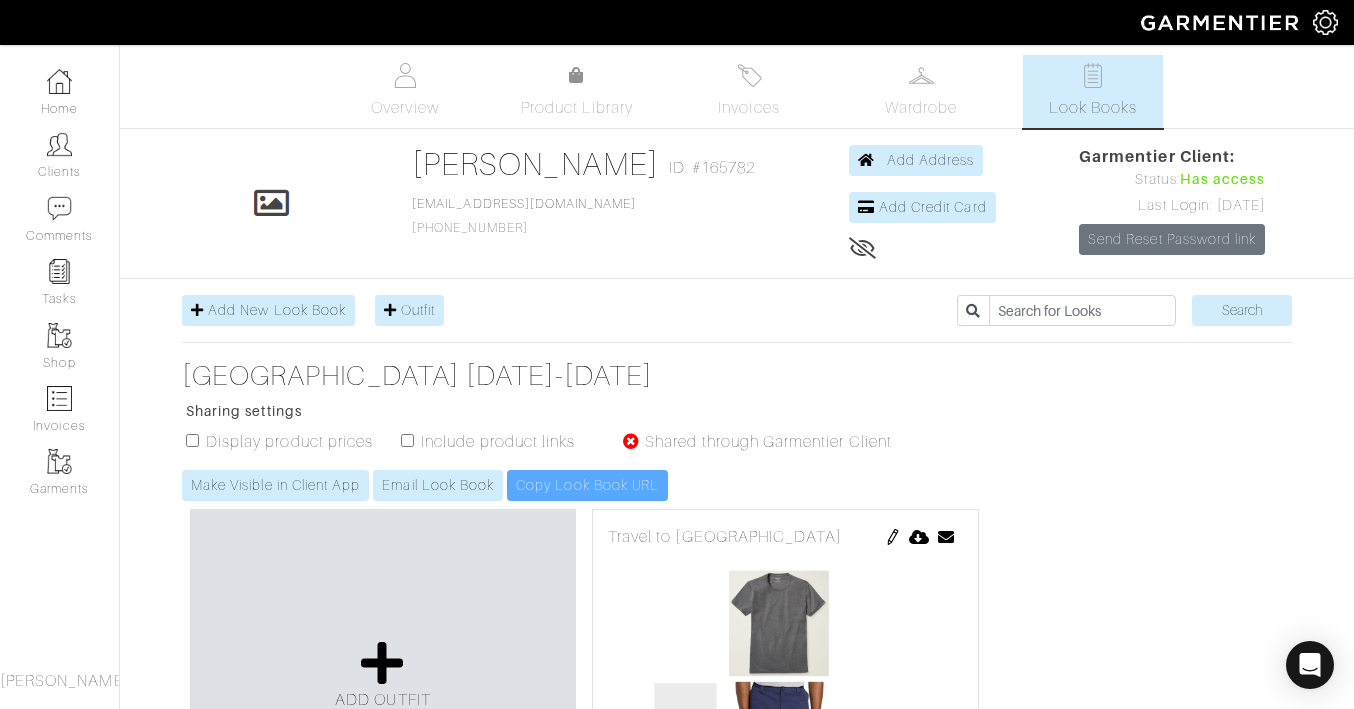 scroll, scrollTop: 0, scrollLeft: 0, axis: both 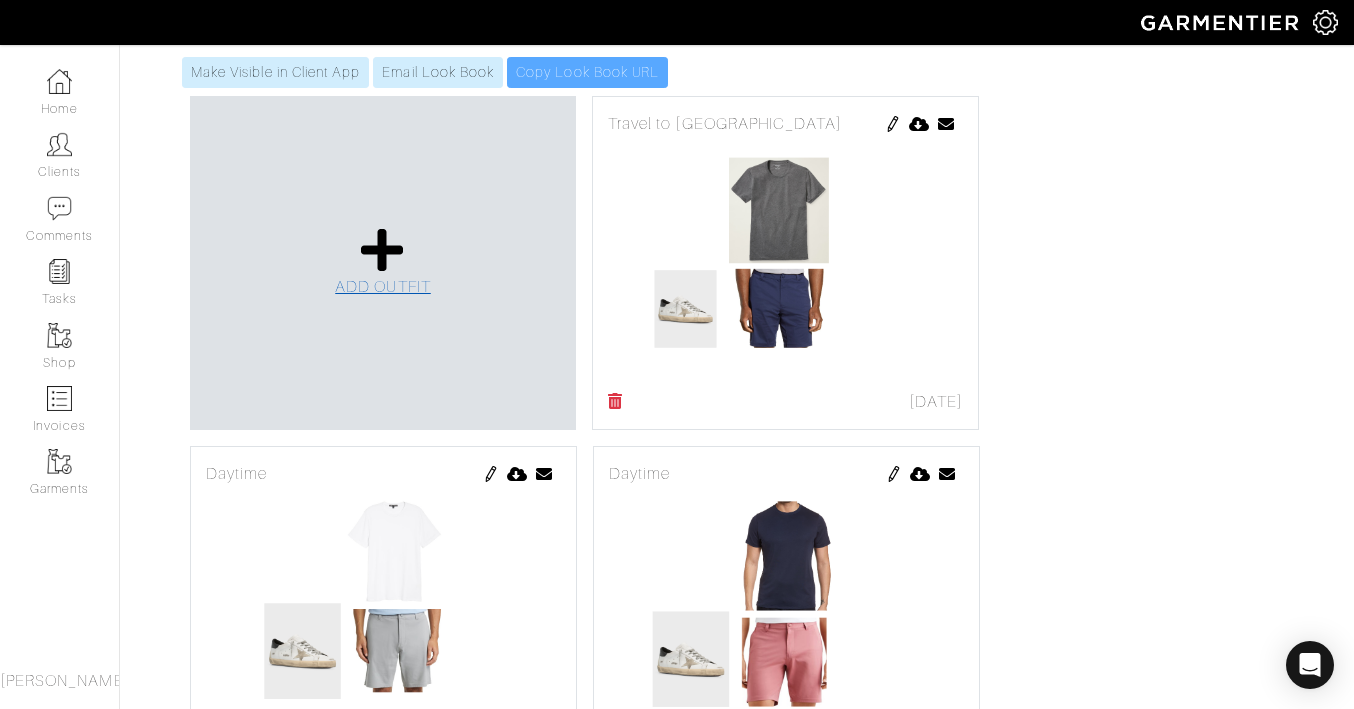 click at bounding box center [382, 250] 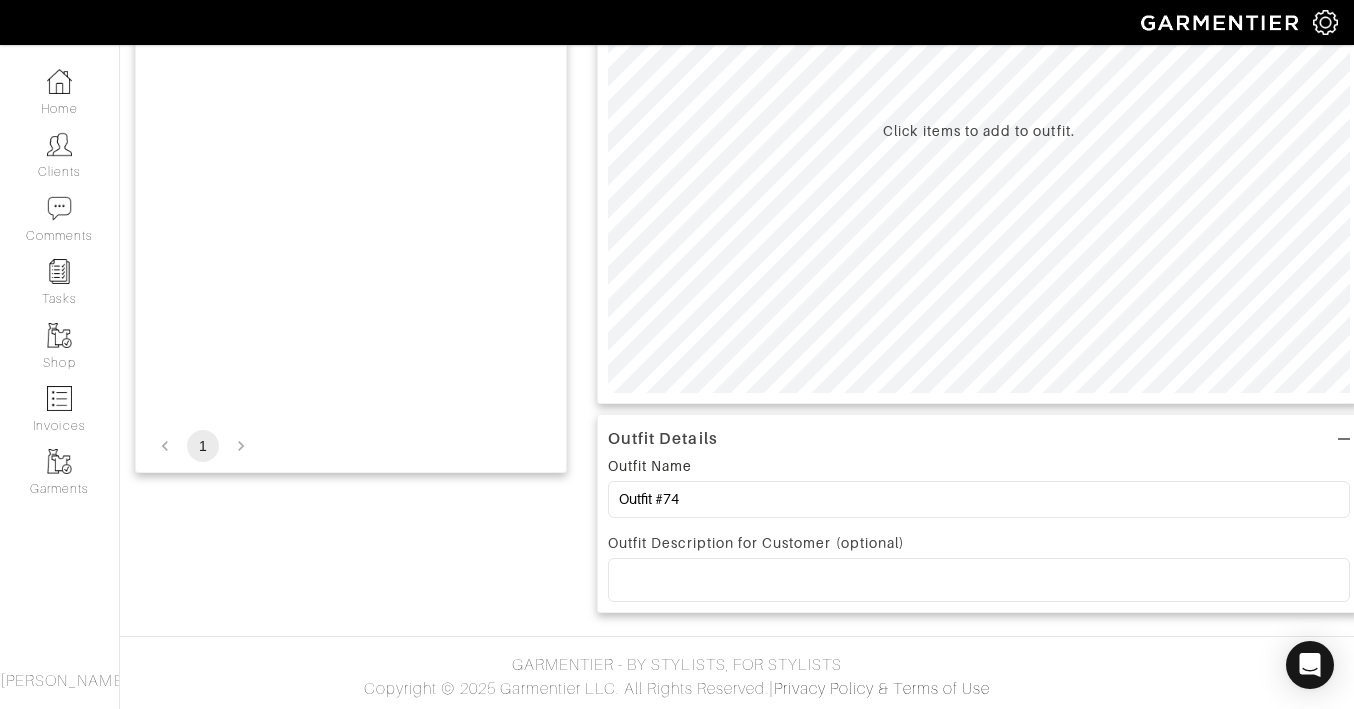 scroll, scrollTop: 0, scrollLeft: 0, axis: both 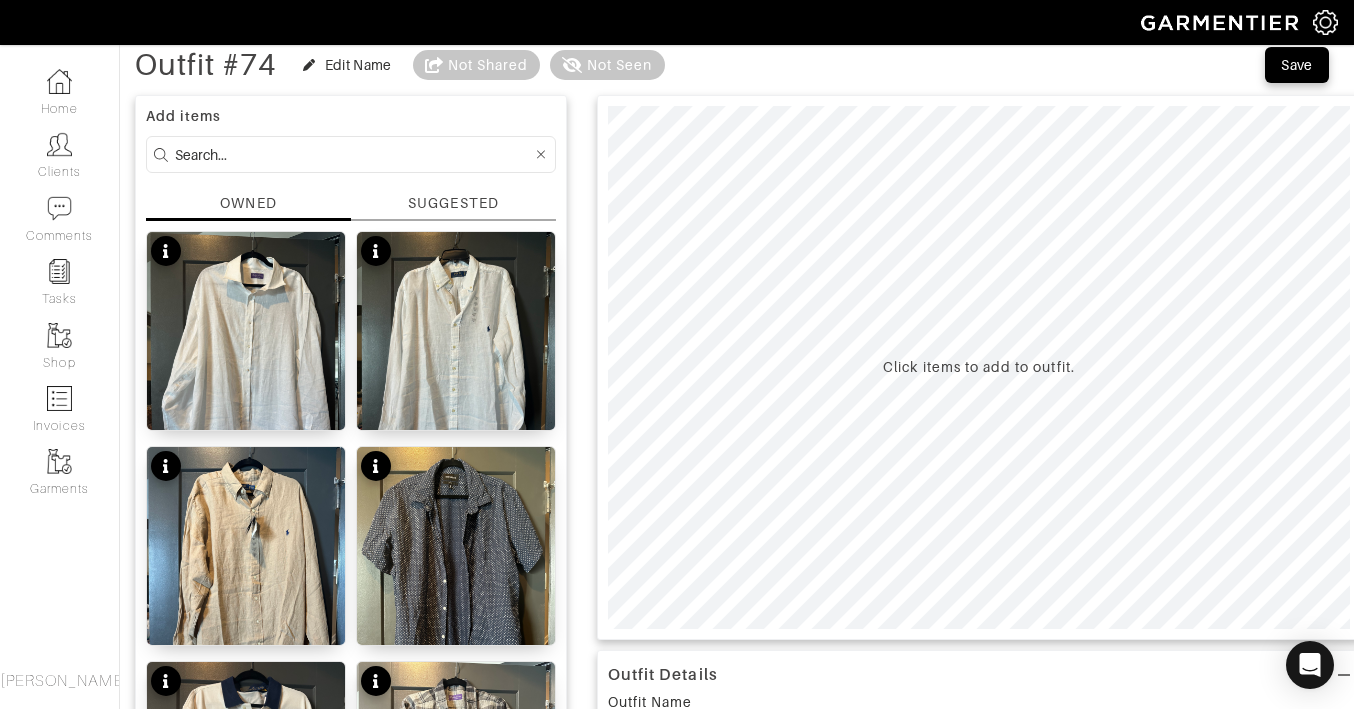 click at bounding box center (353, 154) 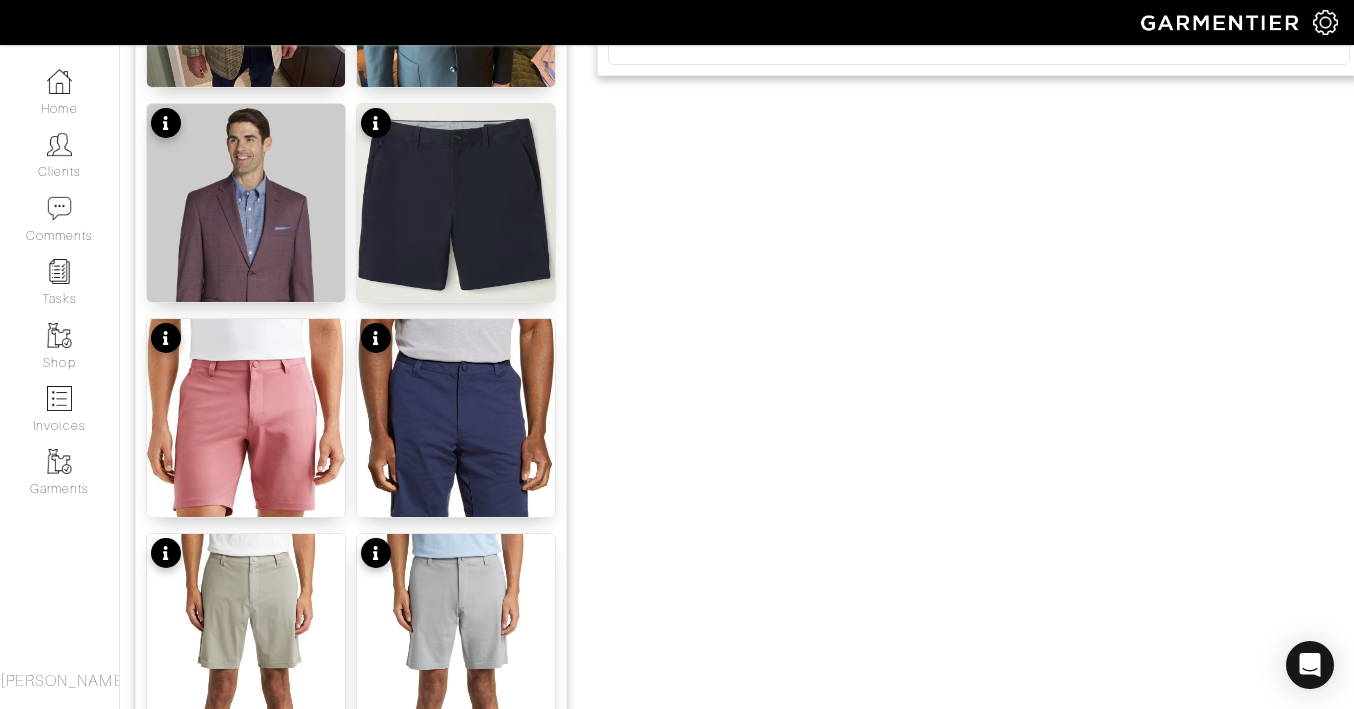 scroll, scrollTop: 871, scrollLeft: 0, axis: vertical 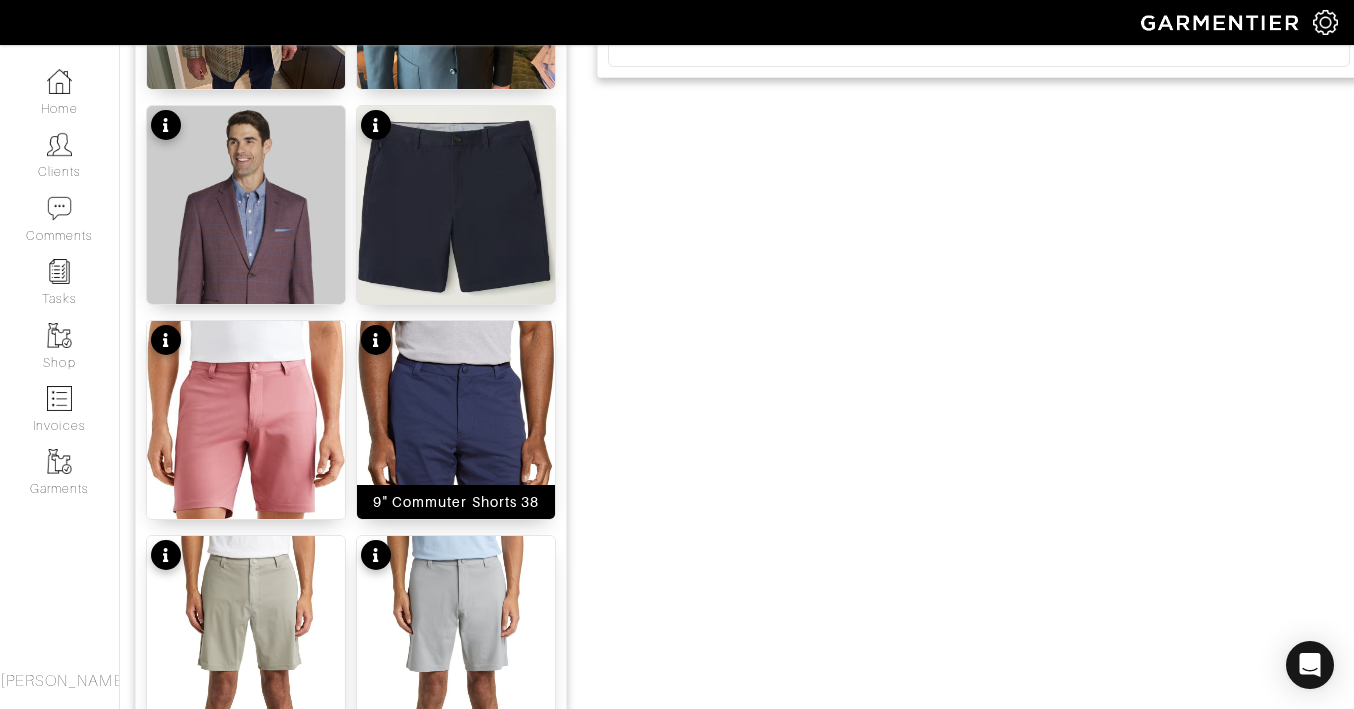 click at bounding box center [456, 473] 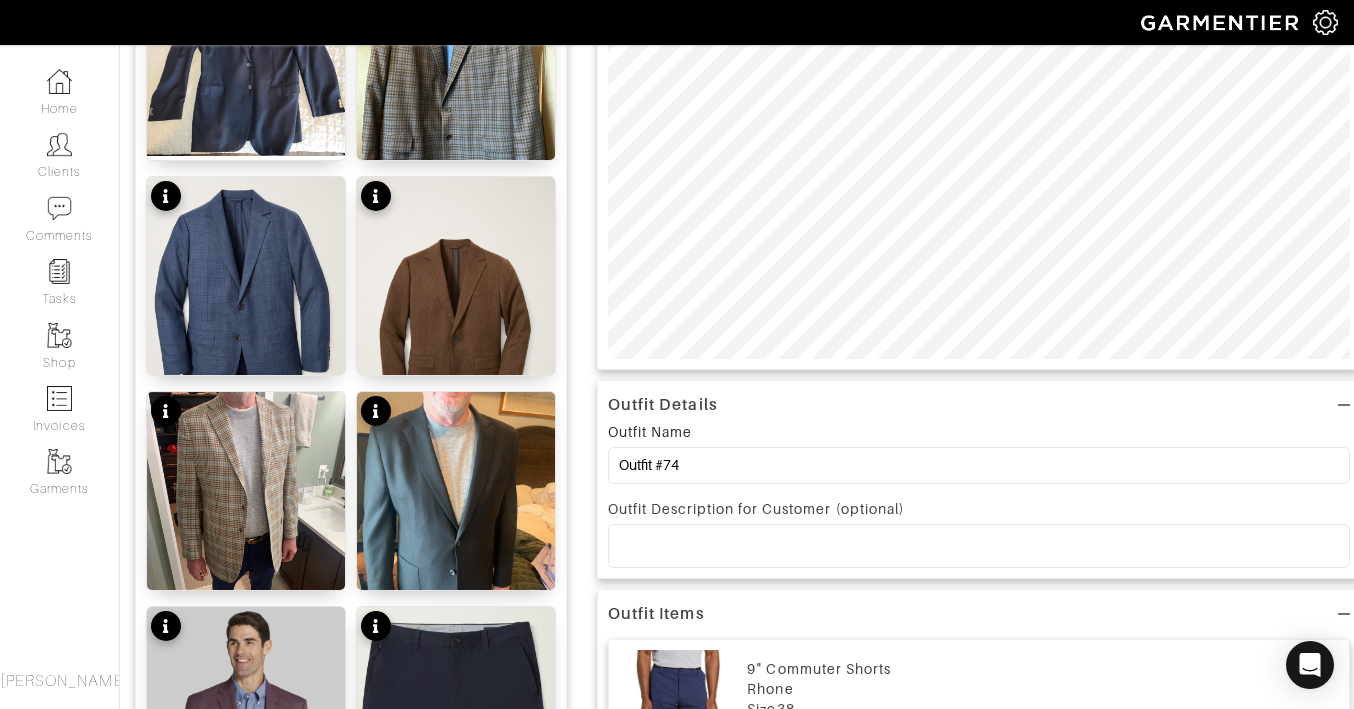 scroll, scrollTop: 181, scrollLeft: 0, axis: vertical 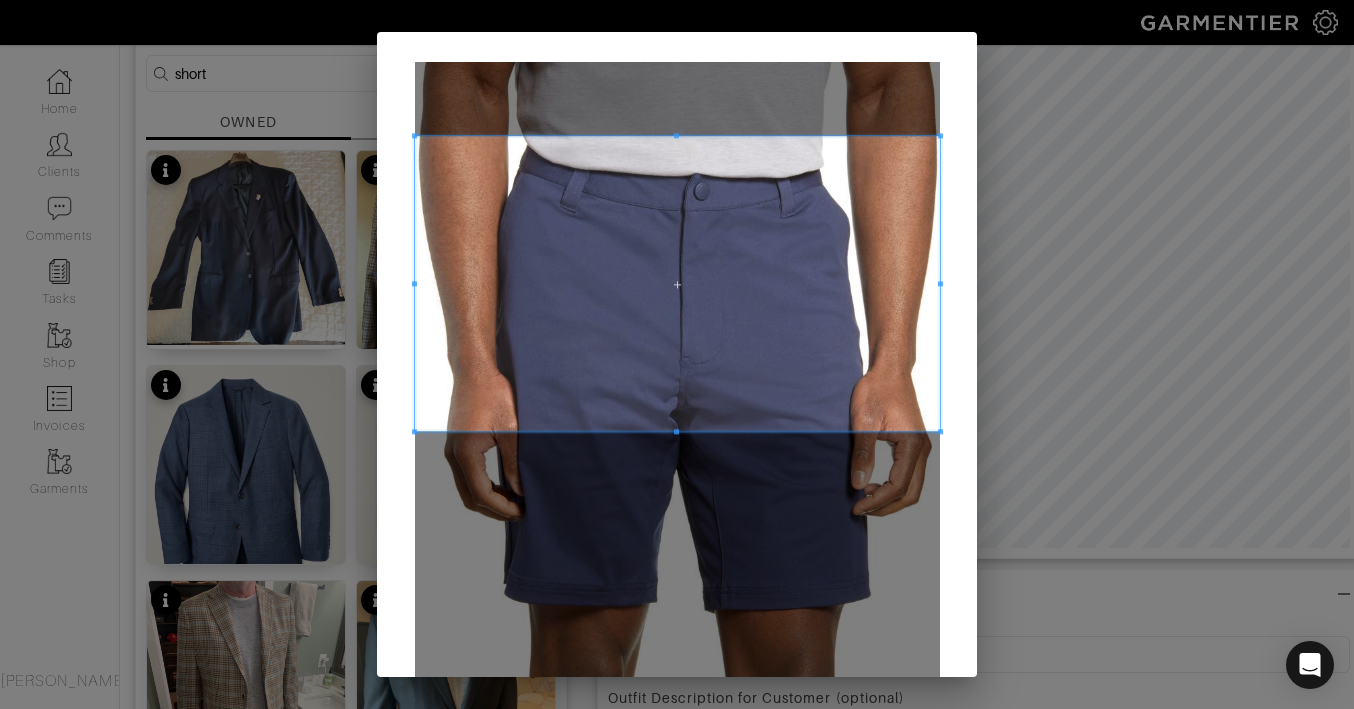 click at bounding box center (677, 283) 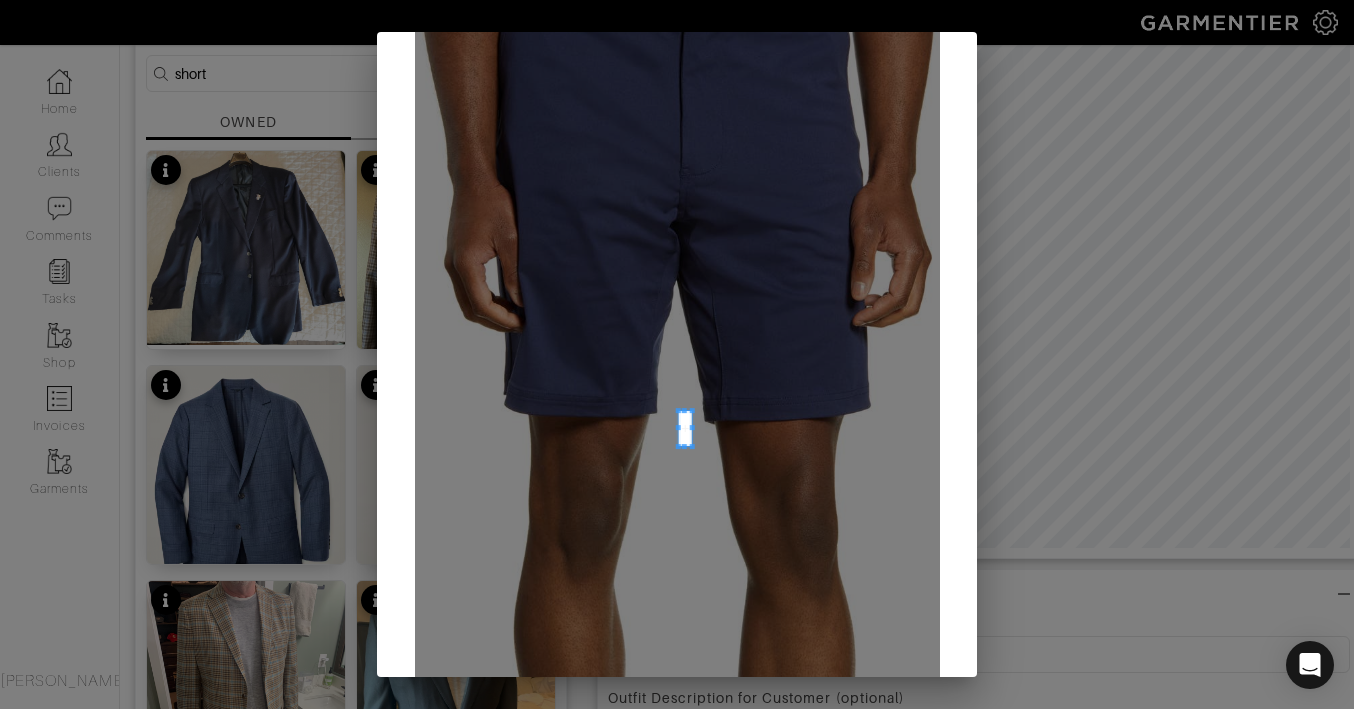 click at bounding box center [677, 275] 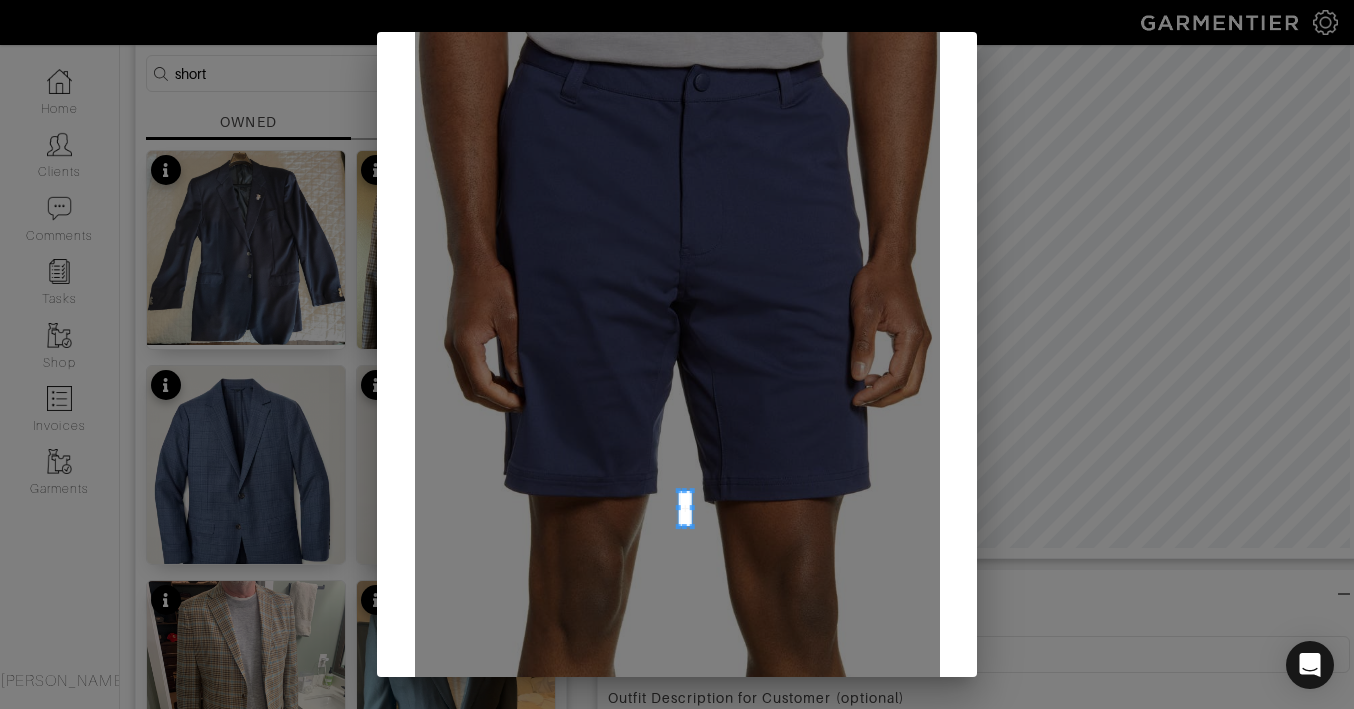 scroll, scrollTop: 91, scrollLeft: 0, axis: vertical 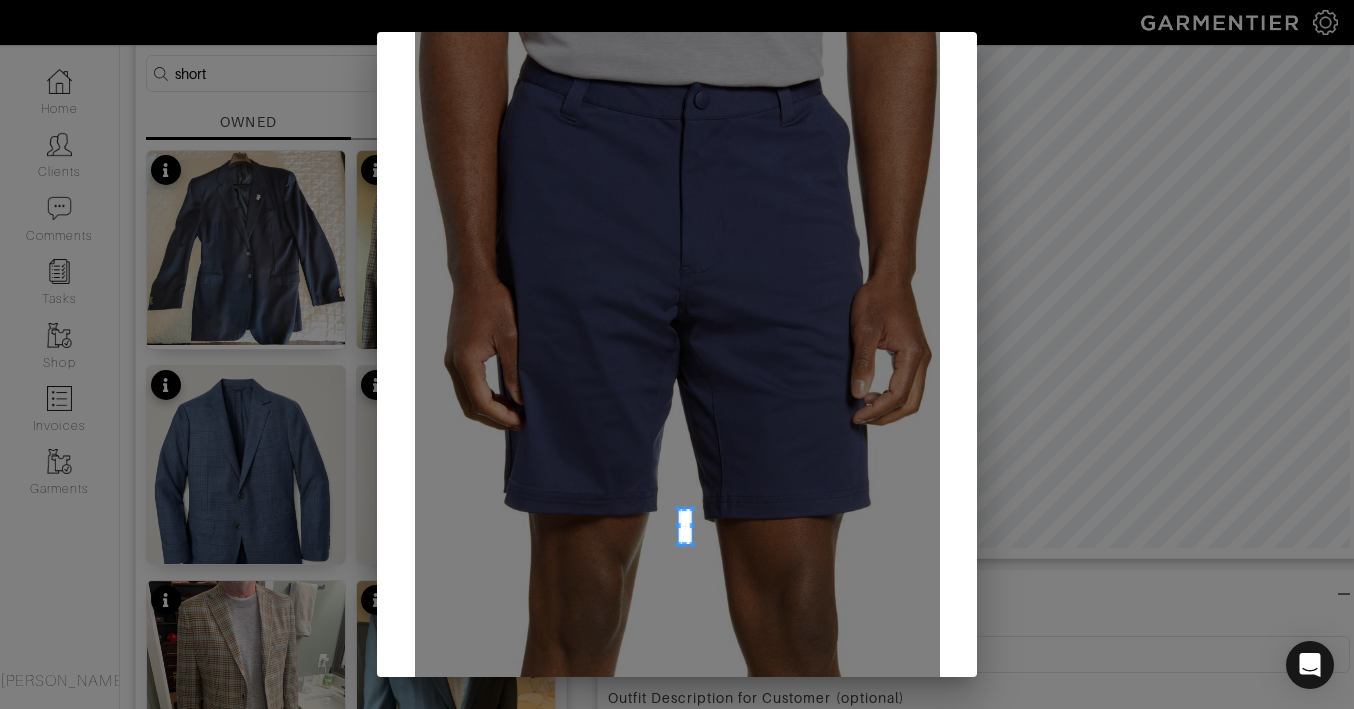 click at bounding box center (677, 373) 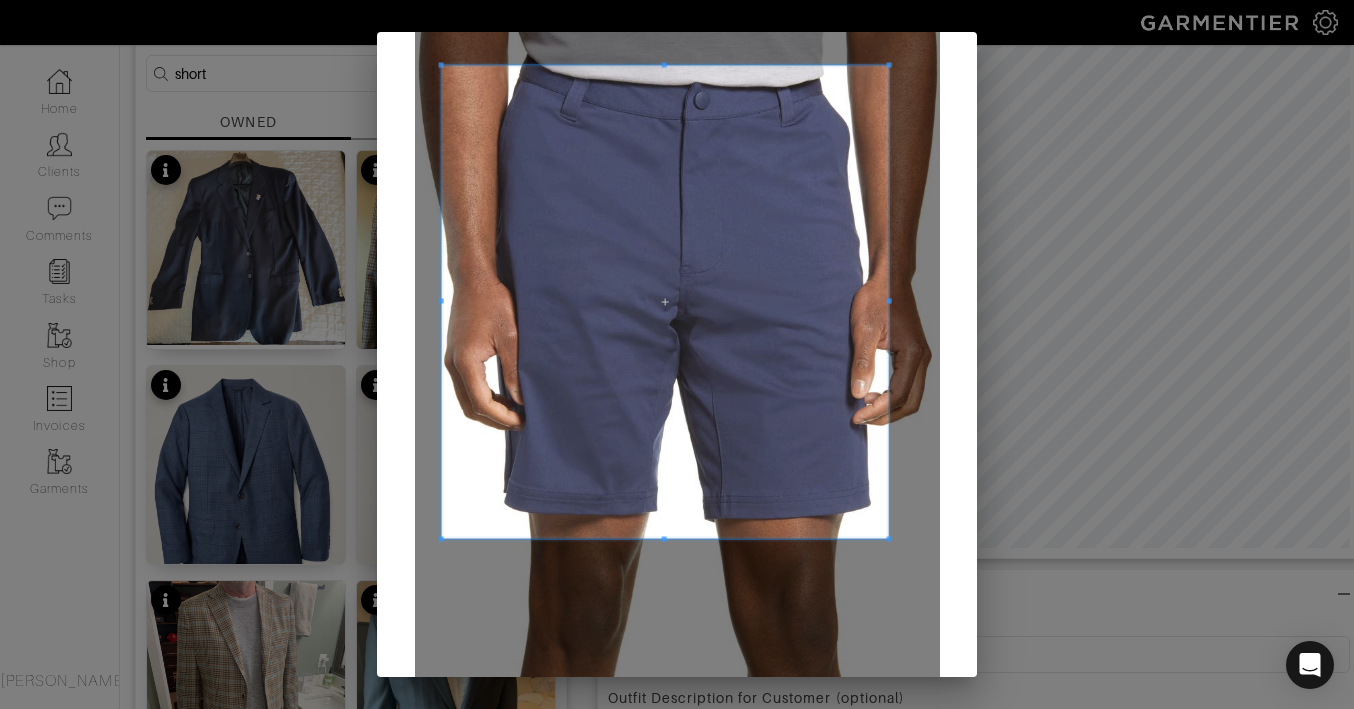 click on "Crop" at bounding box center [677, 354] 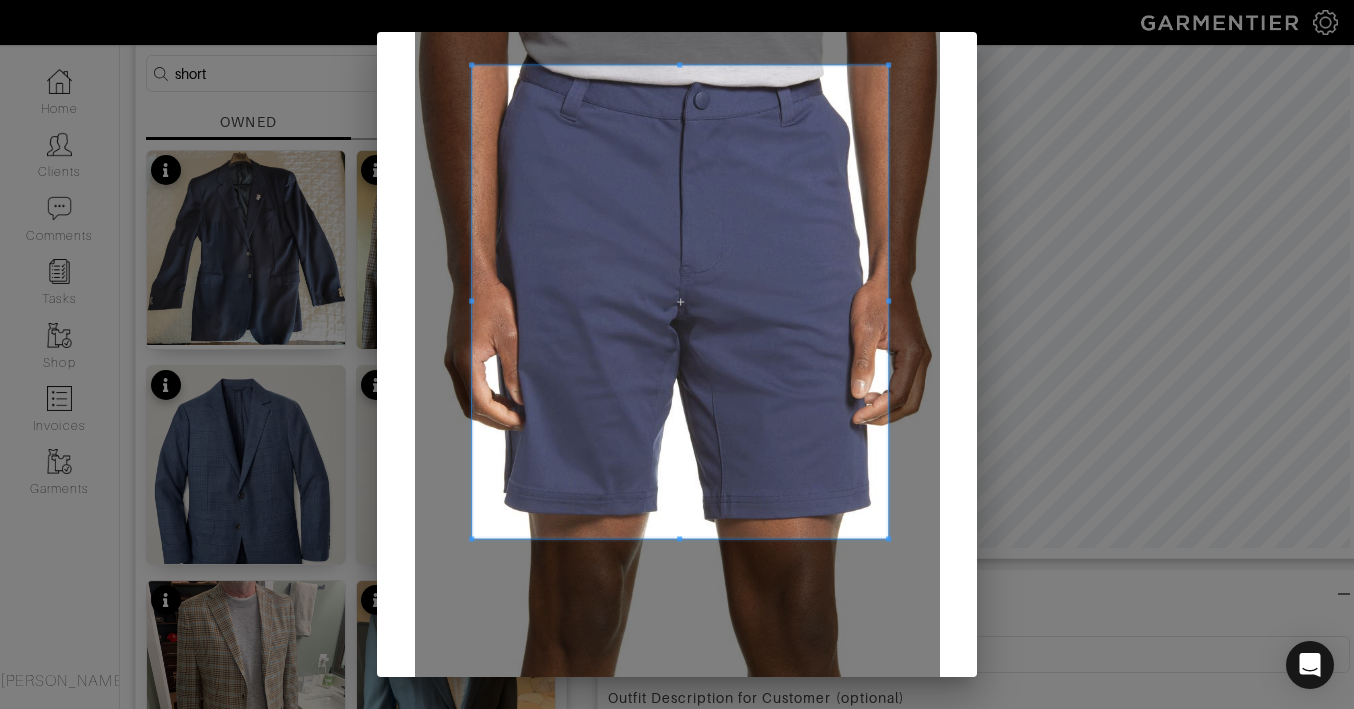 click at bounding box center [680, 302] 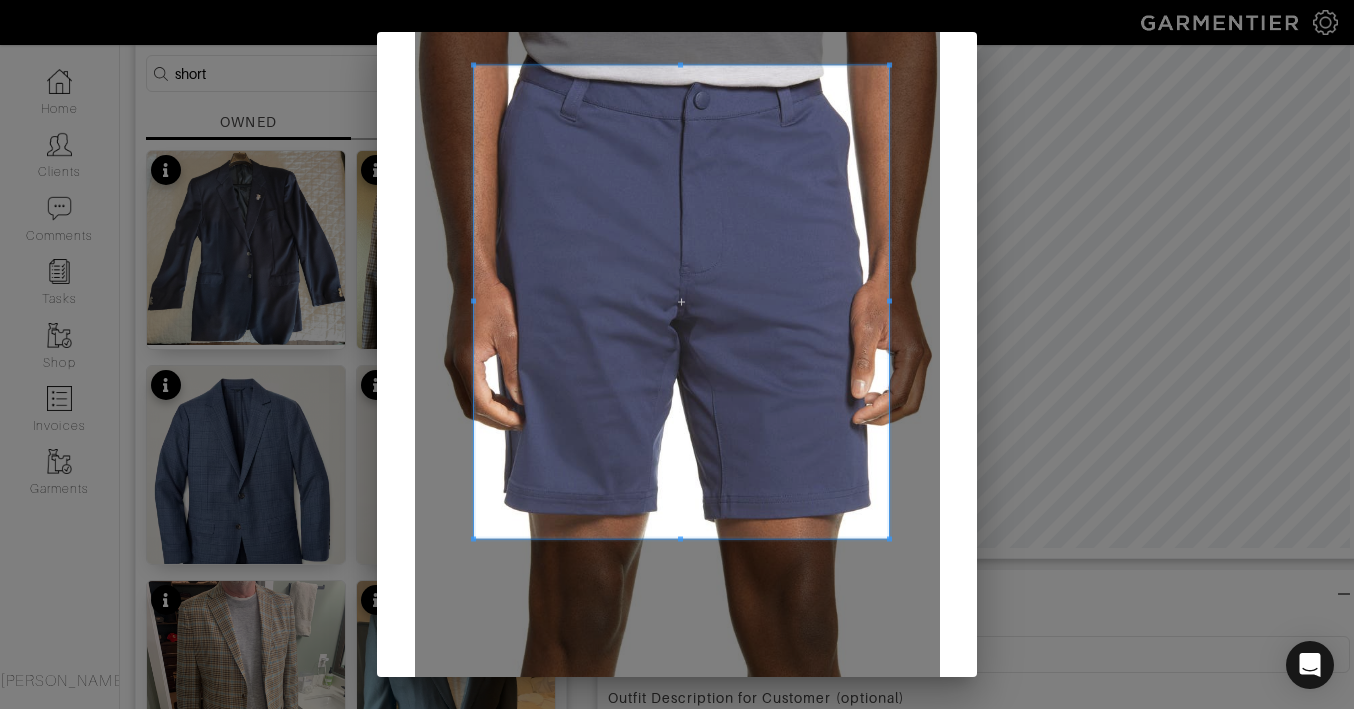 scroll, scrollTop: 276, scrollLeft: 0, axis: vertical 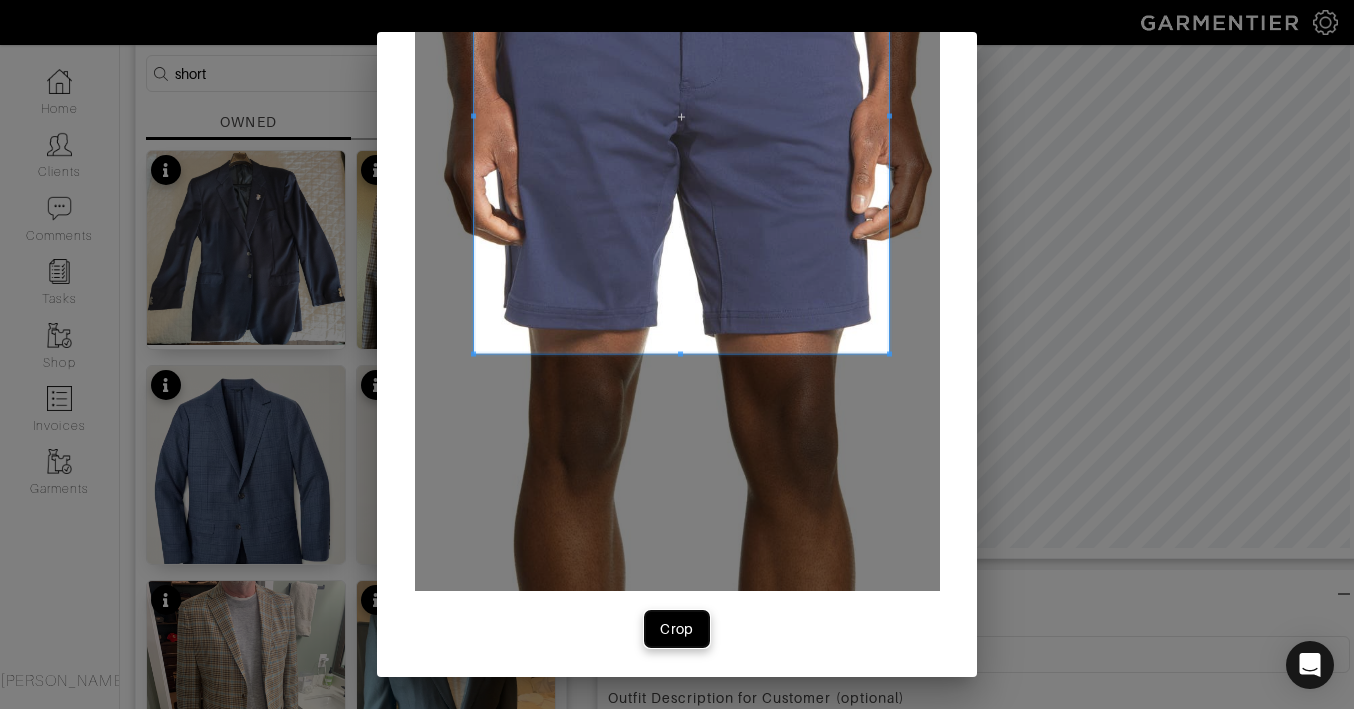 click on "Crop" at bounding box center (677, 629) 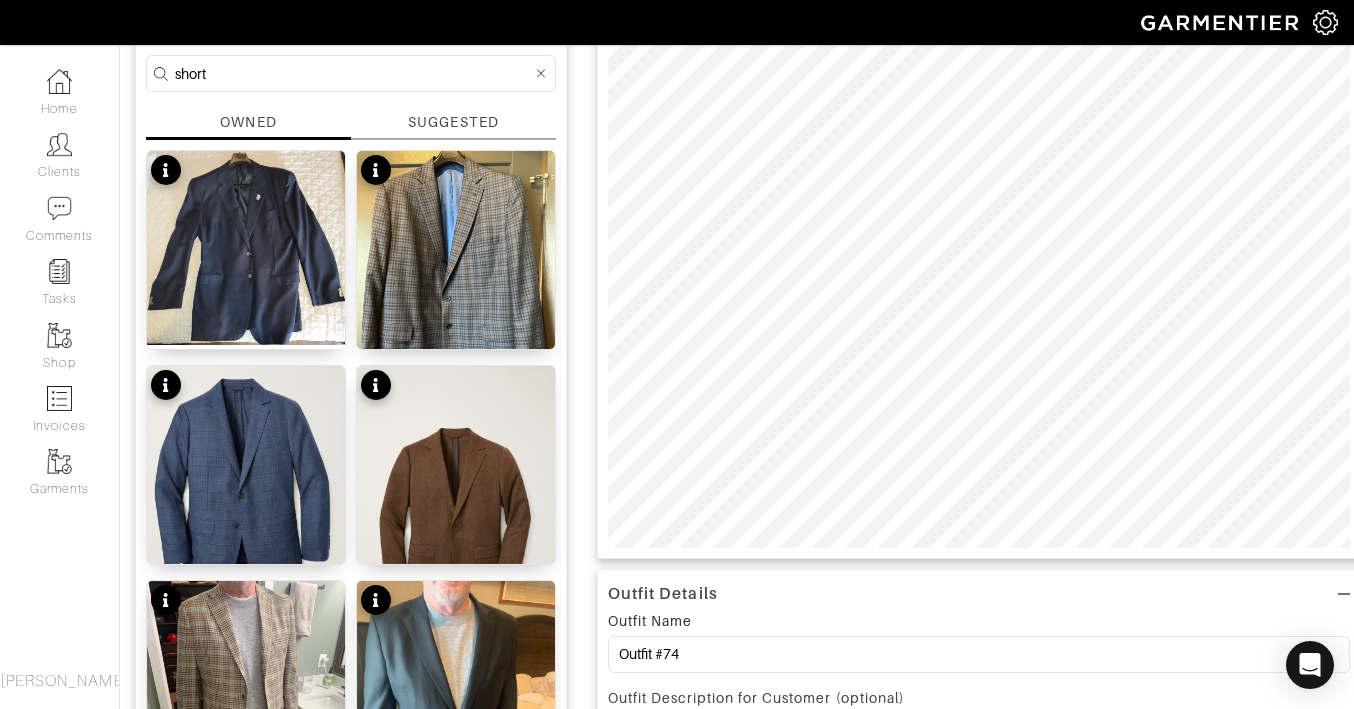 click on "Add items short OWNED SUGGESTED Sport Coat   Check Sport Coa   Jetsetter Unconstructed Blazer   46L Jetsetter Unconstructed Blazer   46L Plaid Sportcoat   No product name Traditional Fit Windowpane Sportcoat   40R Chino Short   38 9" Commuter Shorts   38 9" Commuter Shorts   38 9" Commuter Shorts   38 9" Commuter Shorts   38 Chino Short   38 Chino Short   38 Pima V-Neck T-Shirt Bright White   XXL [US_STATE] Pima Cotton T-Shirt   XXL [US_STATE] Pima Cotton T-Shirt   XXL Everyday Tee   XXL Everyday Tee   XXL Everyday Tee   XXL Fireside Flannel Shirt   XXL [US_STATE] Pima Cotton T-Shirt   XXL [US_STATE] Pima Cotton T-Shirt   XXL Short Sleeve buttondown   SS Shirt   XXL 1 2" at bounding box center [351, 1503] 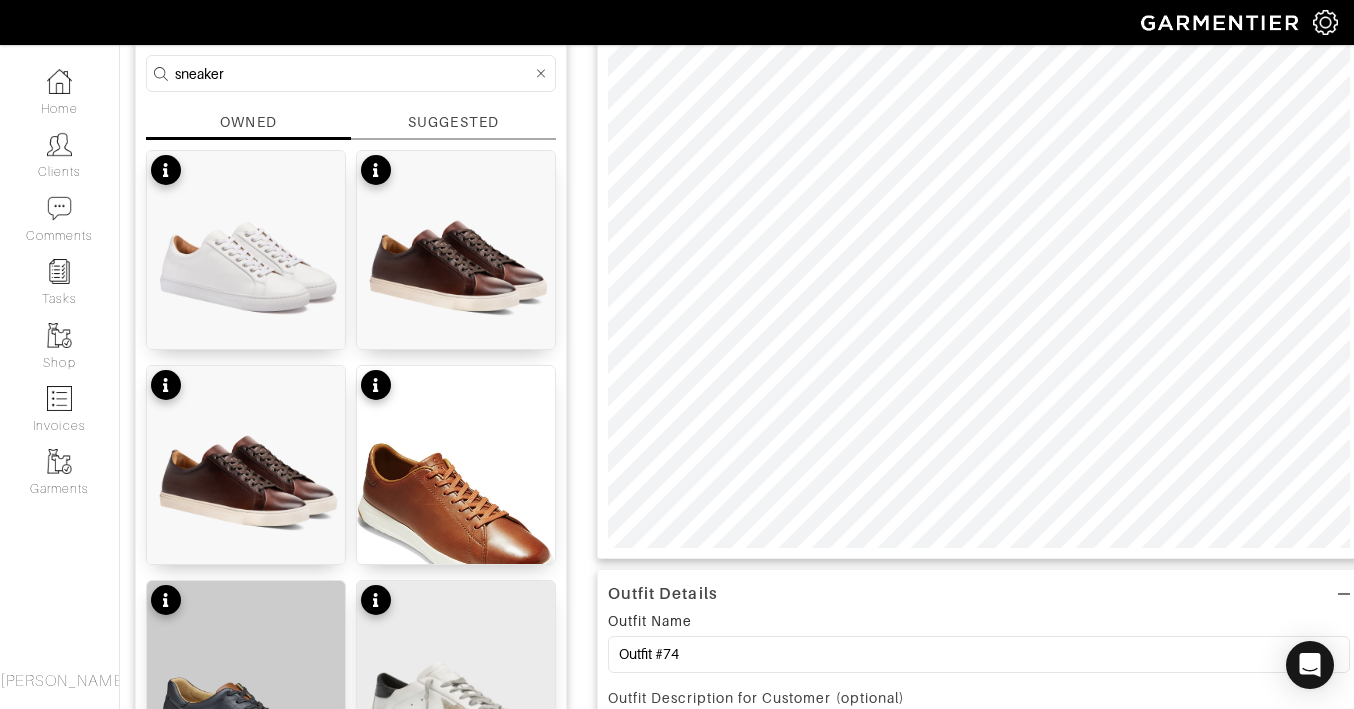 click at bounding box center [456, 705] 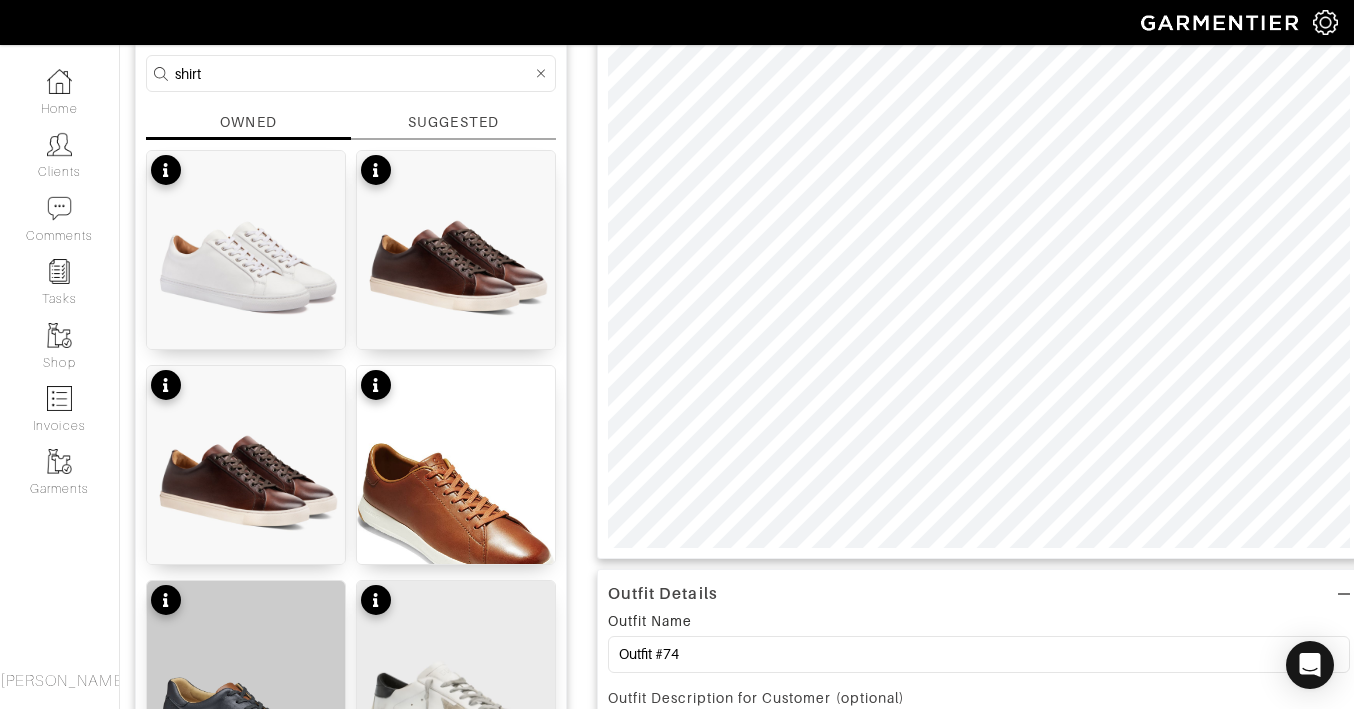 type on "shirt" 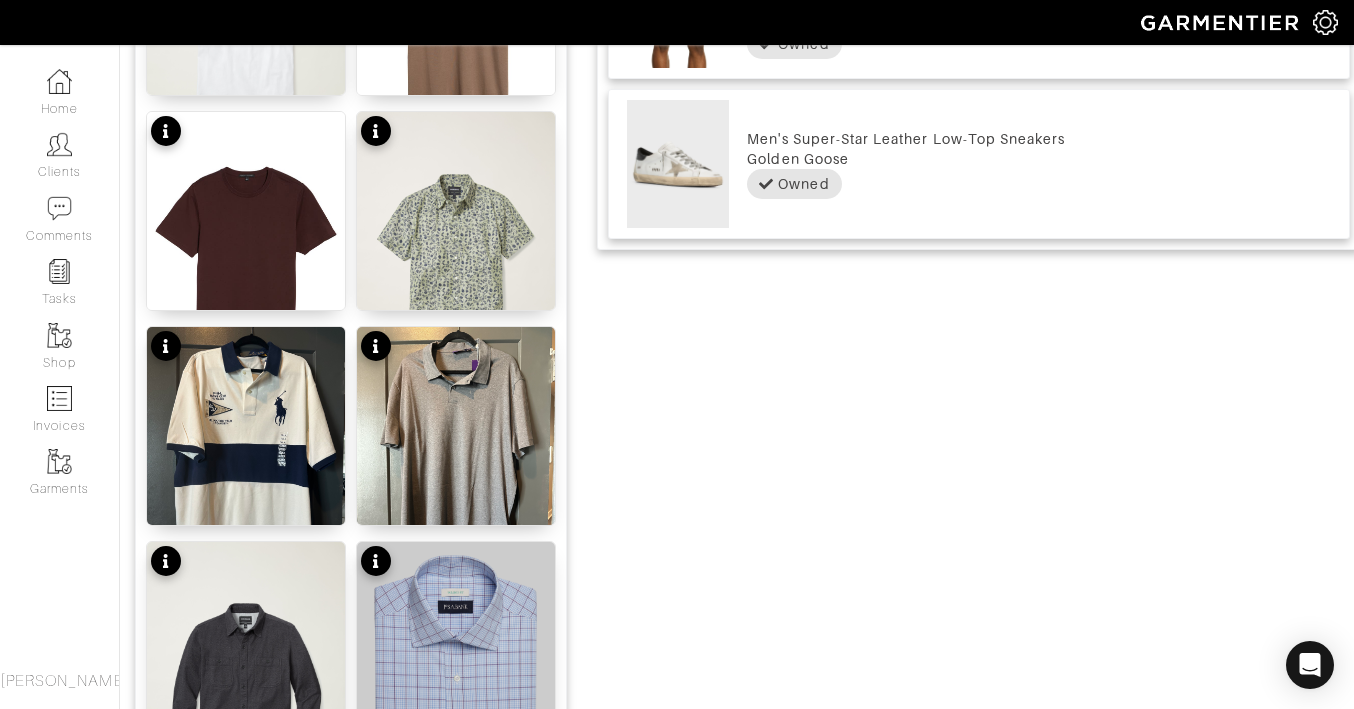 scroll, scrollTop: 1119, scrollLeft: 0, axis: vertical 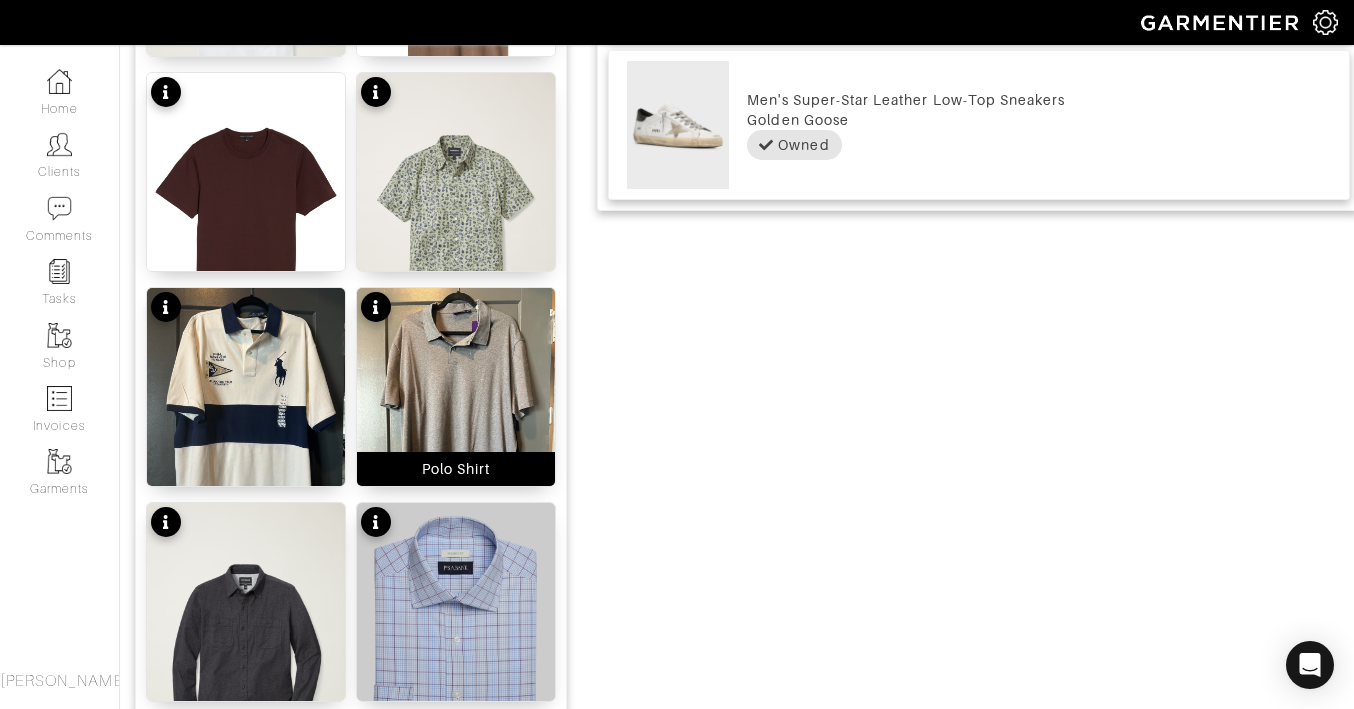 click at bounding box center [456, 420] 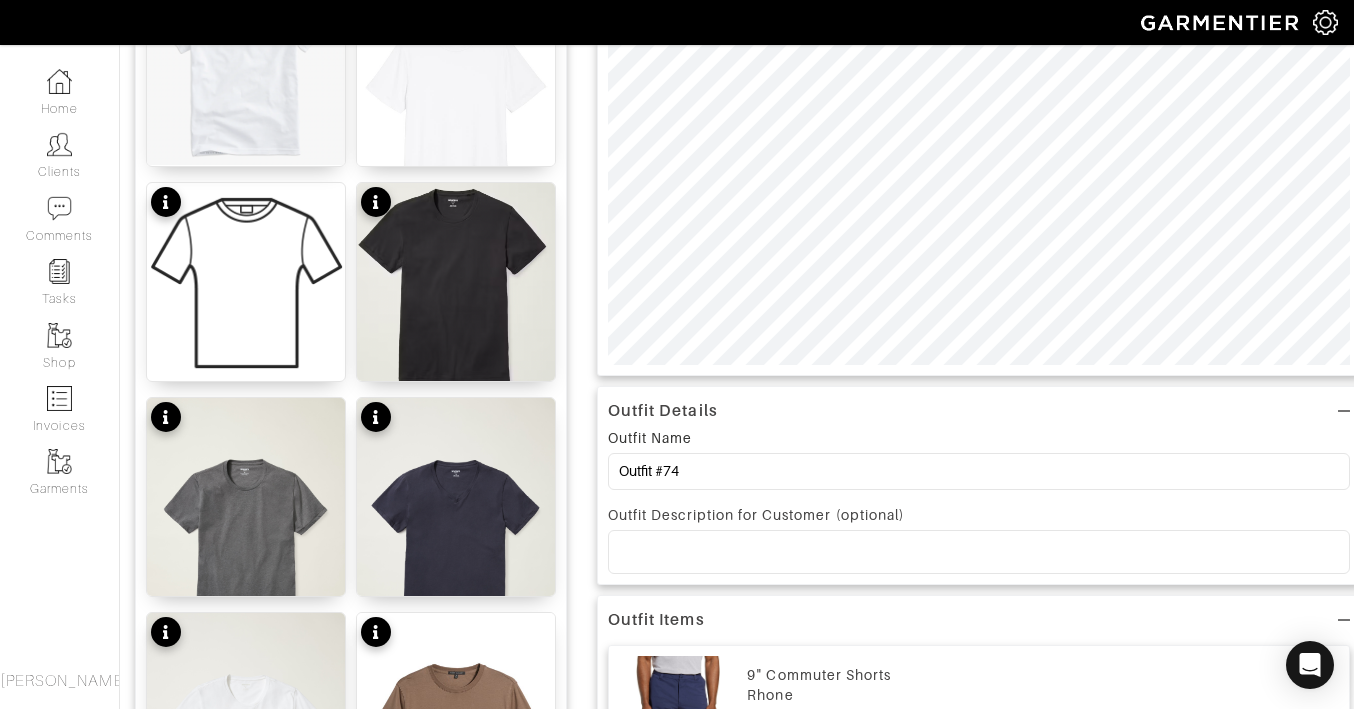scroll, scrollTop: 0, scrollLeft: 0, axis: both 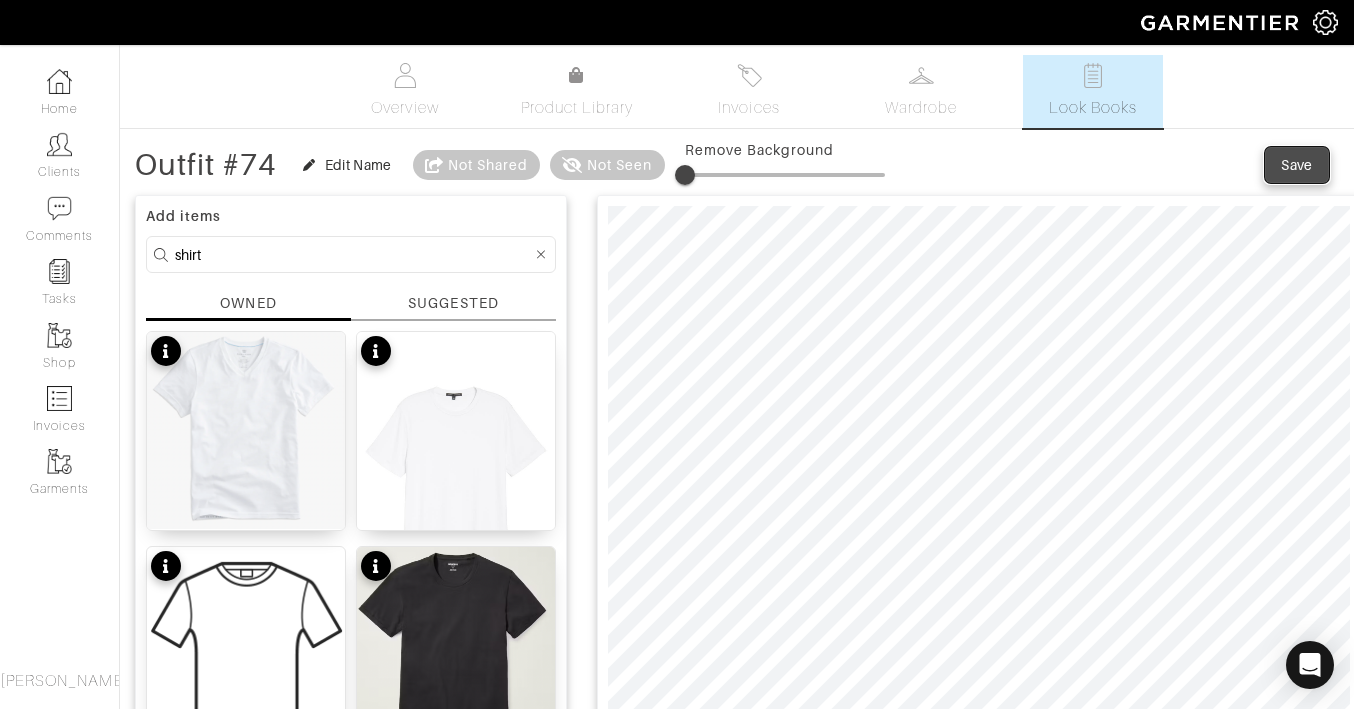 click on "Save" at bounding box center [1297, 165] 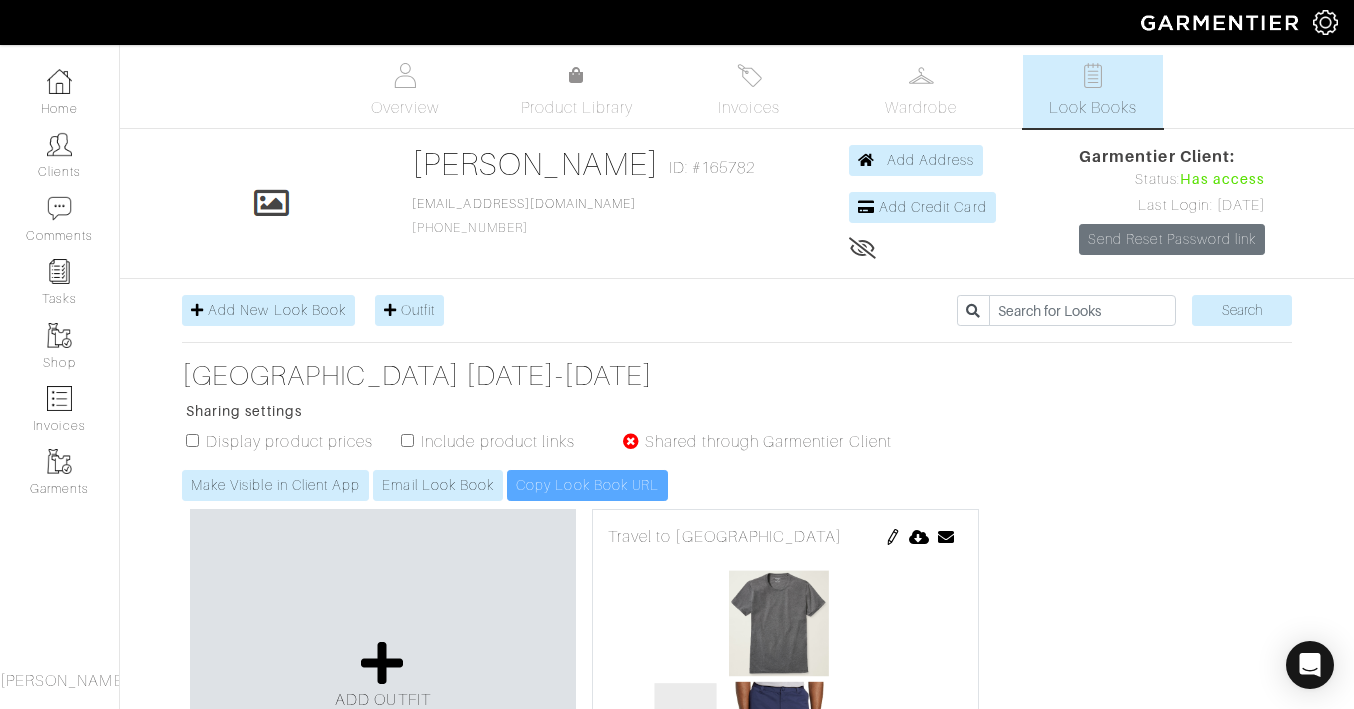 scroll, scrollTop: 0, scrollLeft: 0, axis: both 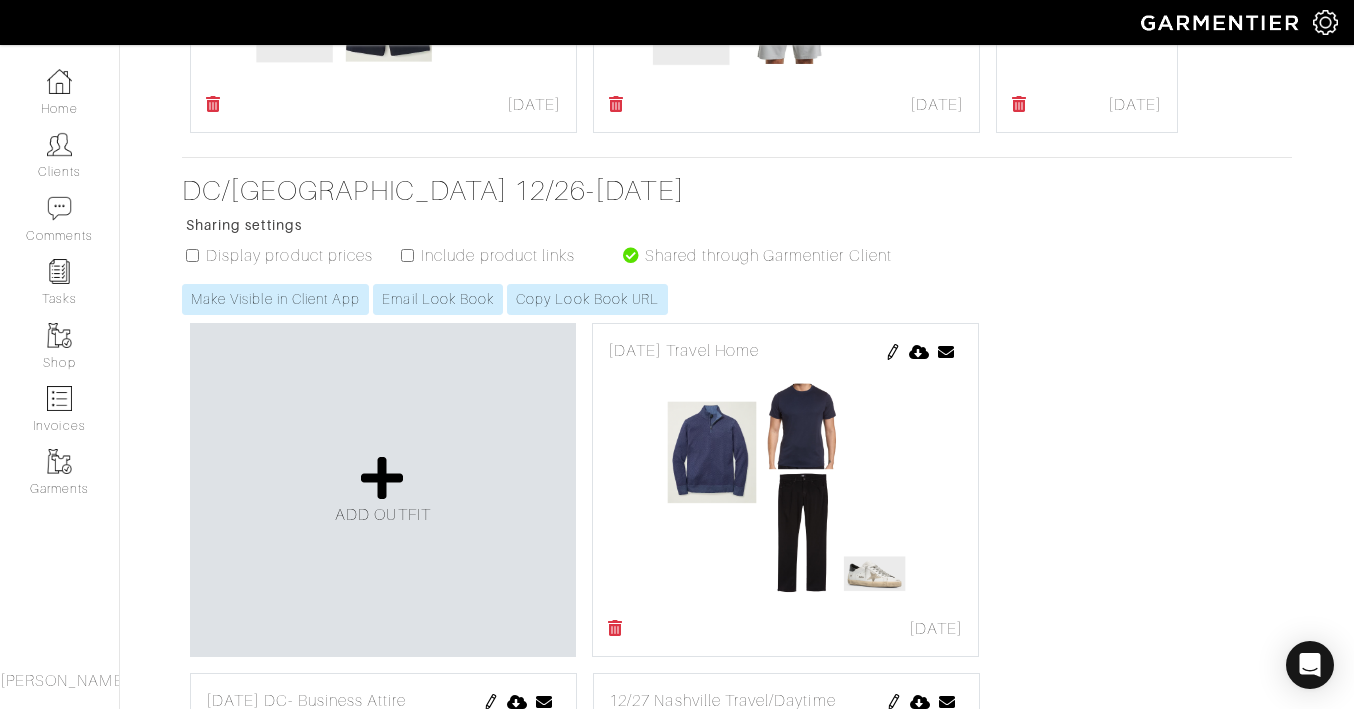 click at bounding box center [1092, -173] 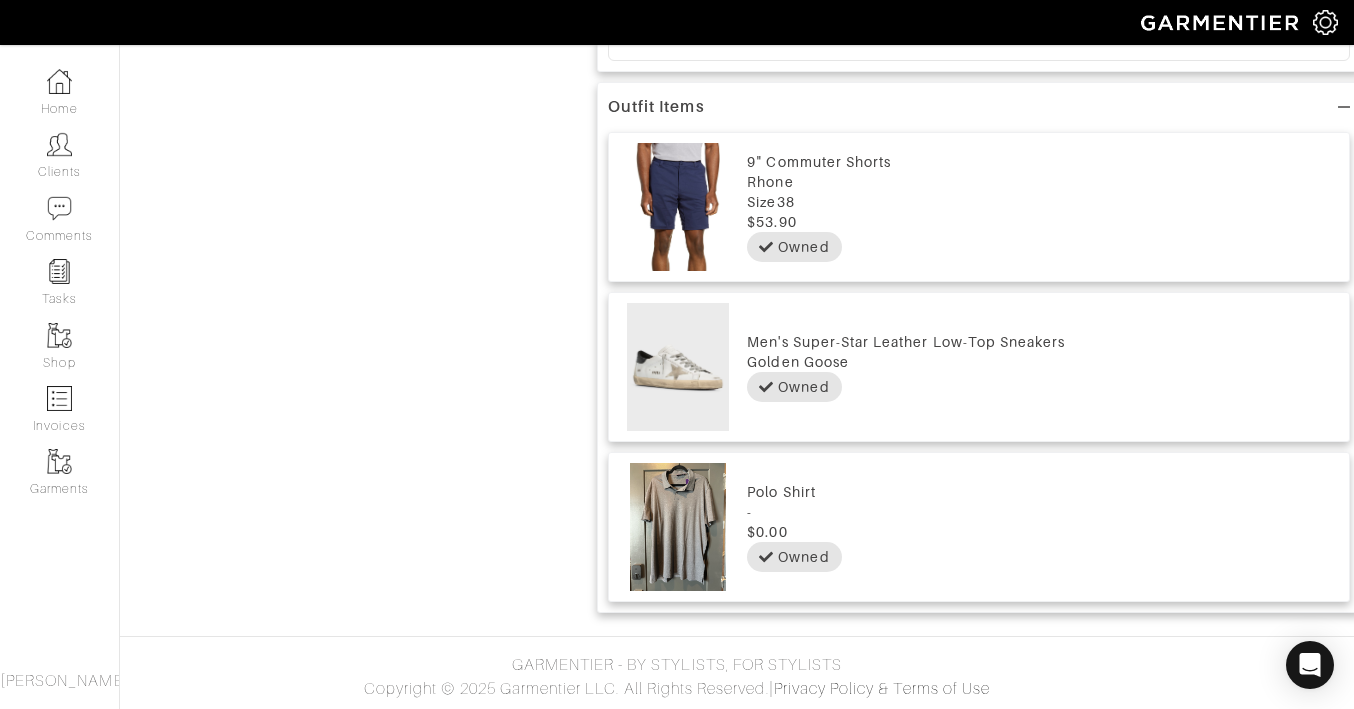 scroll, scrollTop: 0, scrollLeft: 0, axis: both 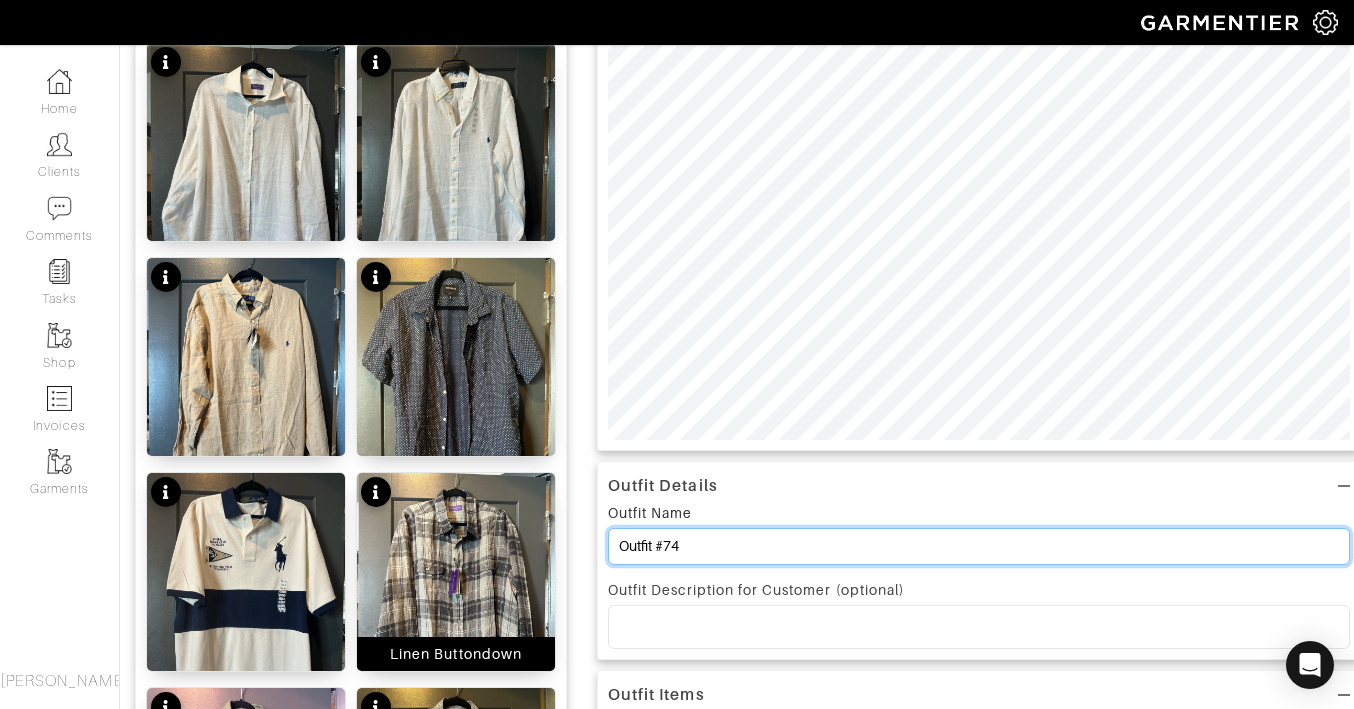 drag, startPoint x: 715, startPoint y: 548, endPoint x: 521, endPoint y: 538, distance: 194.25757 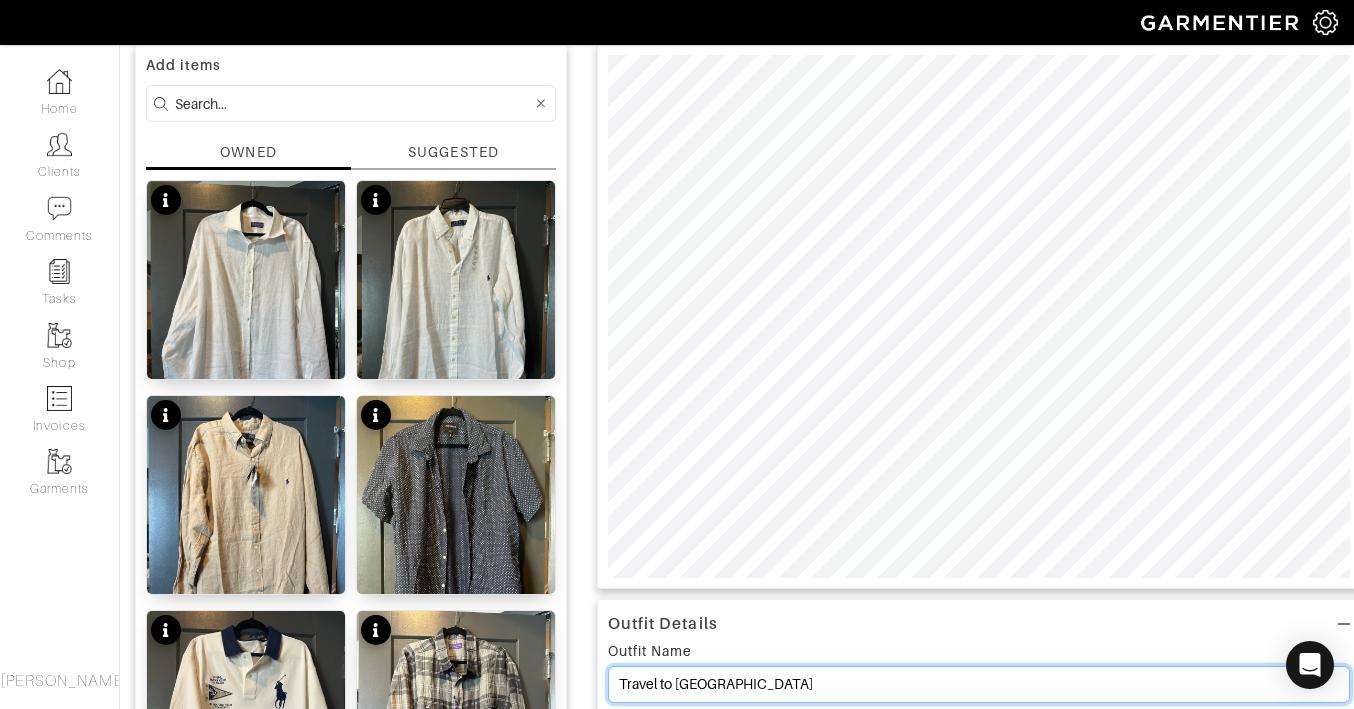 scroll, scrollTop: 135, scrollLeft: 0, axis: vertical 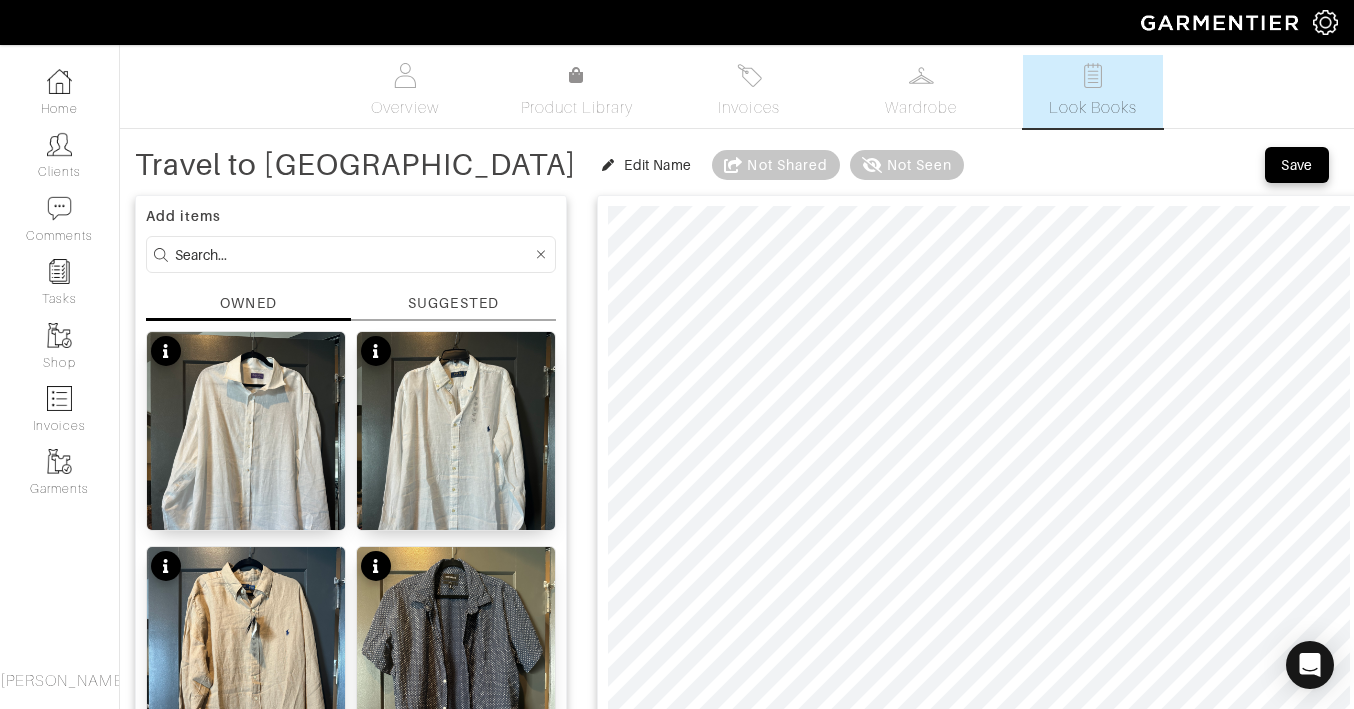 type on "Travel to [GEOGRAPHIC_DATA]" 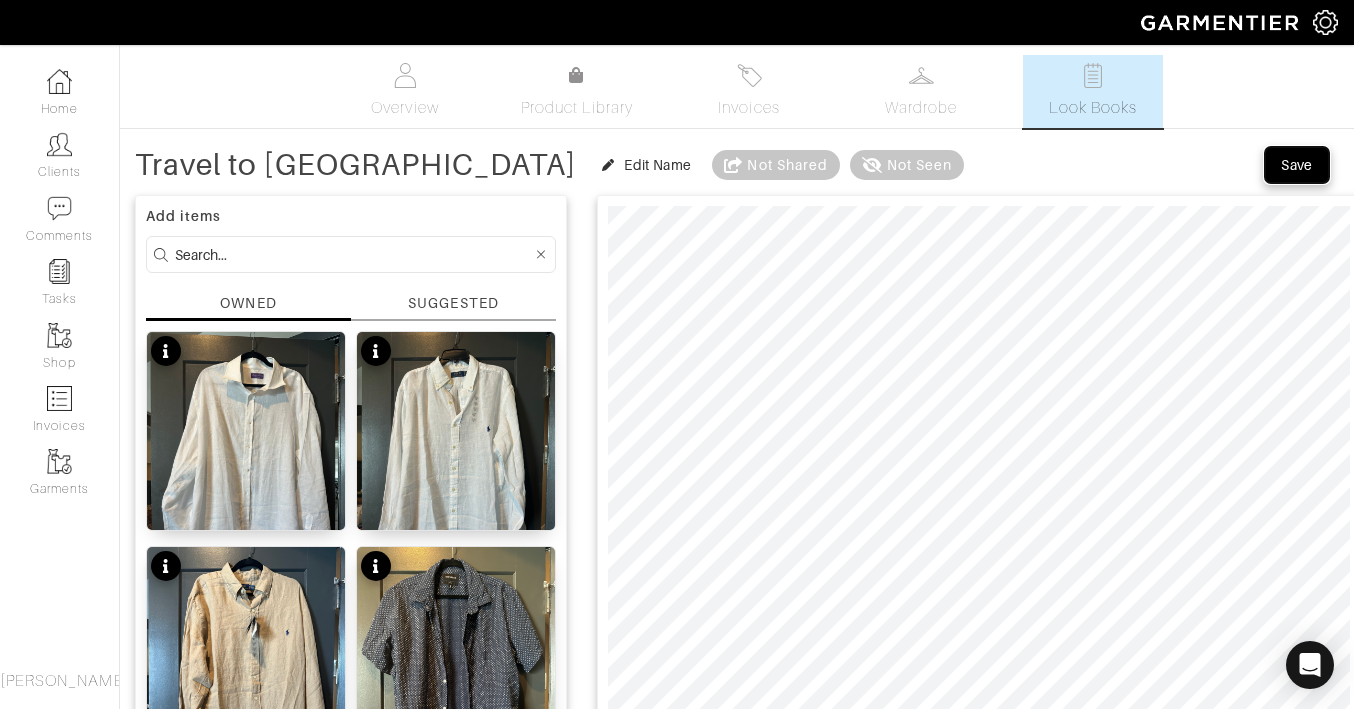 click on "Save" at bounding box center (1297, 165) 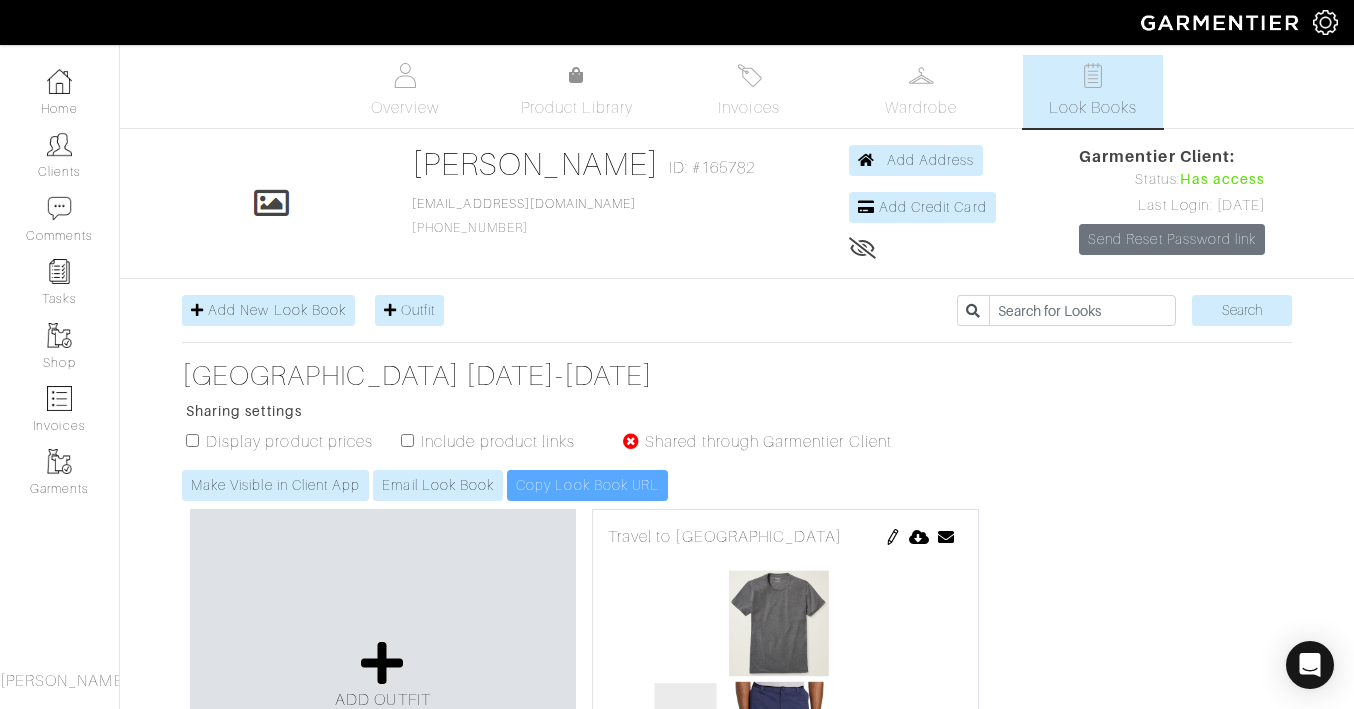 scroll, scrollTop: 0, scrollLeft: 0, axis: both 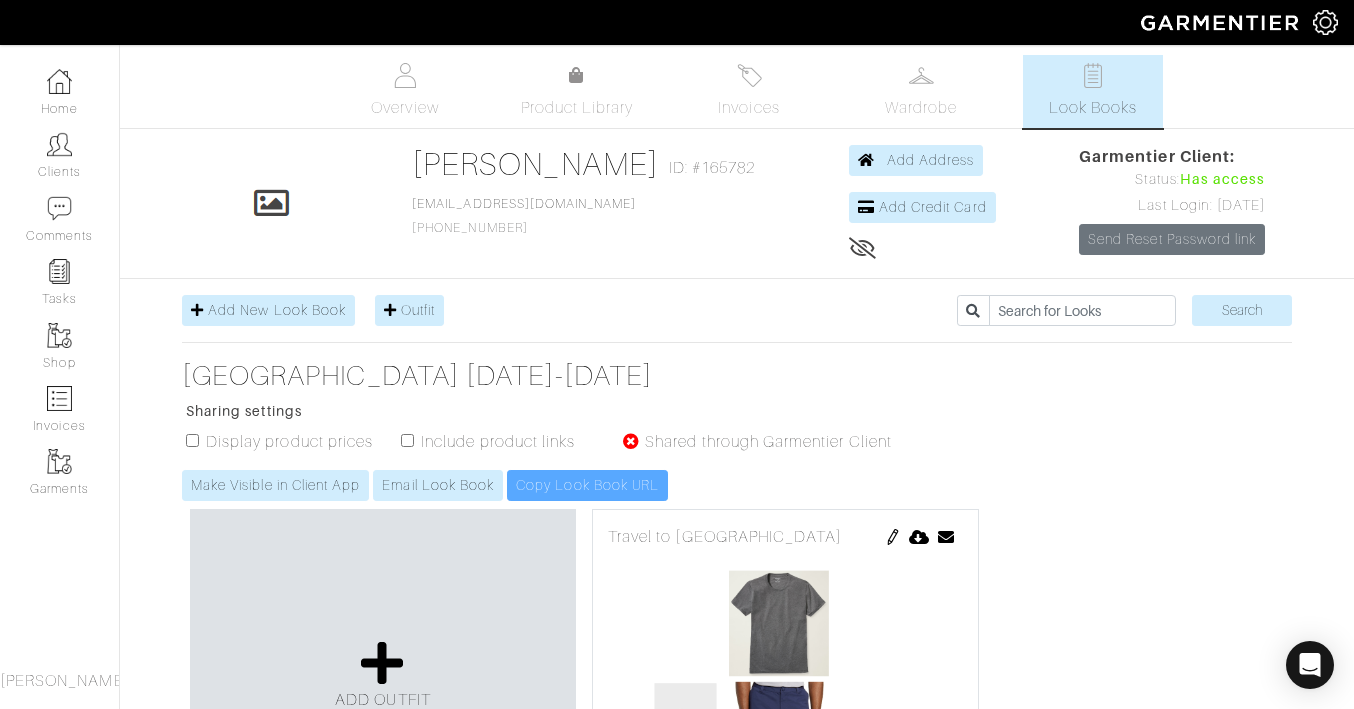 click on "Make Visible in Client App
Email Look Book
Copy Look Book URL" at bounding box center [547, 485] 